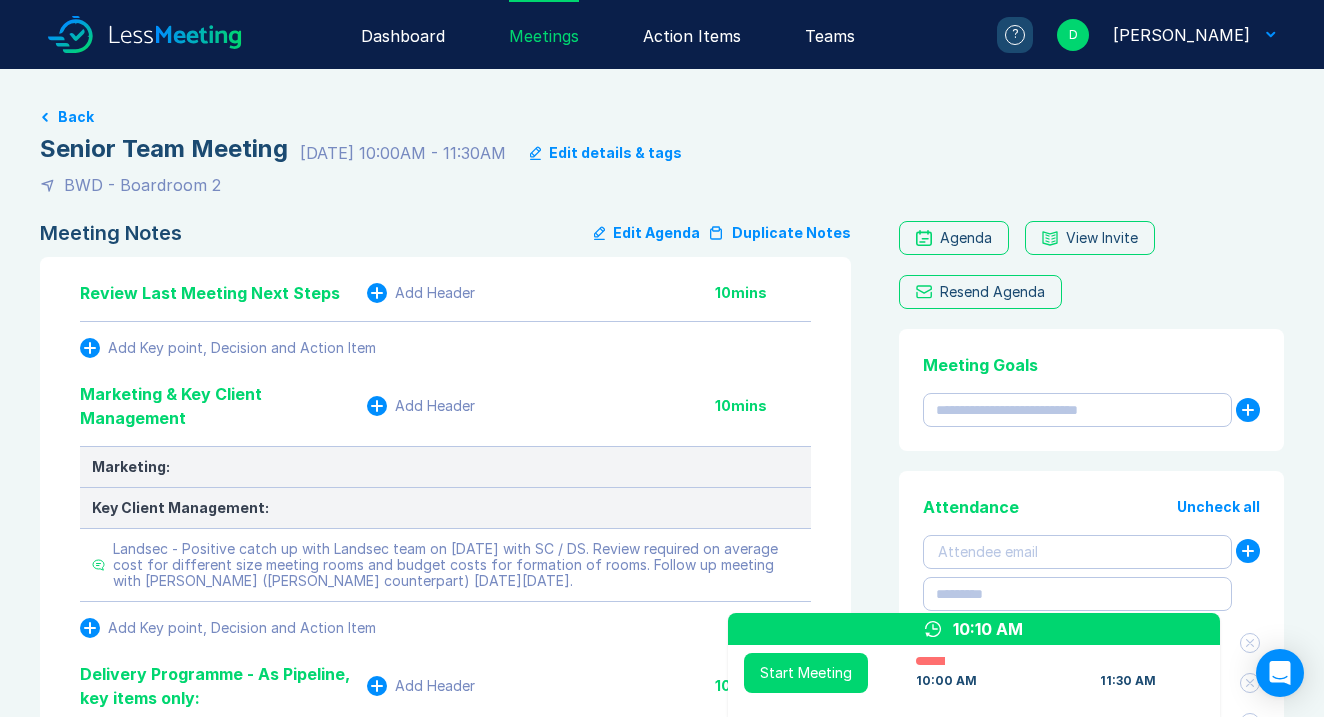 scroll, scrollTop: 3886, scrollLeft: 0, axis: vertical 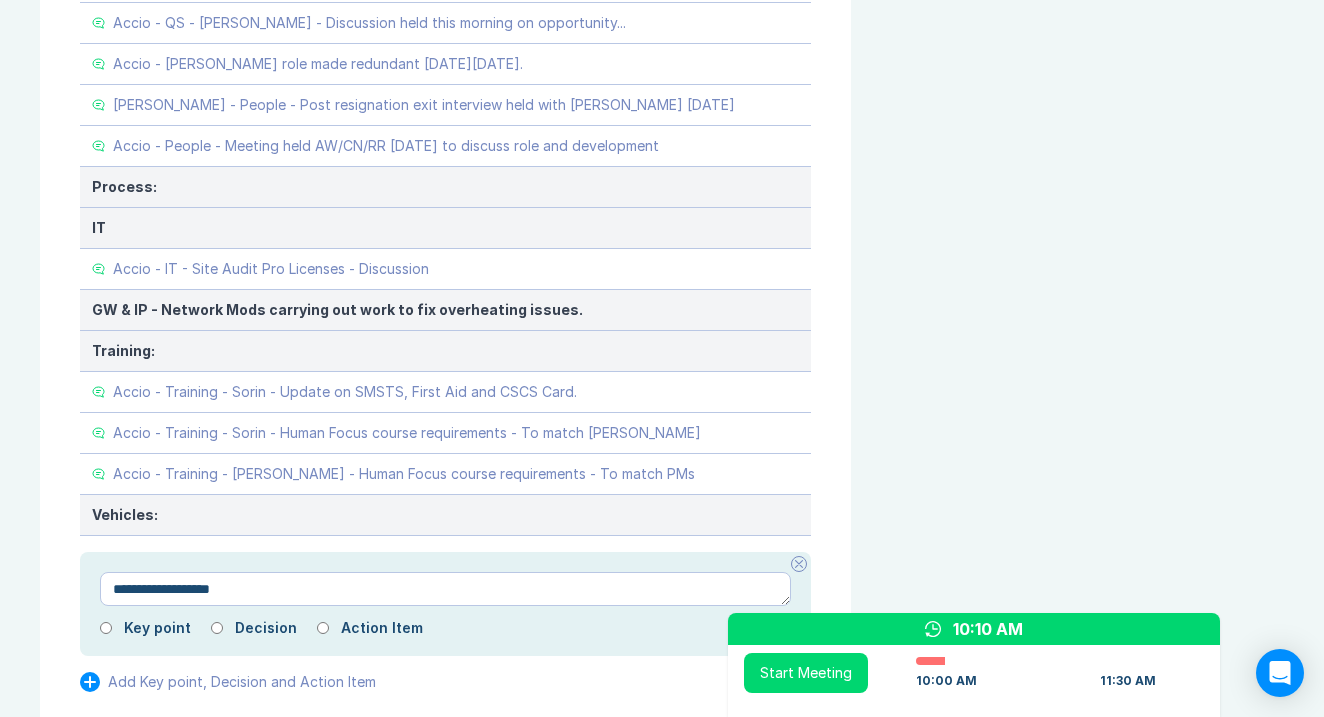 click on "**********" at bounding box center (445, 589) 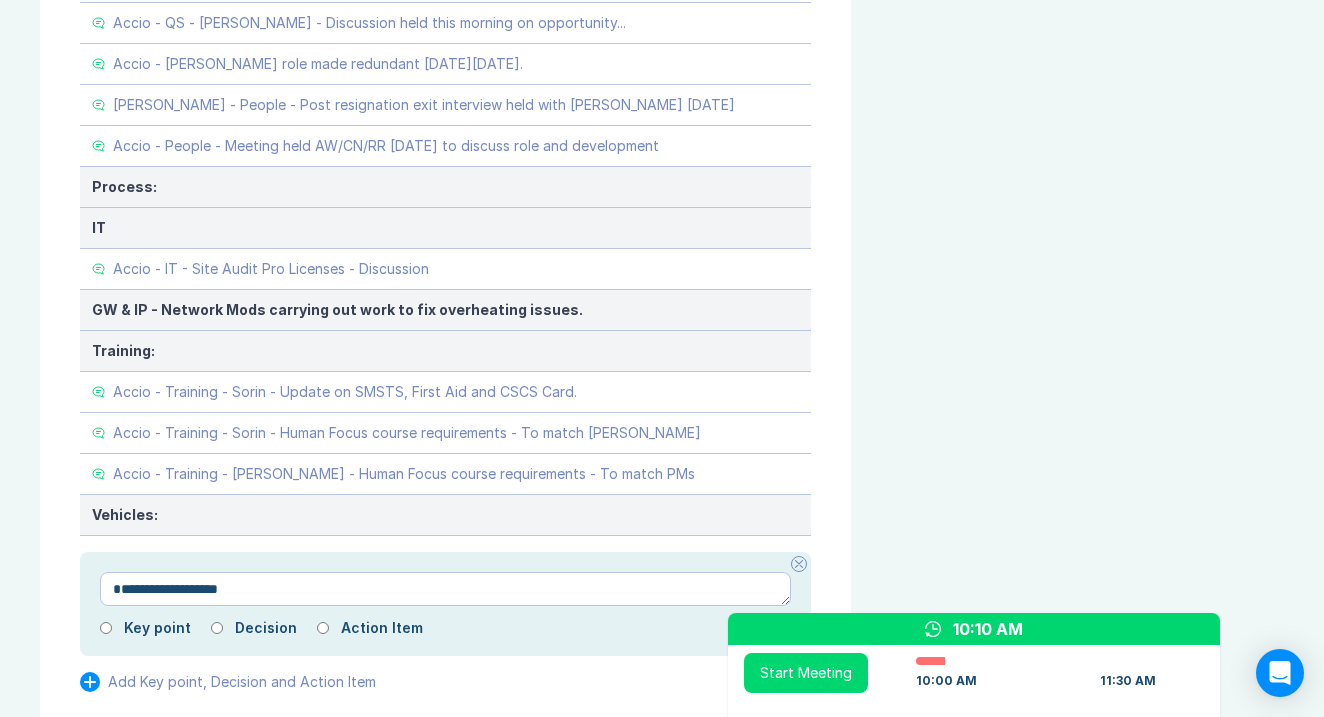 type on "**********" 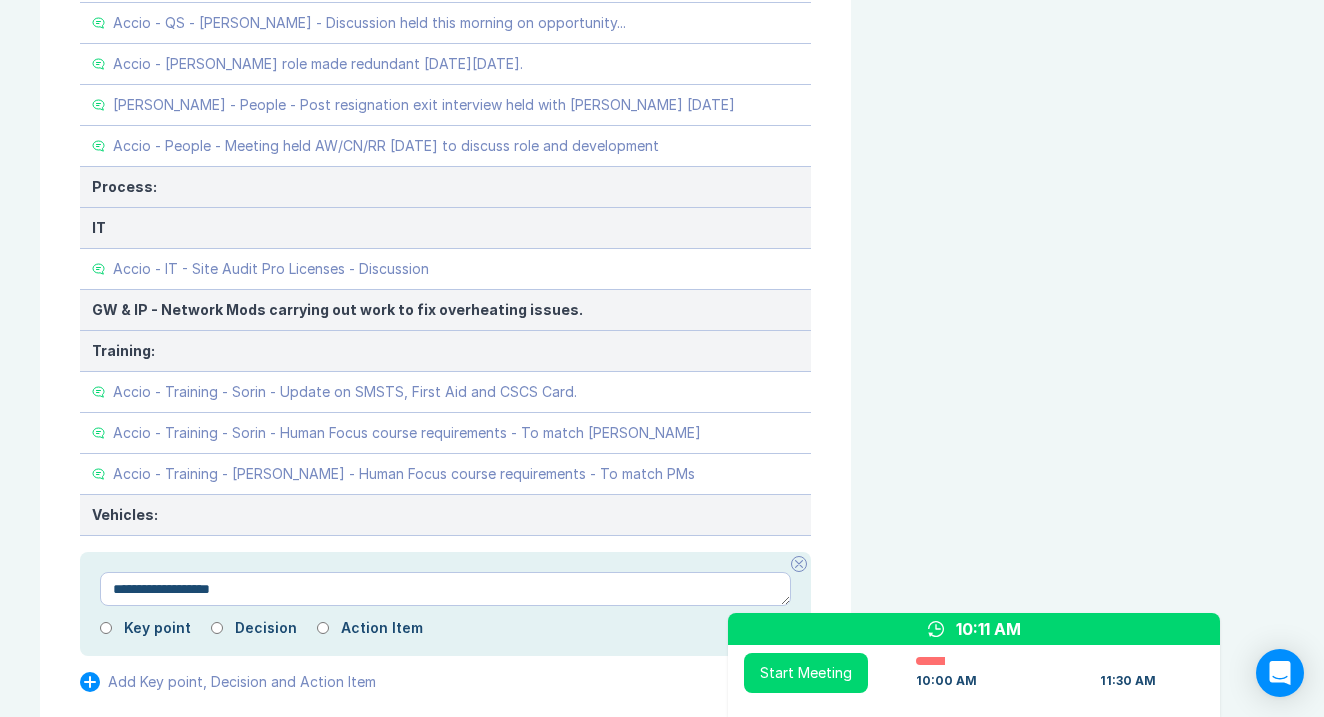 type on "**********" 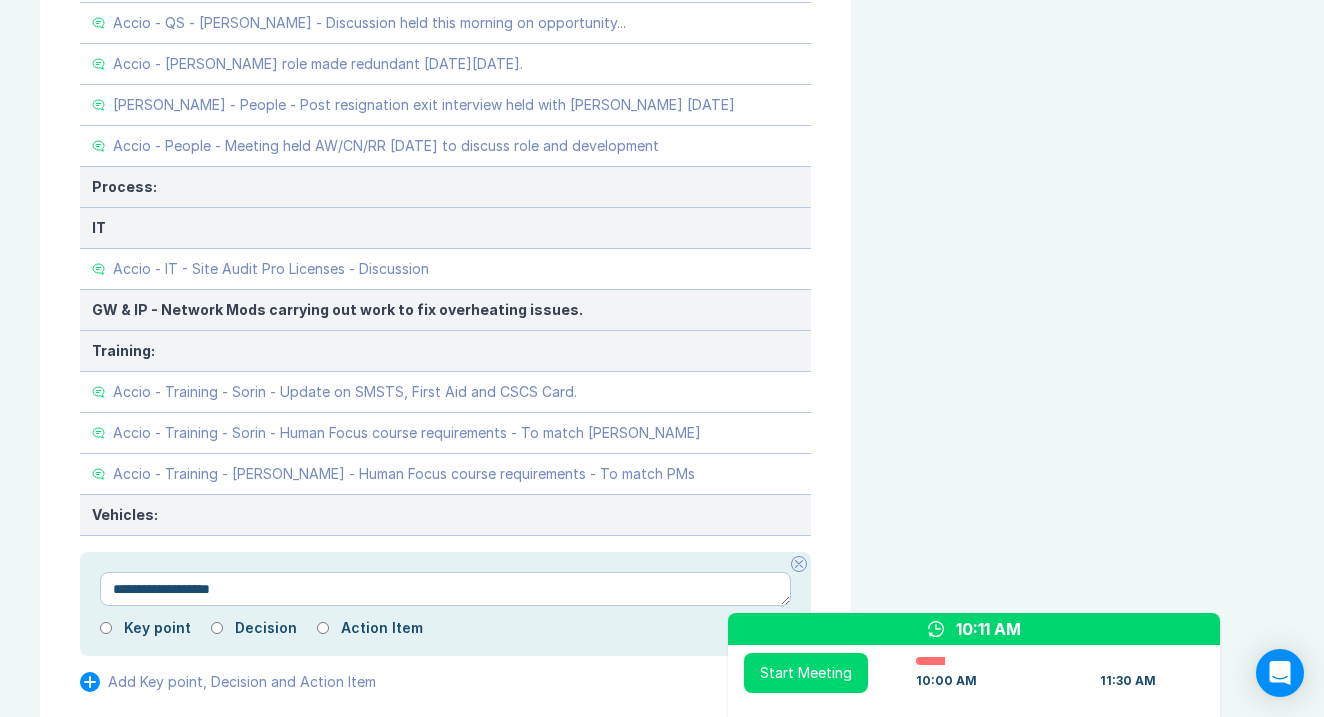 type on "*" 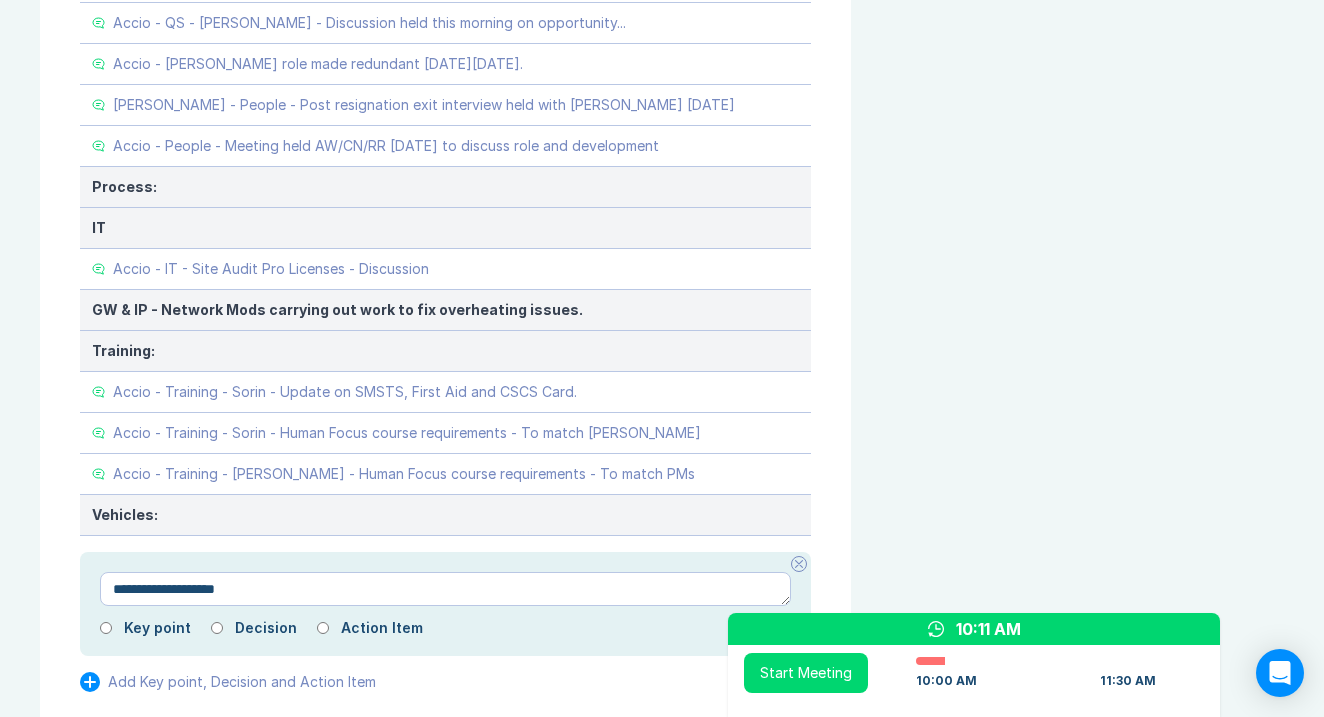 type on "**********" 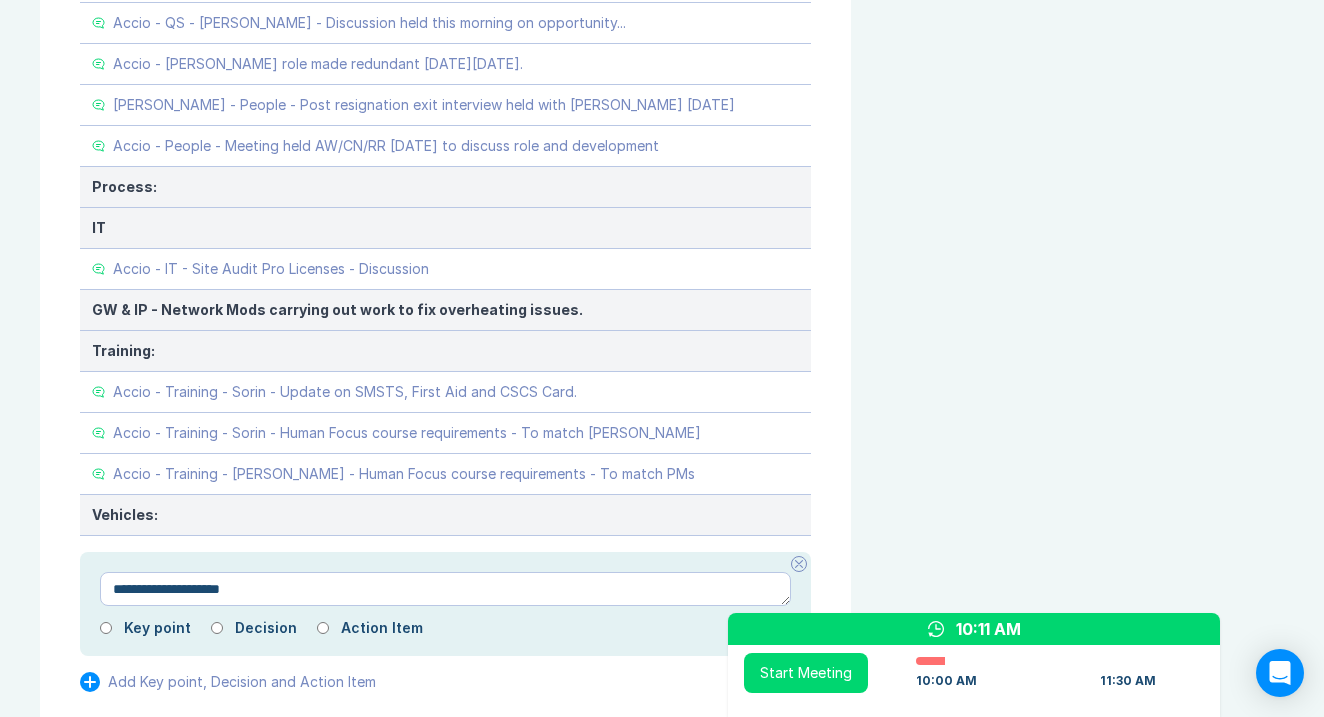 type on "**********" 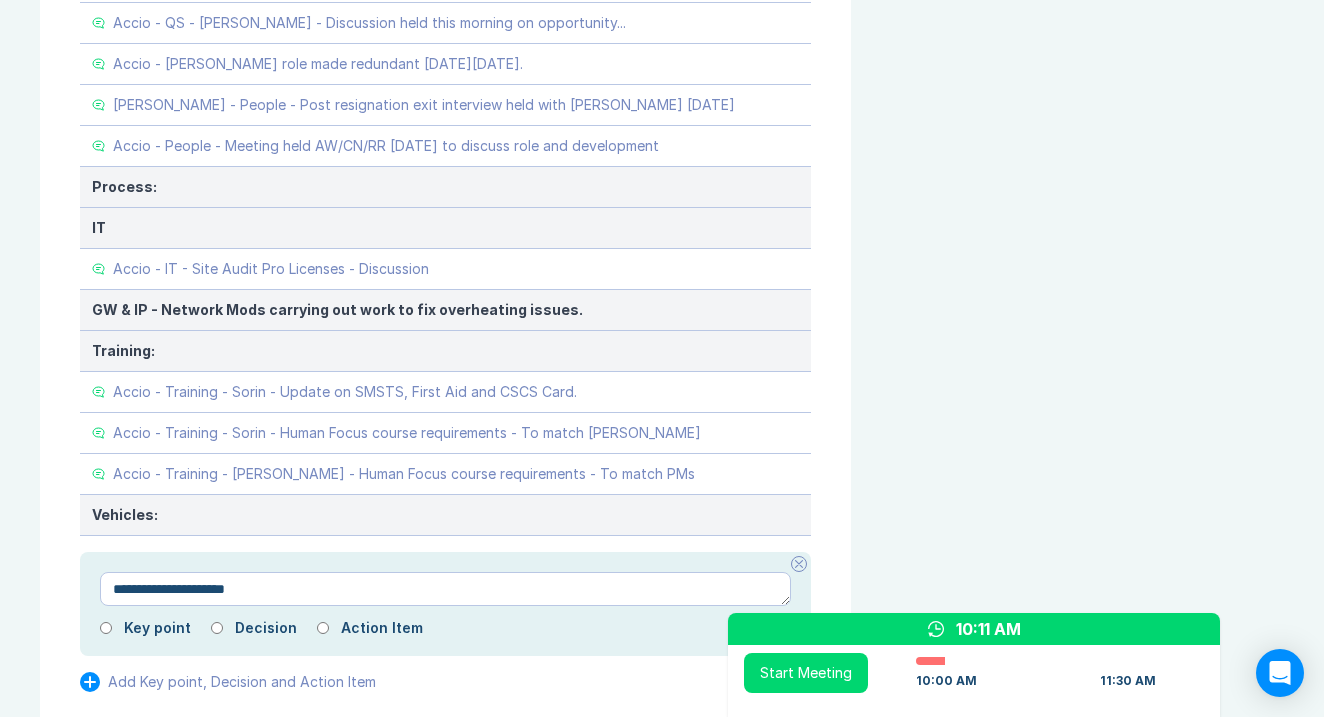 type on "**********" 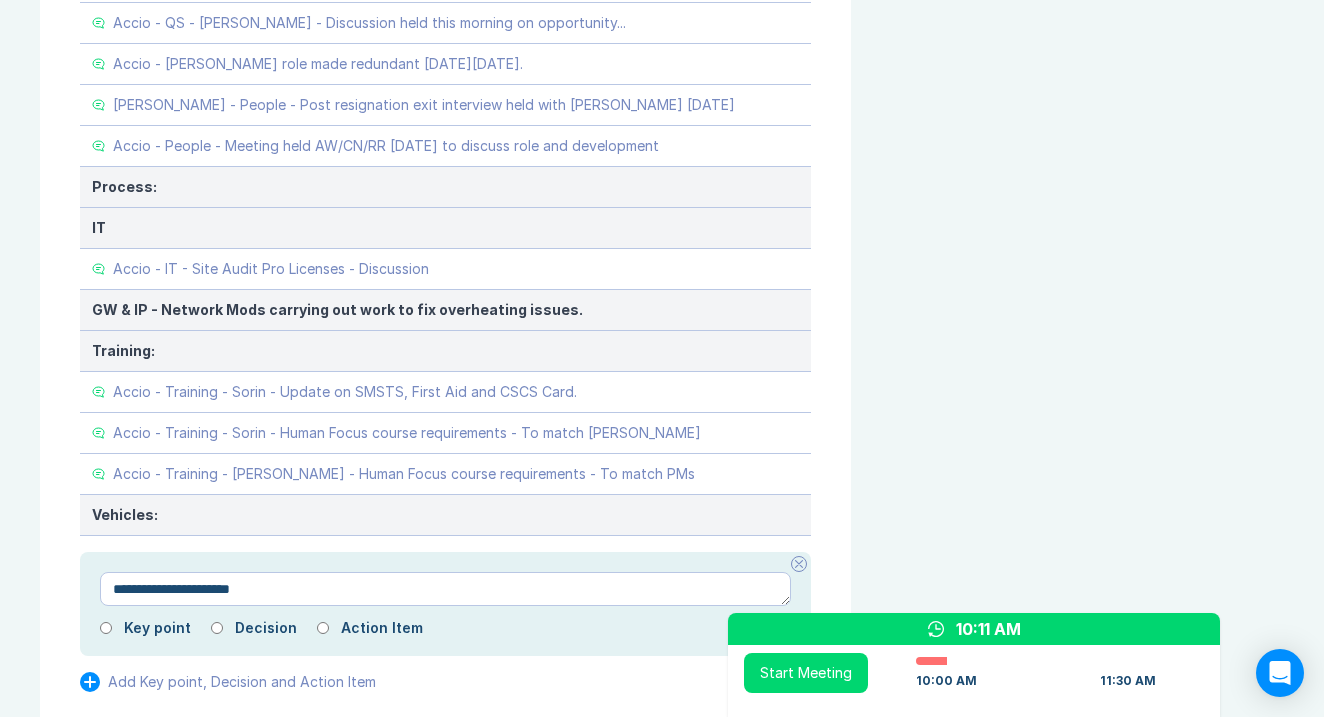 type on "*" 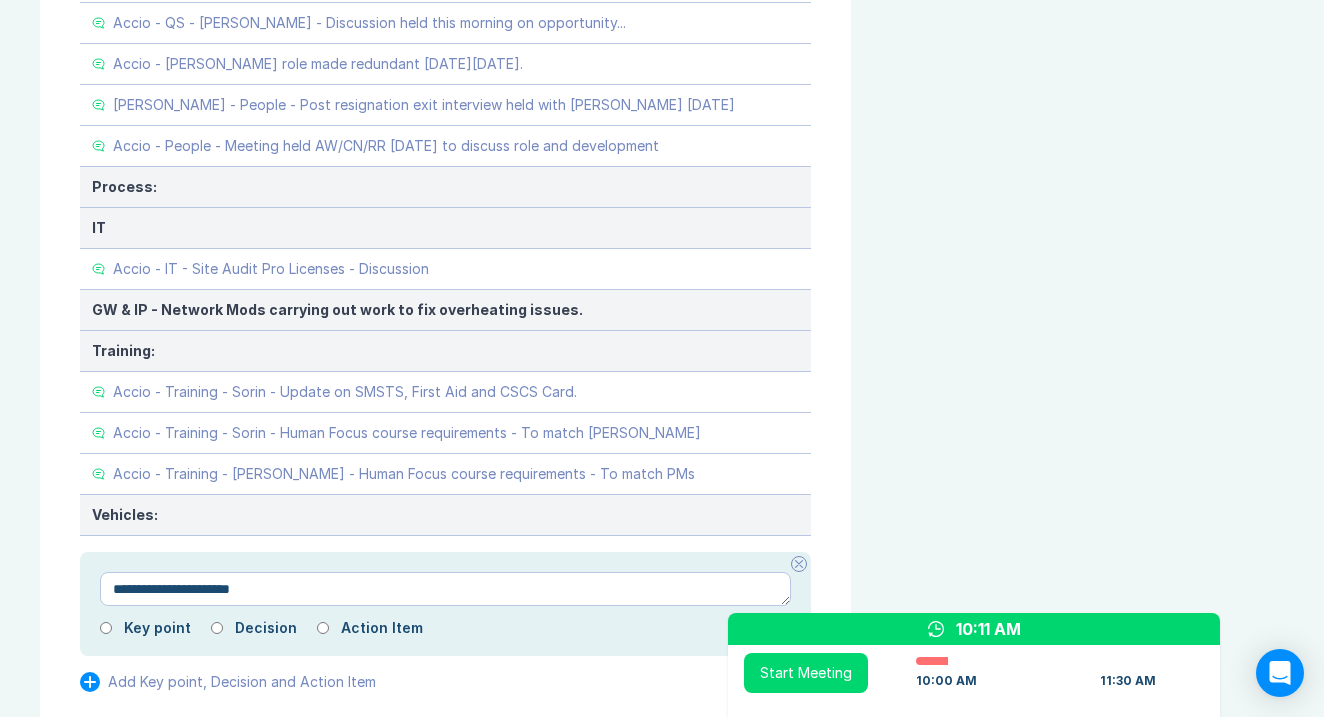 type on "**********" 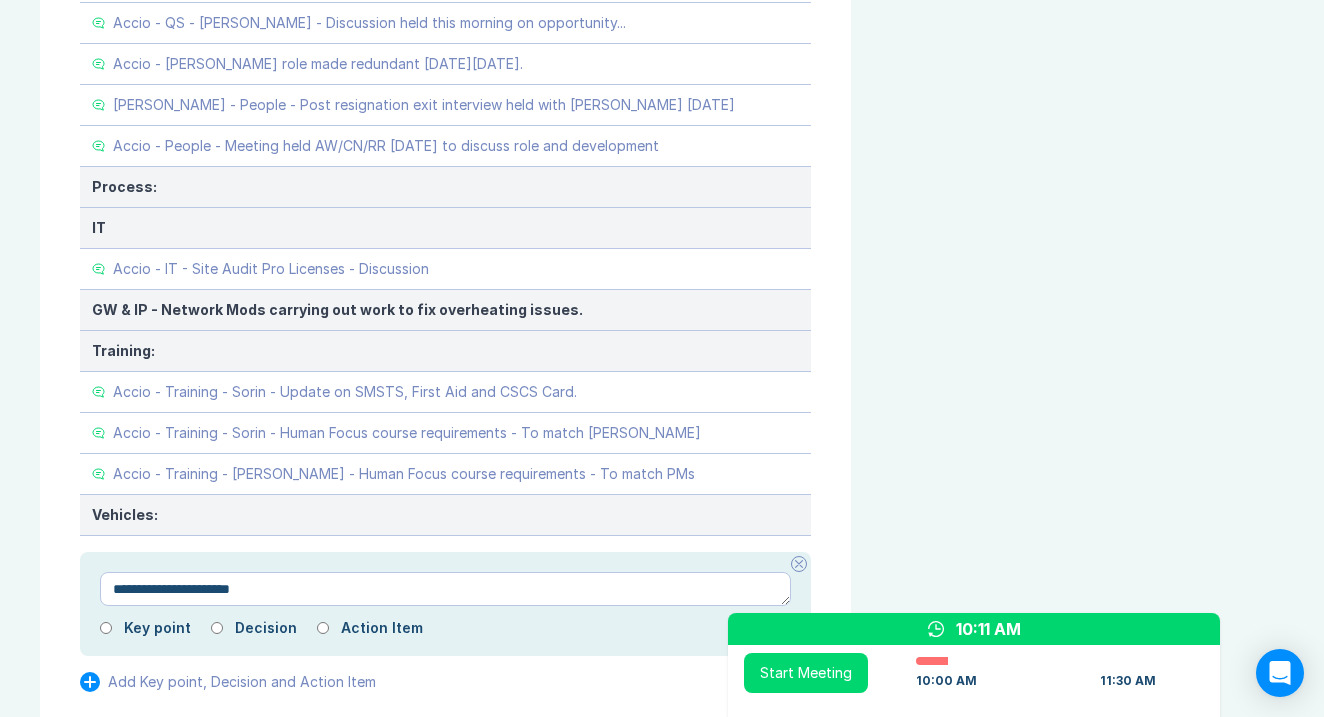 type on "*" 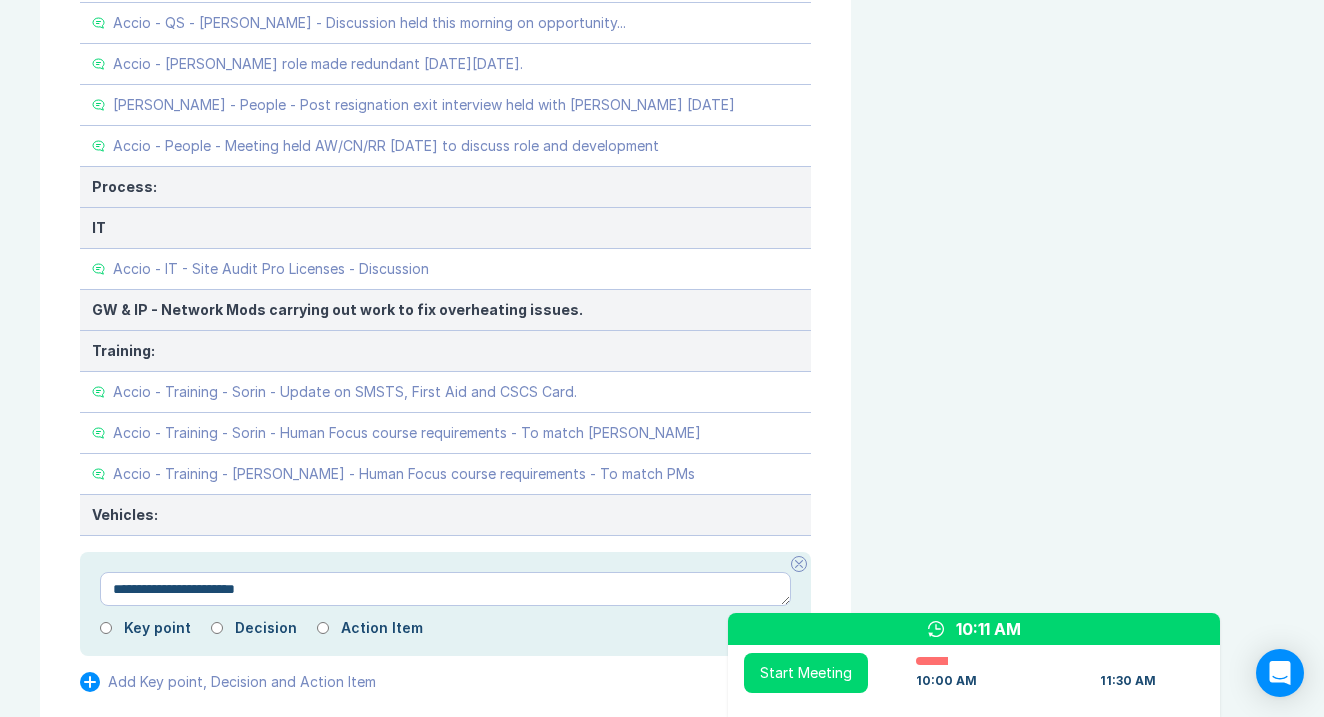 type on "**********" 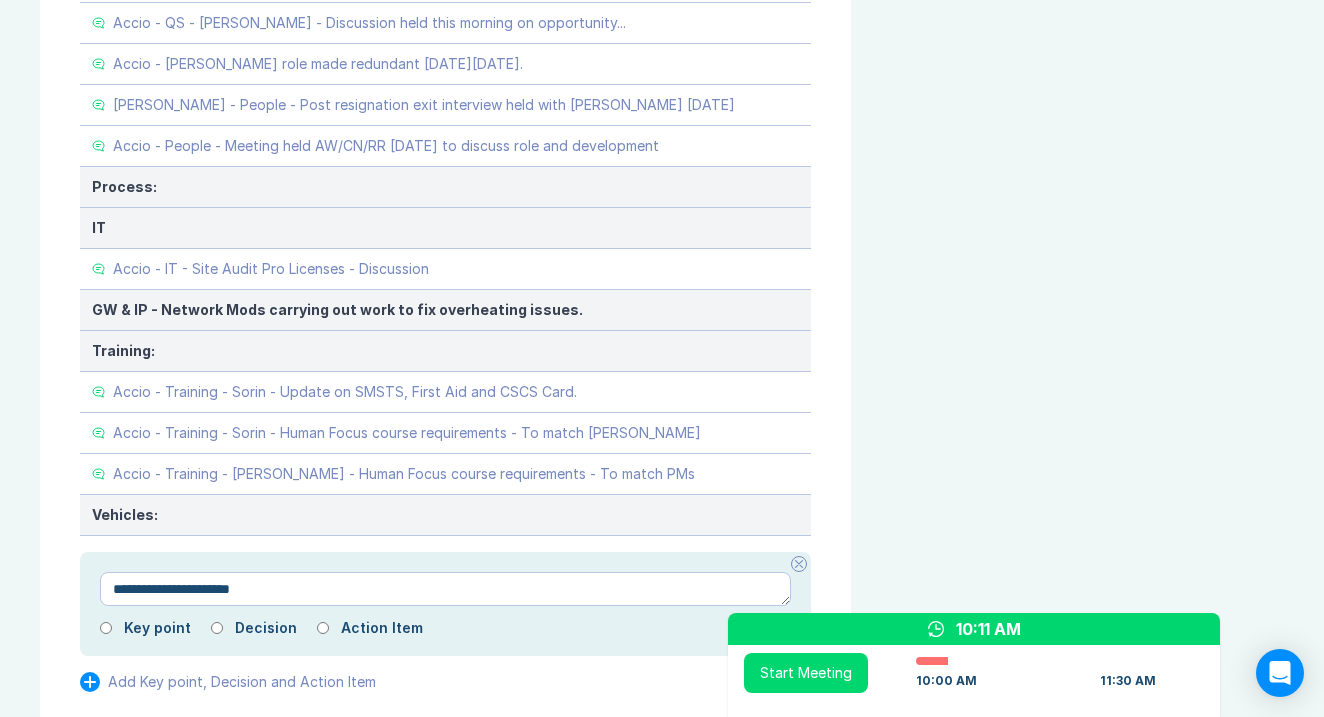 type on "**********" 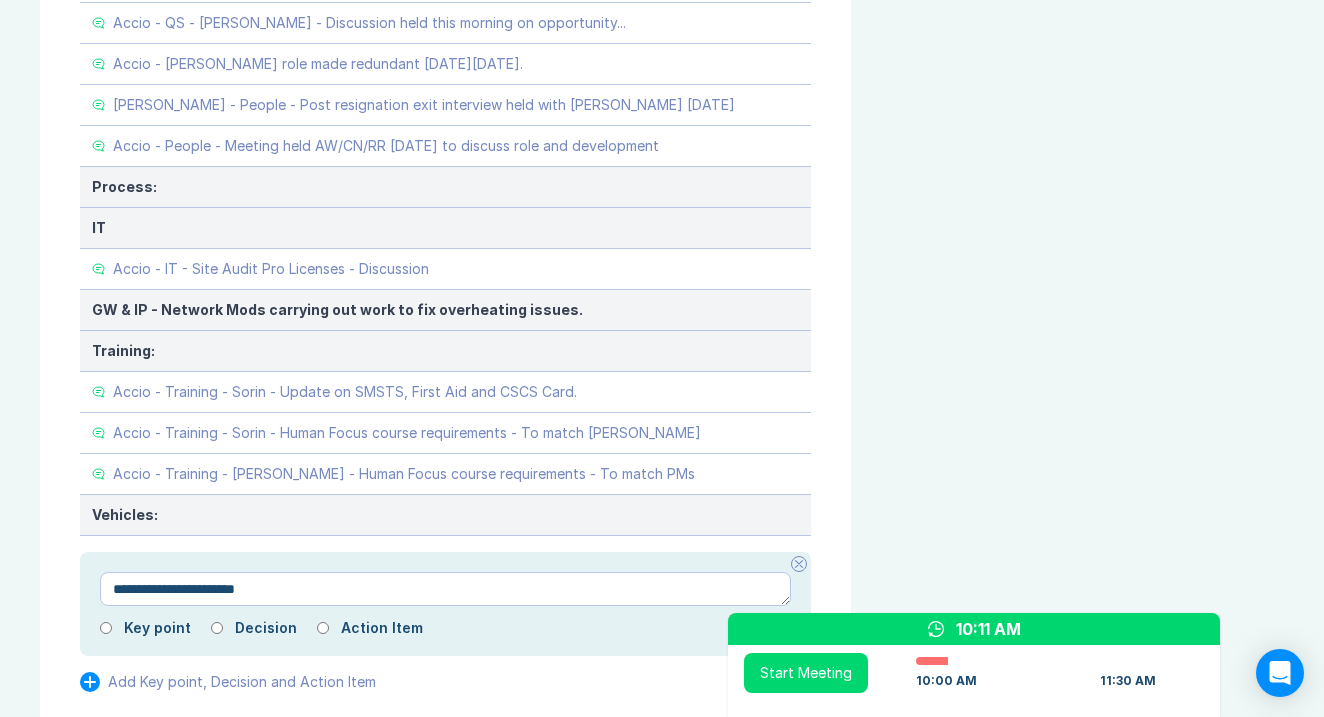 type on "**********" 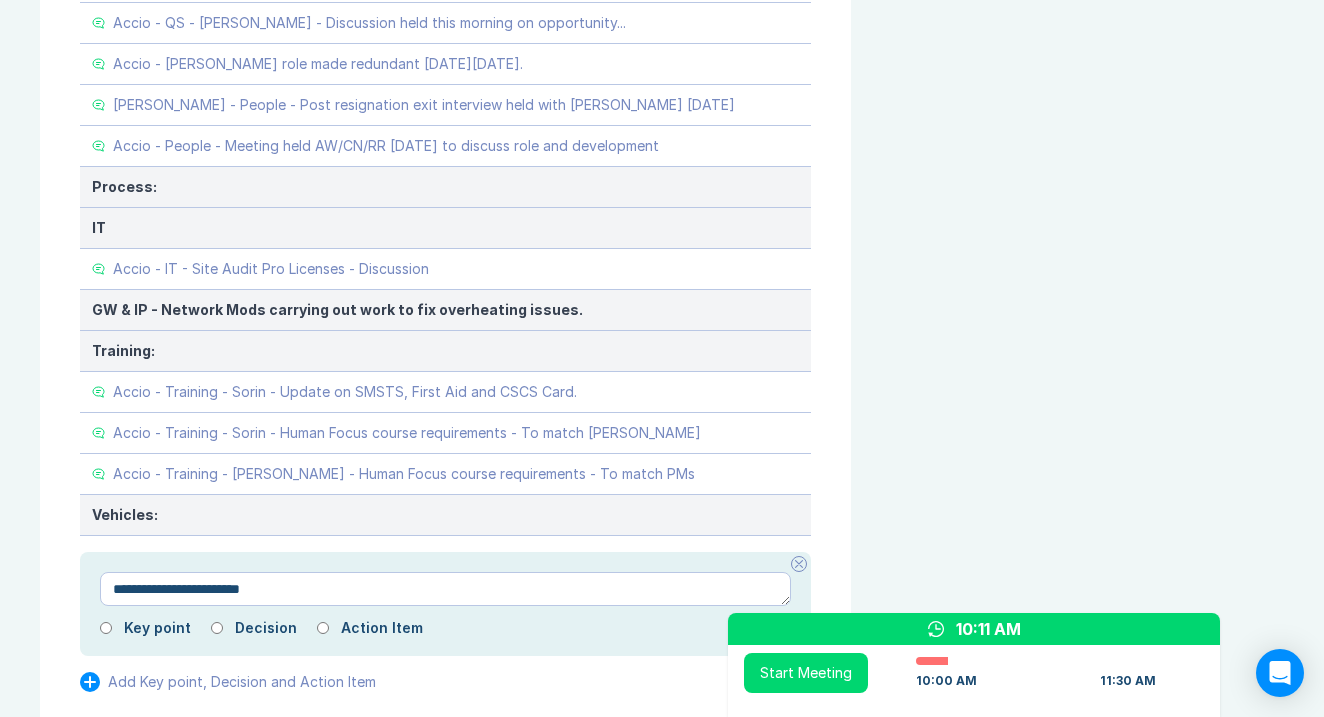 type on "**********" 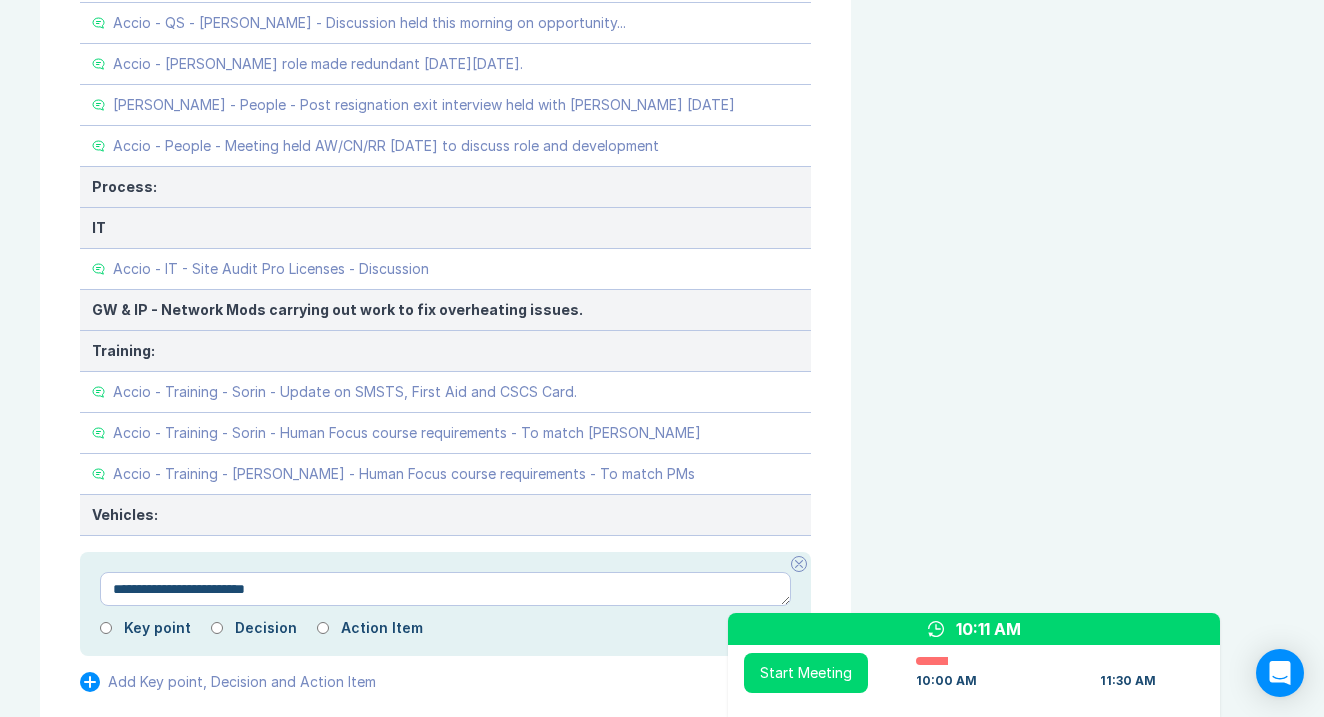 type on "**********" 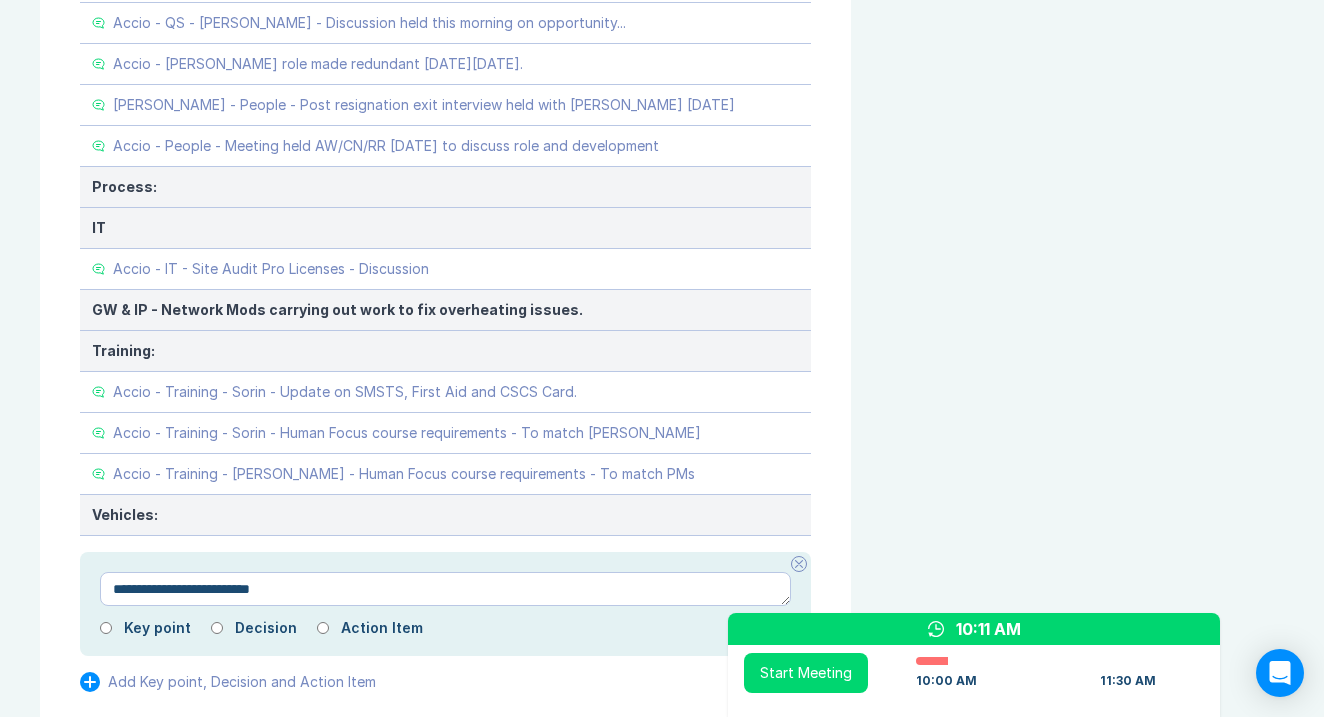 type on "*" 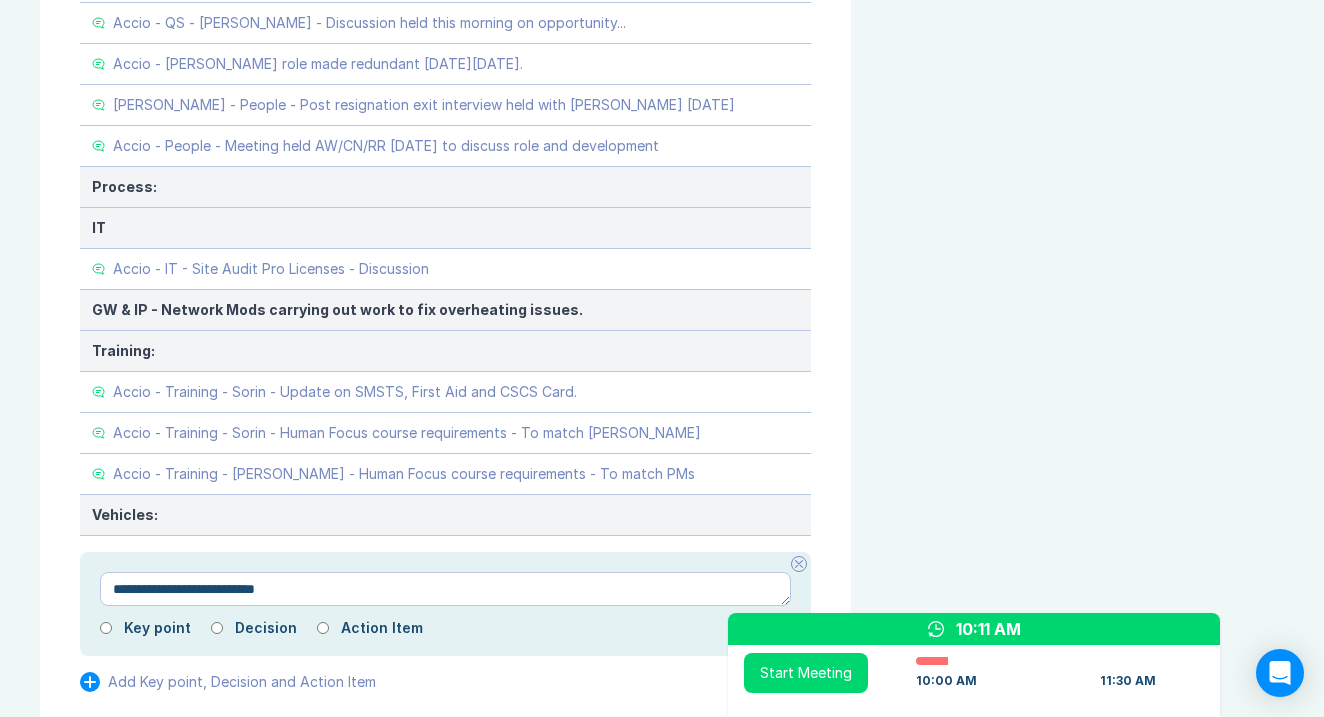 type on "**********" 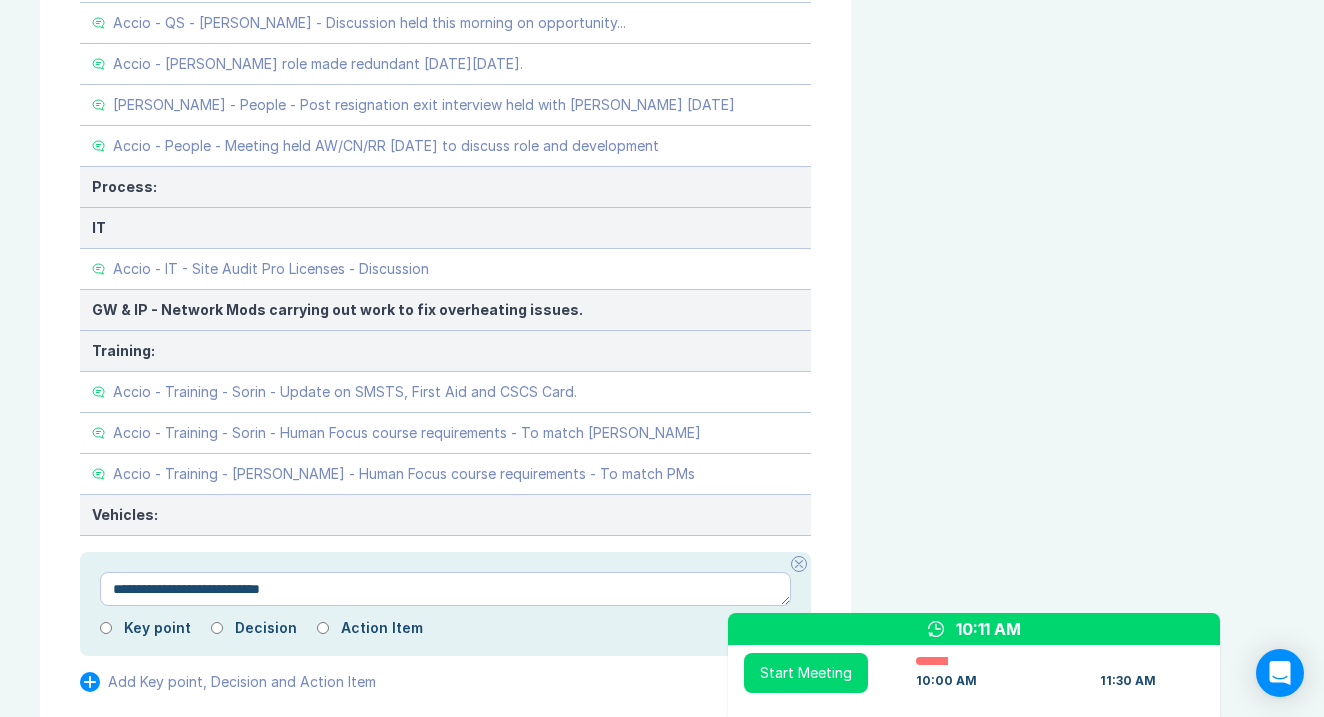 type on "**********" 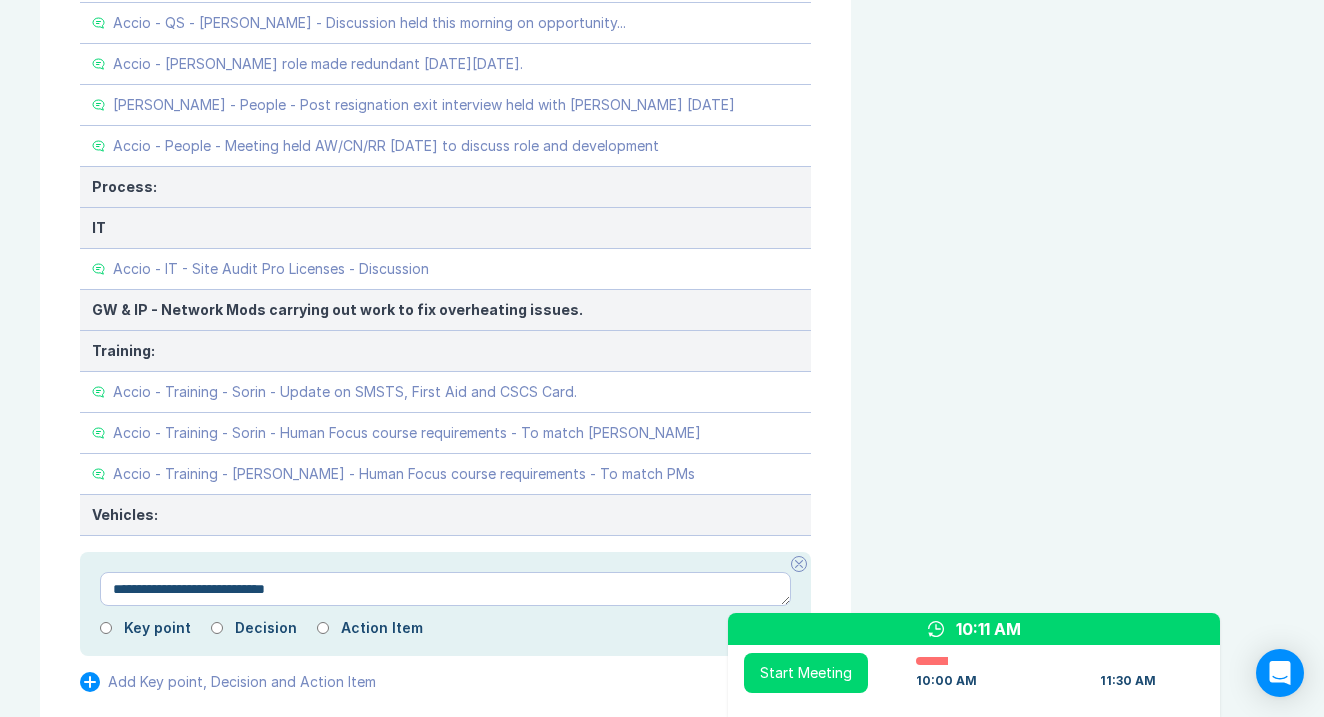 type on "**********" 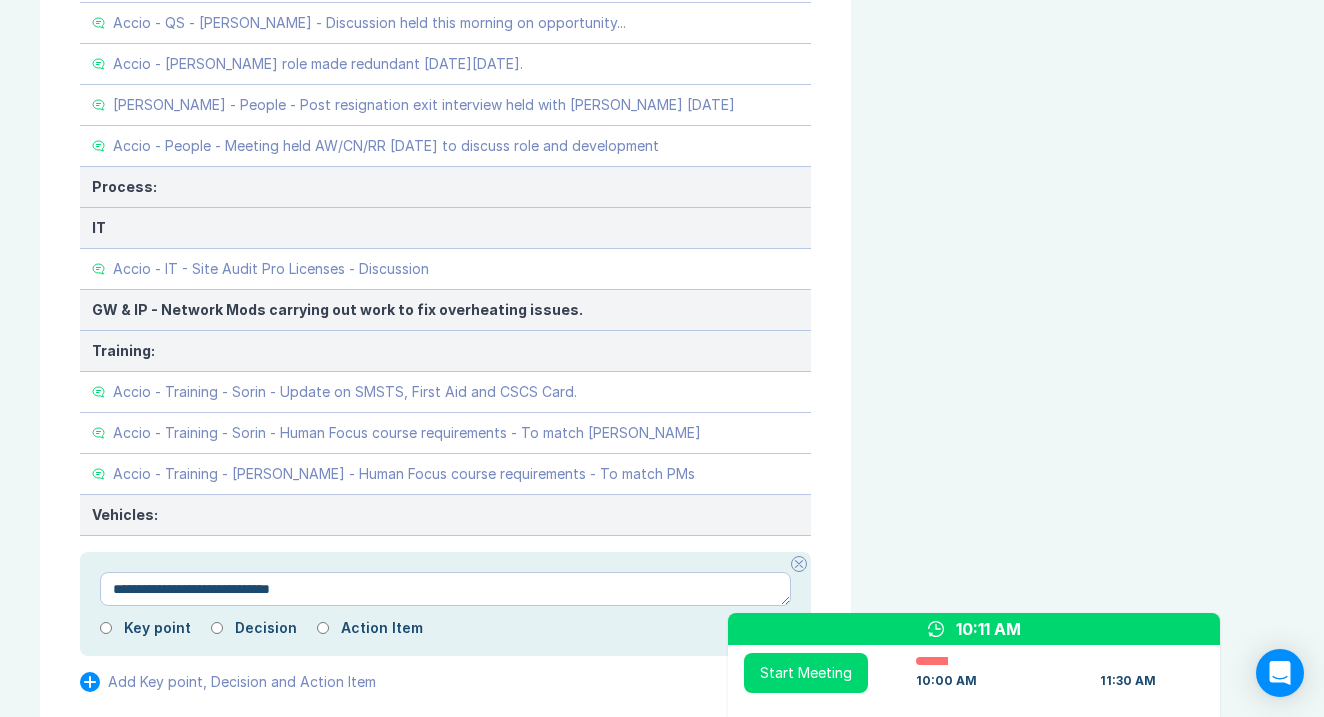 type on "**********" 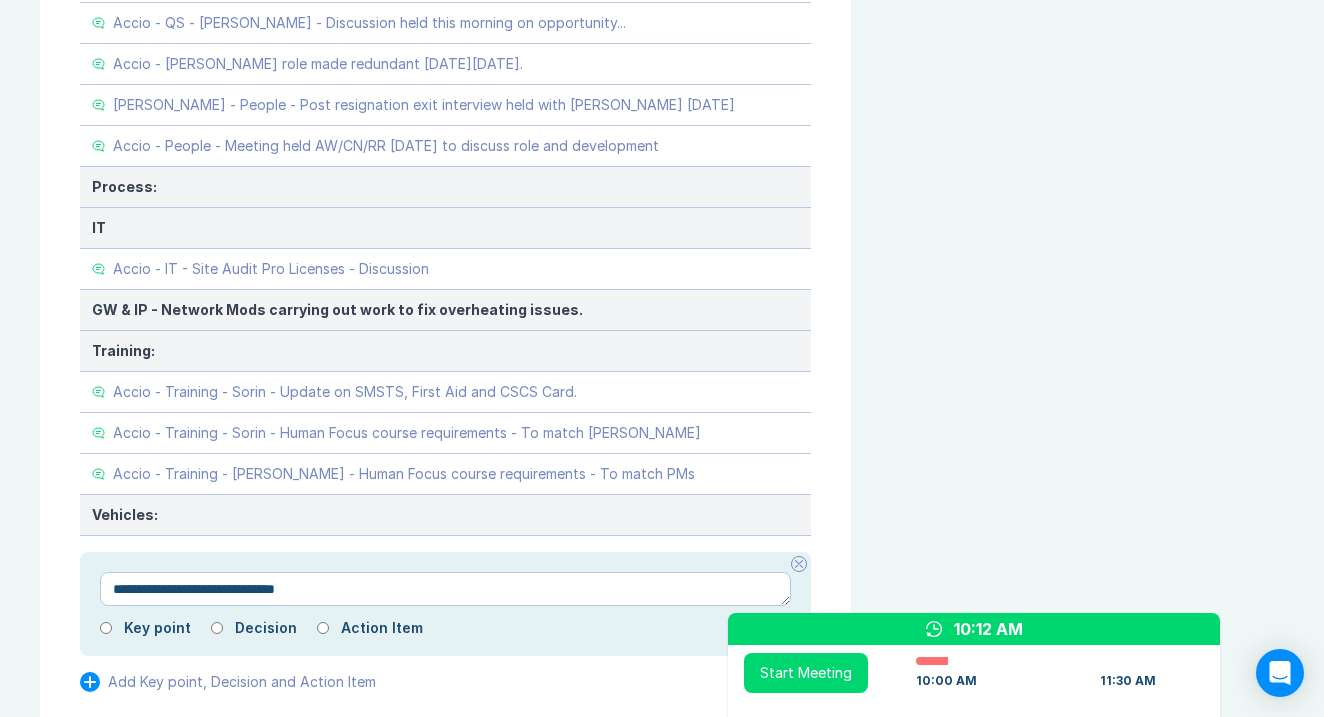 type on "**********" 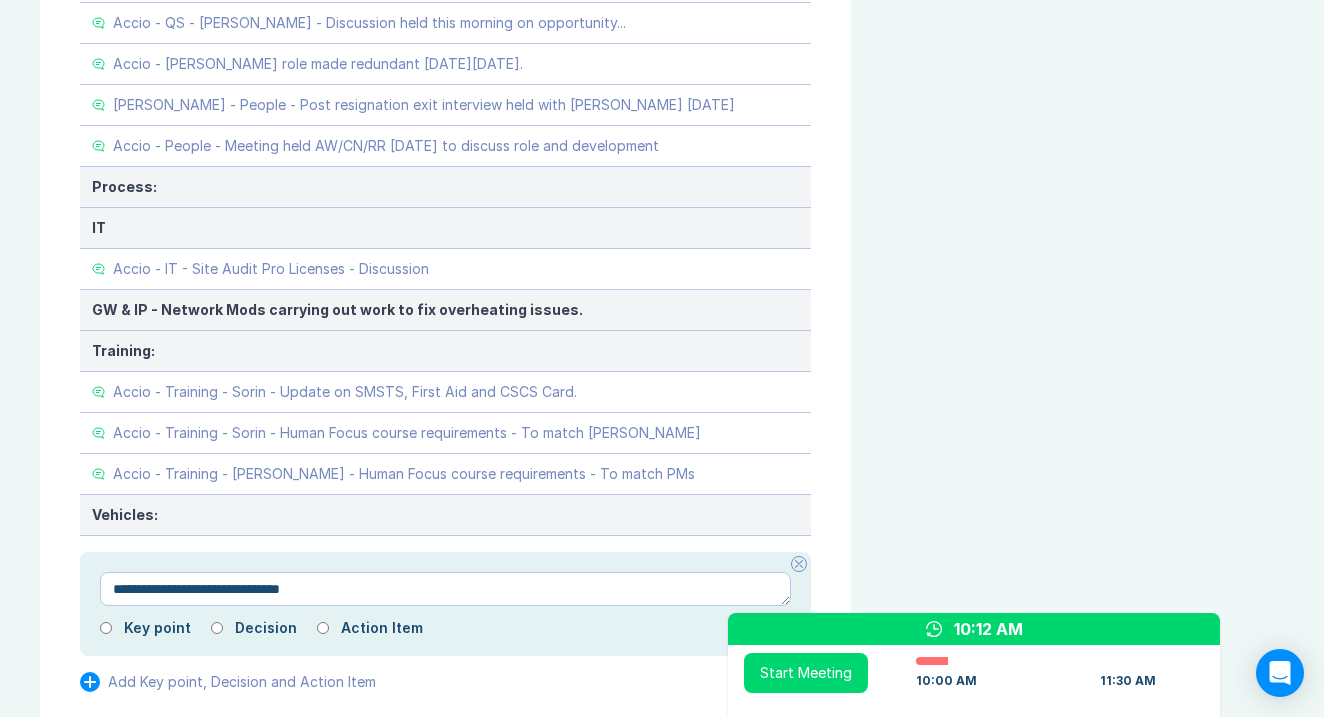 type on "**********" 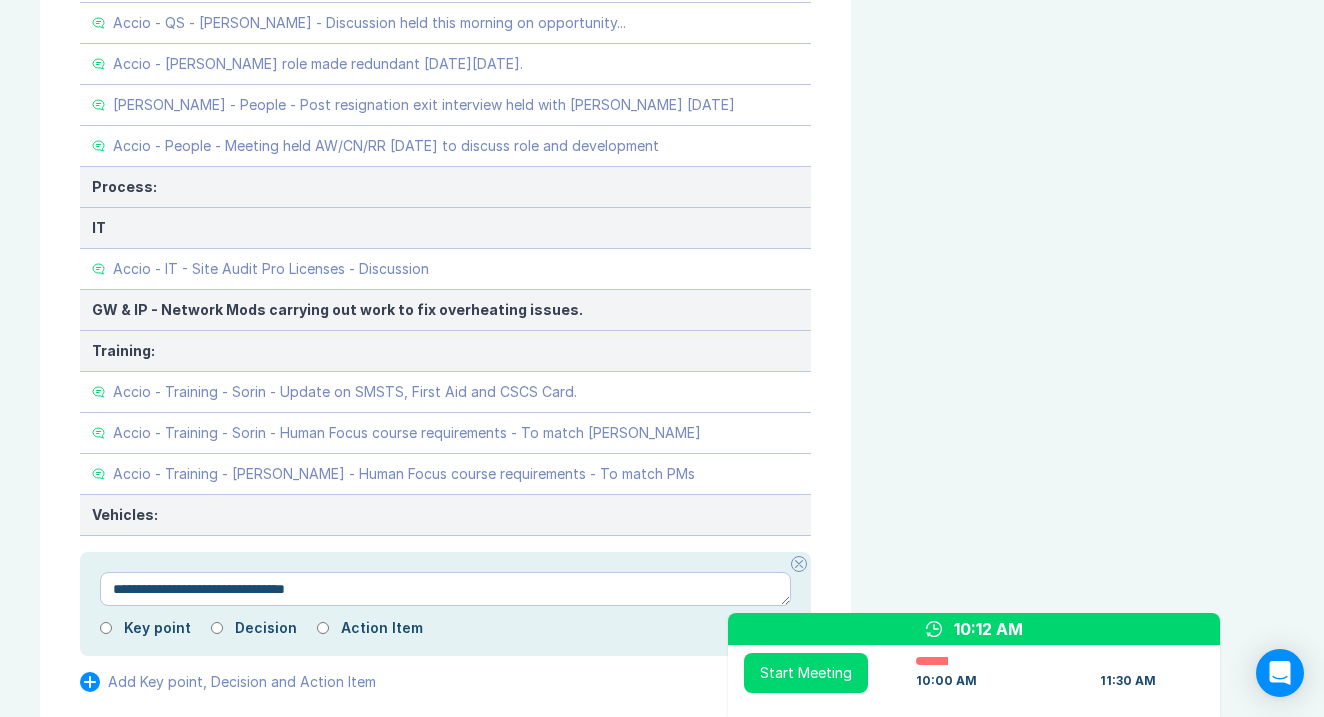 type on "**********" 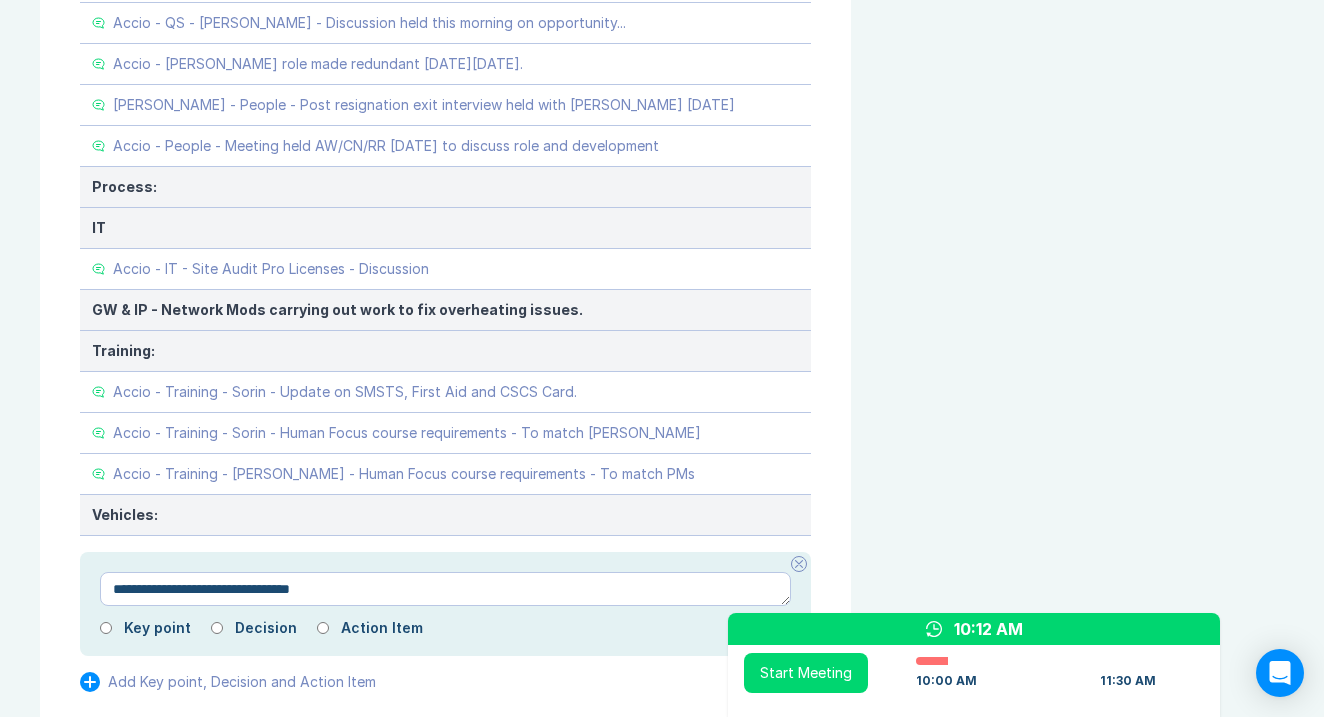 type on "**********" 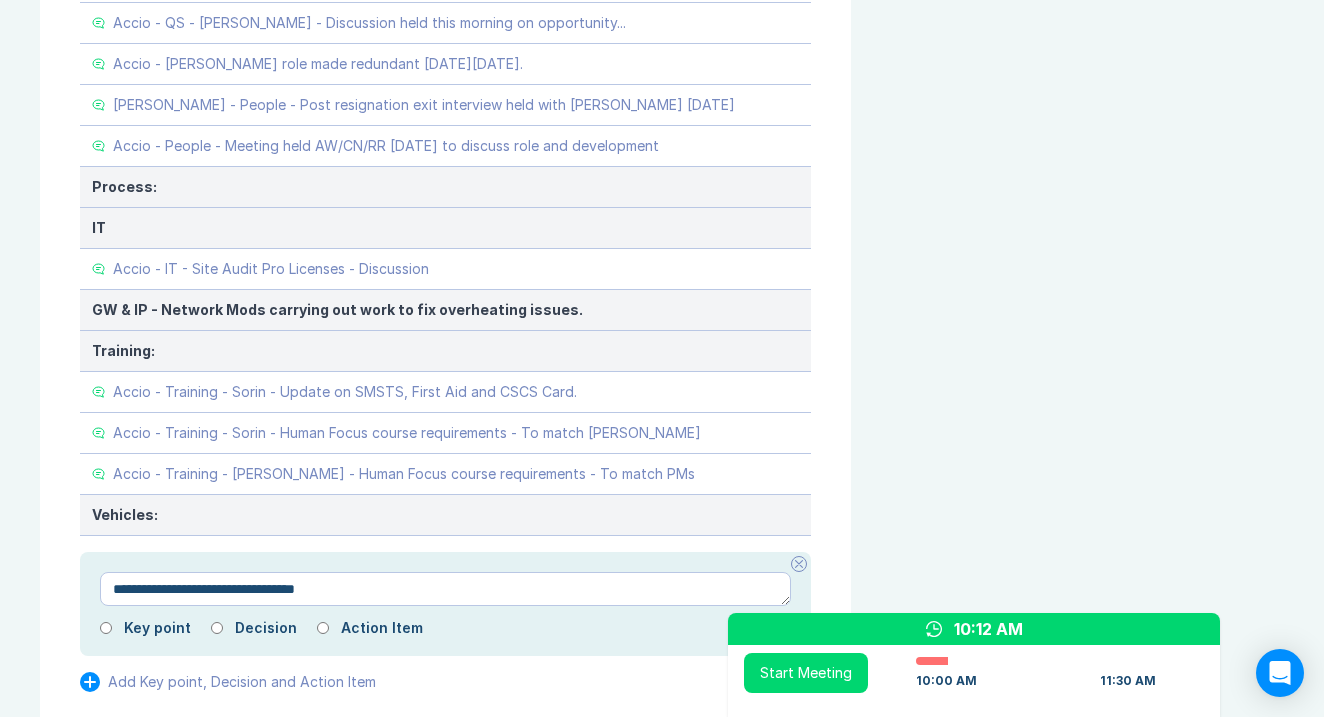 type on "**********" 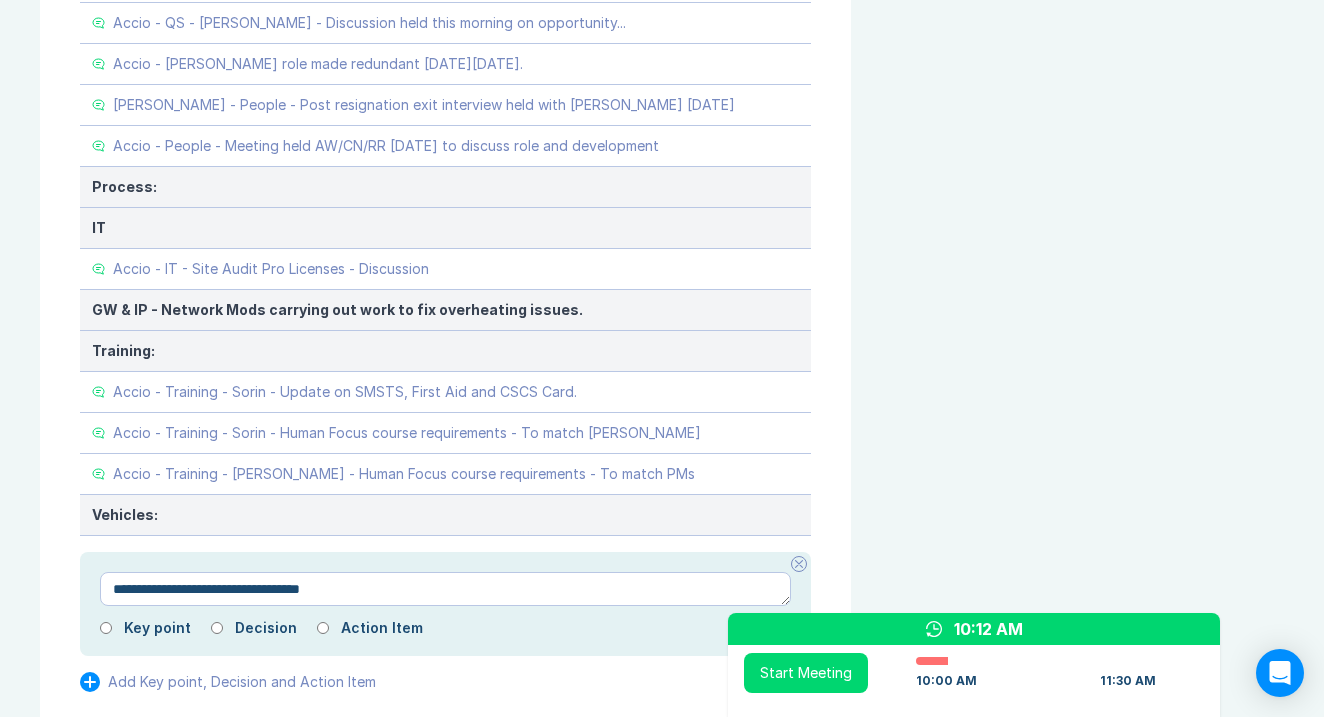 type on "**********" 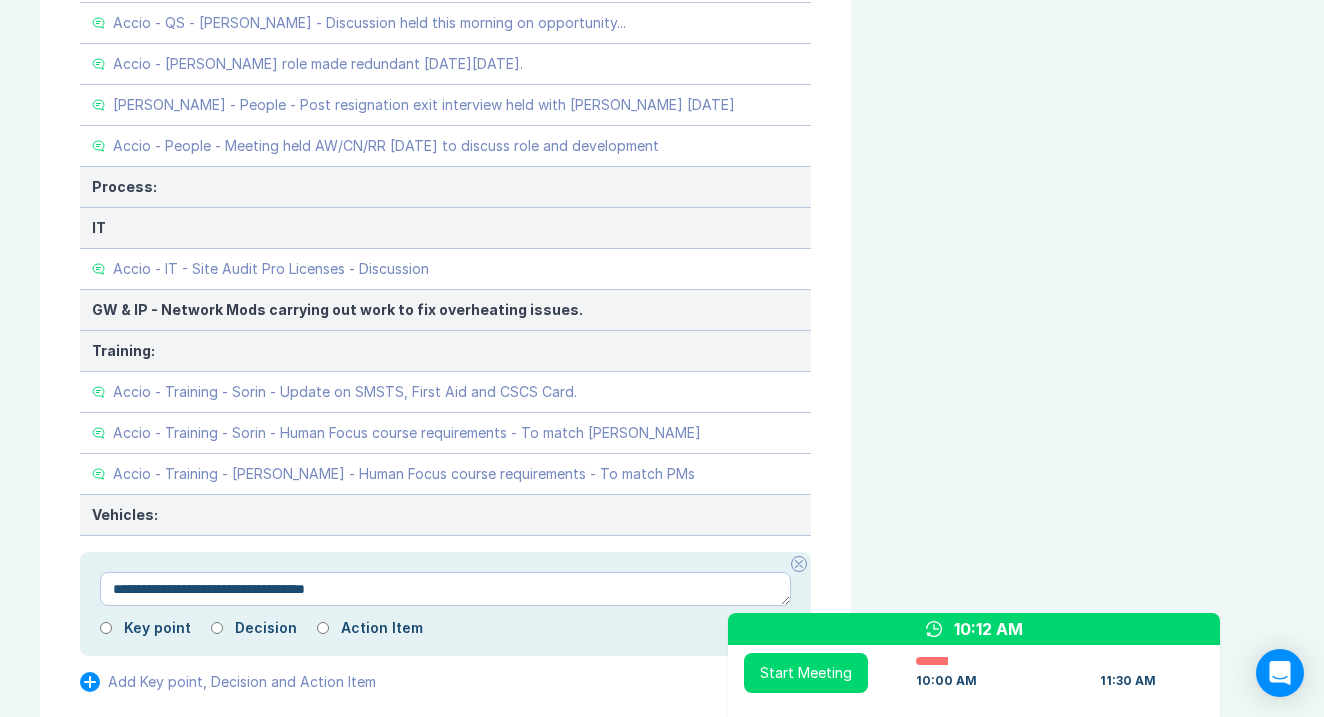type on "*" 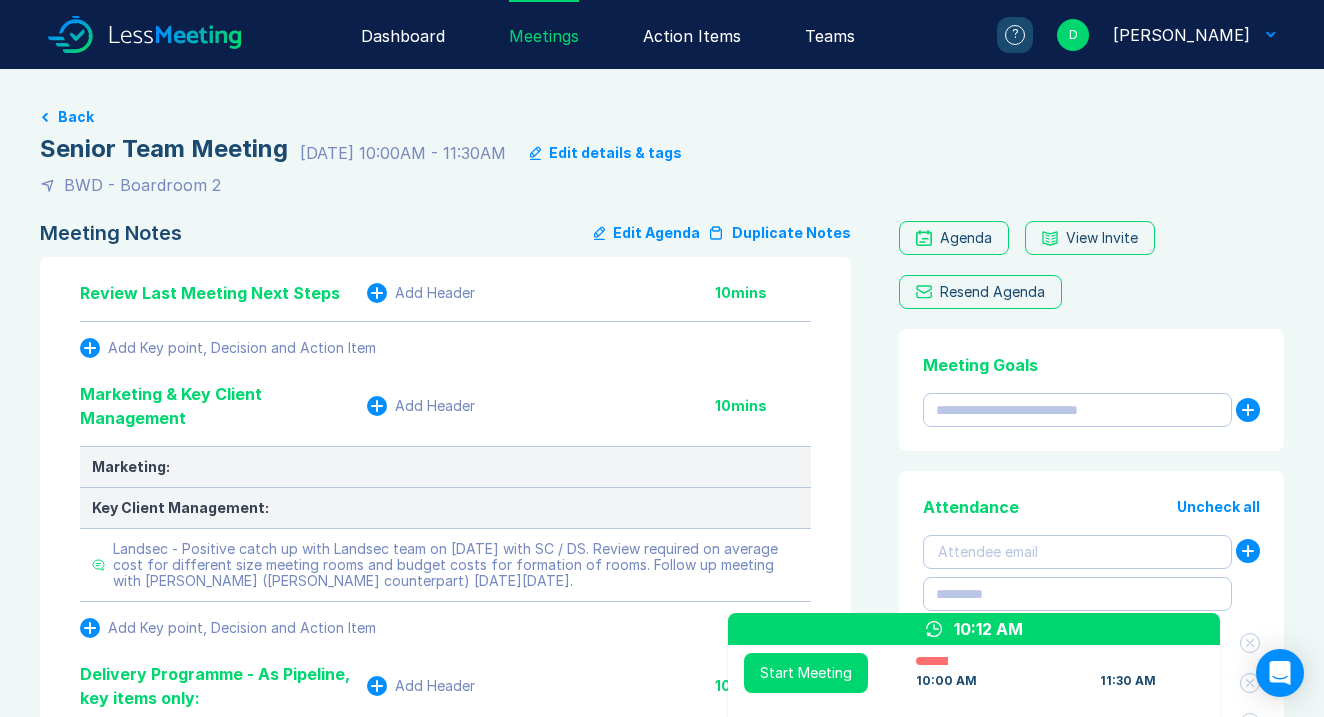 scroll, scrollTop: 0, scrollLeft: 0, axis: both 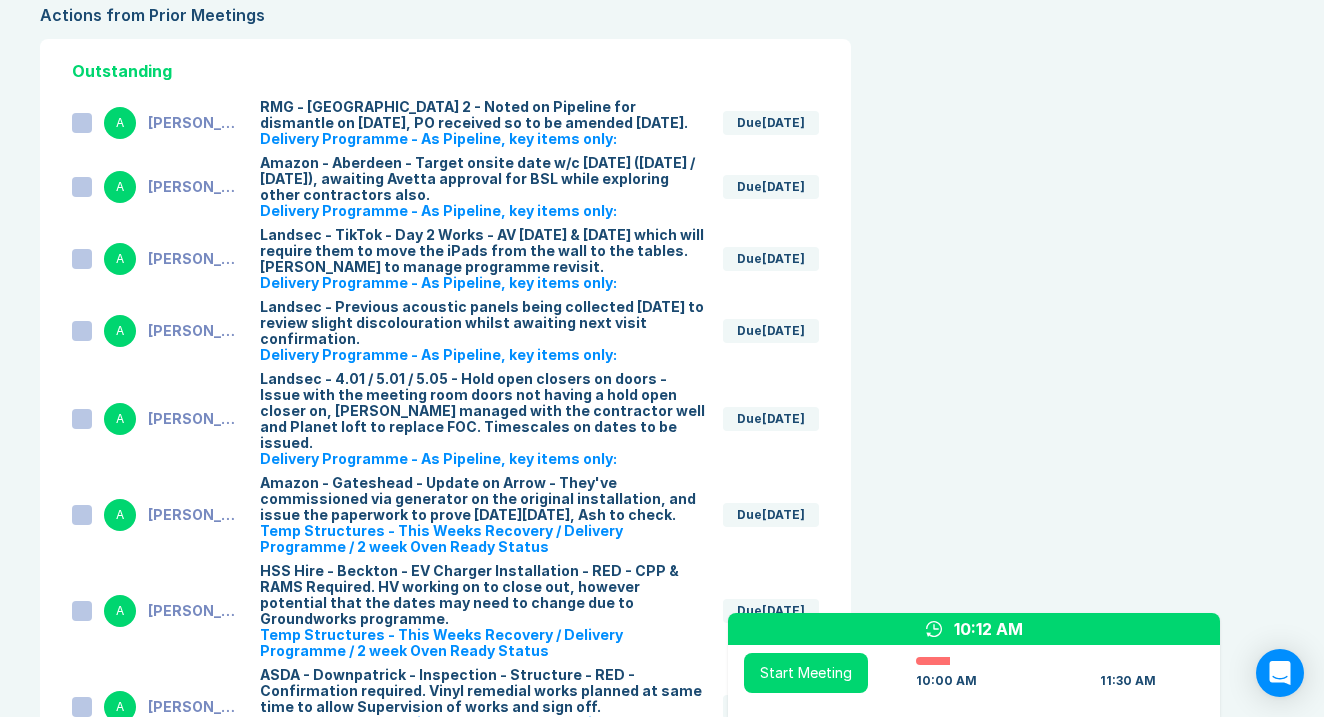 click on "Agenda View Invite Resend Agenda Meeting Goals
To pick up a draggable item, press the space bar.
While dragging, use the arrow keys to move the item.
Press space again to drop the item in its new position, or press escape to cancel.
Attendance Uncheck all Attendee email D [PERSON_NAME] Organizer 31 / 31  ( 100 %) A [PERSON_NAME] 30 / 30  ( 100 %) I [PERSON_NAME] 30 / 31  ( 97 %) R [PERSON_NAME] 25 / 31  ( 81 %) S [PERSON_NAME] 31 / 31  ( 100 %) Meeting History Link to Previous Meetings Series Average 53 ~ 0 mins late 85 mins , ~ 0 mins over [DATE] 90 mins [DATE] 90 mins [DATE] 90 mins Load  3  older Upcoming  [DATE] Parking Lot Parking Lot History Nothing To Show Documents & Images  Upload File(s) 4MB max per file Drag file(s) to upload" at bounding box center [1087, 42634] 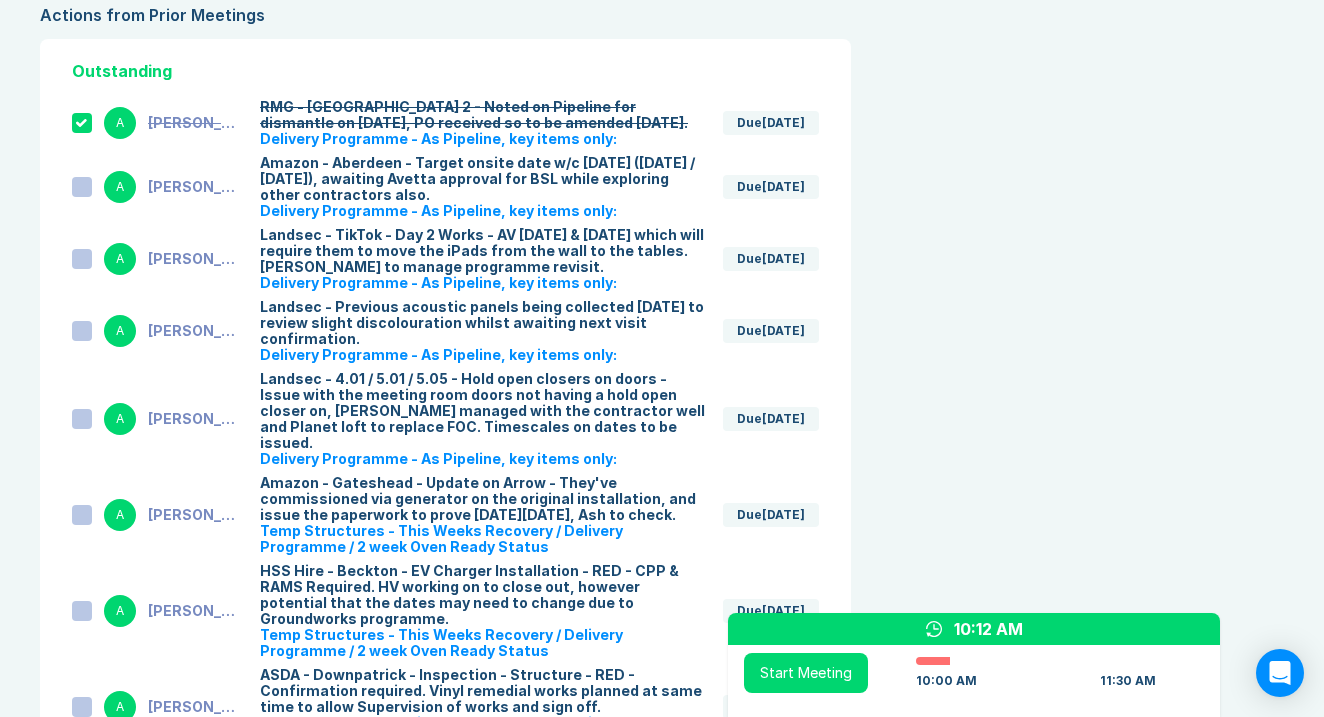 click at bounding box center (82, 187) 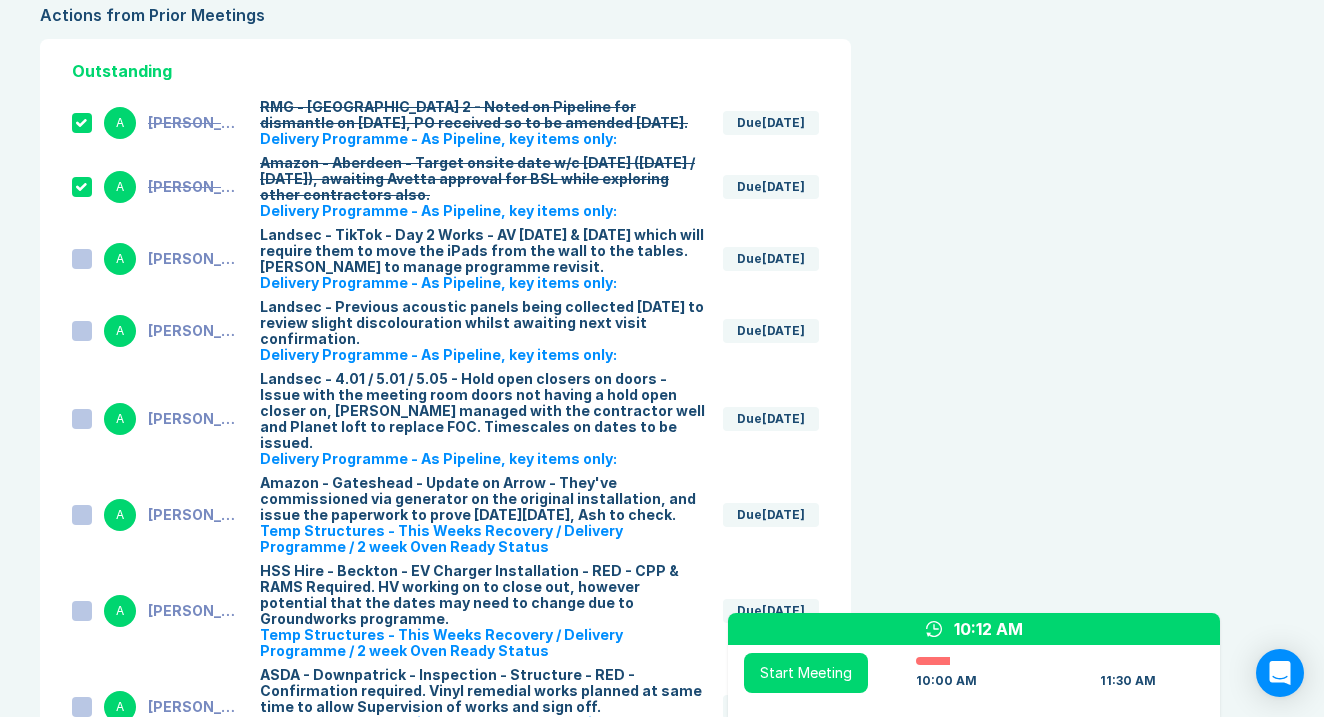 click on "A Ashley Walters Landsec - TikTok - Day 2 Works - AV 21st & 22nd of June which will require them to move the iPads from the wall to the tables. Ash to manage programme revisit. Delivery Programme - As Pipeline, key items only: Due  Mar 30" at bounding box center [445, 259] 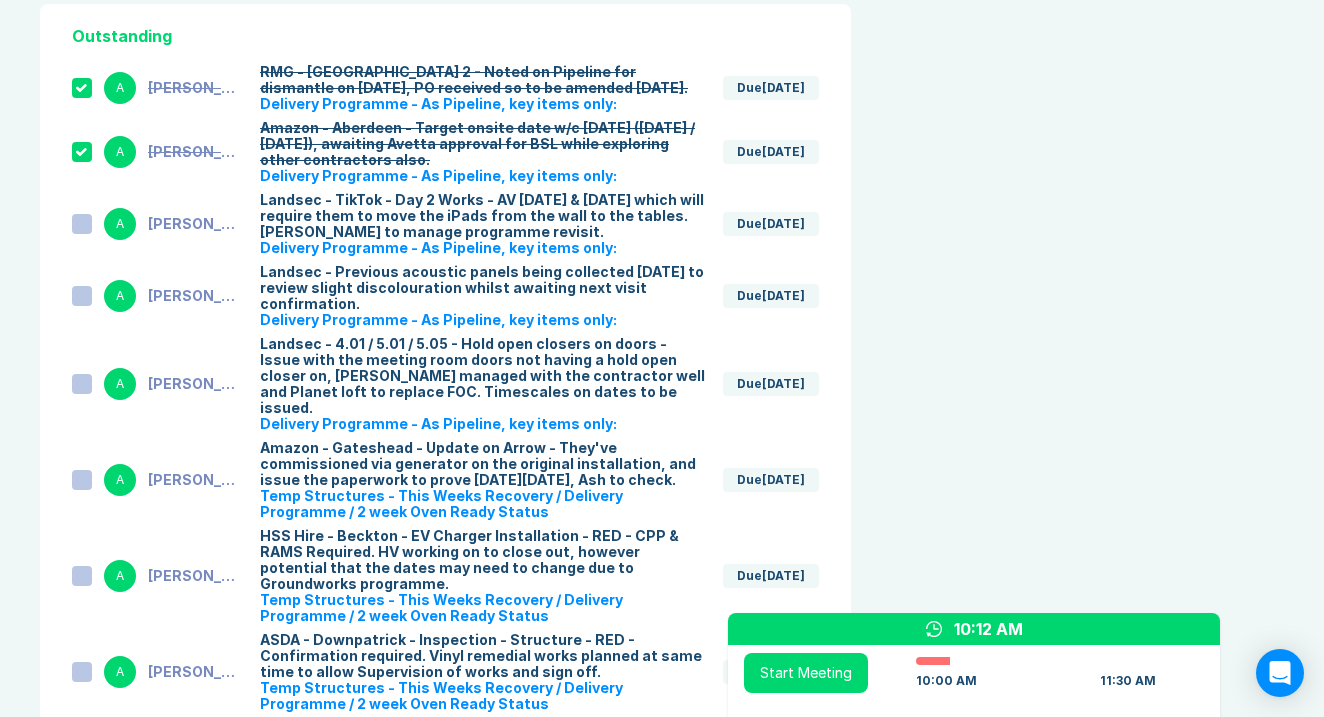 scroll, scrollTop: 5225, scrollLeft: 0, axis: vertical 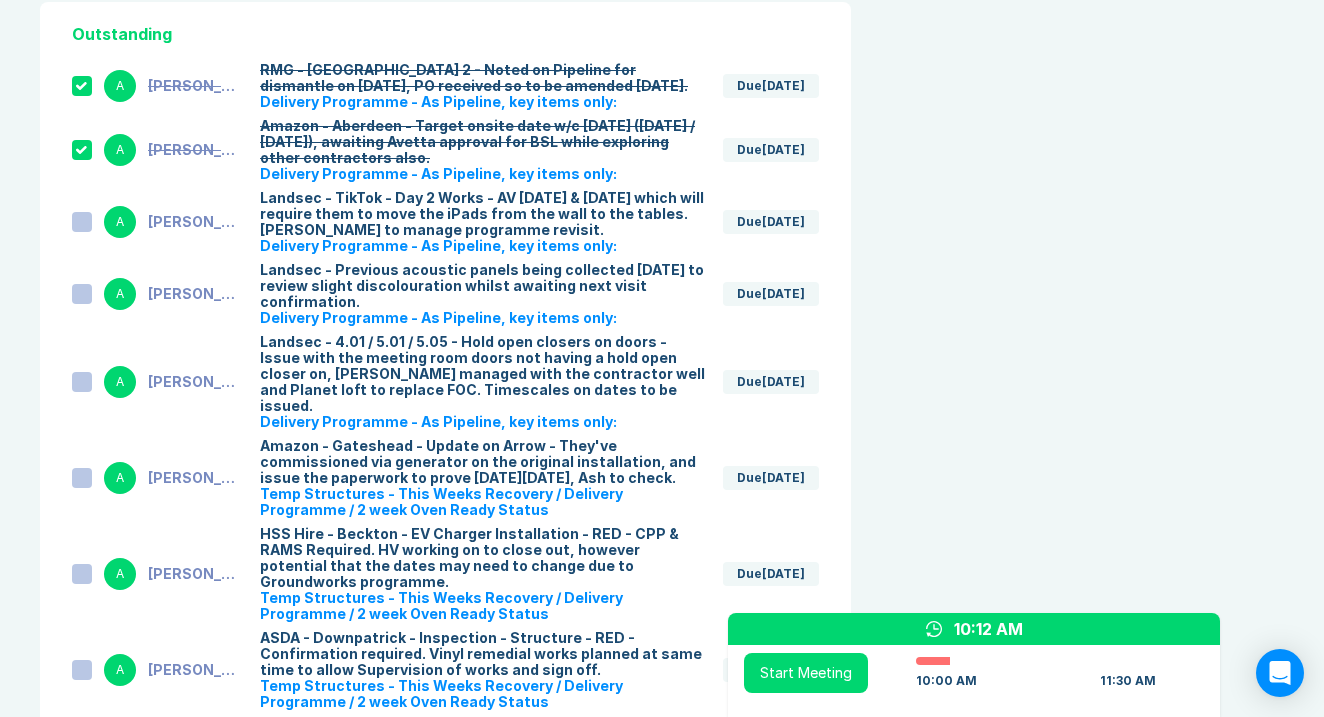 click at bounding box center (82, 222) 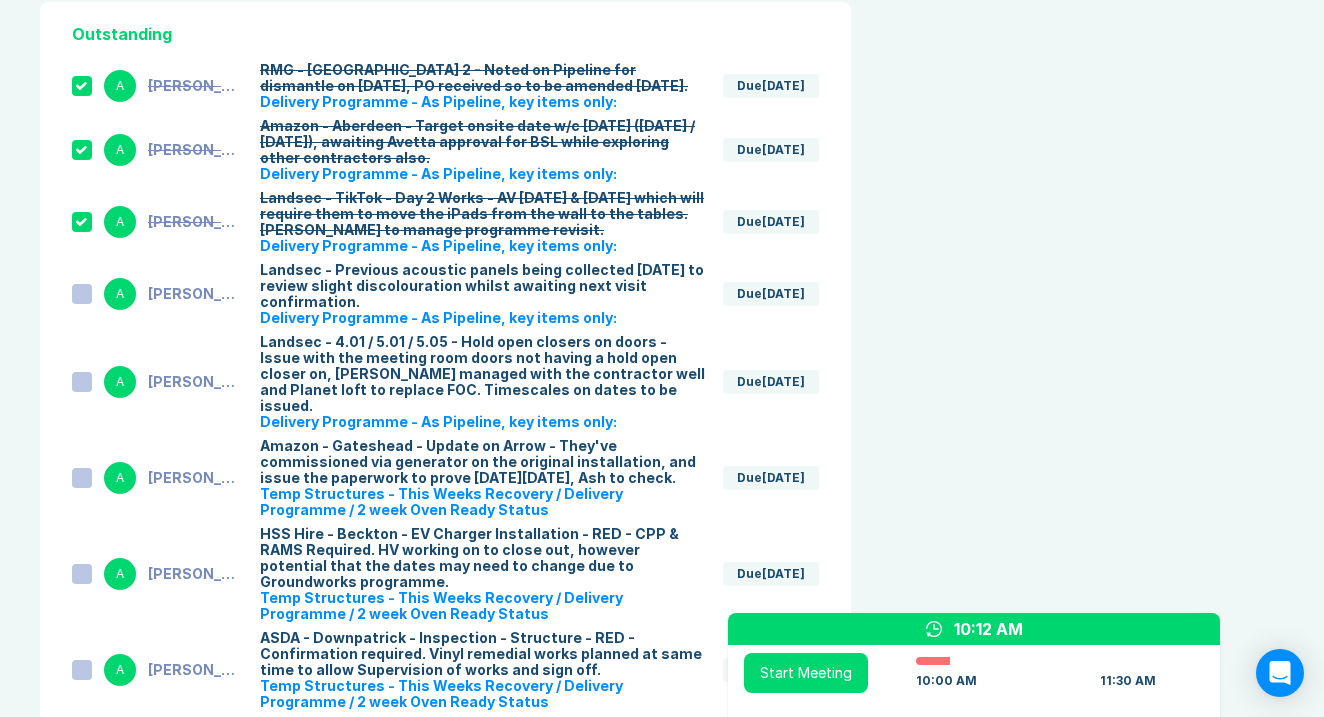 click at bounding box center (82, 294) 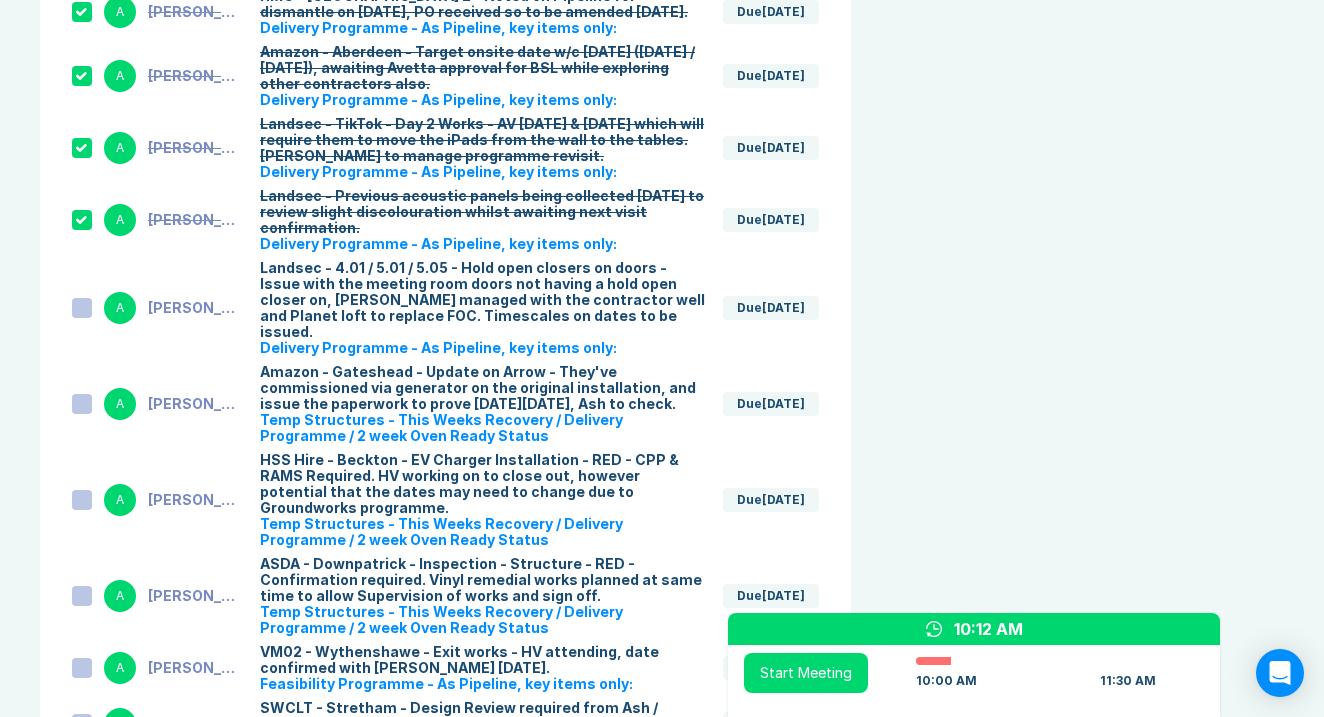 scroll, scrollTop: 5303, scrollLeft: 0, axis: vertical 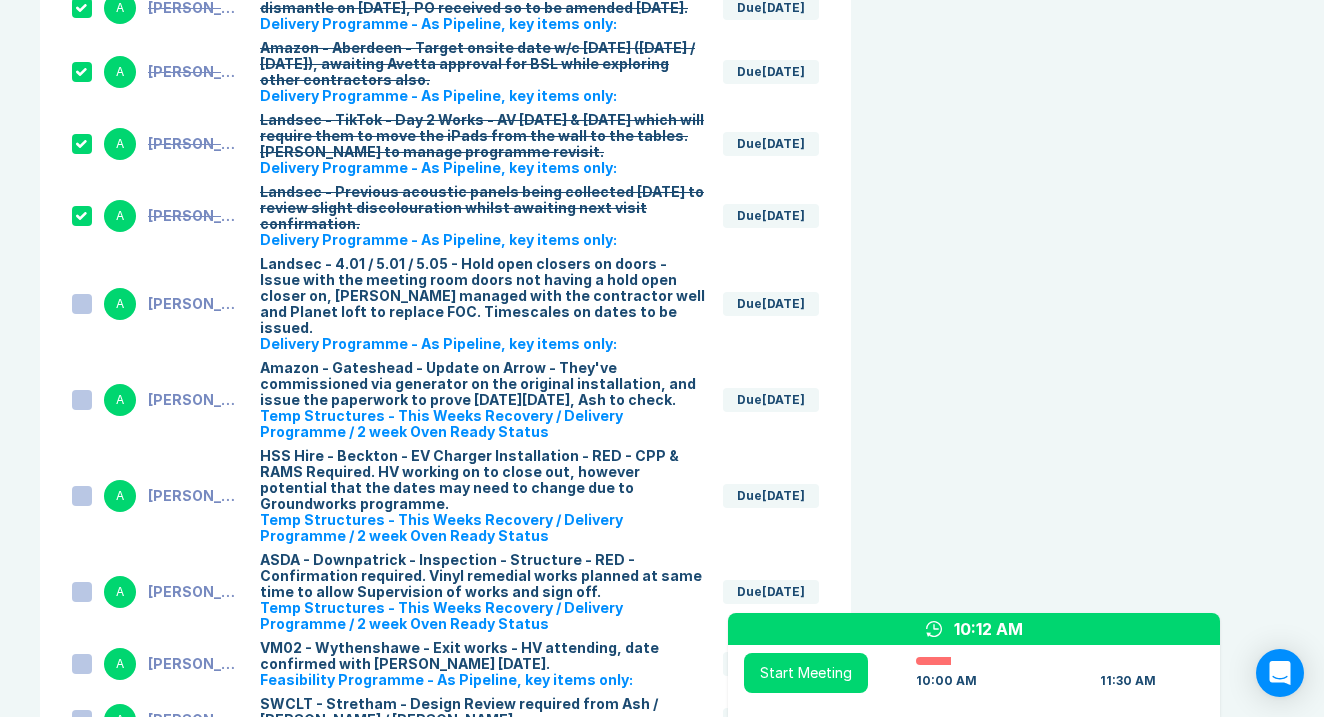 click at bounding box center [82, 304] 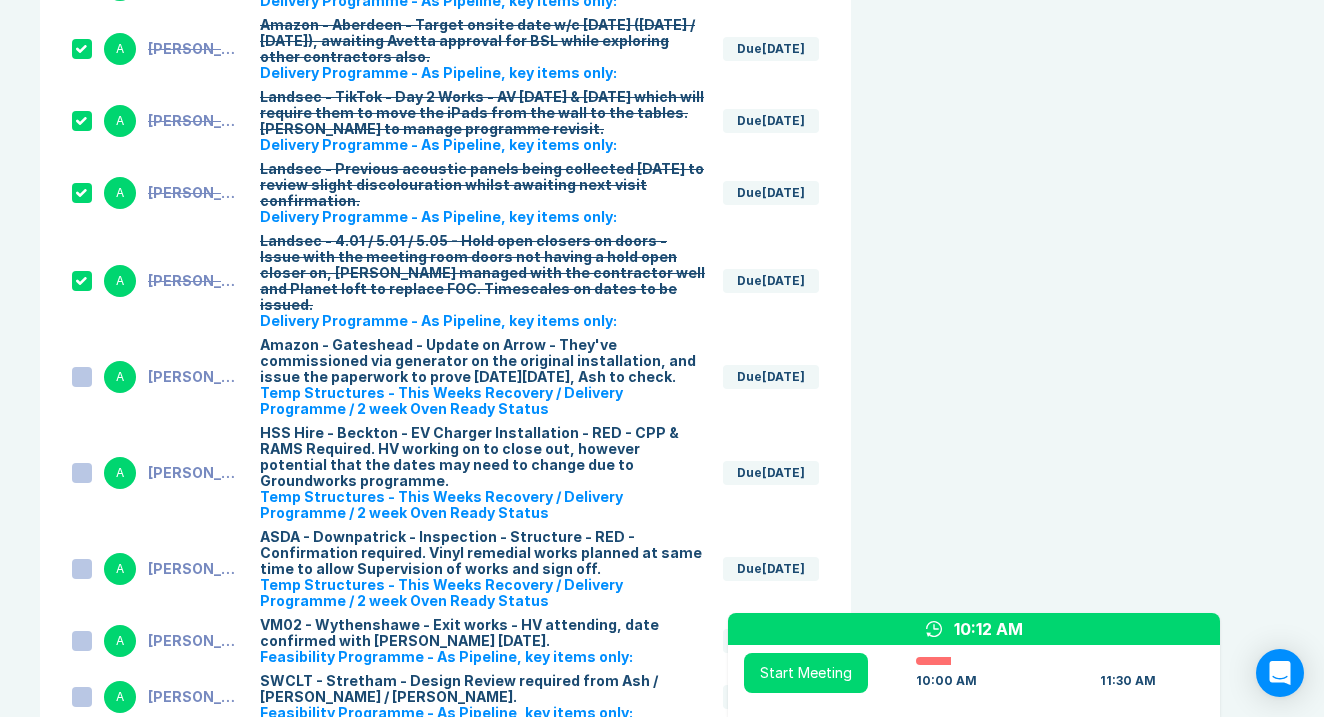 scroll, scrollTop: 5328, scrollLeft: 0, axis: vertical 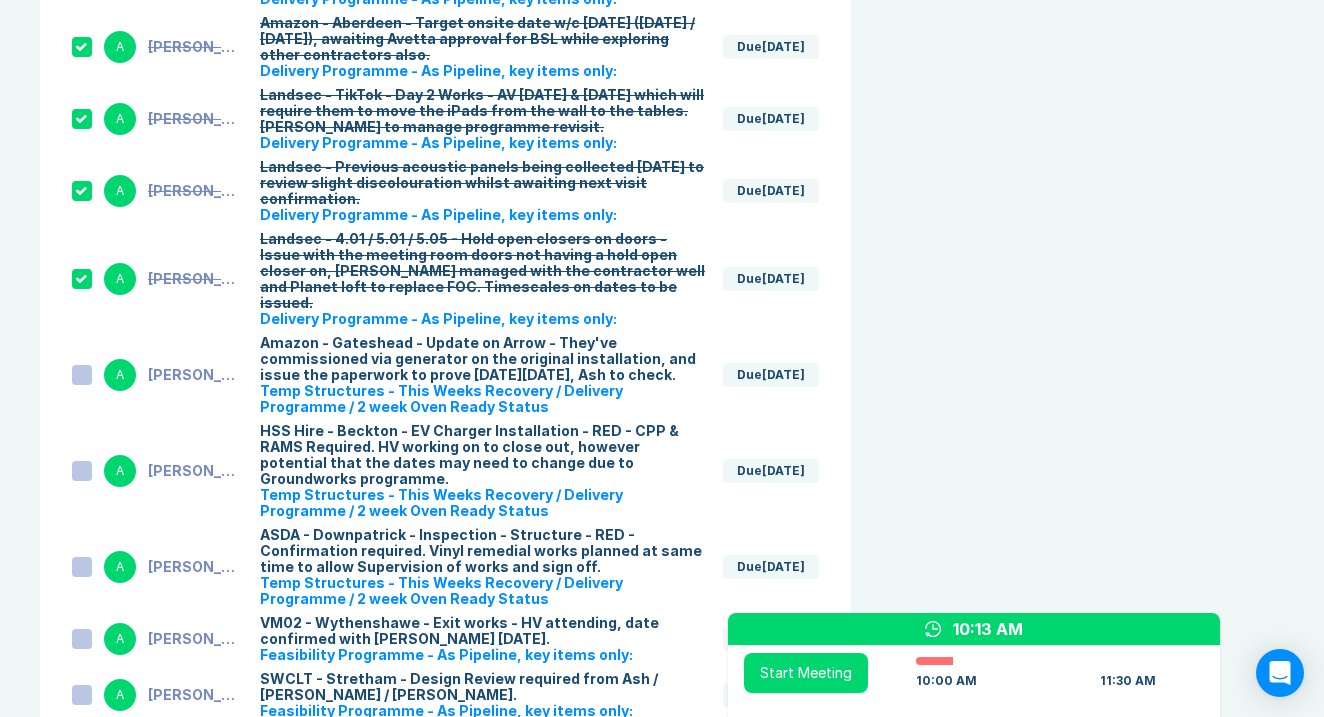 click at bounding box center (82, 375) 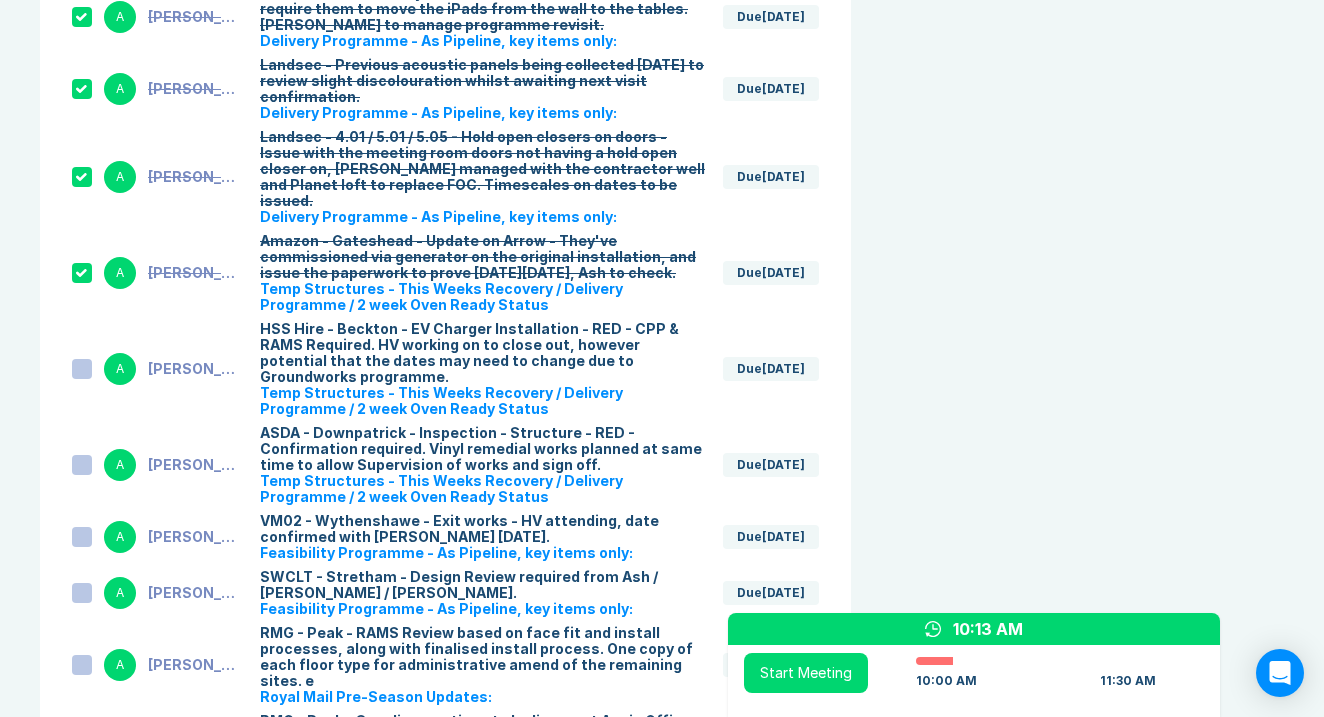 click at bounding box center [82, 369] 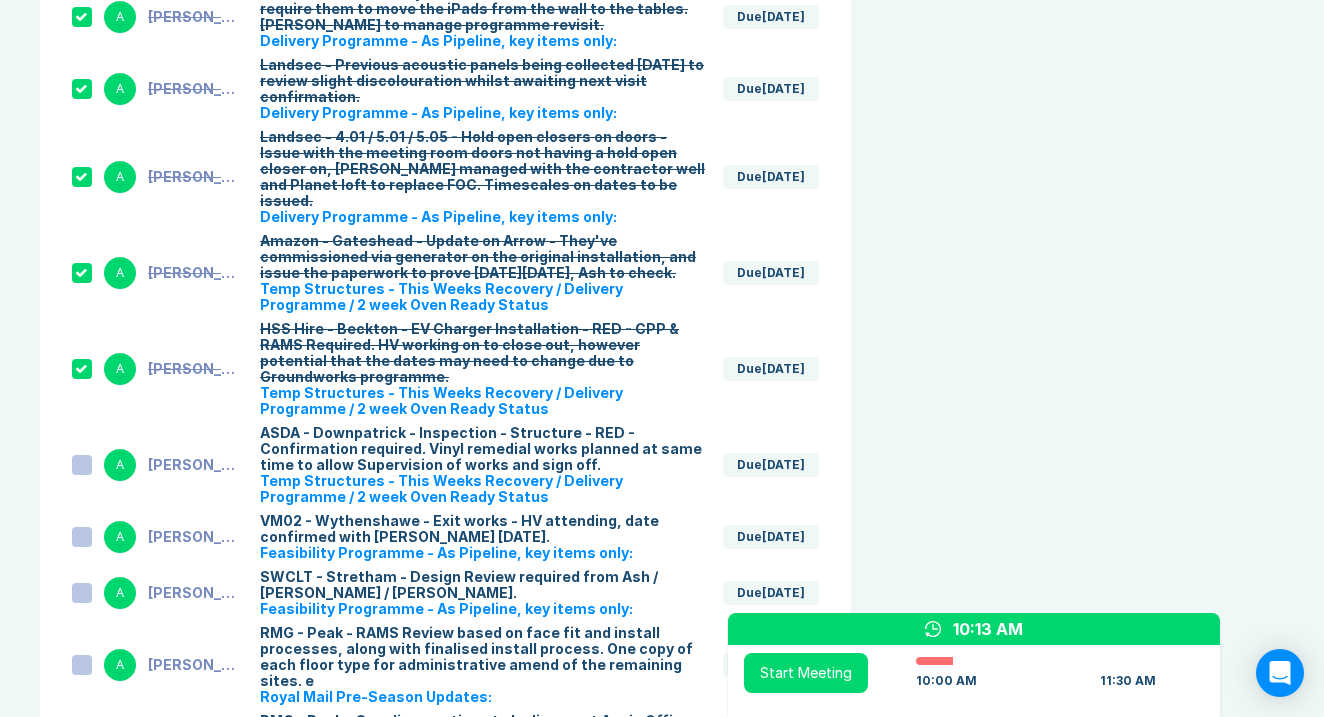 scroll, scrollTop: 5444, scrollLeft: 0, axis: vertical 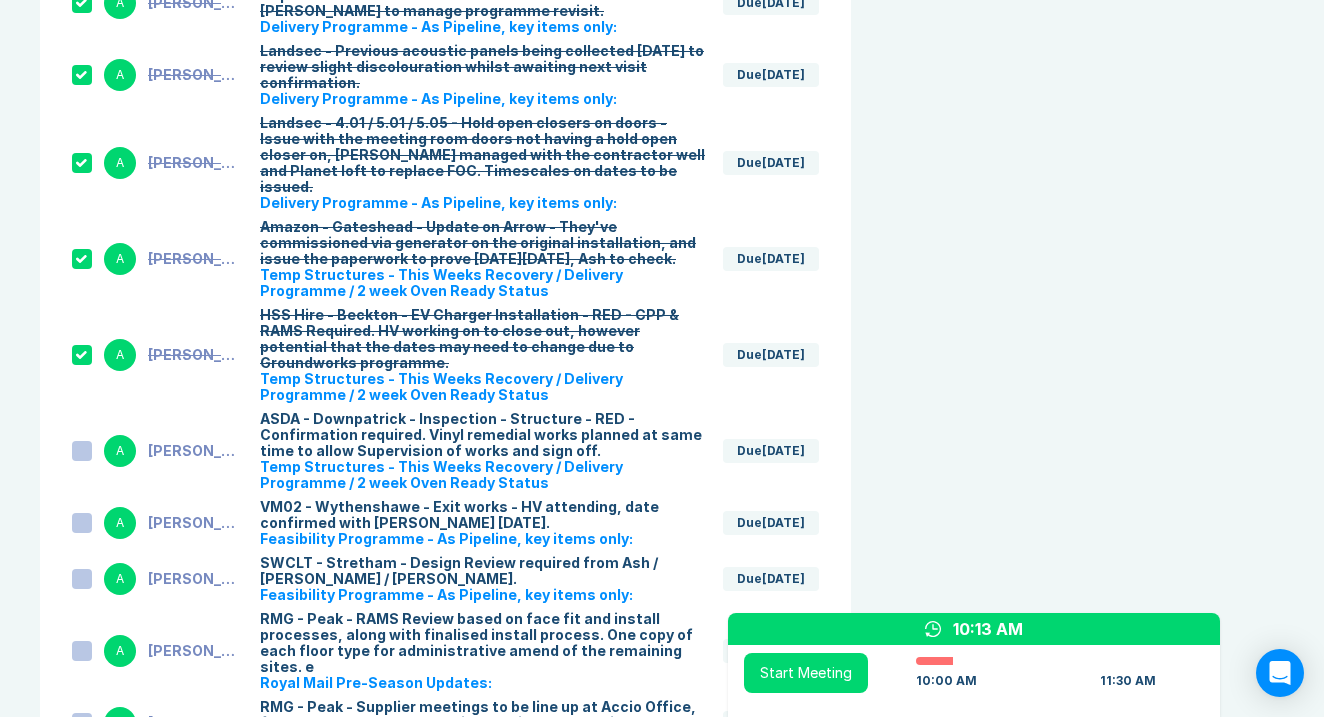 click at bounding box center [82, 451] 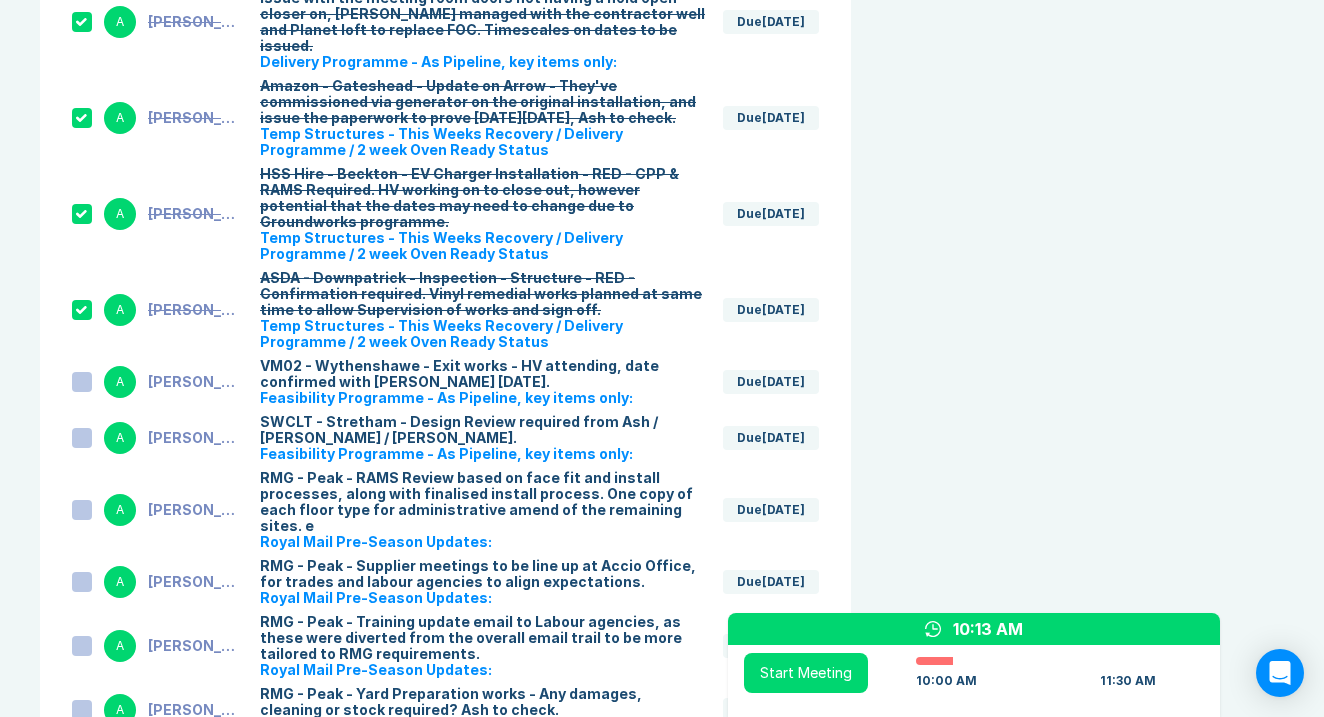 scroll, scrollTop: 5602, scrollLeft: 0, axis: vertical 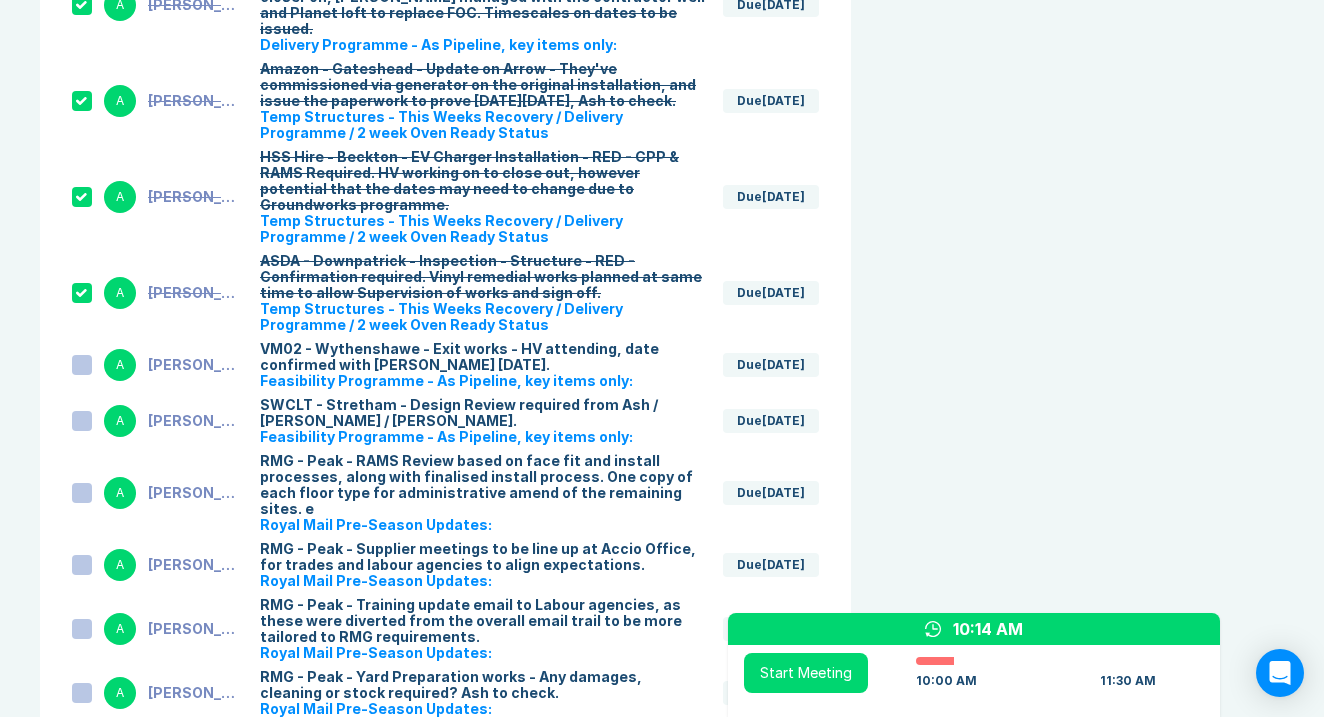 click at bounding box center (82, 365) 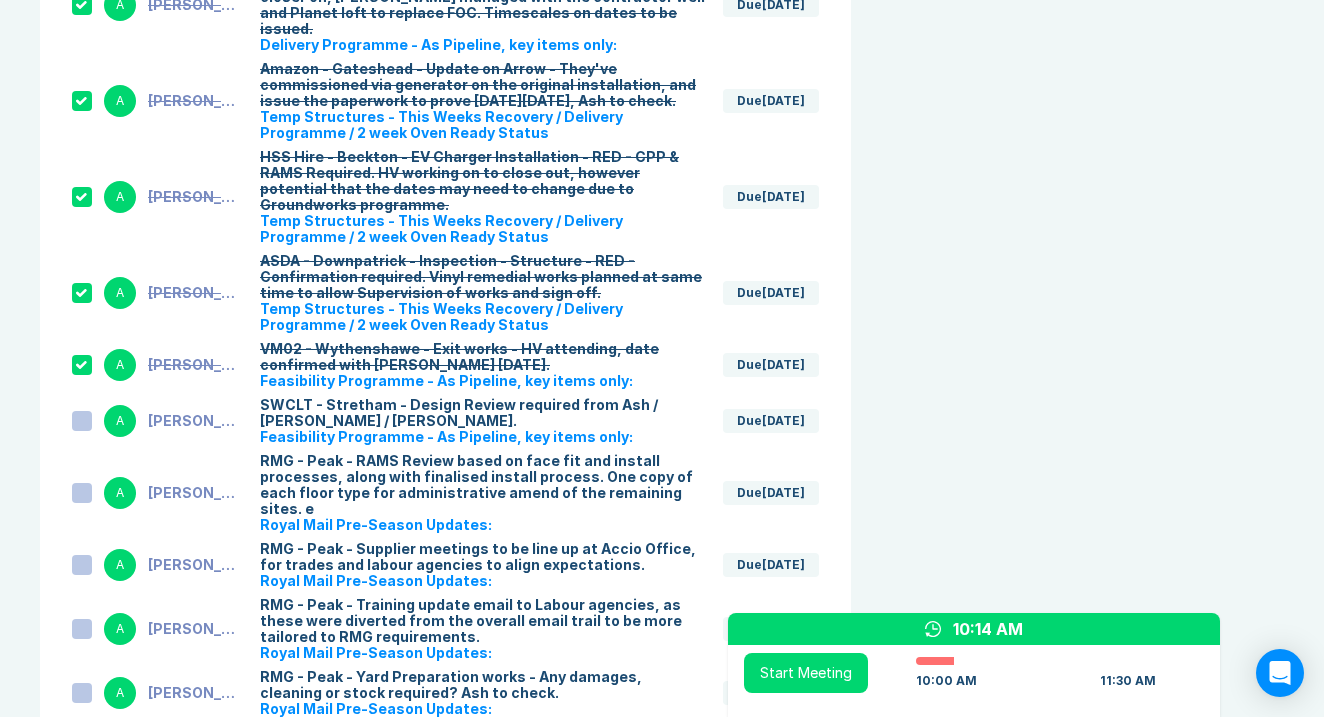click at bounding box center (82, 421) 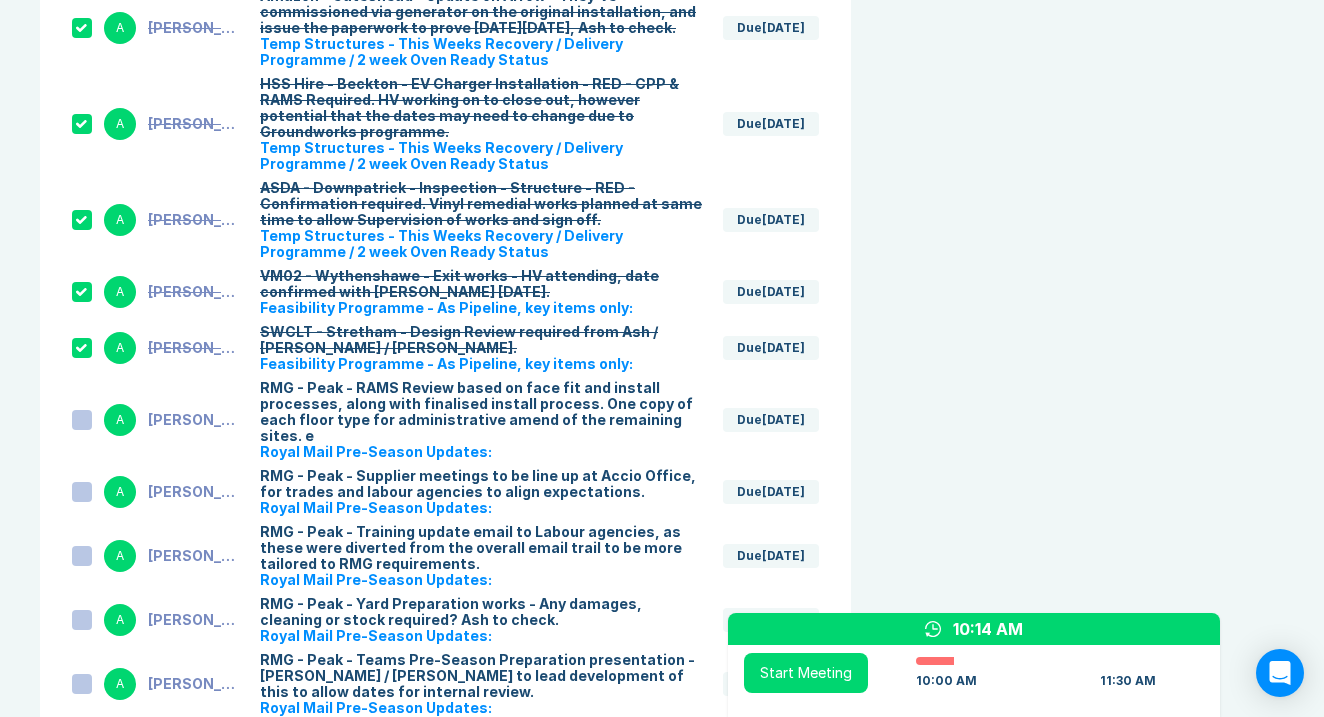 scroll, scrollTop: 5680, scrollLeft: 0, axis: vertical 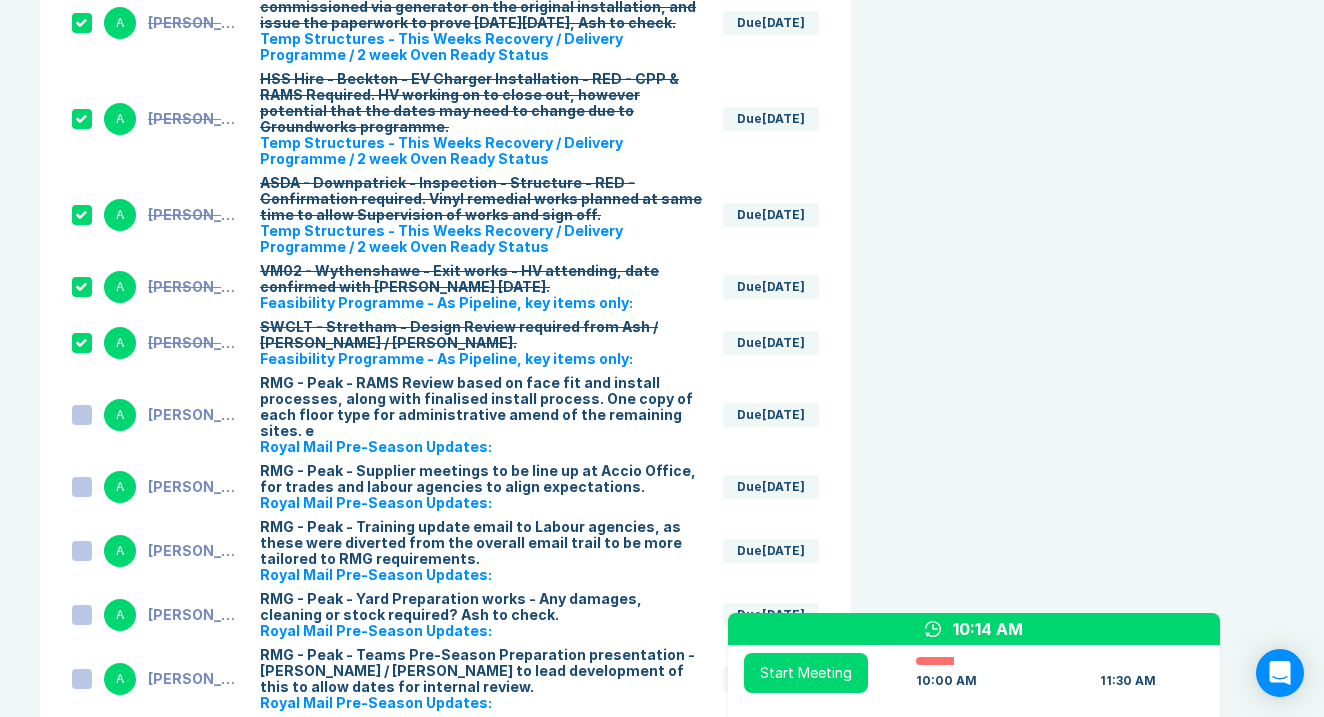 click on "Outstanding A Ashley Walters RMG - Southampton 2 - Noted on Pipeline for dismantle on 4th July 2025, PO received so to be amended 11th June 2025. Delivery Programme - As Pipeline, key items only: Due  Mar 30 A Ashley Walters Amazon - Aberdeen - Target onsite date w/c 23rd June (Friday / Saturday), awaiting Avetta approval for BSL while exploring other contractors also. Delivery Programme - As Pipeline, key items only: Due  Mar 30 A Ashley Walters Landsec - TikTok - Day 2 Works - AV 21st & 22nd of June which will require them to move the iPads from the wall to the tables. Ash to manage programme revisit. Delivery Programme - As Pipeline, key items only: Due  Mar 30 A Ashley Walters Landsec - Previous acoustic panels being collected 12/06/25 to review slight discolouration whilst awaiting next visit confirmation. Delivery Programme - As Pipeline, key items only: Due  Mar 30 A Ashley Walters Delivery Programme - As Pipeline, key items only: Due  Mar 30 A Ashley Walters Due  Mar 30 A Ashley Walters Due  Mar 30 A" at bounding box center (445, 519) 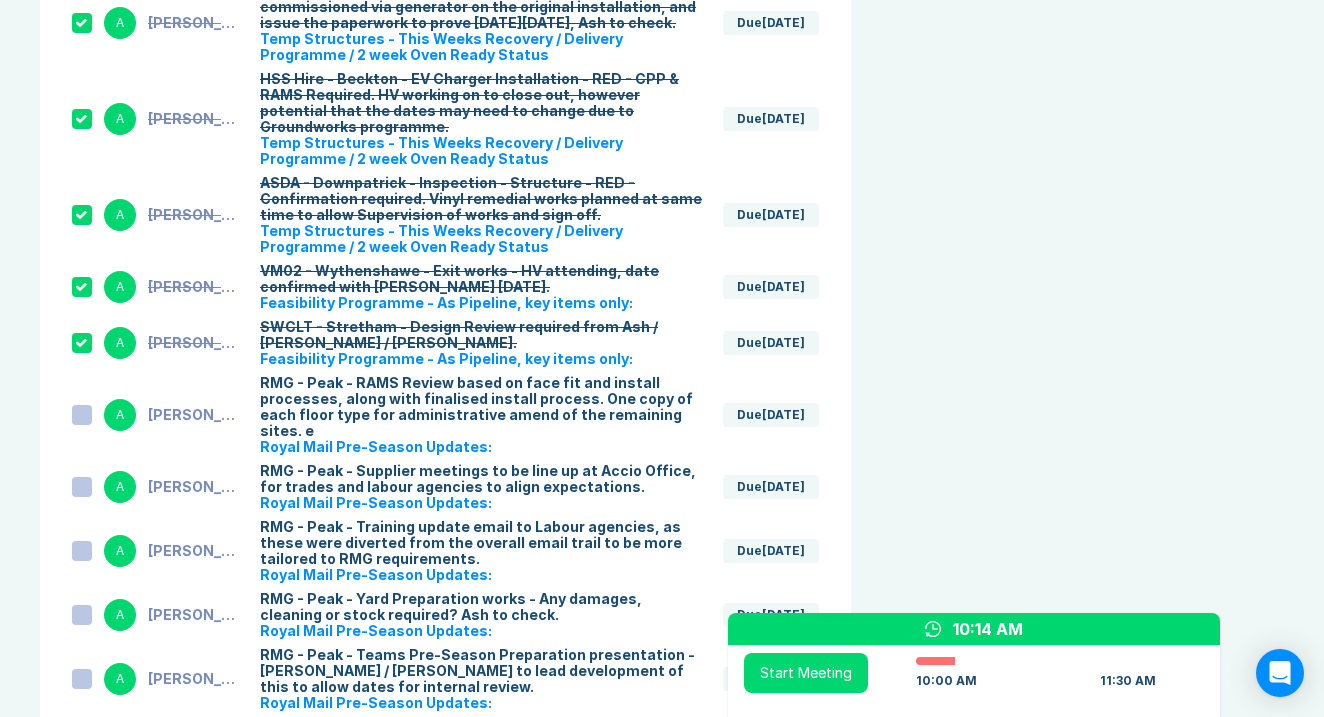 click at bounding box center (82, 415) 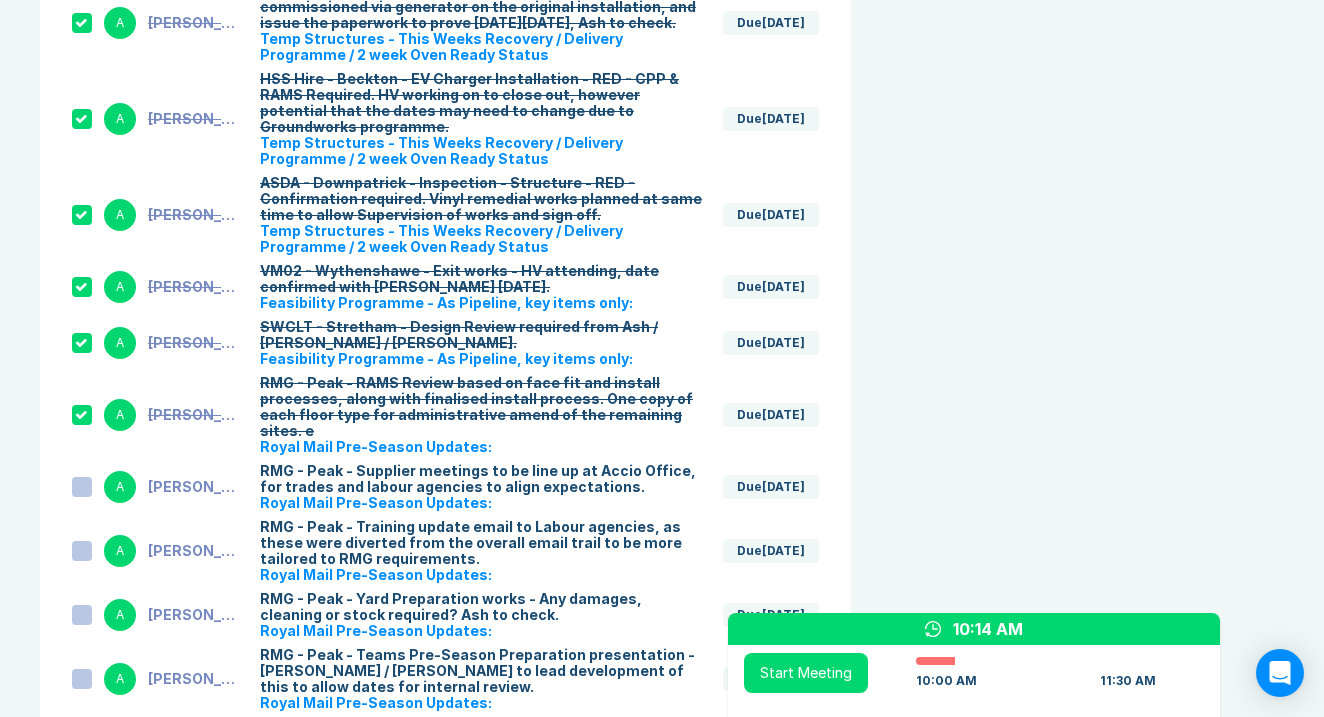 click at bounding box center [82, 487] 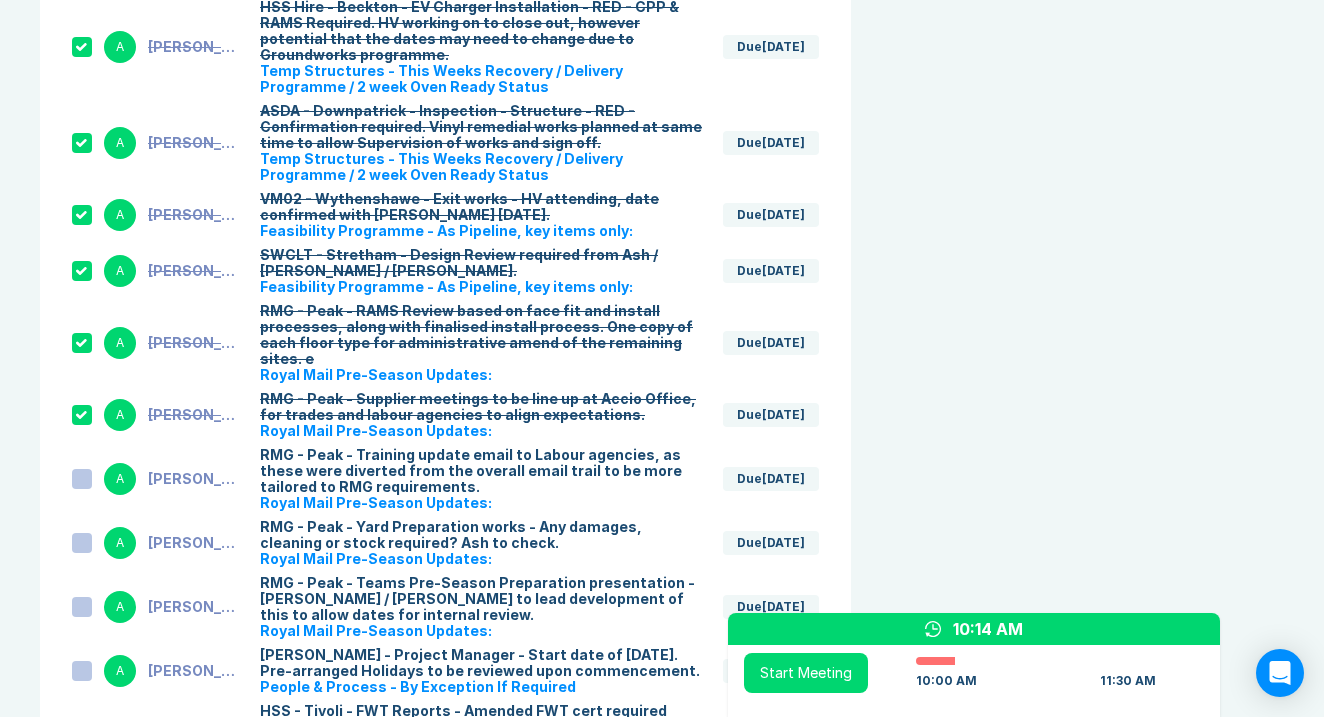 click at bounding box center (82, 479) 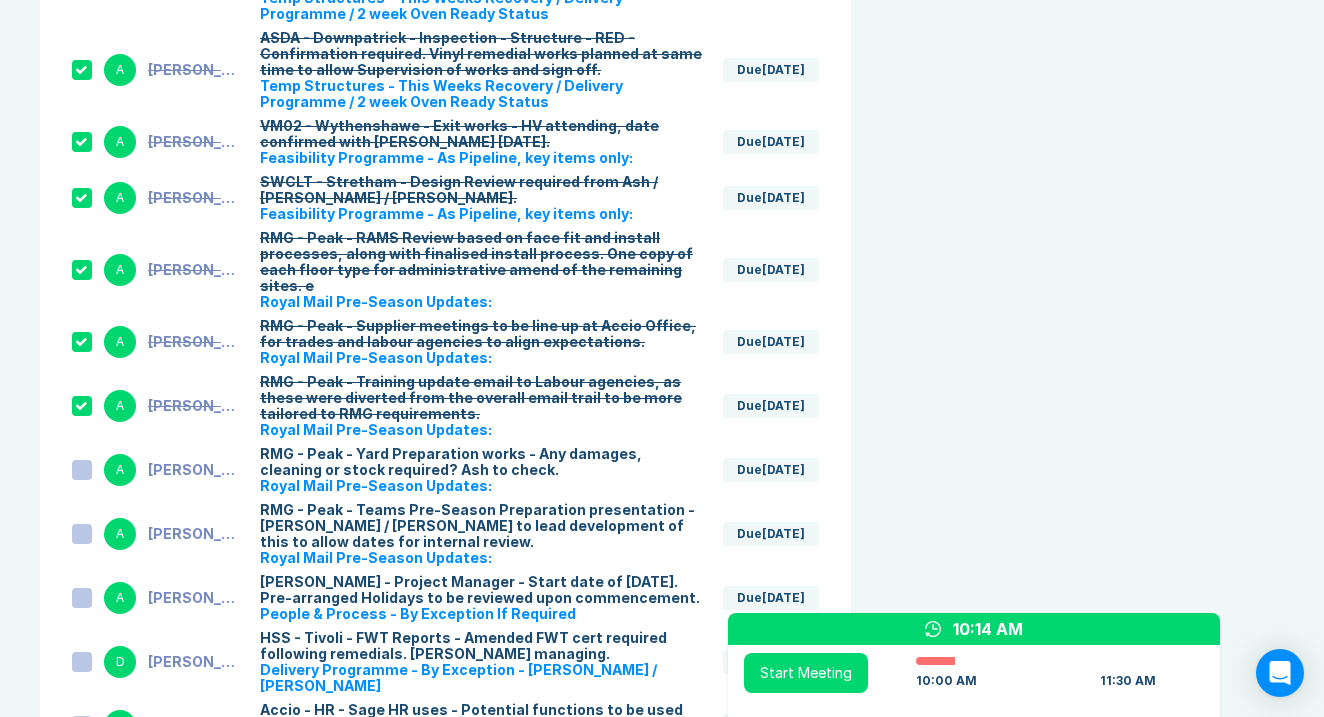 scroll, scrollTop: 5829, scrollLeft: 0, axis: vertical 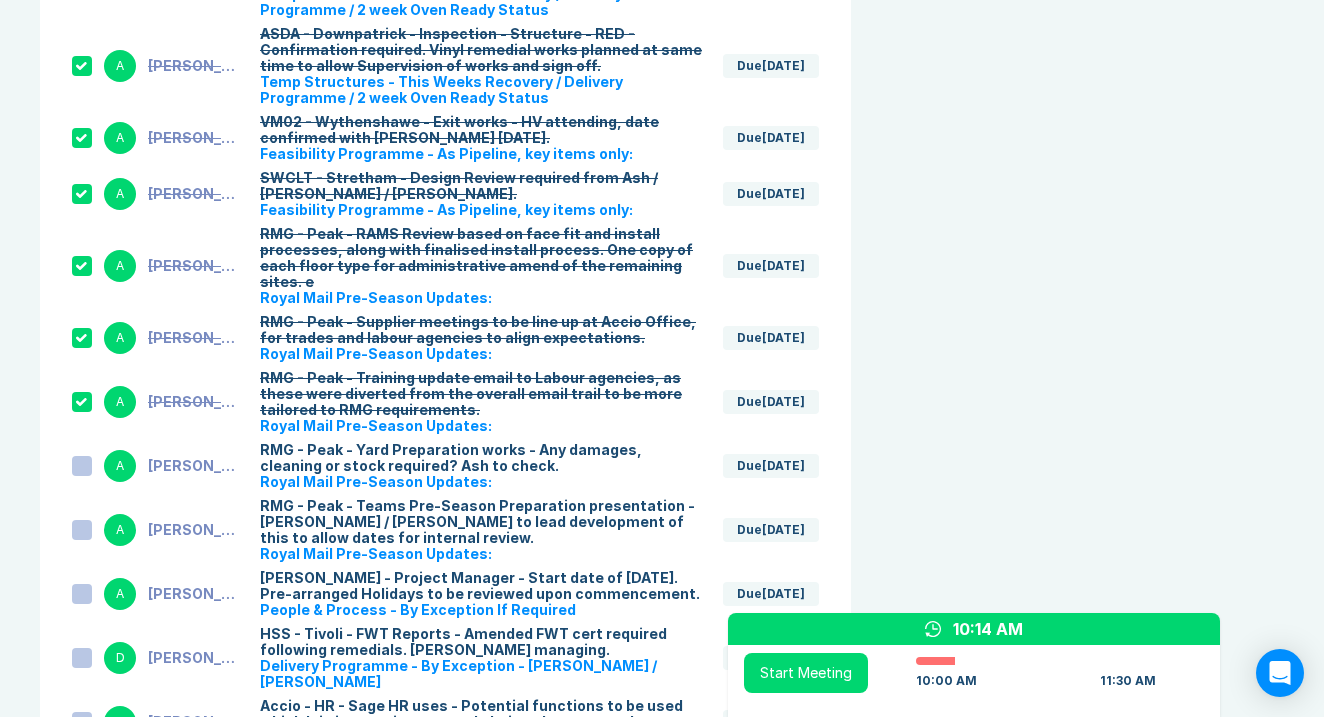 click at bounding box center (82, 466) 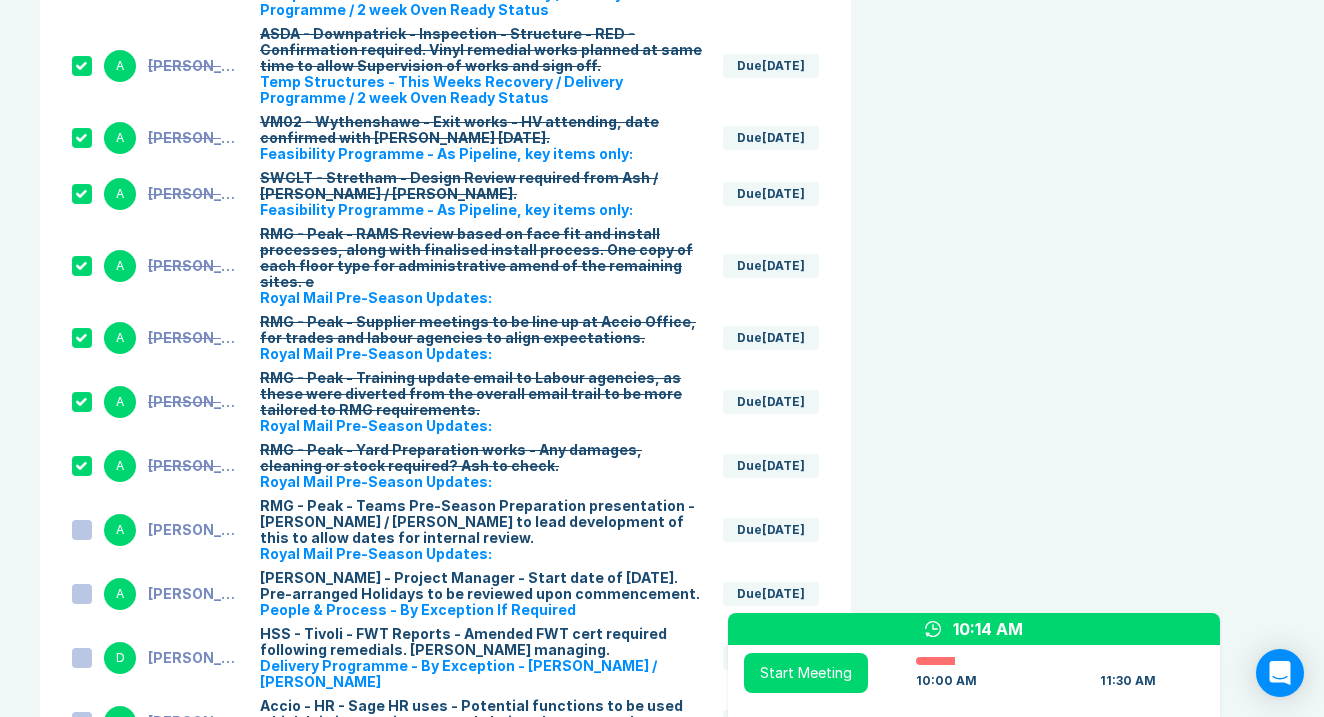 click at bounding box center (82, 530) 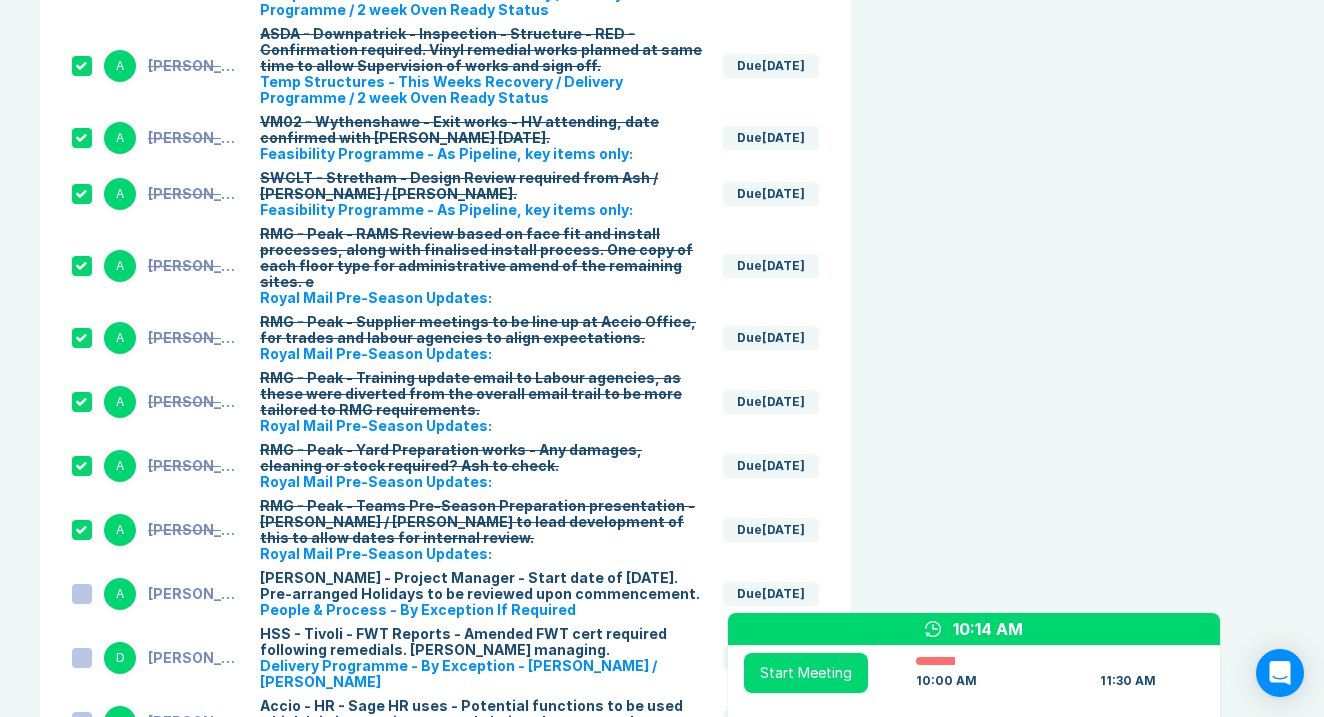 click at bounding box center [82, 594] 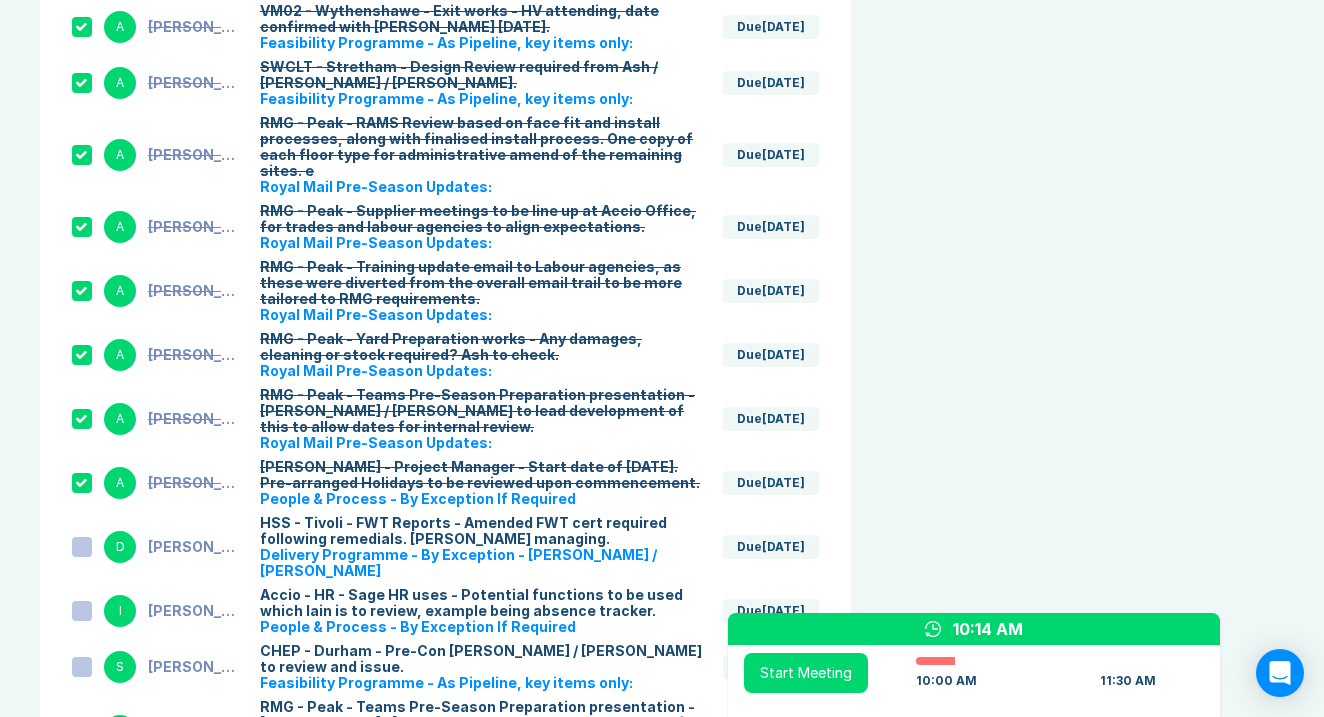 scroll, scrollTop: 5941, scrollLeft: 0, axis: vertical 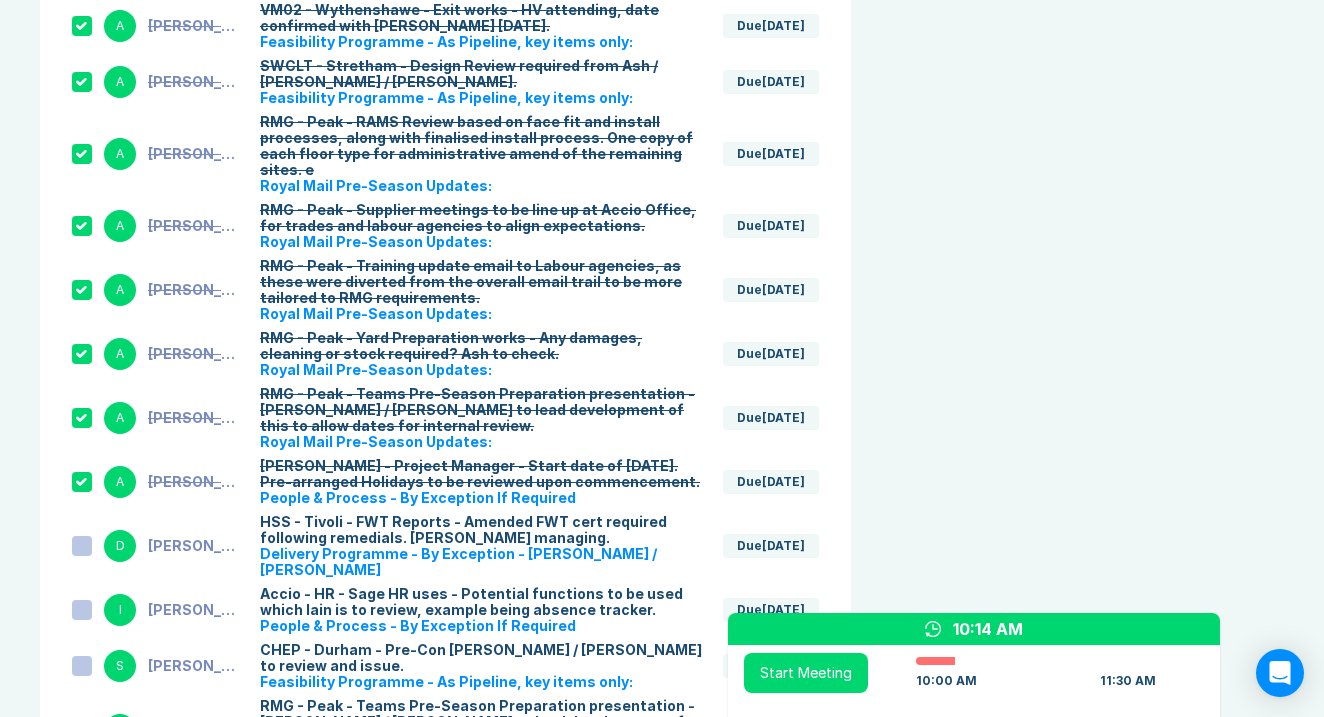 click 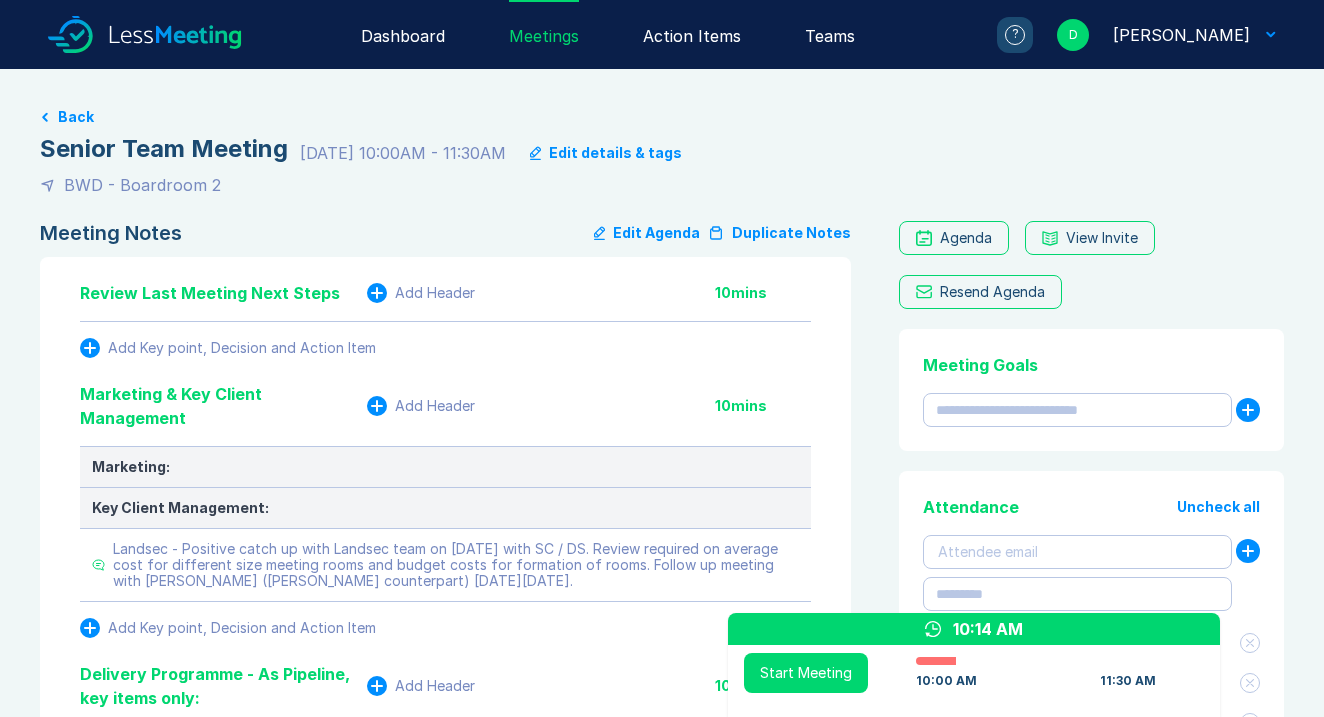 scroll, scrollTop: 0, scrollLeft: 0, axis: both 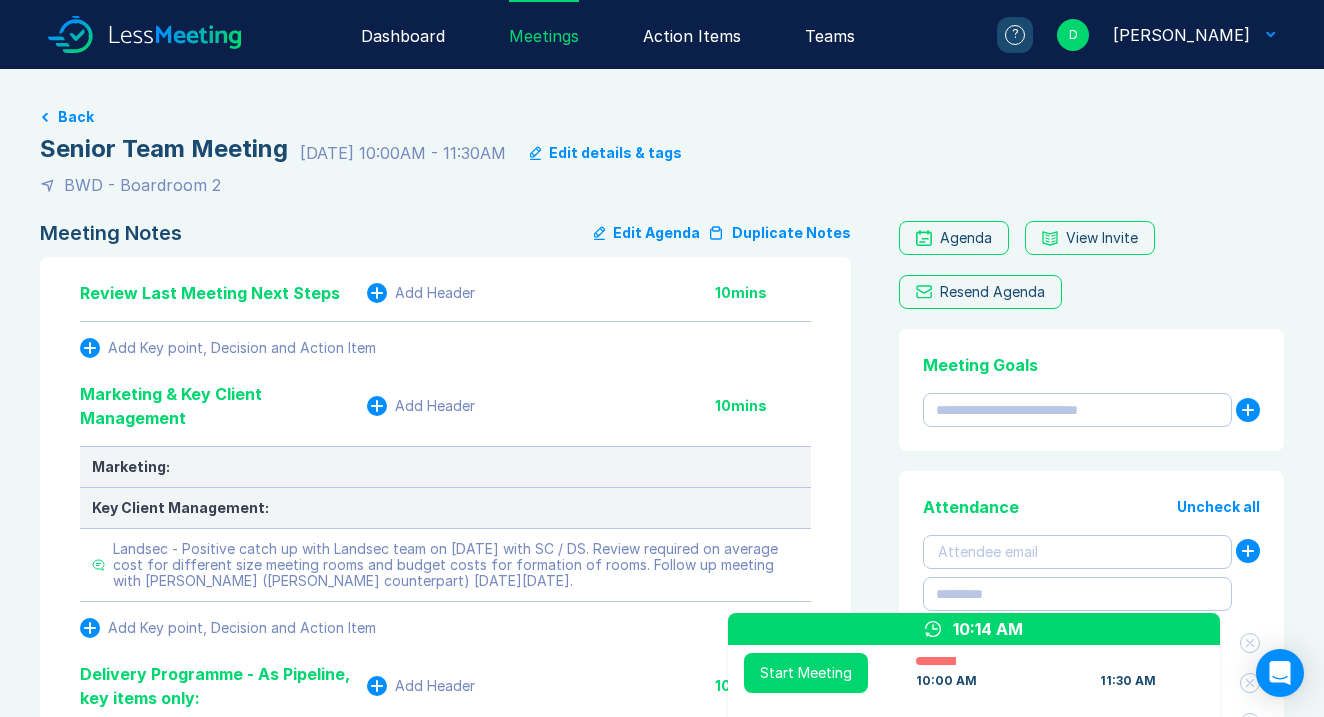 click on "Meeting Notes Edit Agenda Duplicate Notes Review Last Meeting Next Steps Add Header 10  mins Add Key point, Decision and Action Item Marketing & Key Client Management Add Header 10  mins Marketing: Key Client Management: Landsec - Positive catch up with Landsec team on [DATE] with SC / DS. Review required on average cost for different size meeting rooms and budget costs for formation of rooms. Follow up meeting with [PERSON_NAME] ([PERSON_NAME] counterpart) [DATE][DATE]. Add Key point, Decision and Action Item Delivery Programme - As Pipeline, key items only: Add Header 10  mins HSS: HSS - Solihull - Phase 1 - Meeting held with [PERSON_NAME] [DATE] to review TTC initial feasibility survey. Report to be revised based on anticipated data once branch closes rather than actual current in order to better inform the decision whether we proceed to stage 2. HSS - Feltham Racking - MLH Not cancelled, potential abortive cost. Royal Mail: Amazon: Asda: Fisco / CHEP: Landsec: Liberty Global: Tesco: Virgin Media: SWCLT A" at bounding box center (449, 47970) 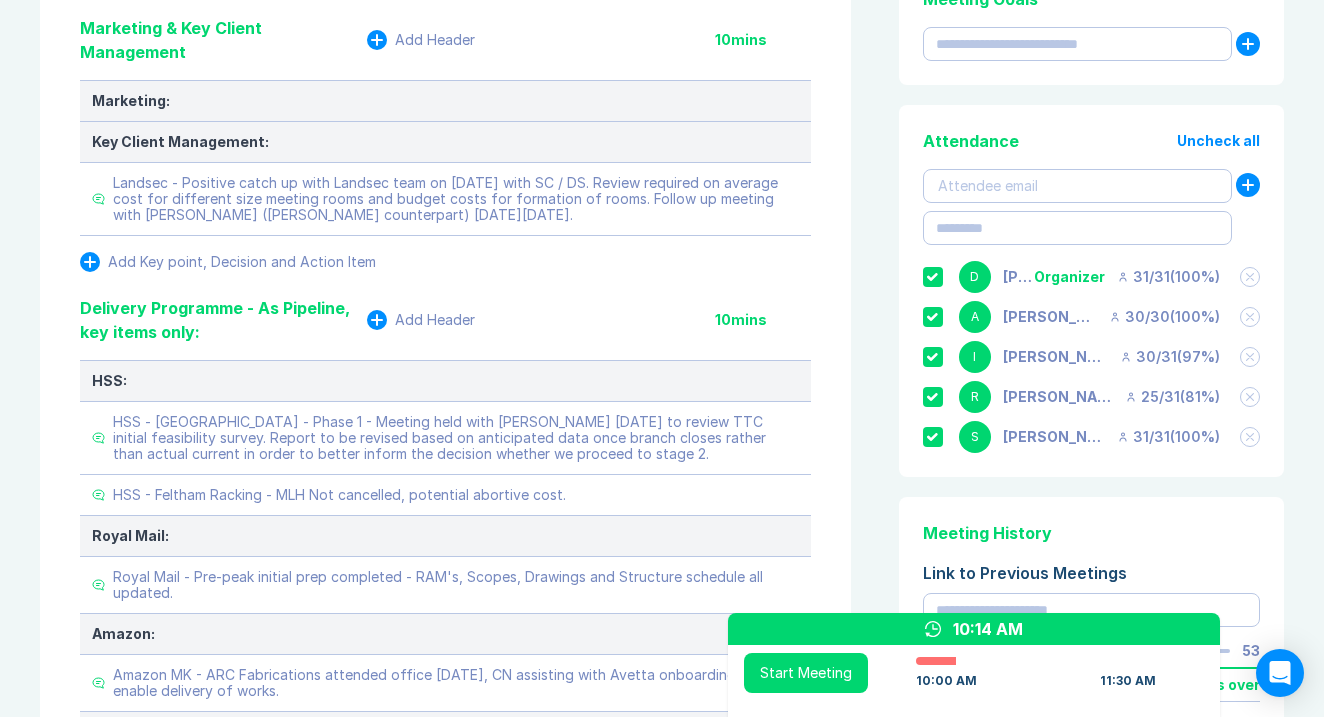 scroll, scrollTop: 834, scrollLeft: 0, axis: vertical 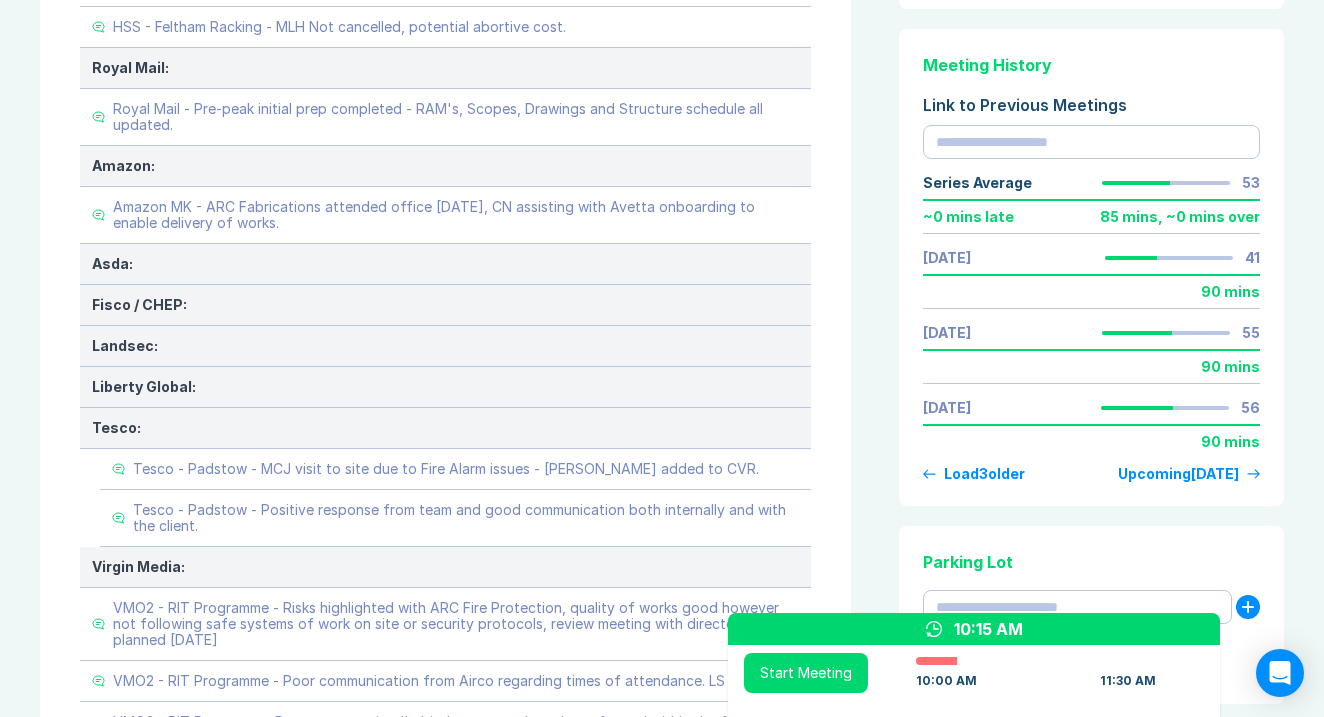 click on "Meeting Notes Edit Agenda Duplicate Notes Review Last Meeting Next Steps Add Header 10  mins Add Key point, Decision and Action Item Marketing & Key Client Management Add Header 10  mins Marketing: Key Client Management: Landsec - Positive catch up with Landsec team on [DATE] with SC / DS. Review required on average cost for different size meeting rooms and budget costs for formation of rooms. Follow up meeting with [PERSON_NAME] ([PERSON_NAME] counterpart) [DATE][DATE]. Add Key point, Decision and Action Item Delivery Programme - As Pipeline, key items only: Add Header 10  mins HSS: HSS - Solihull - Phase 1 - Meeting held with [PERSON_NAME] [DATE] to review TTC initial feasibility survey. Report to be revised based on anticipated data once branch closes rather than actual current in order to better inform the decision whether we proceed to stage 2. HSS - Feltham Racking - MLH Not cancelled, potential abortive cost. Royal Mail: Amazon: Asda: Fisco / CHEP: Landsec: Liberty Global: Tesco: Virgin Media: SWCLT A" at bounding box center (662, 47136) 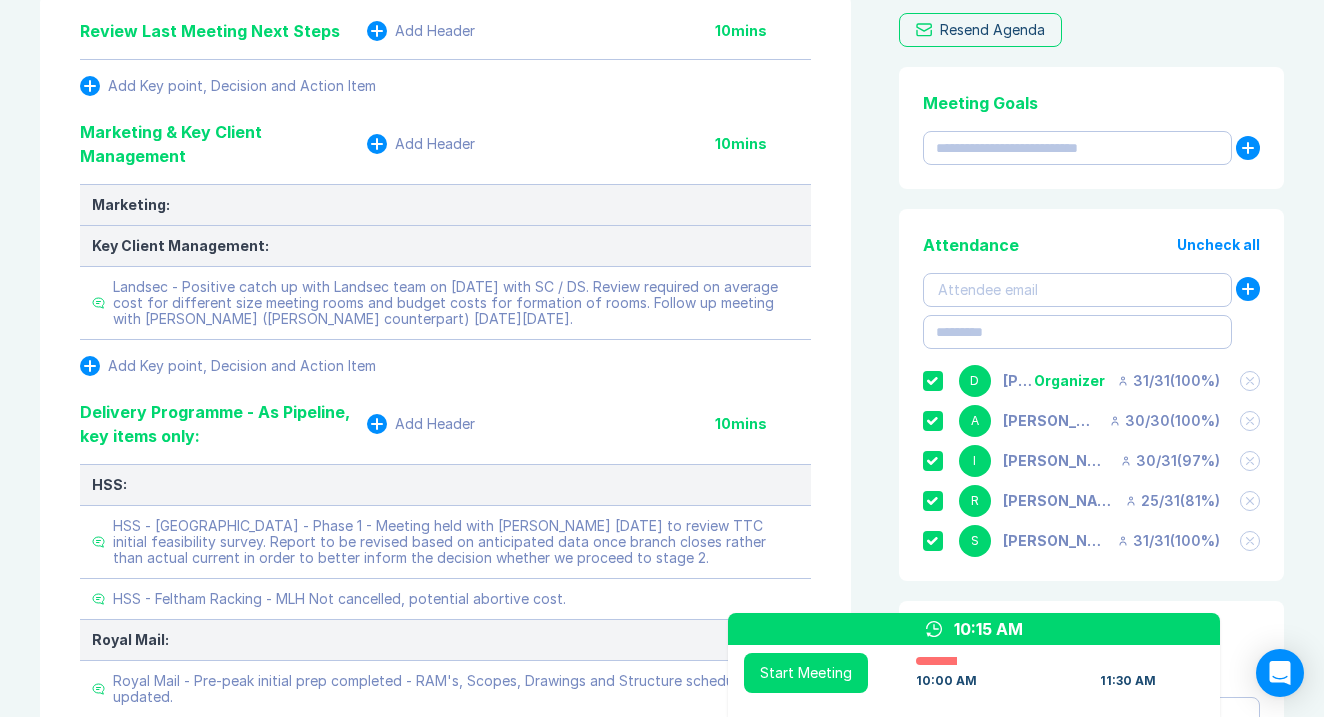 scroll, scrollTop: 169, scrollLeft: 0, axis: vertical 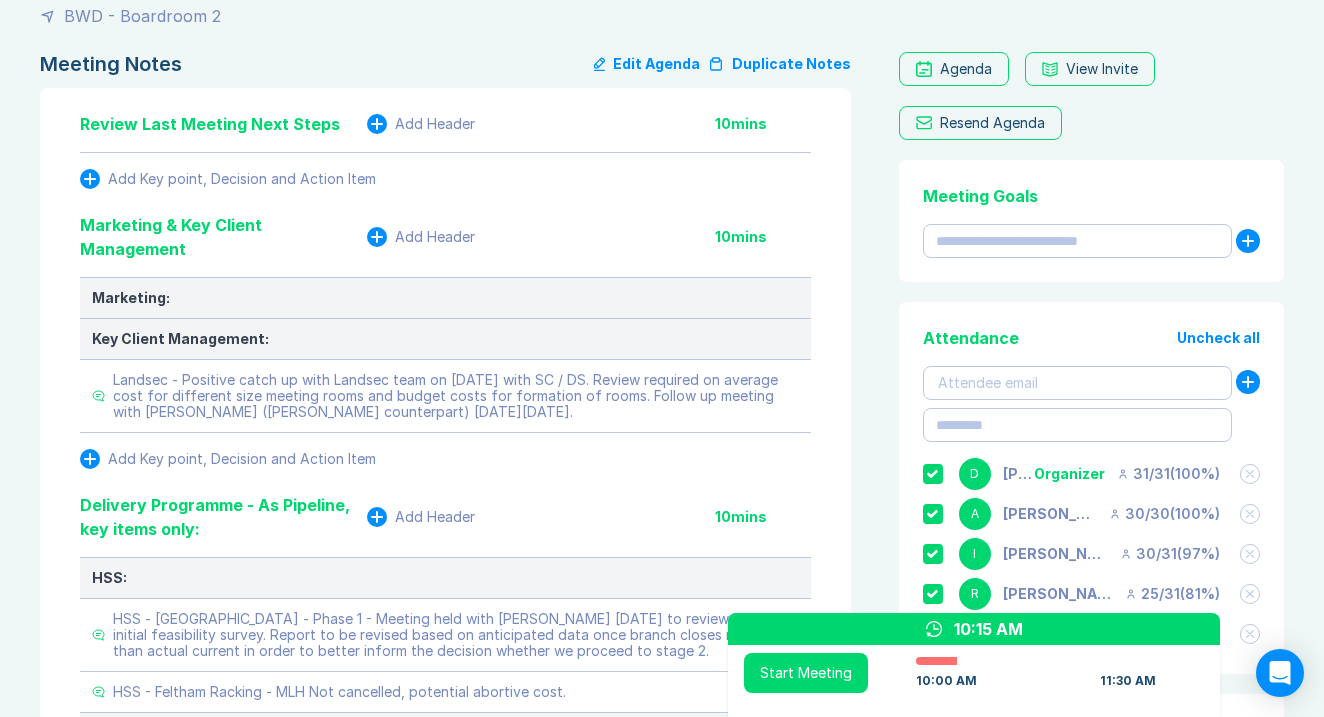 click on "Meeting Notes Edit Agenda Duplicate Notes Review Last Meeting Next Steps Add Header 10  mins Add Key point, Decision and Action Item Marketing & Key Client Management Add Header 10  mins Marketing: Key Client Management: Landsec - Positive catch up with Landsec team on [DATE] with SC / DS. Review required on average cost for different size meeting rooms and budget costs for formation of rooms. Follow up meeting with [PERSON_NAME] ([PERSON_NAME] counterpart) [DATE][DATE]. Add Key point, Decision and Action Item Delivery Programme - As Pipeline, key items only: Add Header 10  mins HSS: HSS - Solihull - Phase 1 - Meeting held with [PERSON_NAME] [DATE] to review TTC initial feasibility survey. Report to be revised based on anticipated data once branch closes rather than actual current in order to better inform the decision whether we proceed to stage 2. HSS - Feltham Racking - MLH Not cancelled, potential abortive cost. Royal Mail: Amazon: Asda: Fisco / CHEP: Landsec: Liberty Global: Tesco: Virgin Media: SWCLT A" at bounding box center [662, 47801] 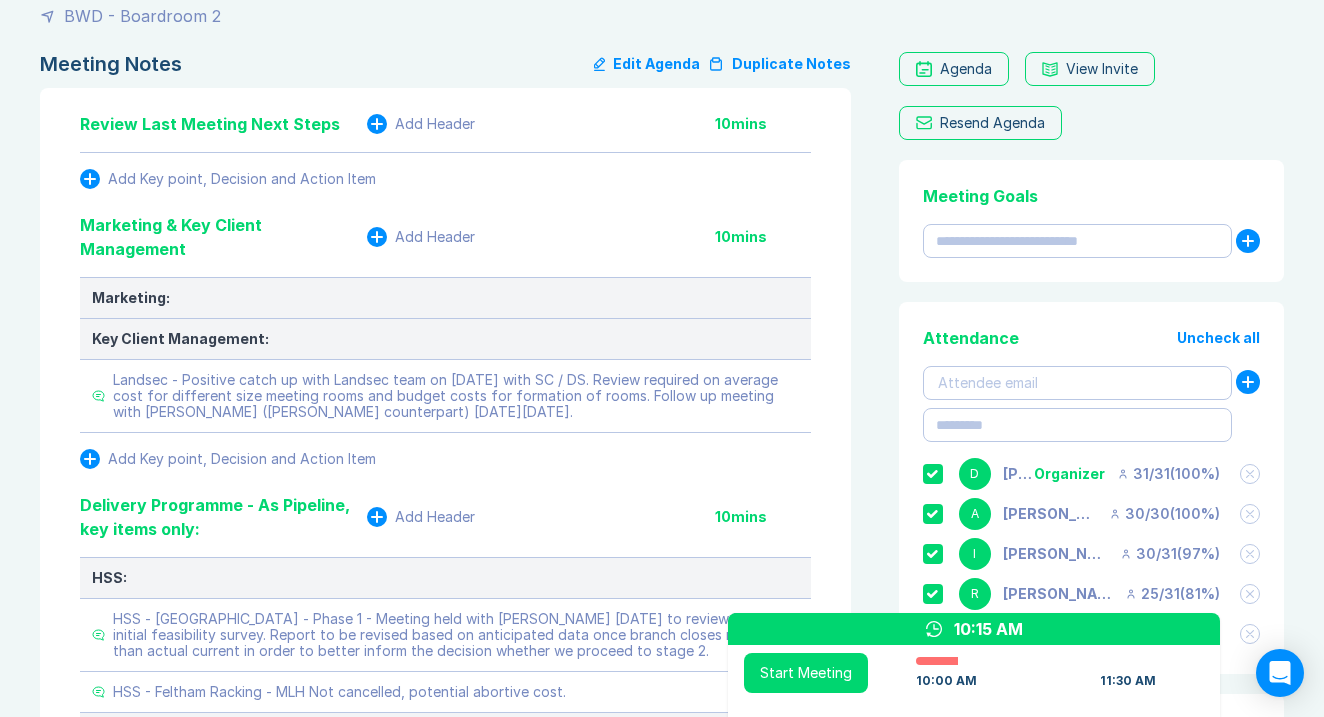 click on "Meeting Notes Edit Agenda Duplicate Notes Review Last Meeting Next Steps Add Header 10  mins Add Key point, Decision and Action Item Marketing & Key Client Management Add Header 10  mins Marketing: Key Client Management: Landsec - Positive catch up with Landsec team on [DATE] with SC / DS. Review required on average cost for different size meeting rooms and budget costs for formation of rooms. Follow up meeting with [PERSON_NAME] ([PERSON_NAME] counterpart) [DATE][DATE]. Add Key point, Decision and Action Item Delivery Programme - As Pipeline, key items only: Add Header 10  mins HSS: HSS - Solihull - Phase 1 - Meeting held with [PERSON_NAME] [DATE] to review TTC initial feasibility survey. Report to be revised based on anticipated data once branch closes rather than actual current in order to better inform the decision whether we proceed to stage 2. HSS - Feltham Racking - MLH Not cancelled, potential abortive cost. Royal Mail: Amazon: Asda: Fisco / CHEP: Landsec: Liberty Global: Tesco: Virgin Media: SWCLT A" at bounding box center [662, 47801] 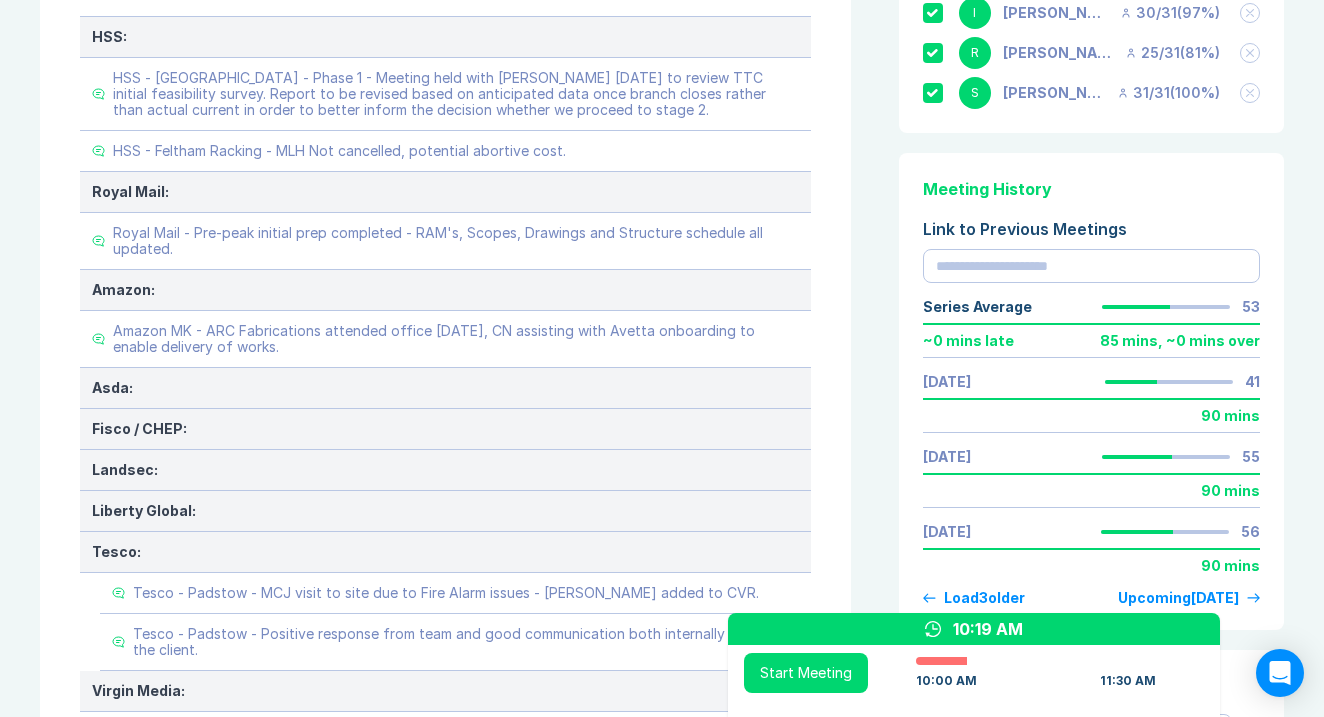 scroll, scrollTop: 678, scrollLeft: 0, axis: vertical 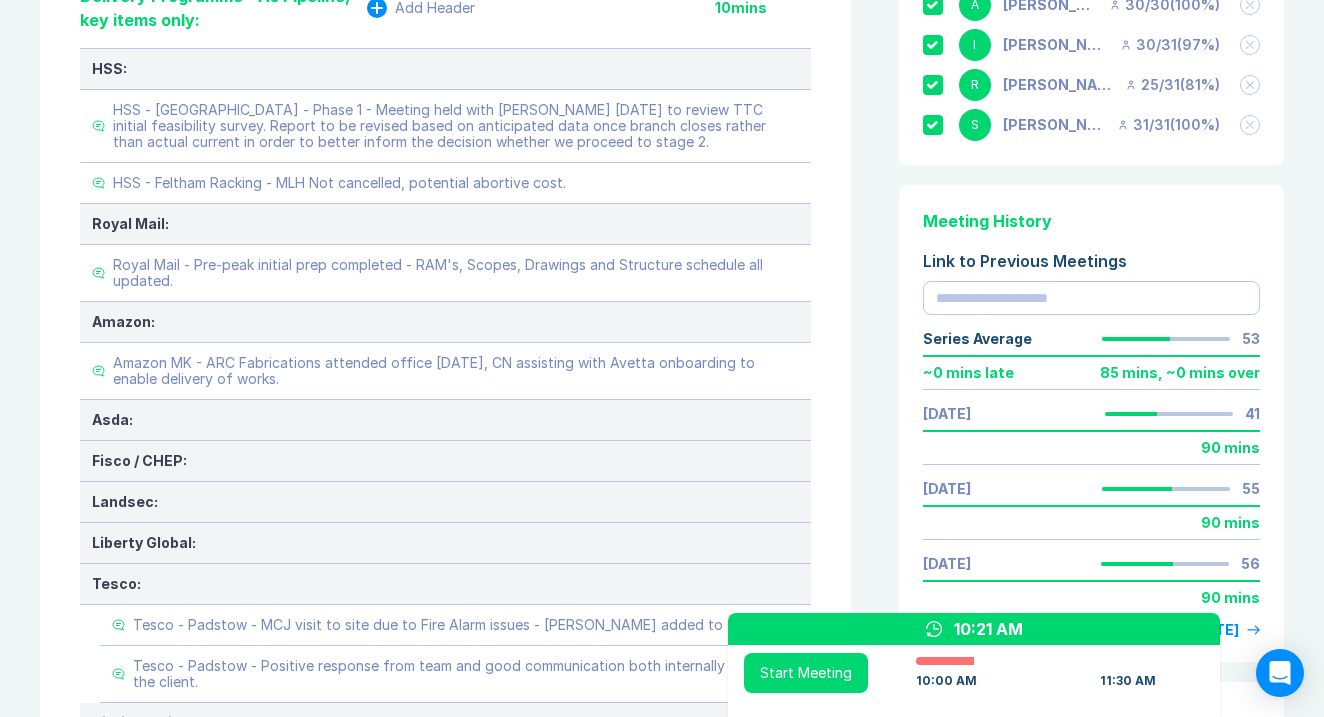 click on "Review Last Meeting Next Steps Add Header 10  mins Add Key point, Decision and Action Item Marketing & Key Client Management Add Header 10  mins Marketing: Key Client Management: Landsec - Positive catch up with Landsec team on [DATE] with SC / DS. Review required on average cost for different size meeting rooms and budget costs for formation of rooms. Follow up meeting with [PERSON_NAME] ([PERSON_NAME] counterpart) [DATE][DATE]. Add Key point, Decision and Action Item Delivery Programme - As Pipeline, key items only: Add Header 10  mins HSS: HSS - Solihull - Phase 1 - Meeting held with [PERSON_NAME] [DATE] to review TTC initial feasibility survey. Report to be revised based on anticipated data once branch closes rather than actual current in order to better inform the decision whether we proceed to stage 2. HSS - Feltham Racking - MLH Not cancelled, potential abortive cost. Royal Mail: Royal Mail - Pre-peak initial prep completed - RAM's, Scopes, Drawings and Structure schedule all updated. Amazon: Asda: 10" at bounding box center [445, 1948] 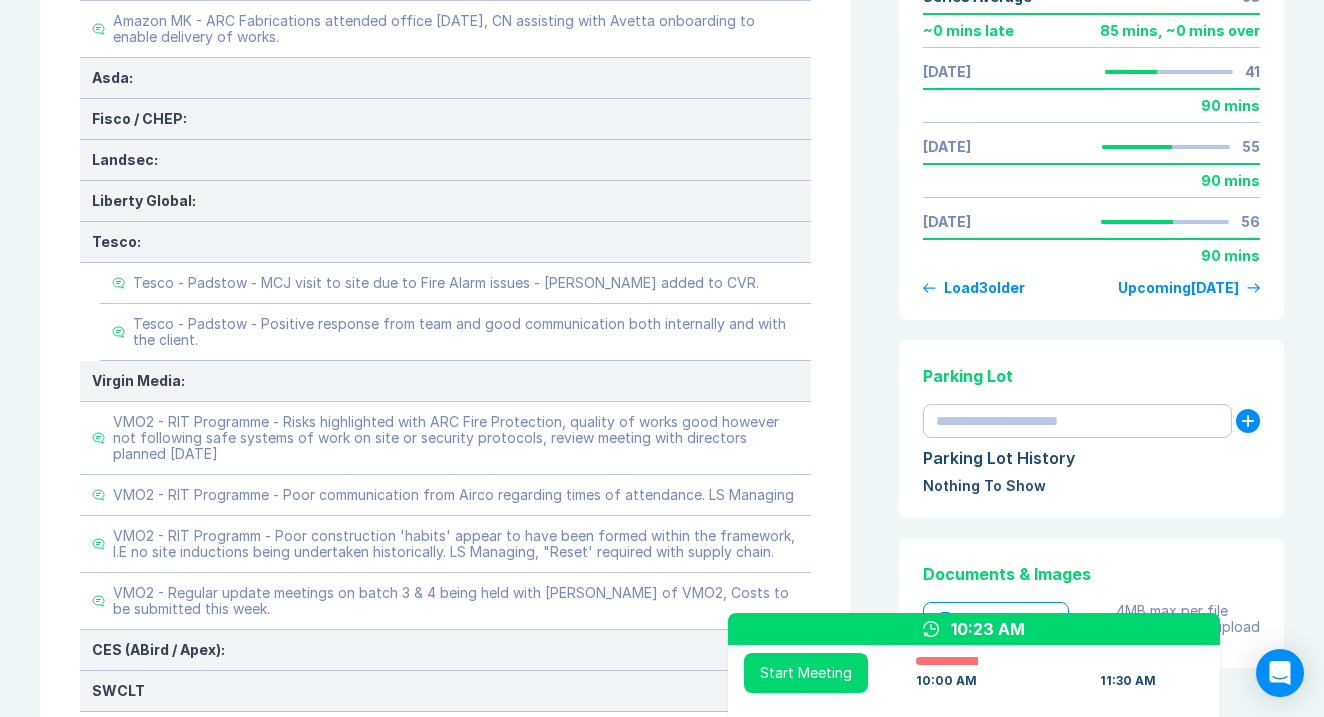 scroll, scrollTop: 1038, scrollLeft: 0, axis: vertical 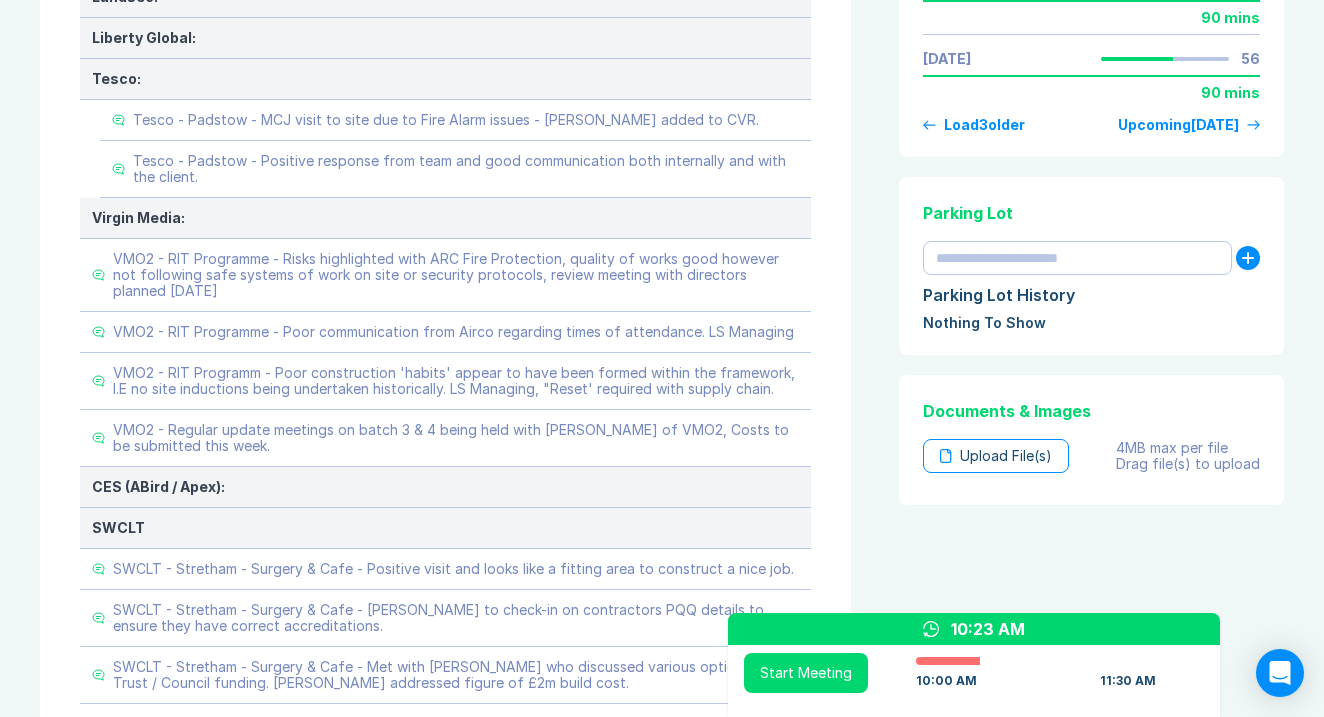click on "Review Last Meeting Next Steps Add Header 10  mins Add Key point, Decision and Action Item Marketing & Key Client Management Add Header 10  mins Marketing: Key Client Management: Landsec - Positive catch up with Landsec team on [DATE] with SC / DS. Review required on average cost for different size meeting rooms and budget costs for formation of rooms. Follow up meeting with [PERSON_NAME] ([PERSON_NAME] counterpart) [DATE][DATE]. Add Key point, Decision and Action Item Delivery Programme - As Pipeline, key items only: Add Header 10  mins HSS: HSS - Solihull - Phase 1 - Meeting held with [PERSON_NAME] [DATE] to review TTC initial feasibility survey. Report to be revised based on anticipated data once branch closes rather than actual current in order to better inform the decision whether we proceed to stage 2. HSS - Feltham Racking - MLH Not cancelled, potential abortive cost. Royal Mail: Royal Mail - Pre-peak initial prep completed - RAM's, Scopes, Drawings and Structure schedule all updated. Amazon: Asda: 10" at bounding box center (445, 1443) 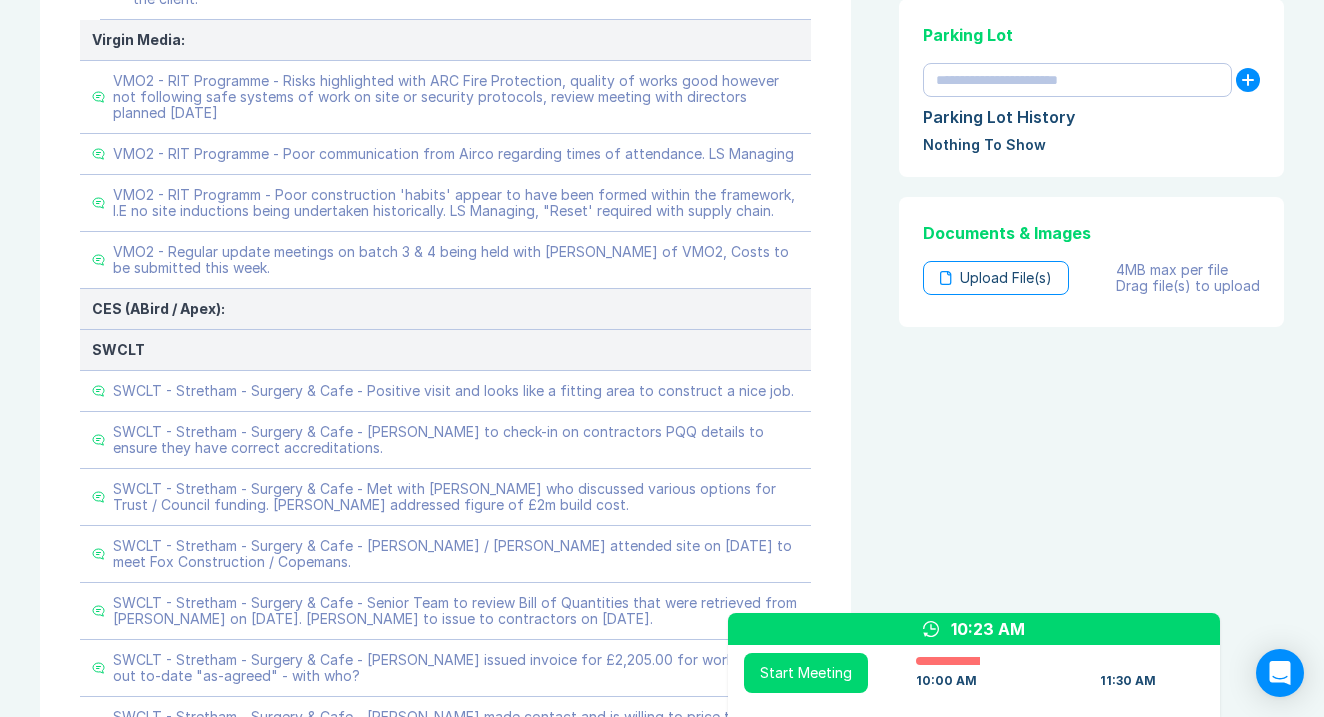 scroll, scrollTop: 1364, scrollLeft: 0, axis: vertical 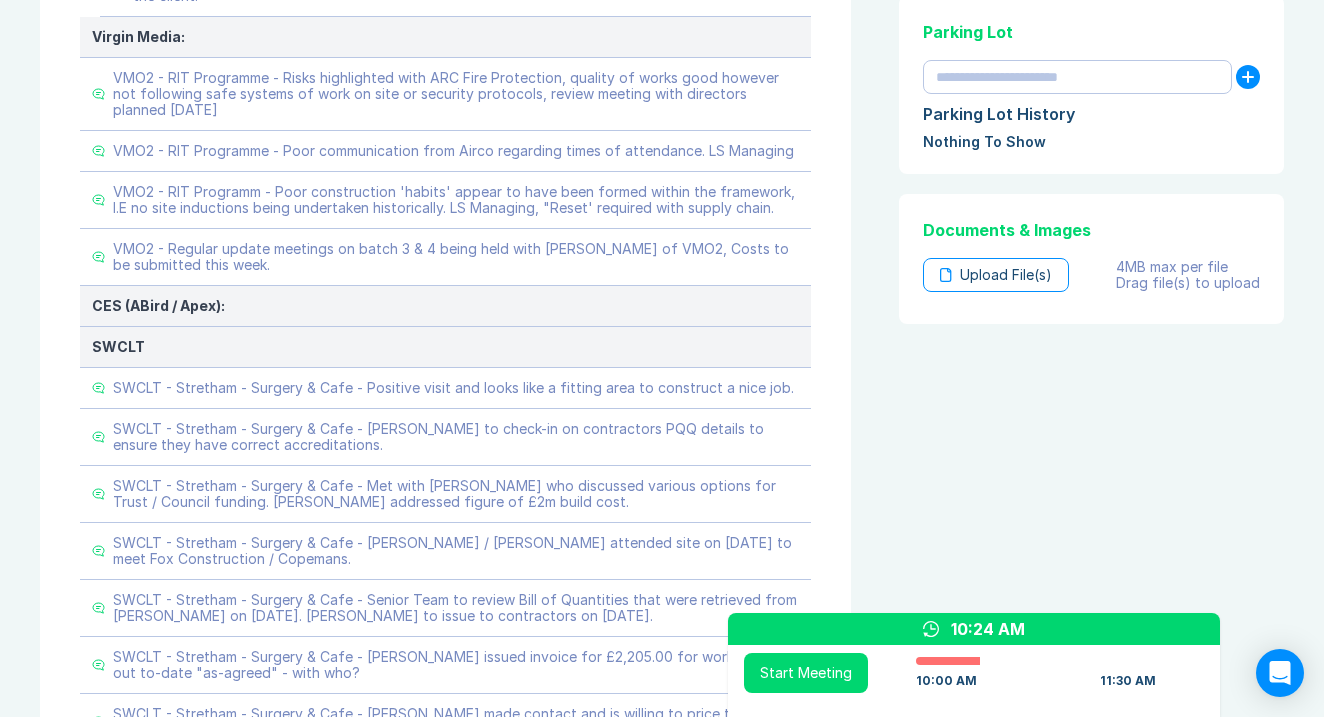 click on "Back Senior Team Meeting  [DATE] 10:00AM - 11:30AM Edit details & tags BWD - Boardroom 2 Meeting Notes Edit Agenda Duplicate Notes Review Last Meeting Next Steps Add Header 10  mins Add Key point, Decision and Action Item Marketing & Key Client Management Add Header 10  mins Marketing: Key Client Management: Landsec - Positive catch up with Landsec team on [DATE] with SC / DS. Review required on average cost for different size meeting rooms and budget costs for formation of rooms. Follow up meeting with [PERSON_NAME] ([PERSON_NAME] counterpart) [DATE][DATE]. Add Key point, Decision and Action Item Delivery Programme - As Pipeline, key items only: Add Header 10  mins HSS: HSS - Solihull - Phase 1 - Meeting held with [PERSON_NAME] [DATE] to review TTC initial feasibility survey. Report to be revised based on anticipated data once branch closes rather than actual current in order to better inform the decision whether we proceed to stage 2. Royal Mail: Amazon: Asda: Fisco / CHEP: Landsec: [GEOGRAPHIC_DATA]: 10 A" at bounding box center [662, 46606] 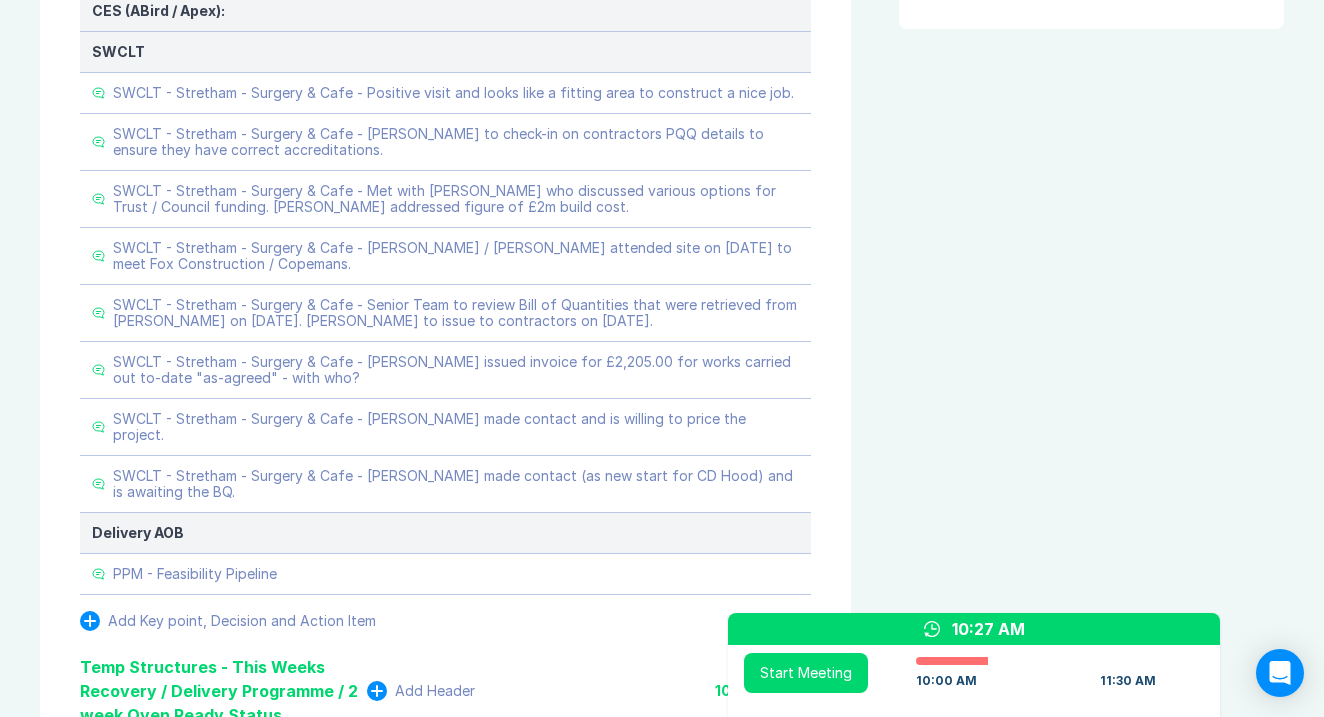 scroll, scrollTop: 1669, scrollLeft: 0, axis: vertical 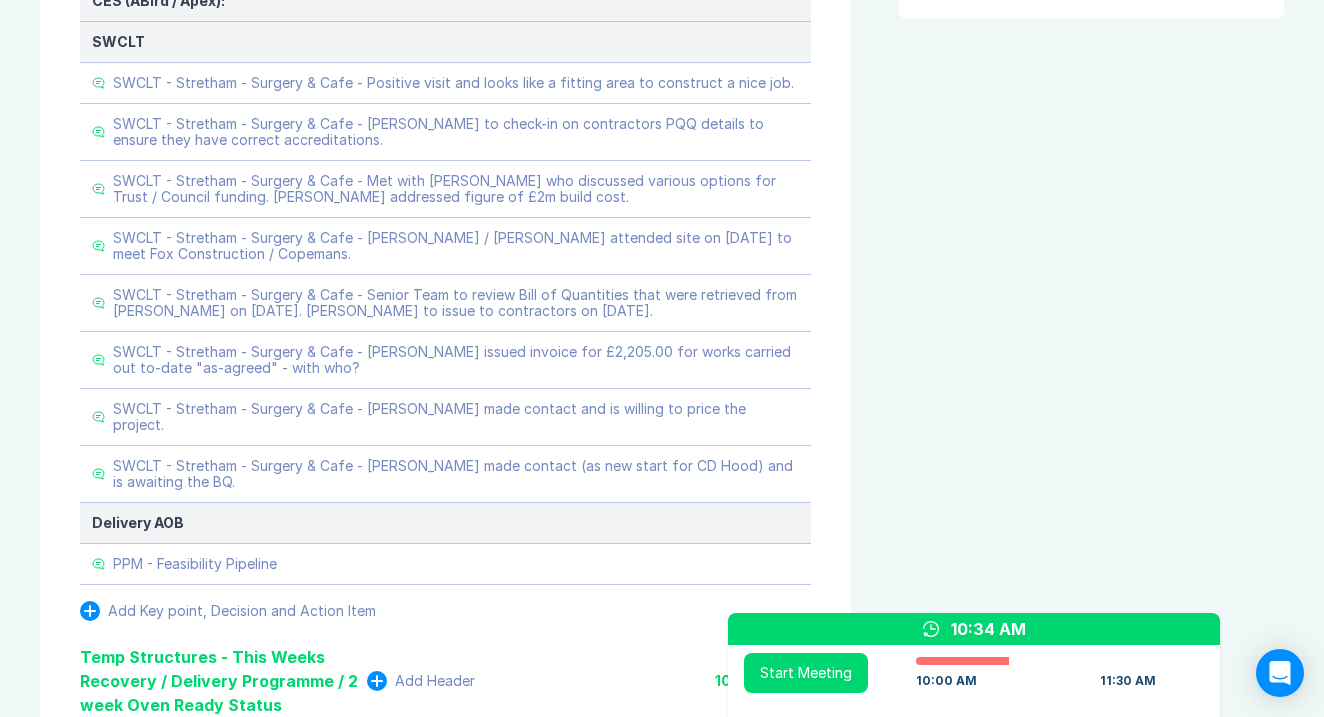 click on "Agenda View Invite Resend Agenda Meeting Goals
To pick up a draggable item, press the space bar.
While dragging, use the arrow keys to move the item.
Press space again to drop the item in its new position, or press escape to cancel.
Attendance Uncheck all Attendee email D [PERSON_NAME] Organizer 31 / 31  ( 100 %) A [PERSON_NAME] 30 / 30  ( 100 %) I [PERSON_NAME] 30 / 31  ( 97 %) R [PERSON_NAME] 25 / 31  ( 81 %) S [PERSON_NAME] 31 / 31  ( 100 %) Meeting History Link to Previous Meetings Series Average 53 ~ 0 mins late 85 mins , ~ 0 mins over [DATE] 90 mins [DATE] 90 mins [DATE] 90 mins Load  3  older Upcoming  [DATE] Parking Lot Parking Lot History Nothing To Show Documents & Images  Upload File(s) 4MB max per file Drag file(s) to upload" at bounding box center (1087, 46301) 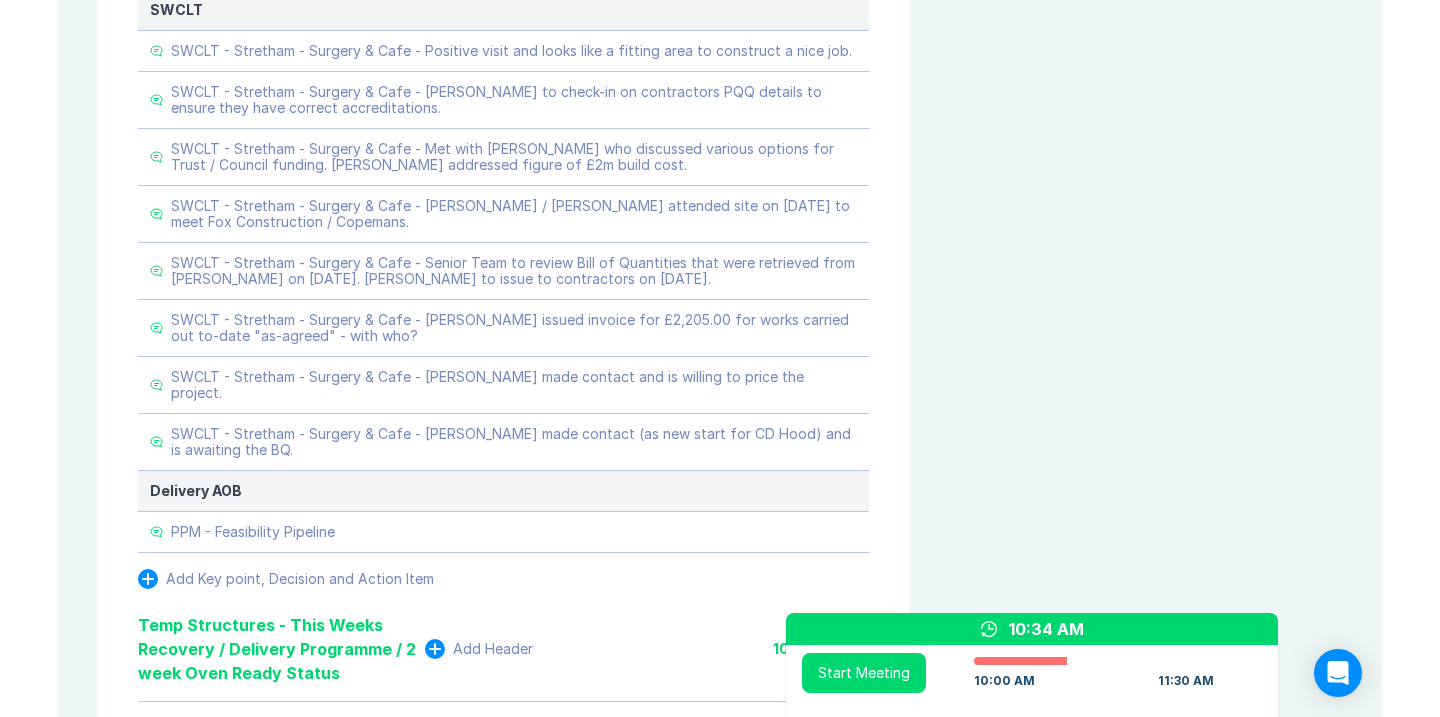 scroll, scrollTop: 1705, scrollLeft: 0, axis: vertical 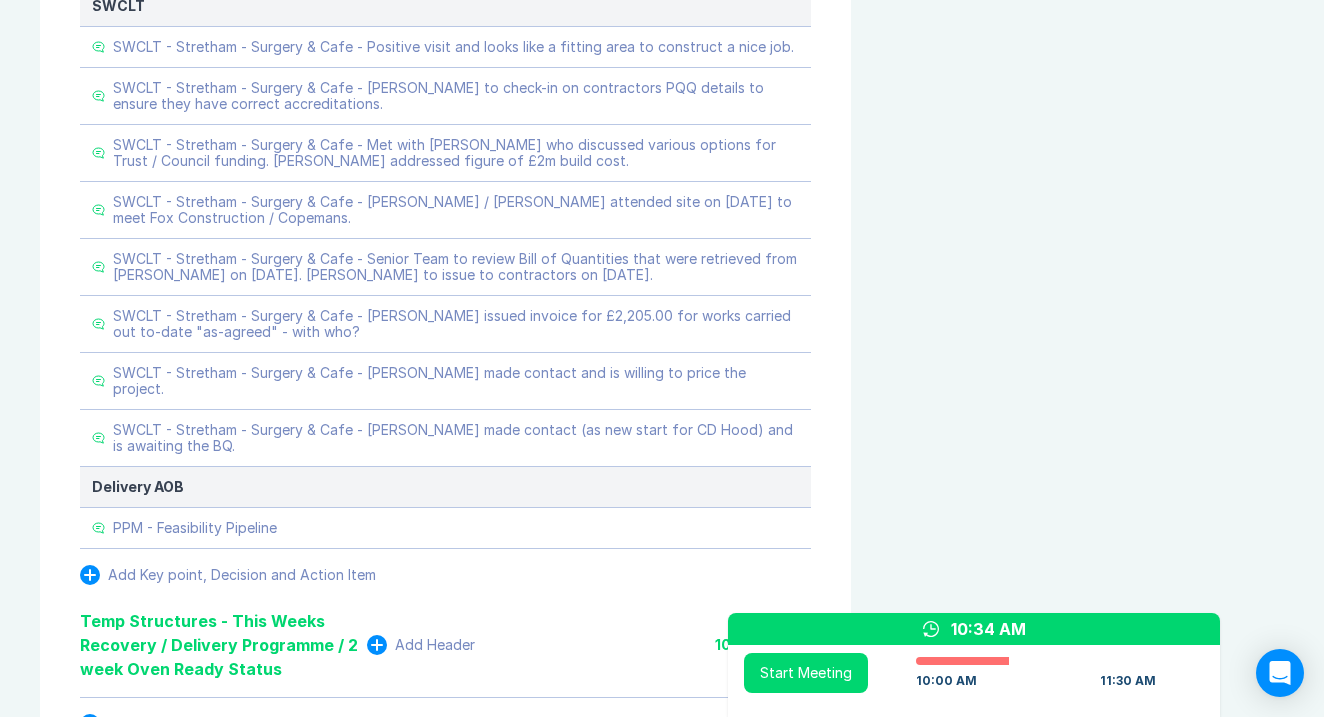 click on "Meeting Notes Edit Agenda Duplicate Notes Review Last Meeting Next Steps Add Header 10  mins Add Key point, Decision and Action Item Marketing & Key Client Management Add Header 10  mins Marketing: Key Client Management: Landsec - Positive catch up with Landsec team on [DATE] with SC / DS. Review required on average cost for different size meeting rooms and budget costs for formation of rooms. Follow up meeting with [PERSON_NAME] ([PERSON_NAME] counterpart) [DATE][DATE]. Add Key point, Decision and Action Item Delivery Programme - As Pipeline, key items only: Add Header 10  mins HSS: HSS - Solihull - Phase 1 - Meeting held with [PERSON_NAME] [DATE] to review TTC initial feasibility survey. Report to be revised based on anticipated data once branch closes rather than actual current in order to better inform the decision whether we proceed to stage 2. HSS - Feltham Racking - MLH Not cancelled, potential abortive cost. Royal Mail: Amazon: Asda: Fisco / CHEP: Landsec: Liberty Global: Tesco: Virgin Media: SWCLT A" at bounding box center [662, 46265] 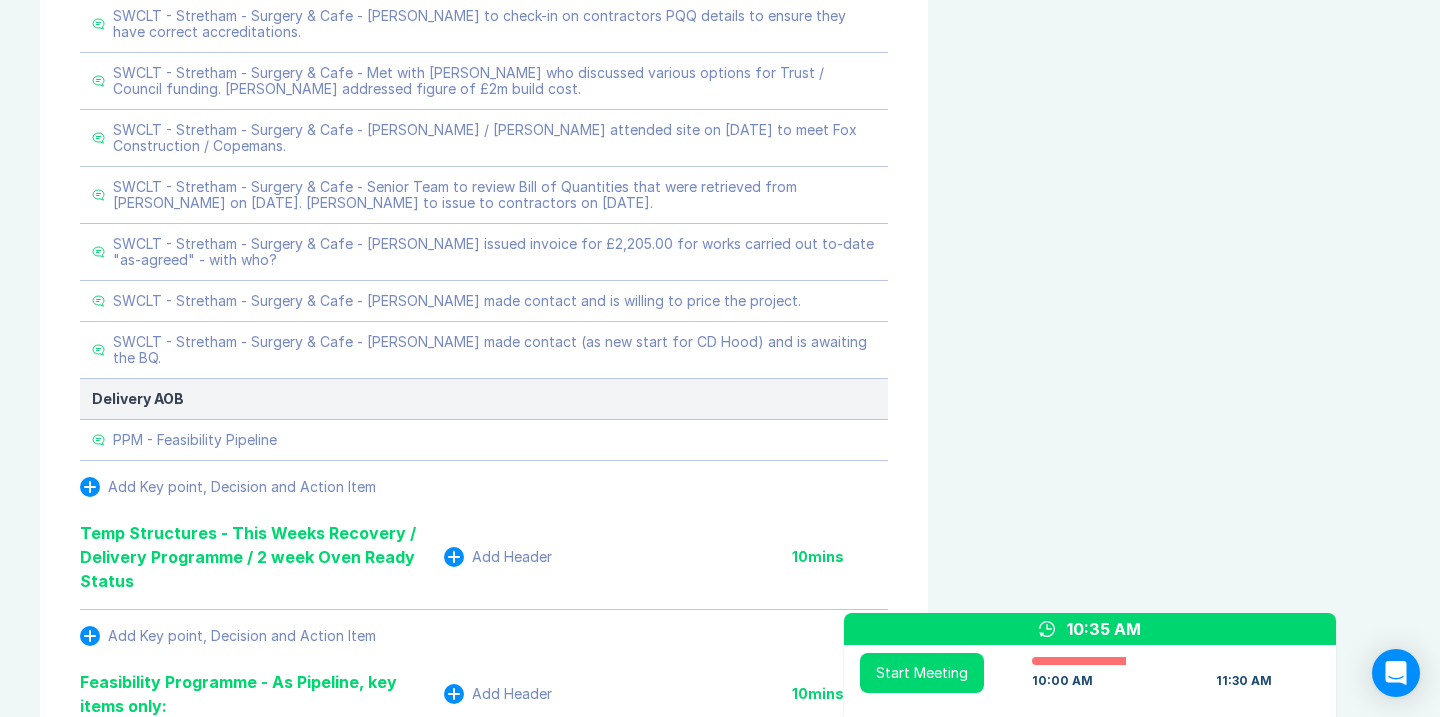 click on "Agenda View Invite Resend Agenda Meeting Goals
To pick up a draggable item, press the space bar.
While dragging, use the arrow keys to move the item.
Press space again to drop the item in its new position, or press escape to cancel.
Attendance Uncheck all Attendee email D [PERSON_NAME] Organizer 31 / 31  ( 100 %) A [PERSON_NAME] 30 / 30  ( 100 %) I [PERSON_NAME] 30 / 31  ( 97 %) R [PERSON_NAME] 25 / 31  ( 81 %) S [PERSON_NAME] 31 / 31  ( 100 %) Meeting History Link to Previous Meetings Series Average 53 ~ 0 mins late 85 mins , ~ 0 mins over [DATE] 90 mins [DATE] 90 mins [DATE] 90 mins Load  3  older Upcoming  [DATE] Parking Lot Parking Lot History Nothing To Show Documents & Images  Upload File(s) 4MB max per file Drag file(s) to upload" at bounding box center [1184, 39505] 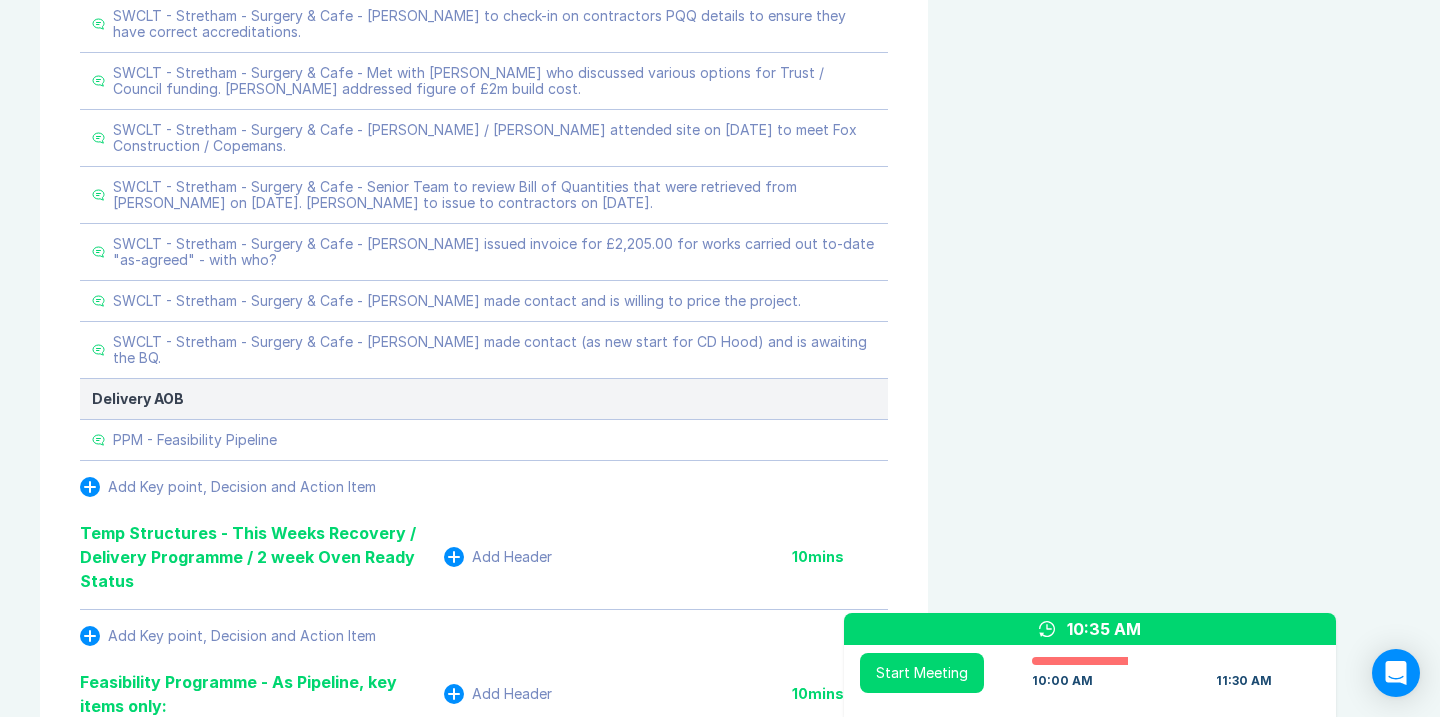 click on "Agenda View Invite Resend Agenda Meeting Goals
To pick up a draggable item, press the space bar.
While dragging, use the arrow keys to move the item.
Press space again to drop the item in its new position, or press escape to cancel.
Attendance Uncheck all Attendee email D [PERSON_NAME] Organizer 31 / 31  ( 100 %) A [PERSON_NAME] 30 / 30  ( 100 %) I [PERSON_NAME] 30 / 31  ( 97 %) R [PERSON_NAME] 25 / 31  ( 81 %) S [PERSON_NAME] 31 / 31  ( 100 %) Meeting History Link to Previous Meetings Series Average 53 ~ 0 mins late 85 mins , ~ 0 mins over [DATE] 90 mins [DATE] 90 mins [DATE] 90 mins Load  3  older Upcoming  [DATE] Parking Lot Parking Lot History Nothing To Show Documents & Images  Upload File(s) 4MB max per file Drag file(s) to upload" at bounding box center [1184, 39505] 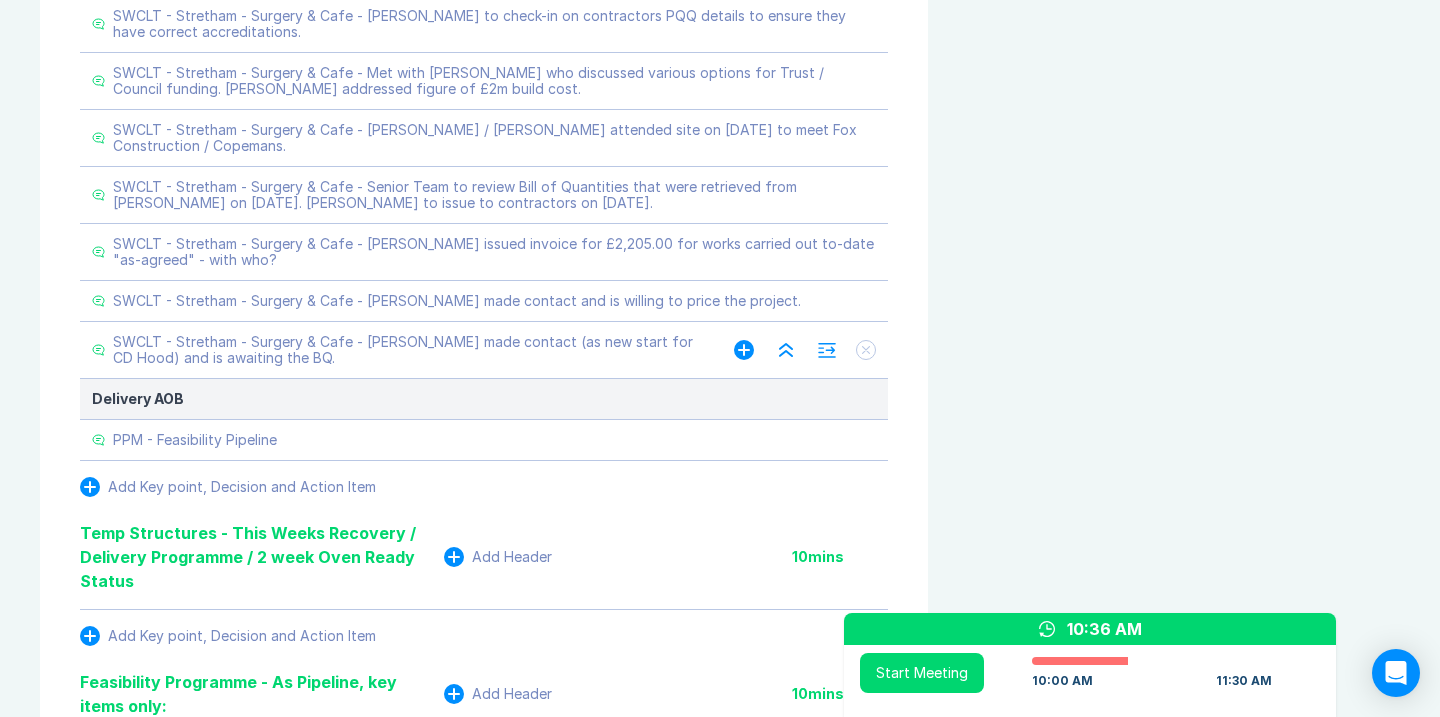 click on "SWCLT - Stretham - Surgery & Cafe - [PERSON_NAME] made contact (as new start for CD Hood) and is awaiting the BQ." at bounding box center [403, 350] 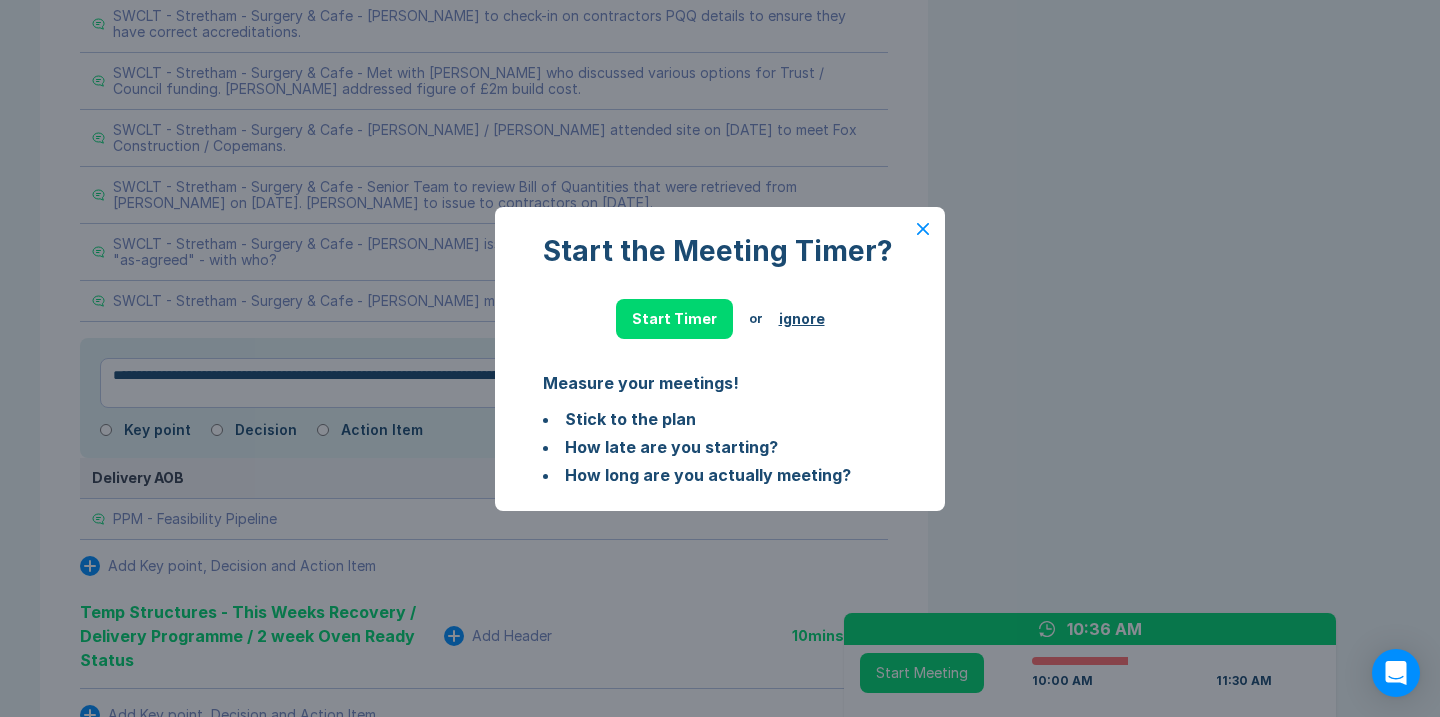 click on "ignore" at bounding box center (802, 319) 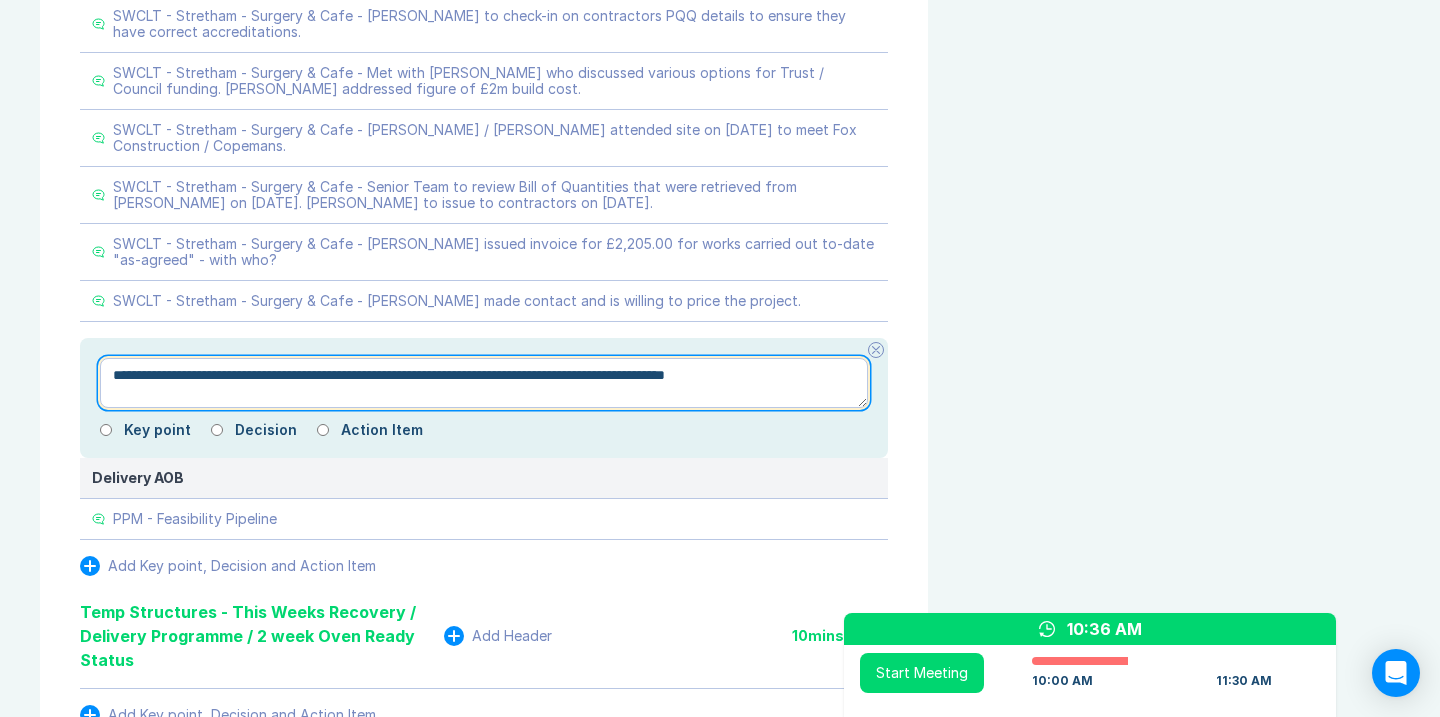 click on "**********" at bounding box center (484, 383) 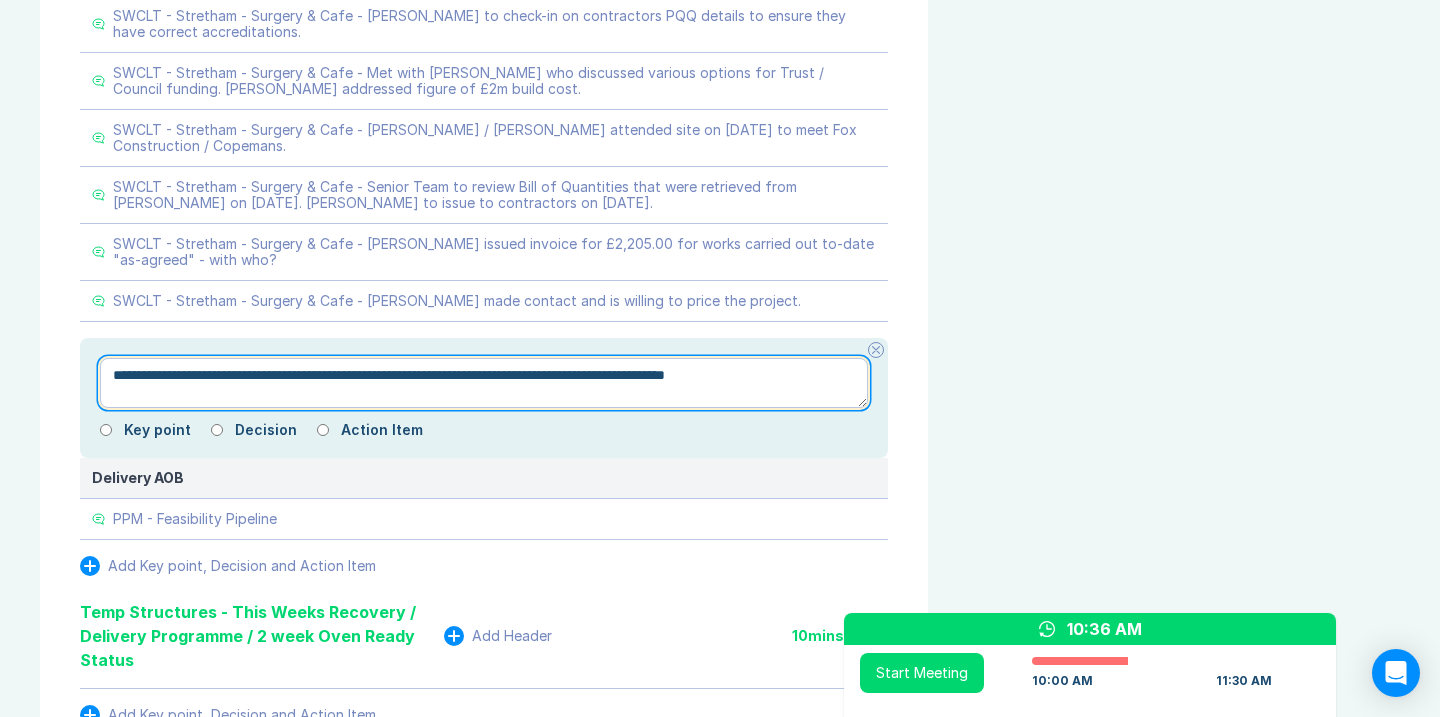 type on "**********" 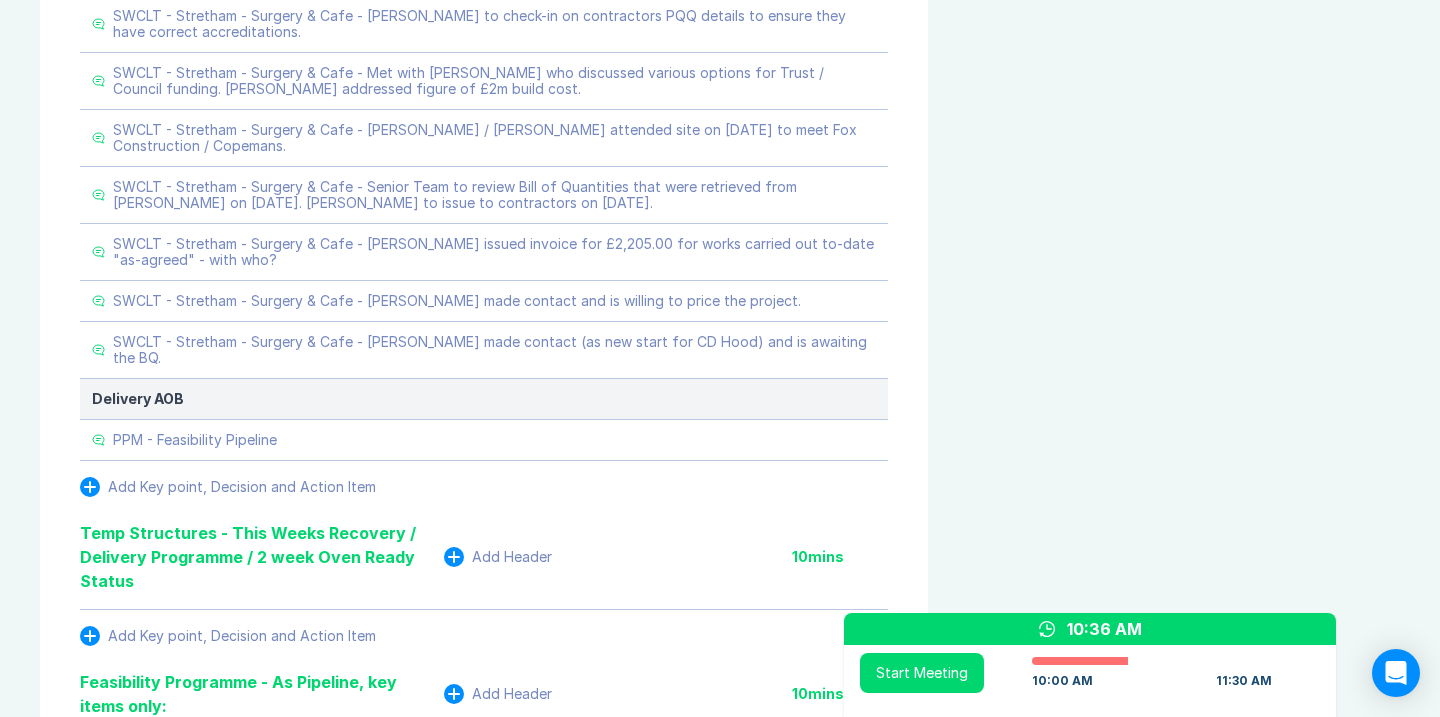 click on "Agenda View Invite Resend Agenda Meeting Goals
To pick up a draggable item, press the space bar.
While dragging, use the arrow keys to move the item.
Press space again to drop the item in its new position, or press escape to cancel.
Attendance Uncheck all Attendee email D [PERSON_NAME] Organizer 31 / 31  ( 100 %) A [PERSON_NAME] 30 / 30  ( 100 %) I [PERSON_NAME] 30 / 31  ( 97 %) R [PERSON_NAME] 25 / 31  ( 81 %) S [PERSON_NAME] 31 / 31  ( 100 %) Meeting History Link to Previous Meetings Series Average 53 ~ 0 mins late 85 mins , ~ 0 mins over [DATE] 90 mins [DATE] 90 mins [DATE] 90 mins Load  3  older Upcoming  [DATE] Parking Lot Parking Lot History Nothing To Show Documents & Images  Upload File(s) 4MB max per file Drag file(s) to upload" at bounding box center (1184, 39505) 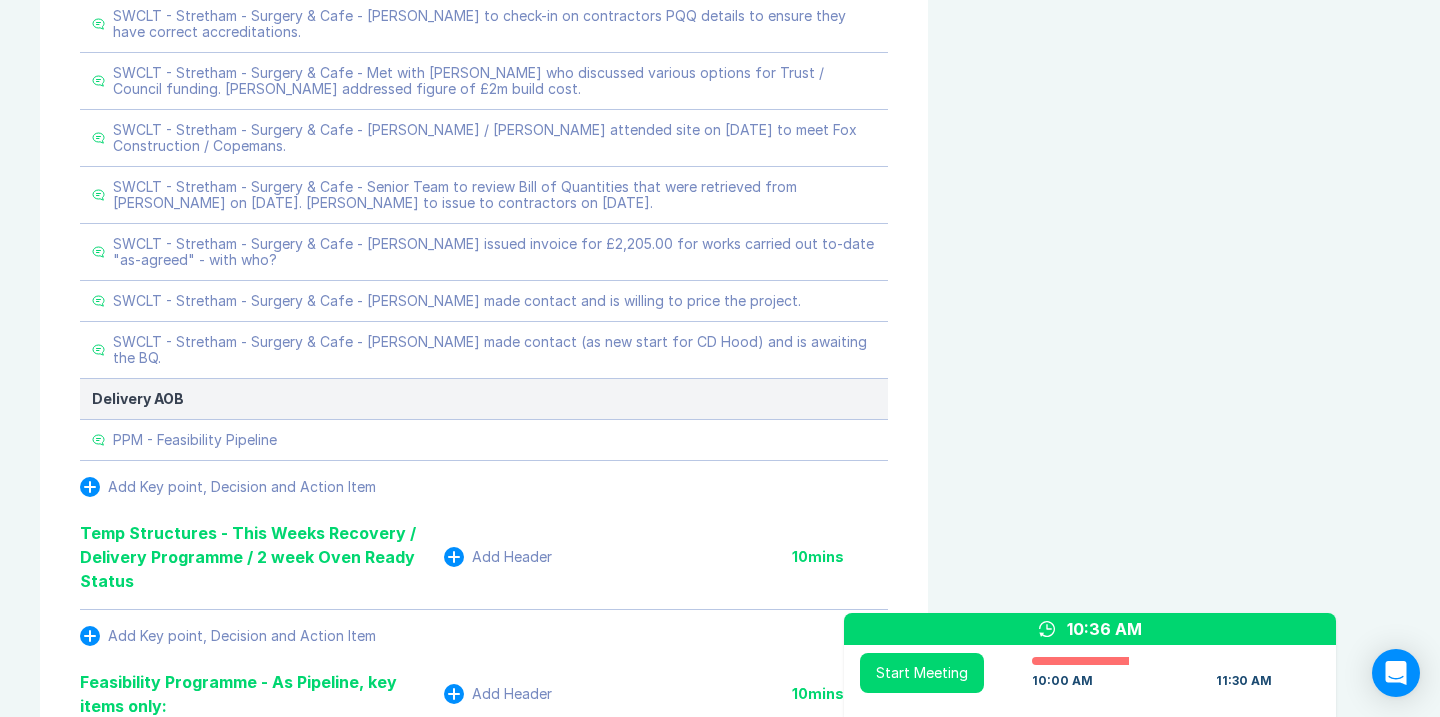 click on "Agenda View Invite Resend Agenda Meeting Goals
To pick up a draggable item, press the space bar.
While dragging, use the arrow keys to move the item.
Press space again to drop the item in its new position, or press escape to cancel.
Attendance Uncheck all Attendee email D [PERSON_NAME] Organizer 31 / 31  ( 100 %) A [PERSON_NAME] 30 / 30  ( 100 %) I [PERSON_NAME] 30 / 31  ( 97 %) R [PERSON_NAME] 25 / 31  ( 81 %) S [PERSON_NAME] 31 / 31  ( 100 %) Meeting History Link to Previous Meetings Series Average 53 ~ 0 mins late 85 mins , ~ 0 mins over [DATE] 90 mins [DATE] 90 mins [DATE] 90 mins Load  3  older Upcoming  [DATE] Parking Lot Parking Lot History Nothing To Show Documents & Images  Upload File(s) 4MB max per file Drag file(s) to upload" at bounding box center [1184, 39505] 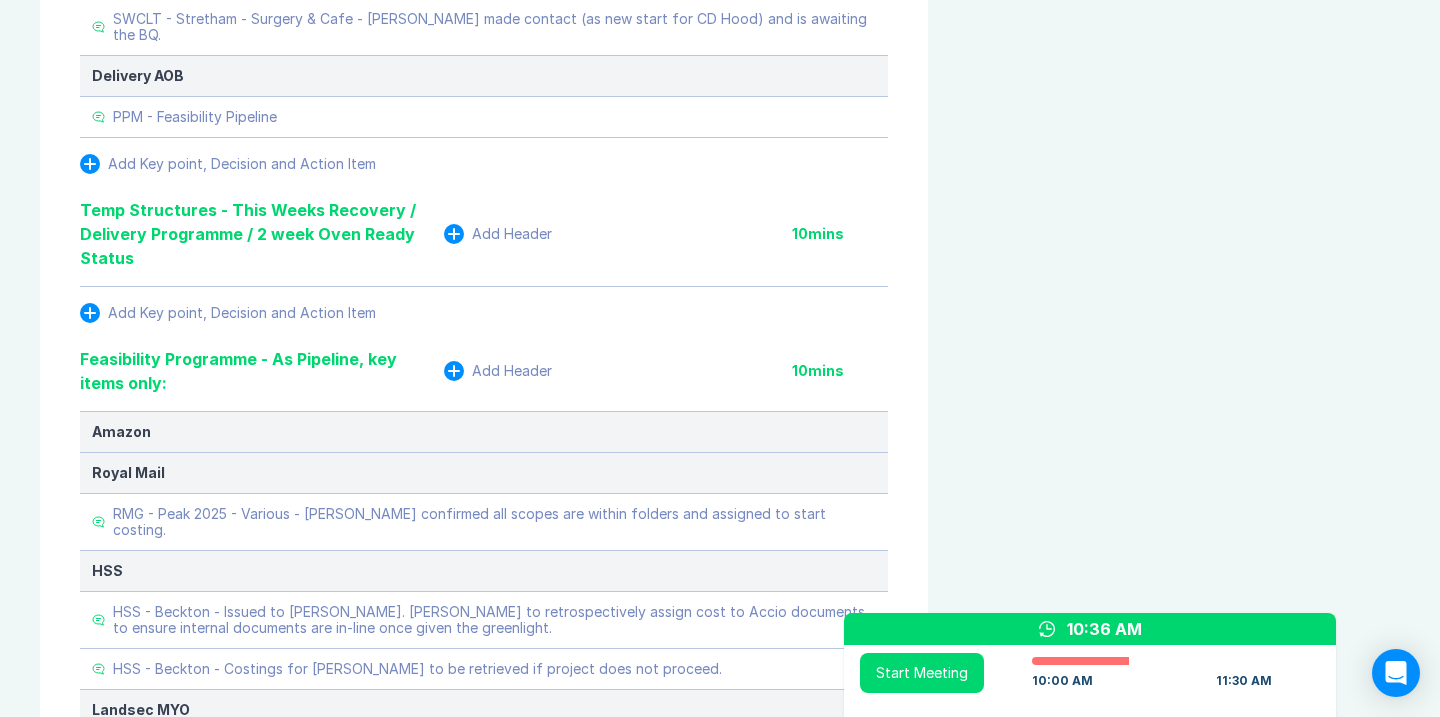scroll, scrollTop: 2032, scrollLeft: 0, axis: vertical 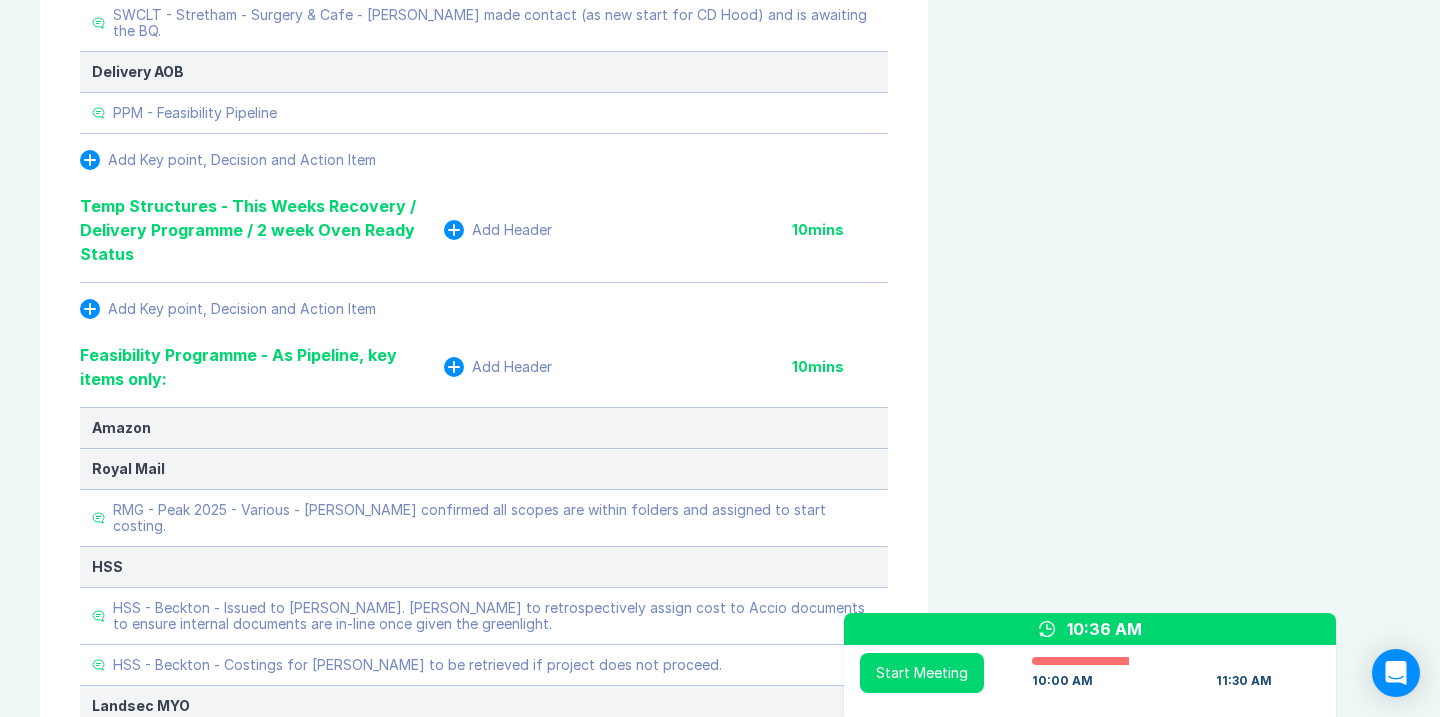 click on "Agenda View Invite Resend Agenda Meeting Goals
To pick up a draggable item, press the space bar.
While dragging, use the arrow keys to move the item.
Press space again to drop the item in its new position, or press escape to cancel.
Attendance Uncheck all Attendee email D [PERSON_NAME] Organizer 31 / 31  ( 100 %) A [PERSON_NAME] 30 / 30  ( 100 %) I [PERSON_NAME] 30 / 31  ( 97 %) R [PERSON_NAME] 25 / 31  ( 81 %) S [PERSON_NAME] 31 / 31  ( 100 %) Meeting History Link to Previous Meetings Series Average 53 ~ 0 mins late 85 mins , ~ 0 mins over [DATE] 90 mins [DATE] 90 mins [DATE] 90 mins Load  3  older Upcoming  [DATE] Parking Lot Parking Lot History Nothing To Show Documents & Images  Upload File(s) 4MB max per file Drag file(s) to upload" at bounding box center [1184, 39178] 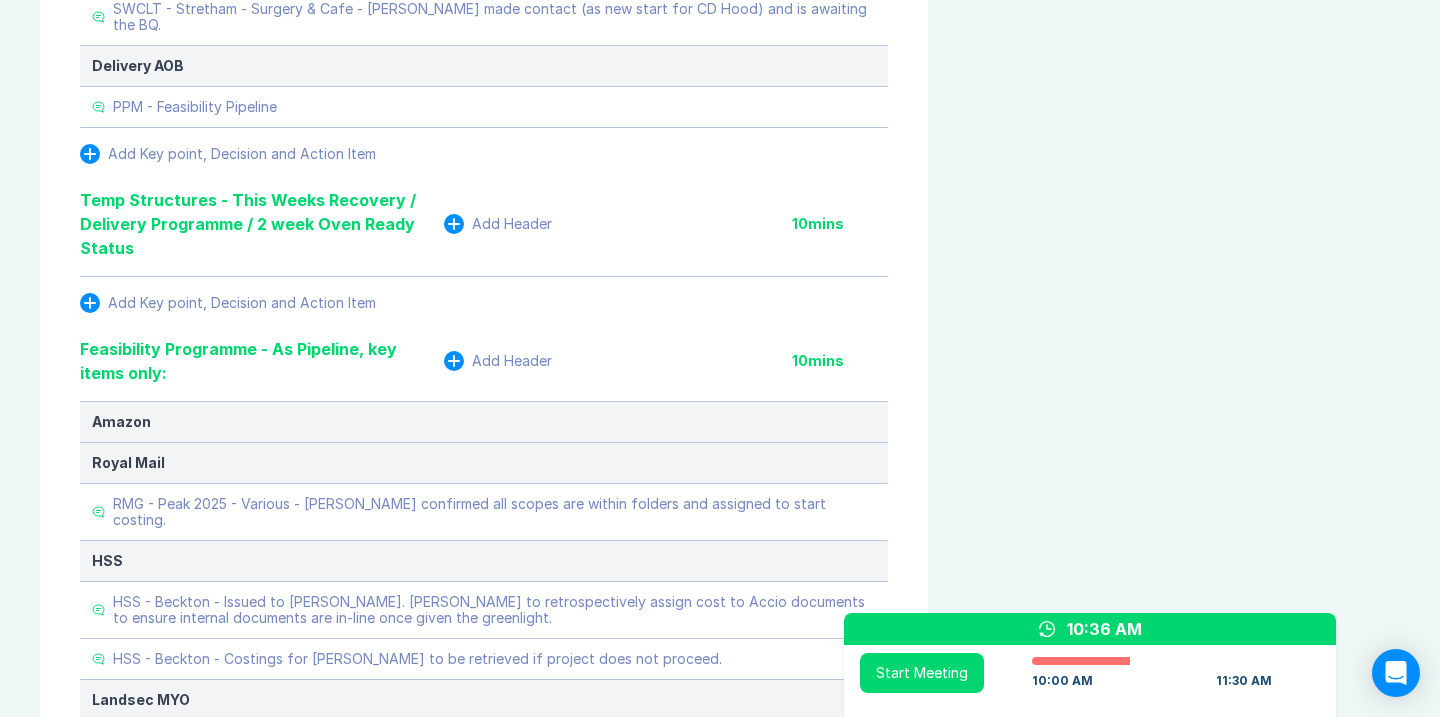 scroll, scrollTop: 2050, scrollLeft: 0, axis: vertical 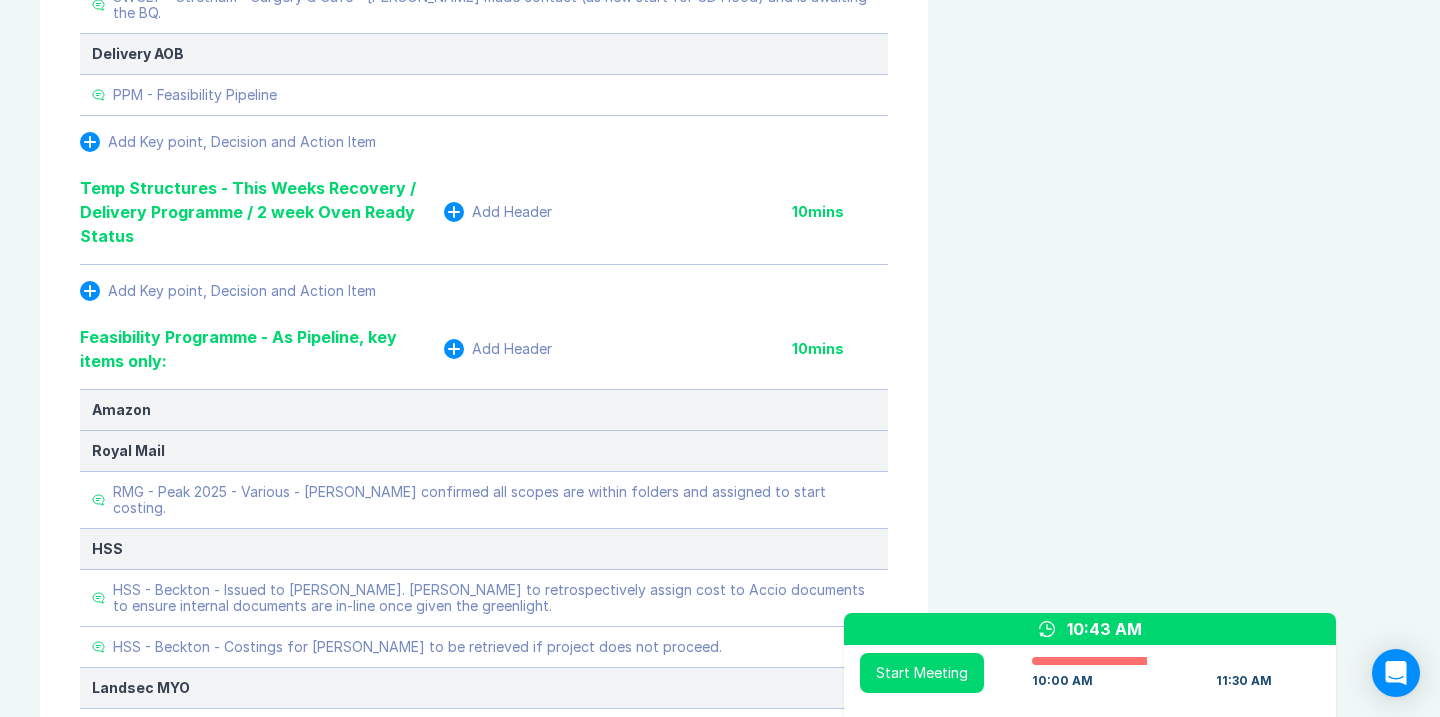 click on "Meeting Notes Edit Agenda Duplicate Notes Review Last Meeting Next Steps Add Header 10  mins Add Key point, Decision and Action Item Marketing & Key Client Management Add Header 10  mins Marketing: Key Client Management: Landsec - Positive catch up with Landsec team on [DATE] with SC / DS. Review required on average cost for different size meeting rooms and budget costs for formation of rooms. Follow up meeting with [PERSON_NAME] ([PERSON_NAME] counterpart) [DATE][DATE]. Add Key point, Decision and Action Item Delivery Programme - As Pipeline, key items only: Add Header 10  mins HSS: HSS - Solihull - Phase 1 - Meeting held with [PERSON_NAME] [DATE] to review TTC initial feasibility survey. Report to be revised based on anticipated data once branch closes rather than actual current in order to better inform the decision whether we proceed to stage 2. HSS - Feltham Racking - MLH Not cancelled, potential abortive cost. Royal Mail: Amazon: Asda: Fisco / CHEP: Landsec: Liberty Global: Tesco: Virgin Media: SWCLT A" at bounding box center (720, 39160) 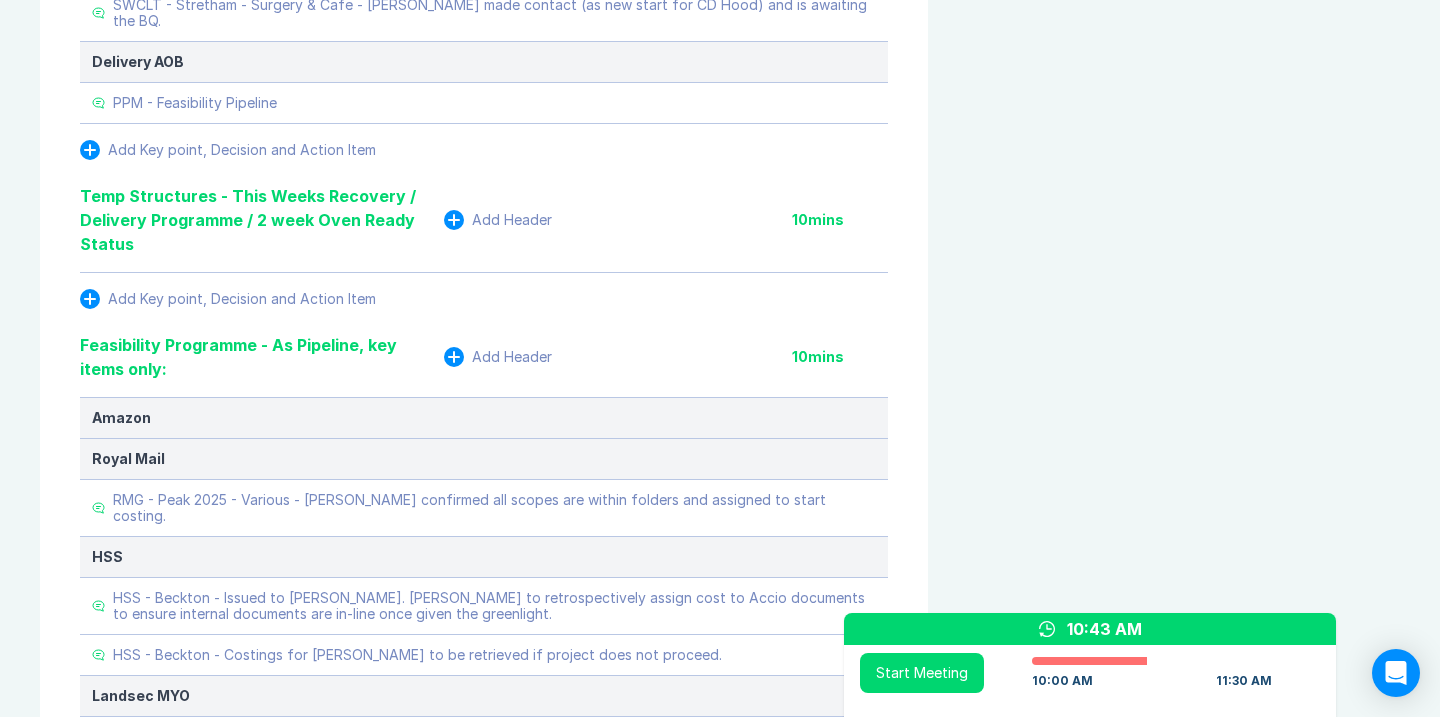 scroll, scrollTop: 2055, scrollLeft: 0, axis: vertical 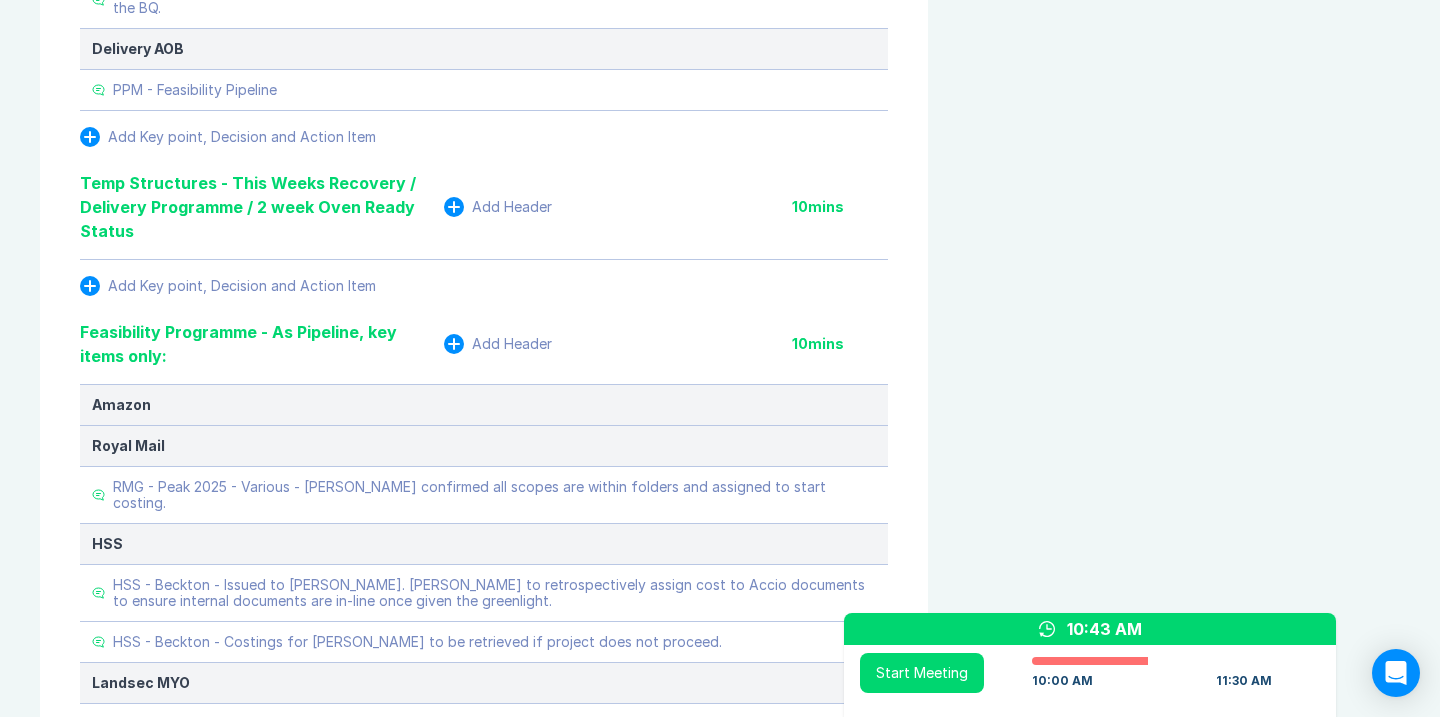 click on "Meeting Notes Edit Agenda Duplicate Notes Review Last Meeting Next Steps Add Header 10  mins Add Key point, Decision and Action Item Marketing & Key Client Management Add Header 10  mins Marketing: Key Client Management: Landsec - Positive catch up with Landsec team on [DATE] with SC / DS. Review required on average cost for different size meeting rooms and budget costs for formation of rooms. Follow up meeting with [PERSON_NAME] ([PERSON_NAME] counterpart) [DATE][DATE]. Add Key point, Decision and Action Item Delivery Programme - As Pipeline, key items only: Add Header 10  mins HSS: HSS - Solihull - Phase 1 - Meeting held with [PERSON_NAME] [DATE] to review TTC initial feasibility survey. Report to be revised based on anticipated data once branch closes rather than actual current in order to better inform the decision whether we proceed to stage 2. HSS - Feltham Racking - MLH Not cancelled, potential abortive cost. Royal Mail: Amazon: Asda: Fisco / CHEP: Landsec: Liberty Global: Tesco: Virgin Media: SWCLT A" at bounding box center (720, 39155) 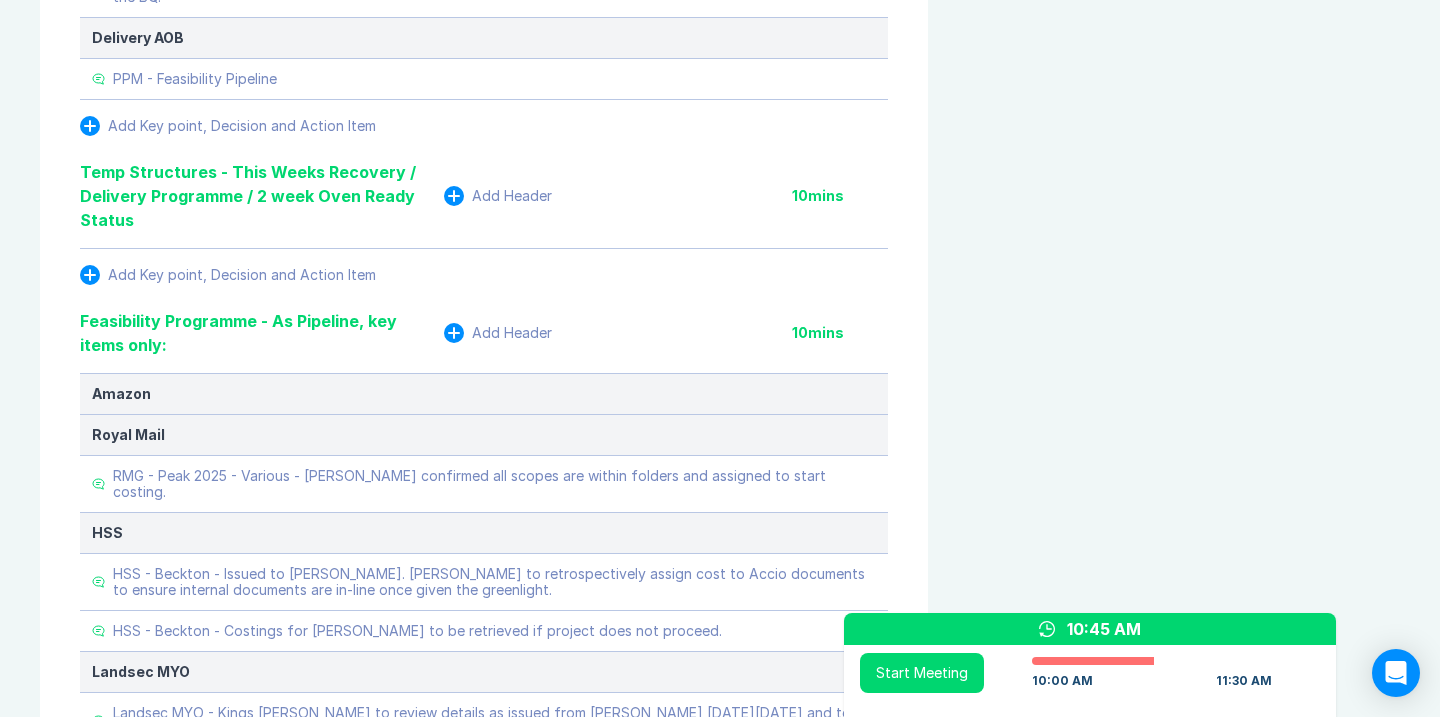 click on "Meeting Notes Edit Agenda Duplicate Notes Review Last Meeting Next Steps Add Header 10  mins Add Key point, Decision and Action Item Marketing & Key Client Management Add Header 10  mins Marketing: Key Client Management: Landsec - Positive catch up with Landsec team on [DATE] with SC / DS. Review required on average cost for different size meeting rooms and budget costs for formation of rooms. Follow up meeting with [PERSON_NAME] ([PERSON_NAME] counterpart) [DATE][DATE]. Add Key point, Decision and Action Item Delivery Programme - As Pipeline, key items only: Add Header 10  mins HSS: HSS - Solihull - Phase 1 - Meeting held with [PERSON_NAME] [DATE] to review TTC initial feasibility survey. Report to be revised based on anticipated data once branch closes rather than actual current in order to better inform the decision whether we proceed to stage 2. HSS - Feltham Racking - MLH Not cancelled, potential abortive cost. Royal Mail: Amazon: Asda: Fisco / CHEP: Landsec: Liberty Global: Tesco: Virgin Media: SWCLT A" at bounding box center (488, 39144) 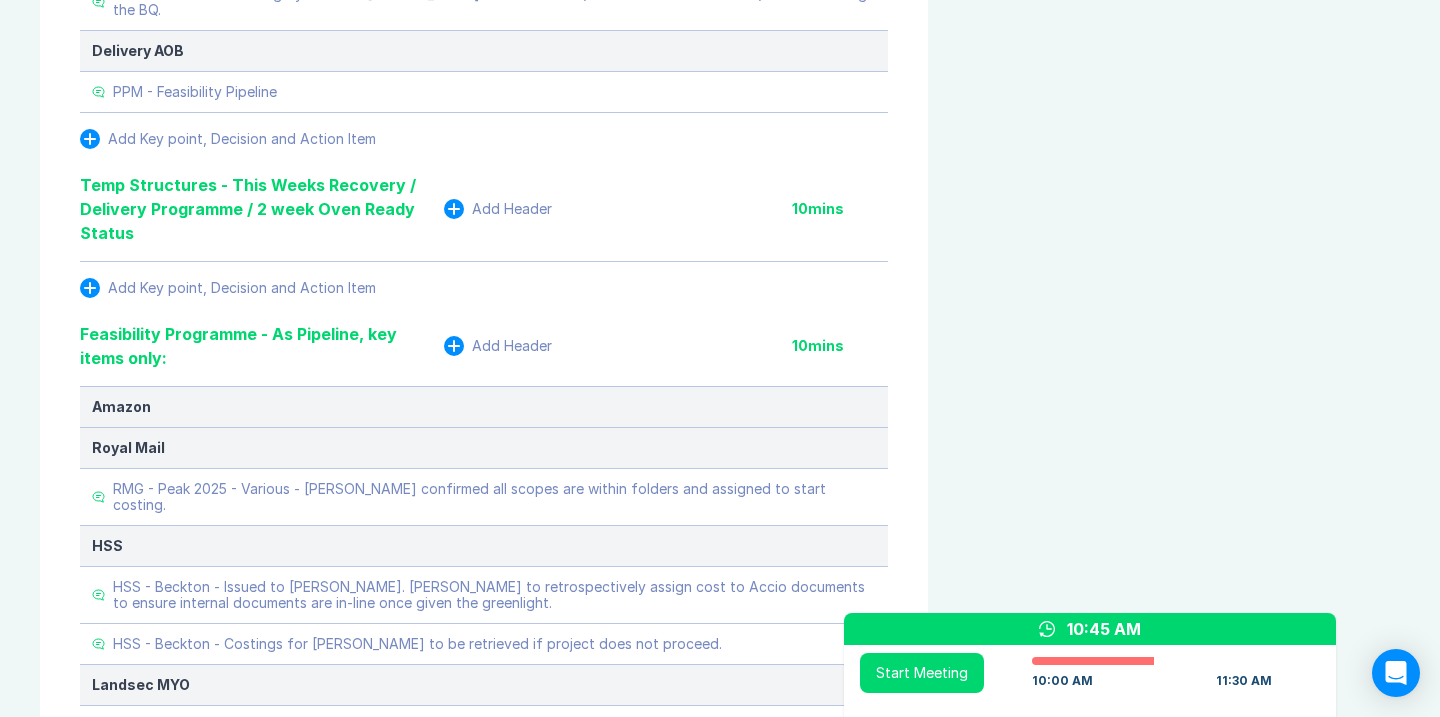 scroll, scrollTop: 2044, scrollLeft: 0, axis: vertical 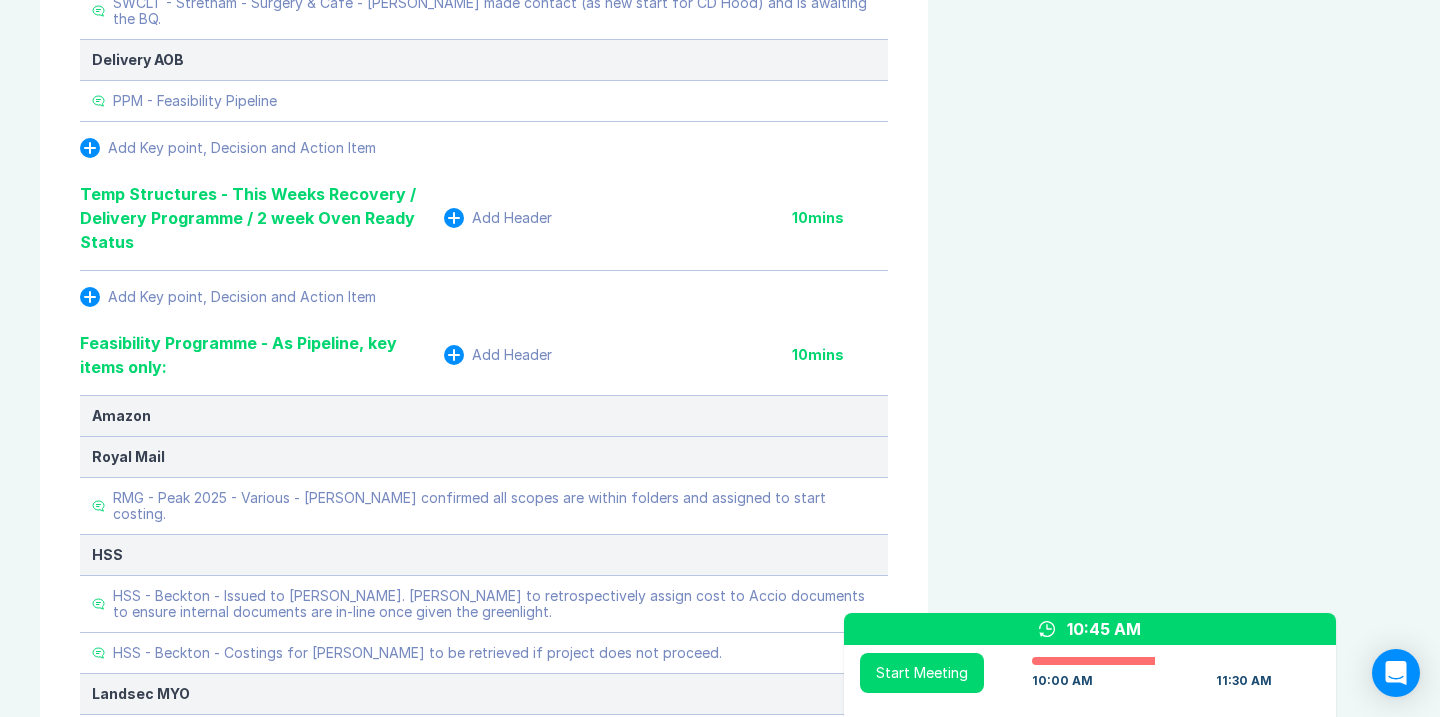 click on "Meeting Notes Edit Agenda Duplicate Notes Review Last Meeting Next Steps Add Header 10  mins Add Key point, Decision and Action Item Marketing & Key Client Management Add Header 10  mins Marketing: Key Client Management: Landsec - Positive catch up with Landsec team on [DATE] with SC / DS. Review required on average cost for different size meeting rooms and budget costs for formation of rooms. Follow up meeting with [PERSON_NAME] ([PERSON_NAME] counterpart) [DATE][DATE]. Add Key point, Decision and Action Item Delivery Programme - As Pipeline, key items only: Add Header 10  mins HSS: HSS - Solihull - Phase 1 - Meeting held with [PERSON_NAME] [DATE] to review TTC initial feasibility survey. Report to be revised based on anticipated data once branch closes rather than actual current in order to better inform the decision whether we proceed to stage 2. HSS - Feltham Racking - MLH Not cancelled, potential abortive cost. Royal Mail: Amazon: Asda: Fisco / CHEP: Landsec: Liberty Global: Tesco: Virgin Media: SWCLT A" at bounding box center [488, 39166] 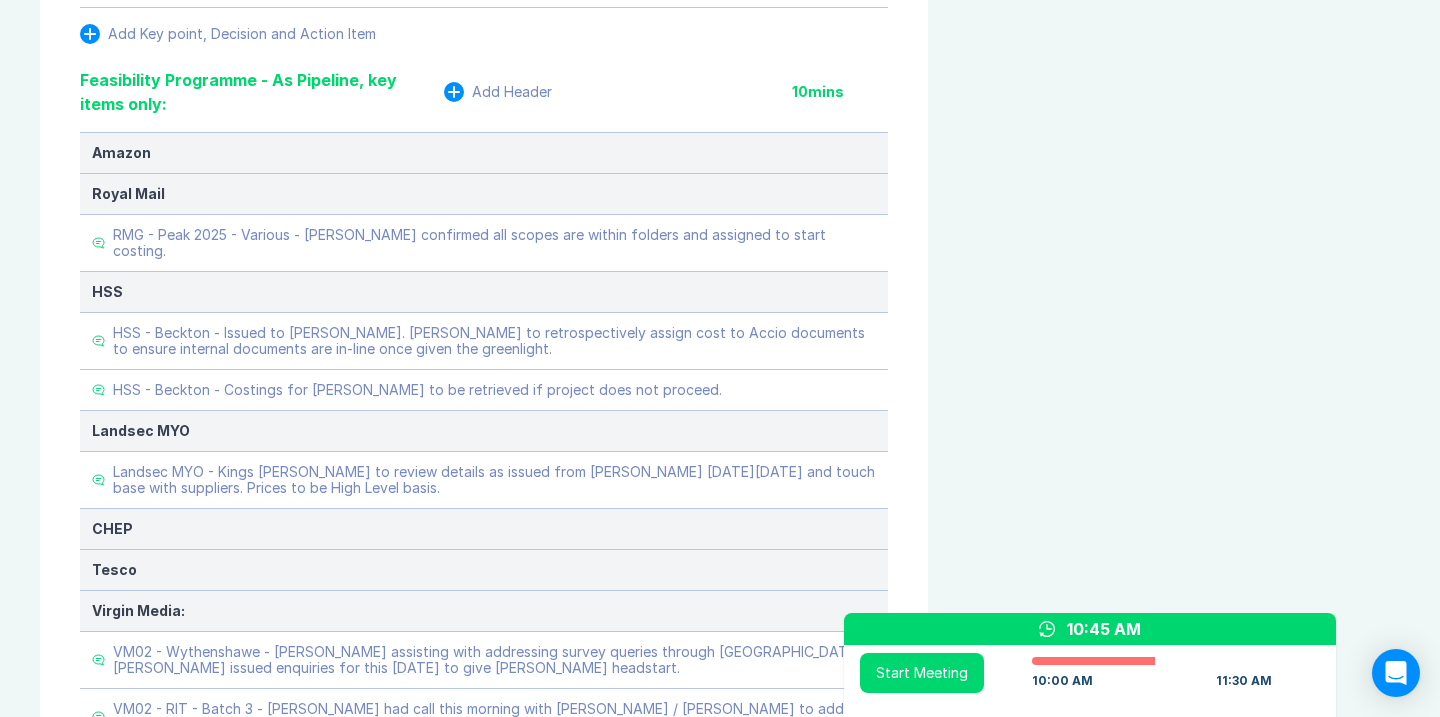 scroll, scrollTop: 2307, scrollLeft: 0, axis: vertical 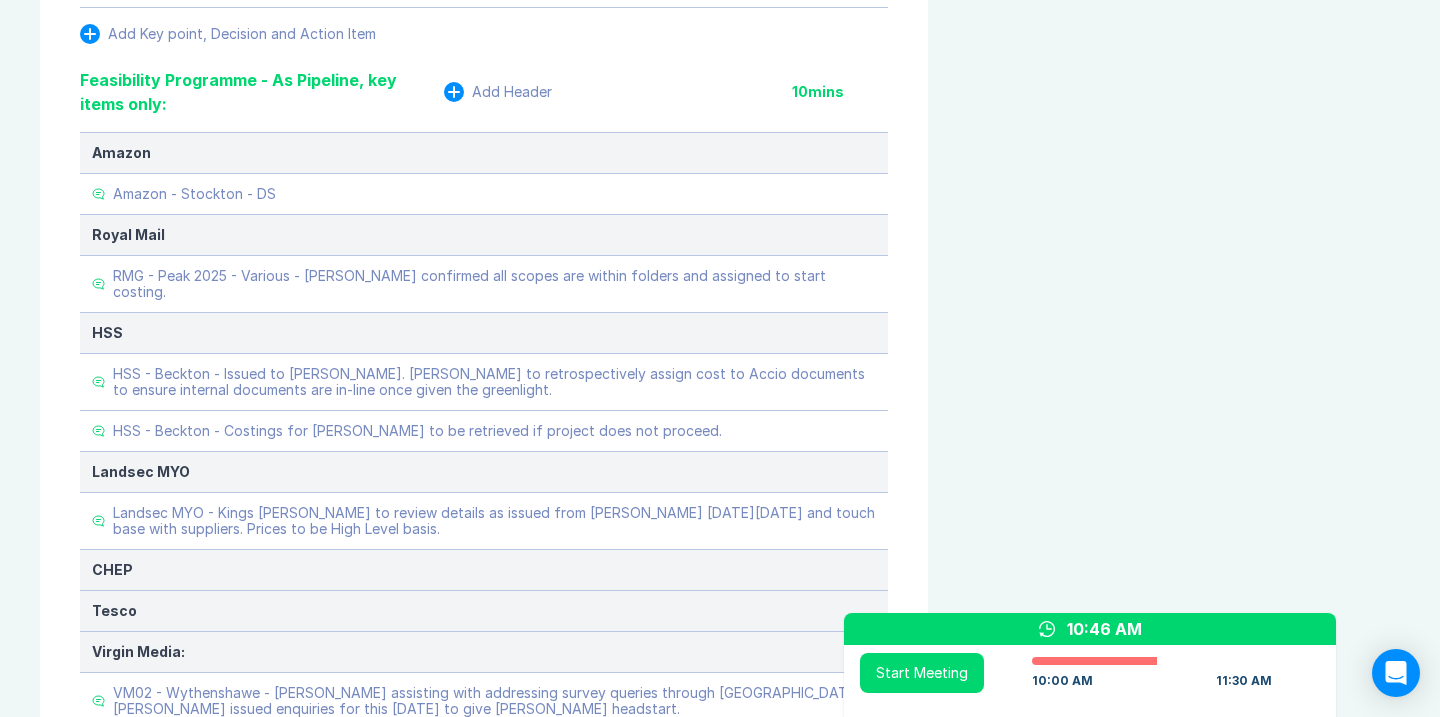 click on "Meeting Notes Edit Agenda Duplicate Notes Review Last Meeting Next Steps Add Header 10  mins Add Key point, Decision and Action Item Marketing & Key Client Management Add Header 10  mins Marketing: Key Client Management: Landsec - Positive catch up with Landsec team on [DATE] with SC / DS. Review required on average cost for different size meeting rooms and budget costs for formation of rooms. Follow up meeting with [PERSON_NAME] ([PERSON_NAME] counterpart) [DATE][DATE]. Add Key point, Decision and Action Item Delivery Programme - As Pipeline, key items only: Add Header 10  mins HSS: HSS - Solihull - Phase 1 - Meeting held with [PERSON_NAME] [DATE] to review TTC initial feasibility survey. Report to be revised based on anticipated data once branch closes rather than actual current in order to better inform the decision whether we proceed to stage 2. HSS - Feltham Racking - MLH Not cancelled, potential abortive cost. Royal Mail: Amazon: Asda: Fisco / CHEP: Landsec: Liberty Global: Tesco: Virgin Media: SWCLT A" at bounding box center [488, 38923] 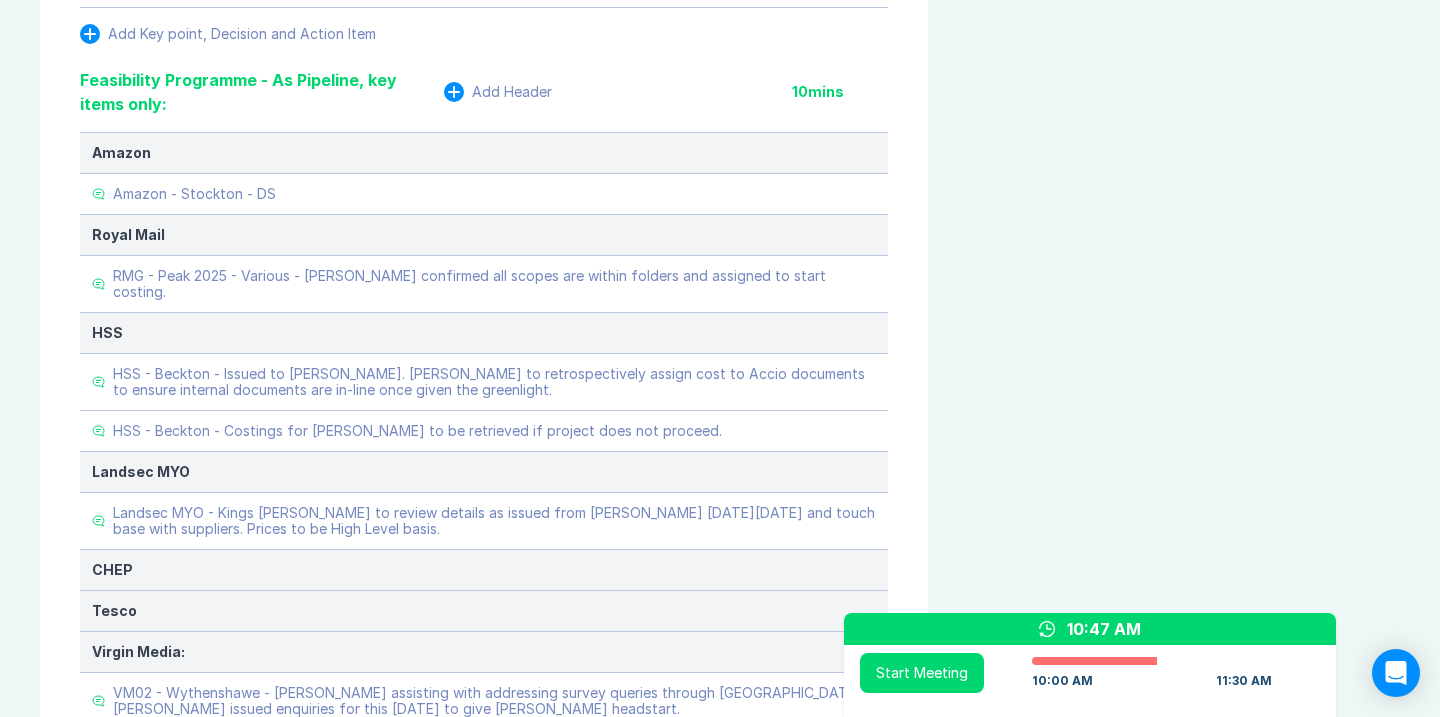 click on "Meeting Notes Edit Agenda Duplicate Notes Review Last Meeting Next Steps Add Header 10  mins Add Key point, Decision and Action Item Marketing & Key Client Management Add Header 10  mins Marketing: Key Client Management: Landsec - Positive catch up with Landsec team on [DATE] with SC / DS. Review required on average cost for different size meeting rooms and budget costs for formation of rooms. Follow up meeting with [PERSON_NAME] ([PERSON_NAME] counterpart) [DATE][DATE]. Add Key point, Decision and Action Item Delivery Programme - As Pipeline, key items only: Add Header 10  mins HSS: HSS - Solihull - Phase 1 - Meeting held with [PERSON_NAME] [DATE] to review TTC initial feasibility survey. Report to be revised based on anticipated data once branch closes rather than actual current in order to better inform the decision whether we proceed to stage 2. HSS - Feltham Racking - MLH Not cancelled, potential abortive cost. Royal Mail: Amazon: Asda: Fisco / CHEP: Landsec: Liberty Global: Tesco: Virgin Media: SWCLT A" at bounding box center [488, 38923] 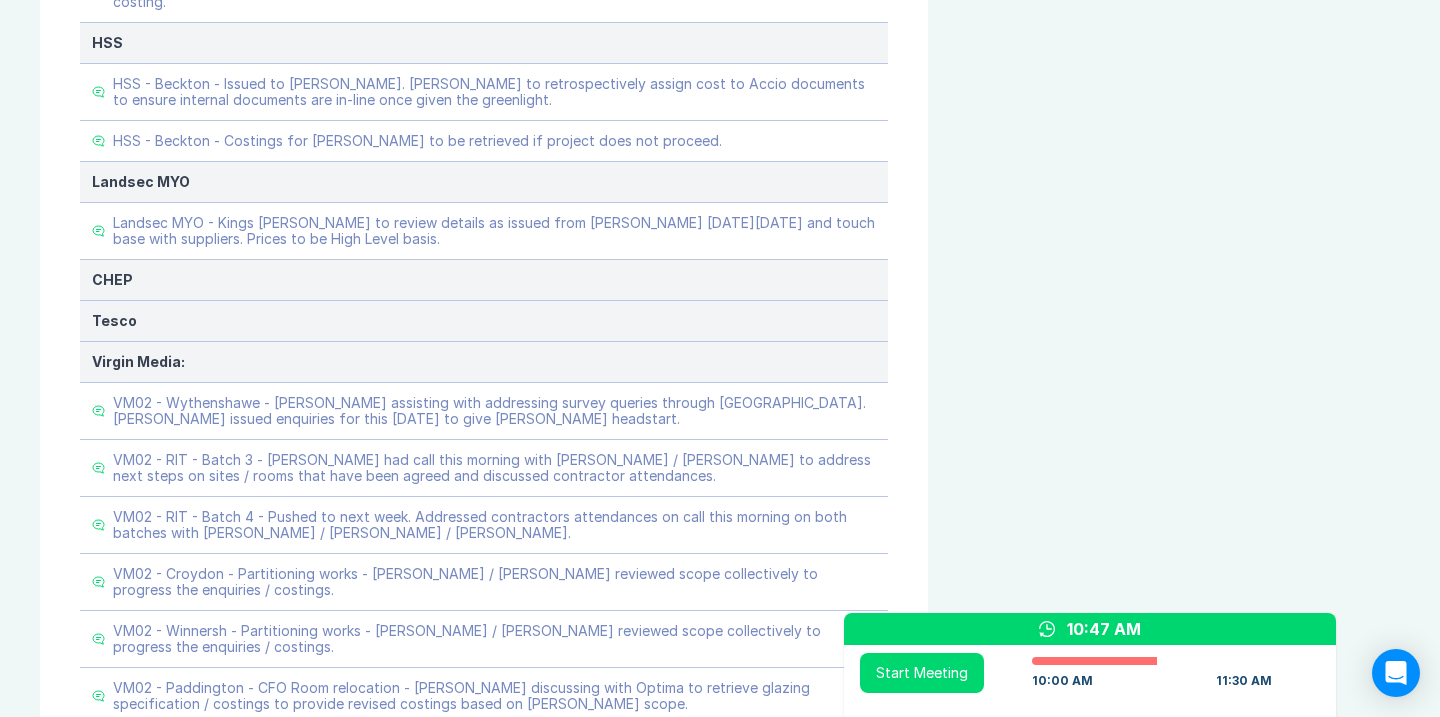 scroll, scrollTop: 2599, scrollLeft: 0, axis: vertical 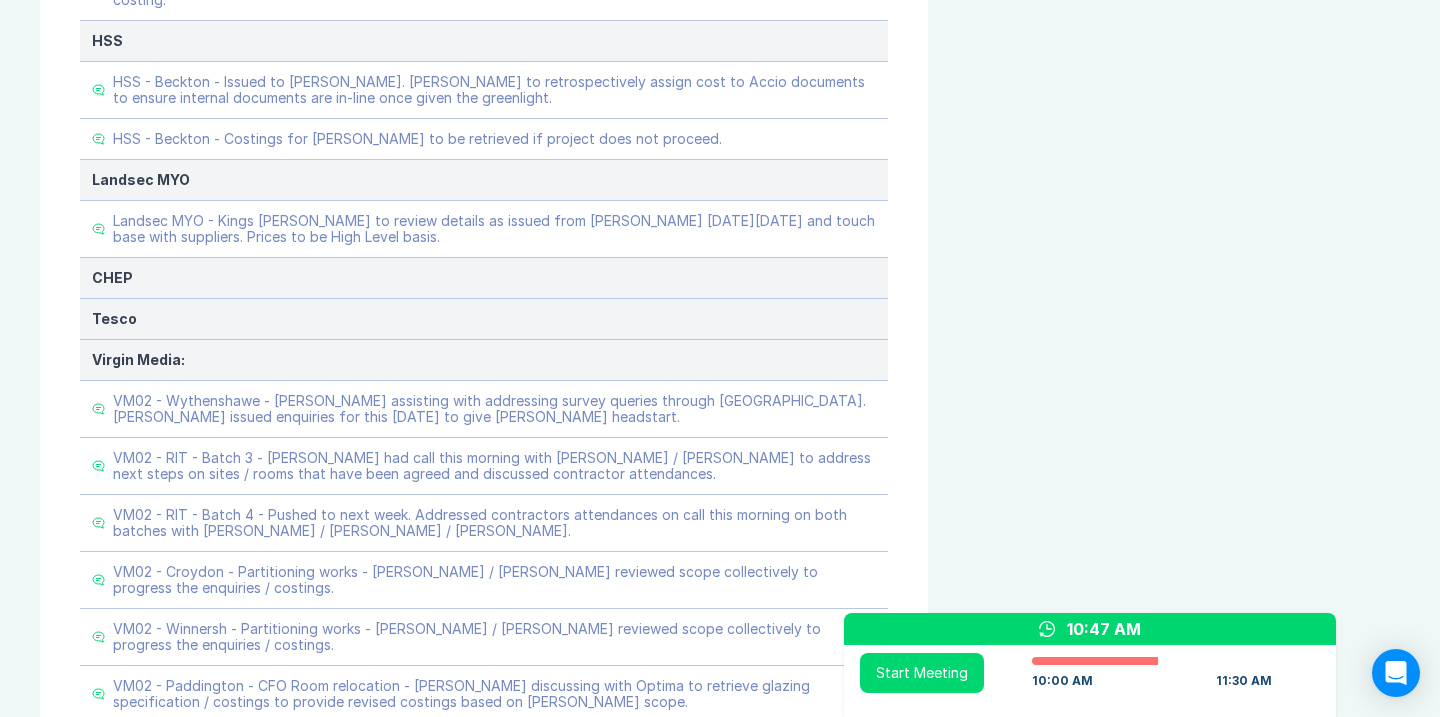click on "Meeting Notes Edit Agenda Duplicate Notes Review Last Meeting Next Steps Add Header 10  mins Add Key point, Decision and Action Item Marketing & Key Client Management Add Header 10  mins Marketing: Key Client Management: Landsec - Positive catch up with Landsec team on [DATE] with SC / DS. Review required on average cost for different size meeting rooms and budget costs for formation of rooms. Follow up meeting with [PERSON_NAME] ([PERSON_NAME] counterpart) [DATE][DATE]. Add Key point, Decision and Action Item Delivery Programme - As Pipeline, key items only: Add Header 10  mins HSS: HSS - Solihull - Phase 1 - Meeting held with [PERSON_NAME] [DATE] to review TTC initial feasibility survey. Report to be revised based on anticipated data once branch closes rather than actual current in order to better inform the decision whether we proceed to stage 2. HSS - Feltham Racking - MLH Not cancelled, potential abortive cost. Royal Mail: Amazon: Asda: Fisco / CHEP: Landsec: Liberty Global: Tesco: Virgin Media: SWCLT A" at bounding box center [488, 38631] 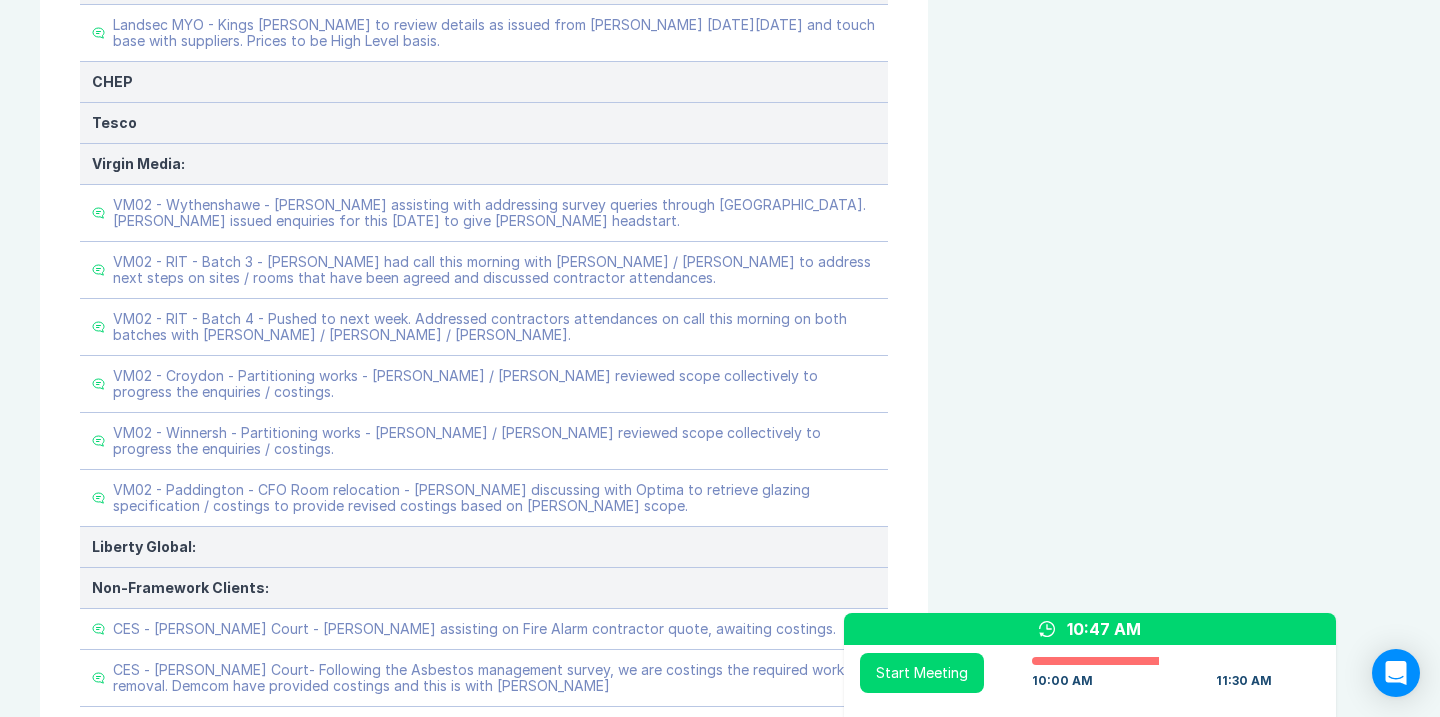 scroll, scrollTop: 2799, scrollLeft: 0, axis: vertical 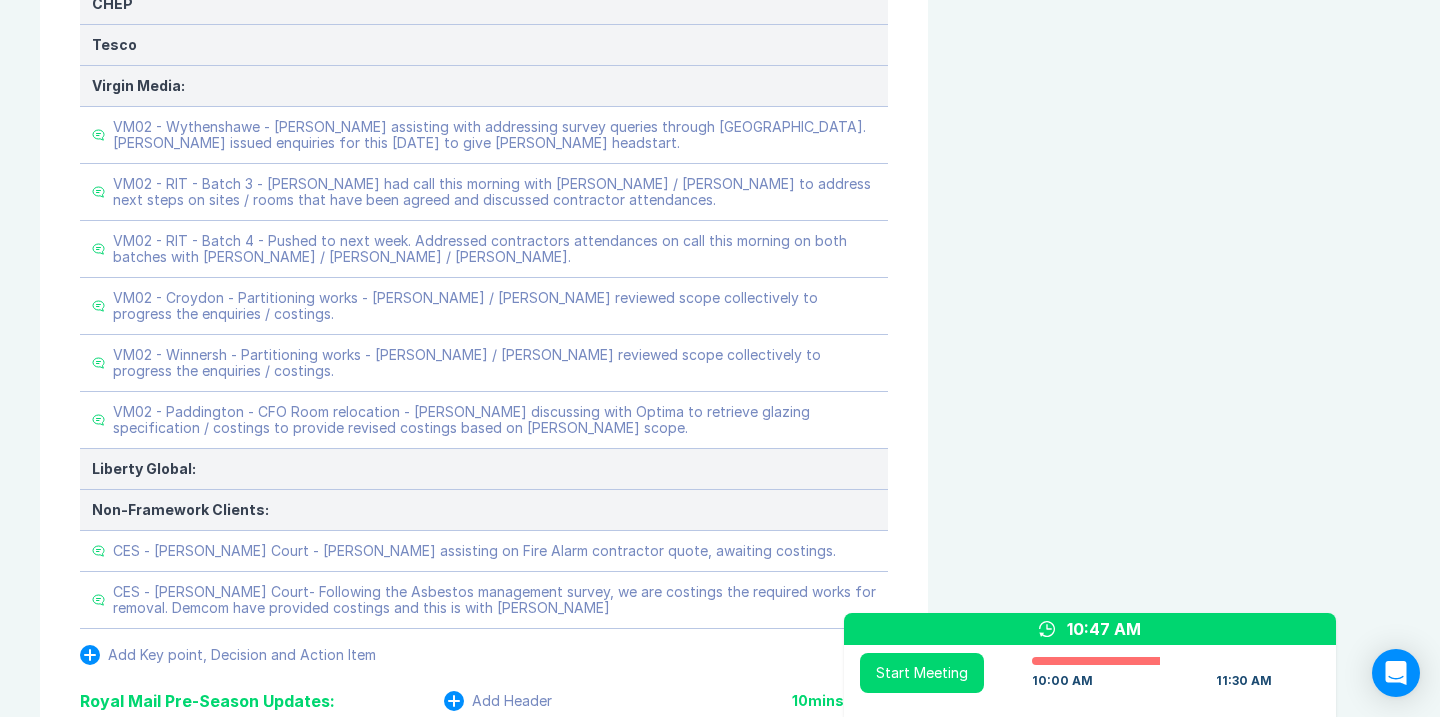 click on "Meeting Notes Edit Agenda Duplicate Notes Review Last Meeting Next Steps Add Header 10  mins Add Key point, Decision and Action Item Marketing & Key Client Management Add Header 10  mins Marketing: Key Client Management: Landsec - Positive catch up with Landsec team on [DATE] with SC / DS. Review required on average cost for different size meeting rooms and budget costs for formation of rooms. Follow up meeting with [PERSON_NAME] ([PERSON_NAME] counterpart) [DATE][DATE]. Add Key point, Decision and Action Item Delivery Programme - As Pipeline, key items only: Add Header 10  mins HSS: HSS - Solihull - Phase 1 - Meeting held with [PERSON_NAME] [DATE] to review TTC initial feasibility survey. Report to be revised based on anticipated data once branch closes rather than actual current in order to better inform the decision whether we proceed to stage 2. HSS - Feltham Racking - MLH Not cancelled, potential abortive cost. Royal Mail: Amazon: Asda: Fisco / CHEP: Landsec: Liberty Global: Tesco: Virgin Media: SWCLT A" at bounding box center [488, 38357] 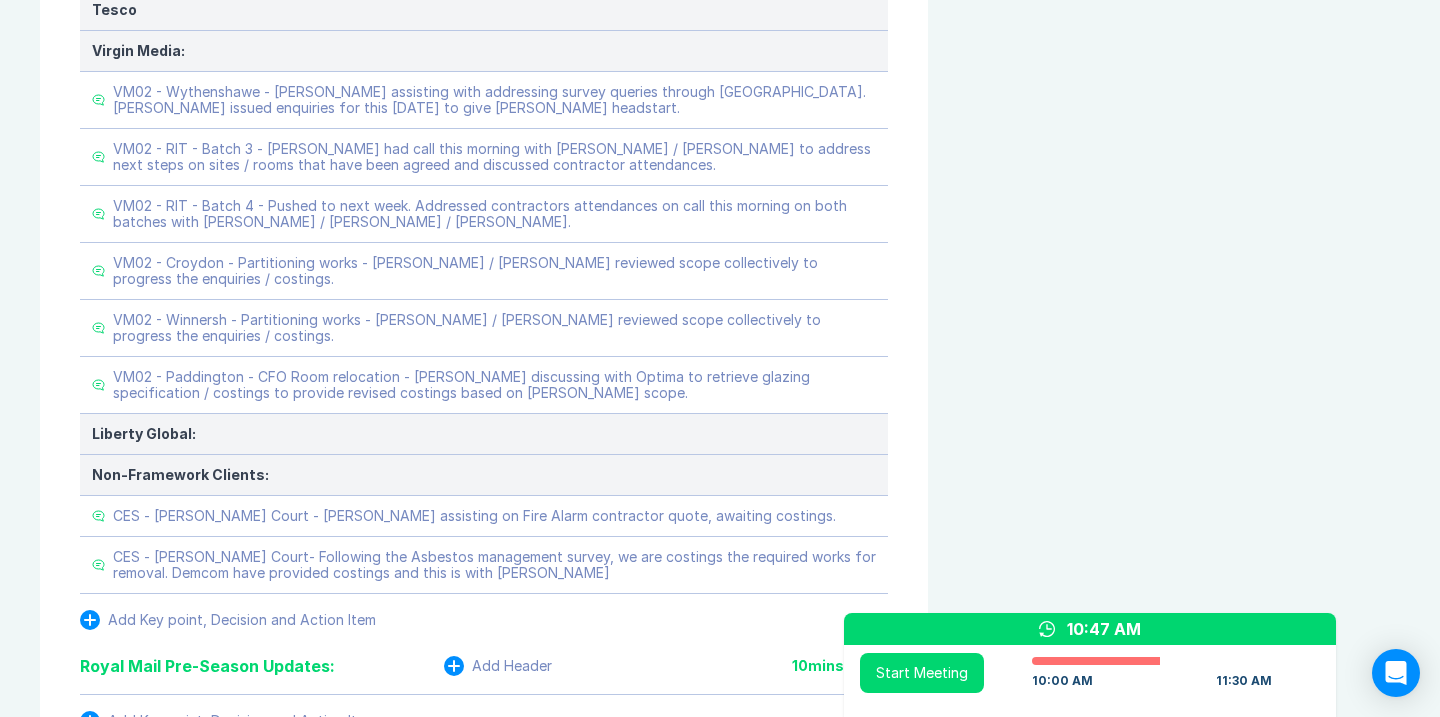 scroll, scrollTop: 2904, scrollLeft: 0, axis: vertical 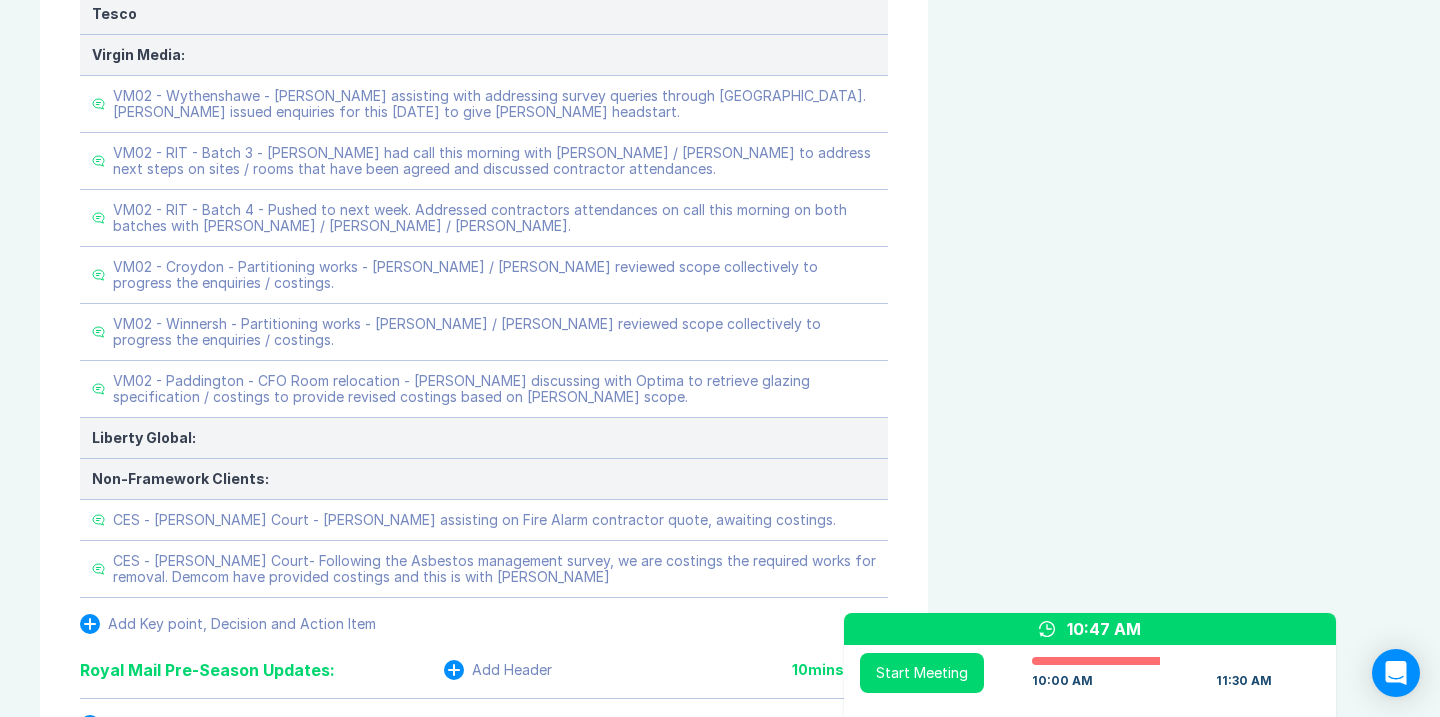 click on "Agenda View Invite Resend Agenda Meeting Goals
To pick up a draggable item, press the space bar.
While dragging, use the arrow keys to move the item.
Press space again to drop the item in its new position, or press escape to cancel.
Attendance Uncheck all Attendee email D [PERSON_NAME] Organizer 31 / 31  ( 100 %) A [PERSON_NAME] 30 / 30  ( 100 %) I [PERSON_NAME] 30 / 31  ( 97 %) R [PERSON_NAME] 25 / 31  ( 81 %) S [PERSON_NAME] 31 / 31  ( 100 %) Meeting History Link to Previous Meetings Series Average 53 ~ 0 mins late 85 mins , ~ 0 mins over [DATE] 90 mins [DATE] 90 mins [DATE] 90 mins Load  3  older Upcoming  [DATE] Parking Lot Parking Lot History Nothing To Show Documents & Images  Upload File(s) 4MB max per file Drag file(s) to upload" at bounding box center [1184, 38326] 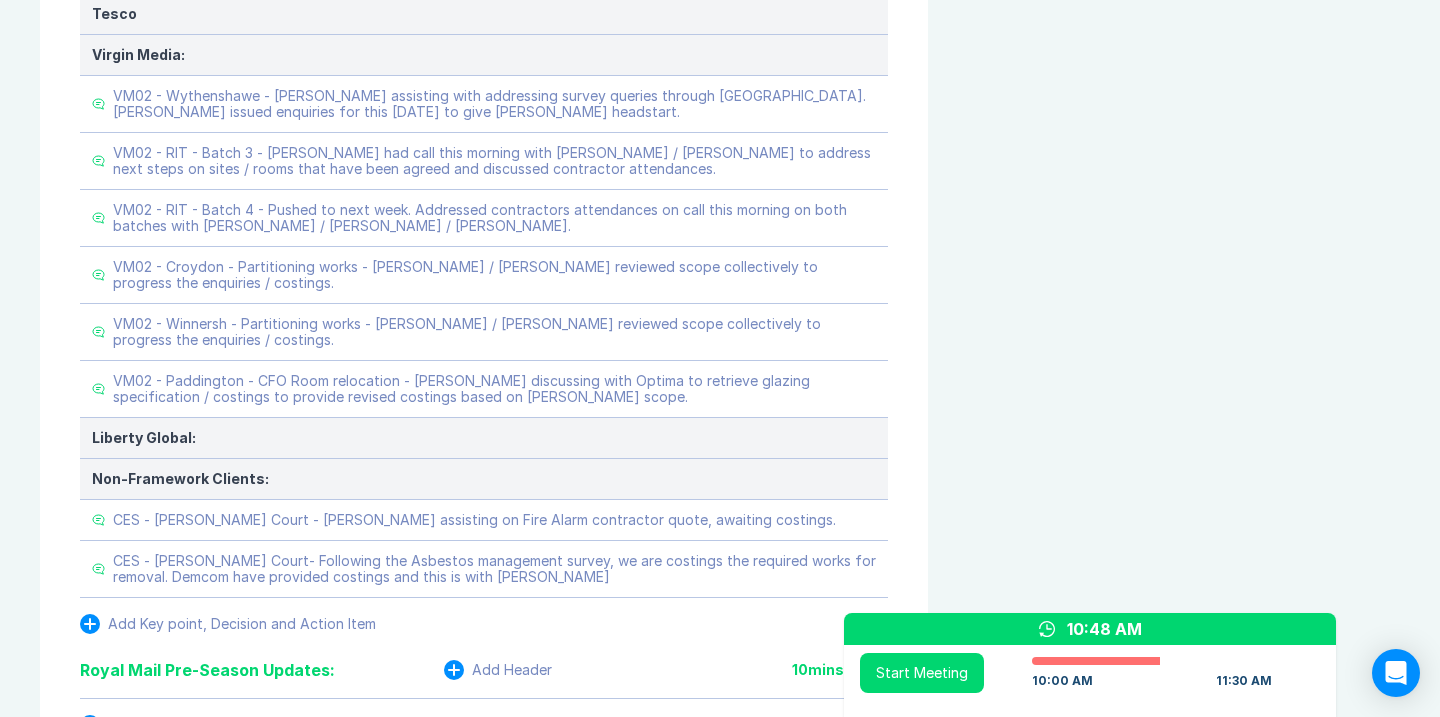 click on "Agenda View Invite Resend Agenda Meeting Goals
To pick up a draggable item, press the space bar.
While dragging, use the arrow keys to move the item.
Press space again to drop the item in its new position, or press escape to cancel.
Attendance Uncheck all Attendee email D [PERSON_NAME] Organizer 31 / 31  ( 100 %) A [PERSON_NAME] 30 / 30  ( 100 %) I [PERSON_NAME] 30 / 31  ( 97 %) R [PERSON_NAME] 25 / 31  ( 81 %) S [PERSON_NAME] 31 / 31  ( 100 %) Meeting History Link to Previous Meetings Series Average 53 ~ 0 mins late 85 mins , ~ 0 mins over [DATE] 90 mins [DATE] 90 mins [DATE] 90 mins Load  3  older Upcoming  [DATE] Parking Lot Parking Lot History Nothing To Show Documents & Images  Upload File(s) 4MB max per file Drag file(s) to upload" at bounding box center (1184, 38326) 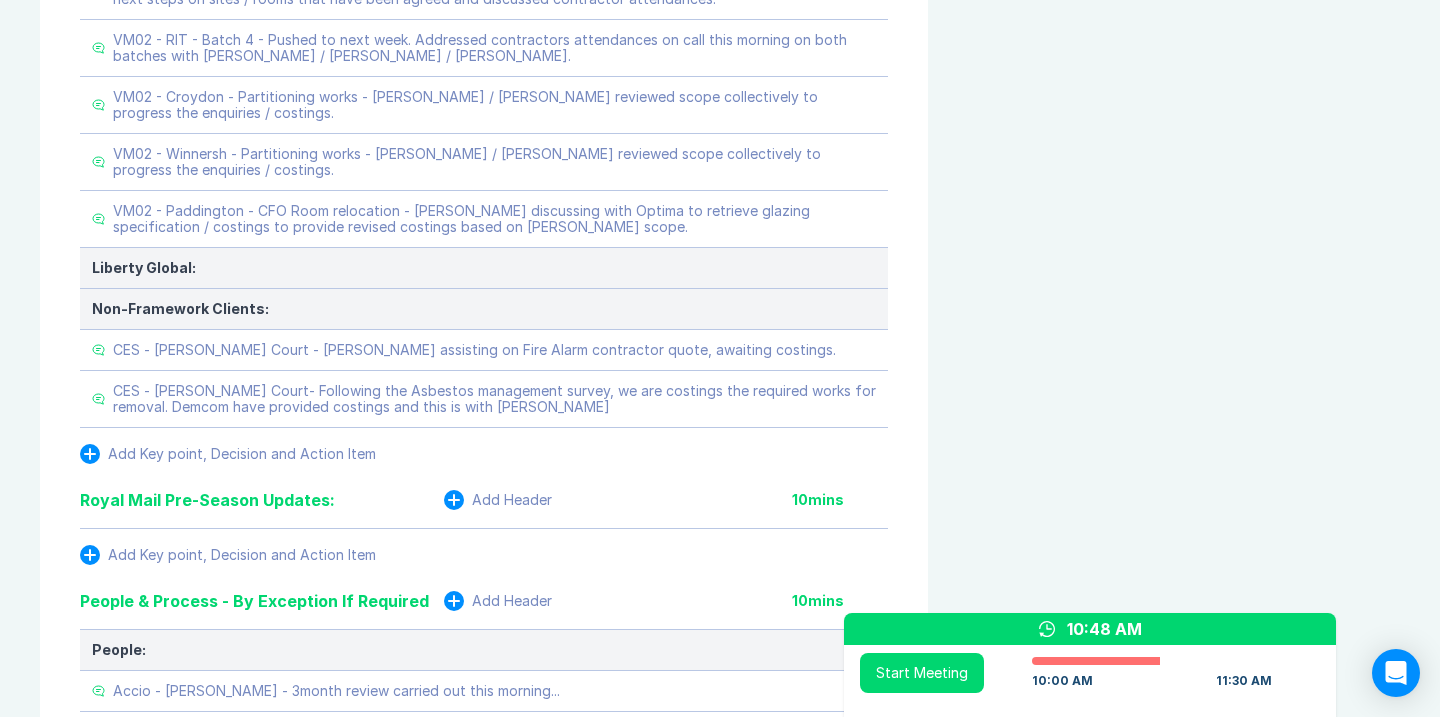 scroll, scrollTop: 3079, scrollLeft: 0, axis: vertical 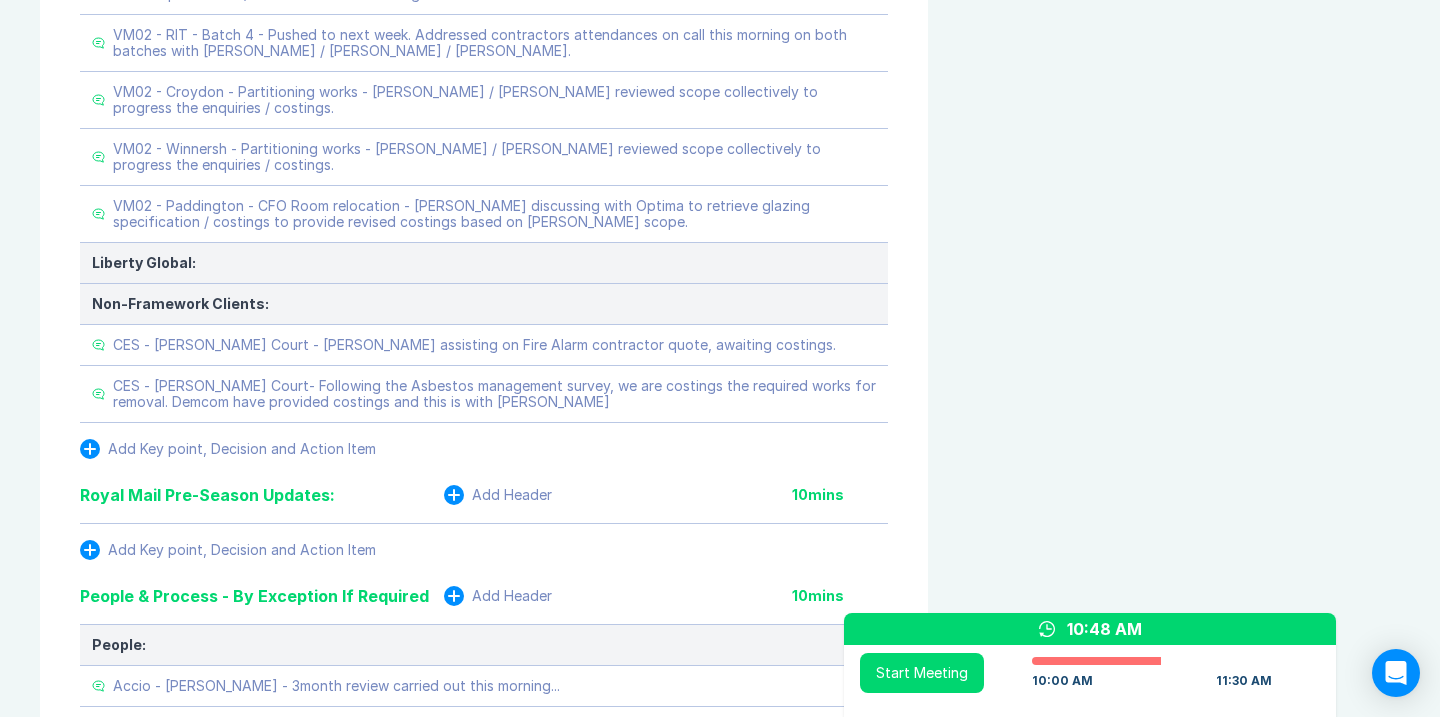 click on "Agenda View Invite Resend Agenda Meeting Goals
To pick up a draggable item, press the space bar.
While dragging, use the arrow keys to move the item.
Press space again to drop the item in its new position, or press escape to cancel.
Attendance Uncheck all Attendee email D [PERSON_NAME] Organizer 31 / 31  ( 100 %) A [PERSON_NAME] 30 / 30  ( 100 %) I [PERSON_NAME] 30 / 31  ( 97 %) R [PERSON_NAME] 25 / 31  ( 81 %) S [PERSON_NAME] 31 / 31  ( 100 %) Meeting History Link to Previous Meetings Series Average 53 ~ 0 mins late 85 mins , ~ 0 mins over [DATE] 90 mins [DATE] 90 mins [DATE] 90 mins Load  3  older Upcoming  [DATE] Parking Lot Parking Lot History Nothing To Show Documents & Images  Upload File(s) 4MB max per file Drag file(s) to upload" at bounding box center [1184, 38151] 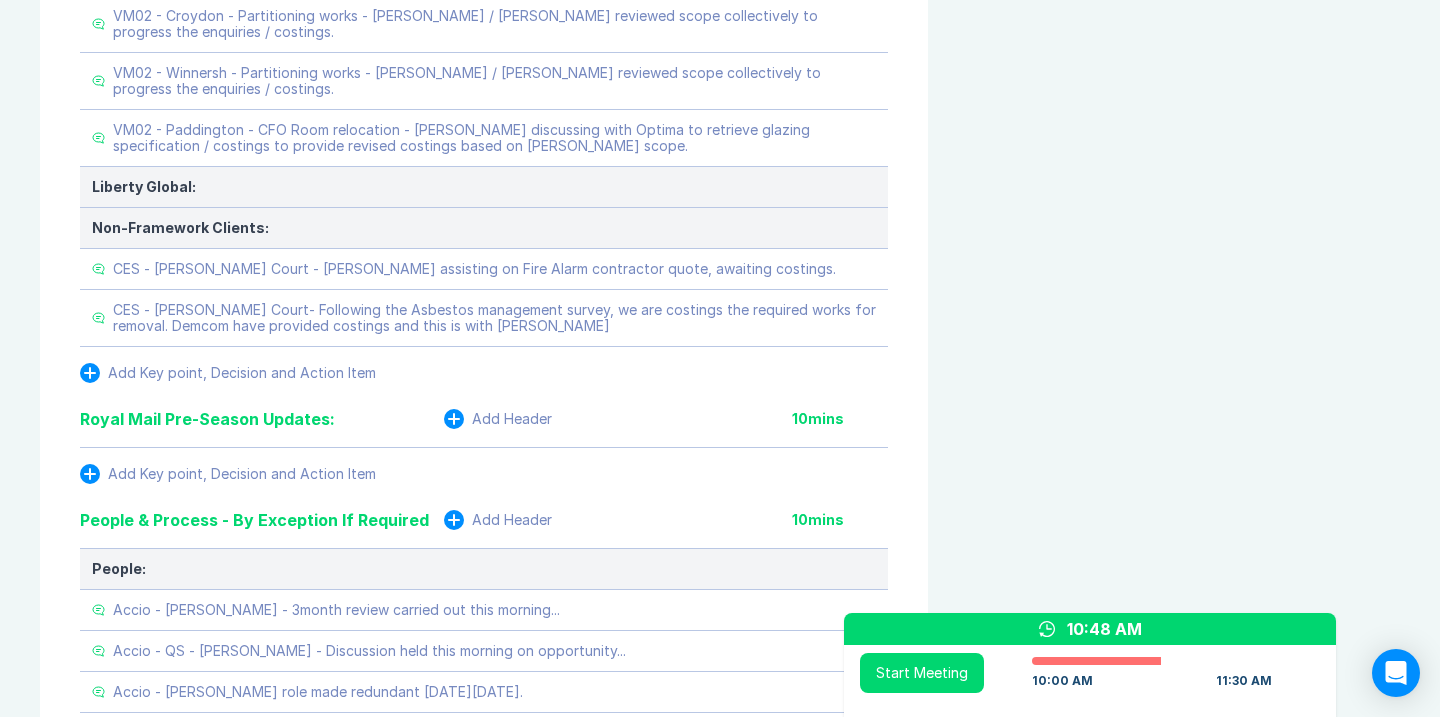 scroll, scrollTop: 3156, scrollLeft: 0, axis: vertical 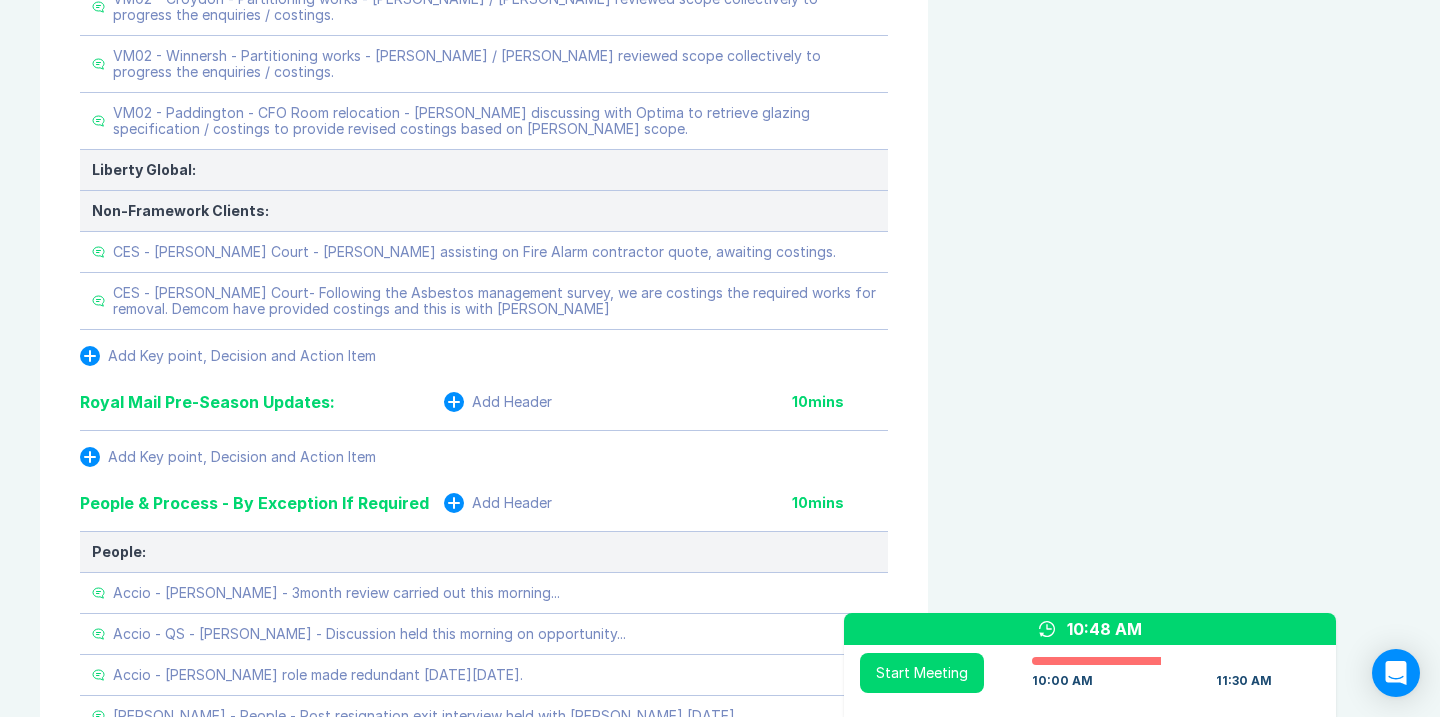click on "Agenda View Invite Resend Agenda Meeting Goals
To pick up a draggable item, press the space bar.
While dragging, use the arrow keys to move the item.
Press space again to drop the item in its new position, or press escape to cancel.
Attendance Uncheck all Attendee email D [PERSON_NAME] Organizer 31 / 31  ( 100 %) A [PERSON_NAME] 30 / 30  ( 100 %) I [PERSON_NAME] 30 / 31  ( 97 %) R [PERSON_NAME] 25 / 31  ( 81 %) S [PERSON_NAME] 31 / 31  ( 100 %) Meeting History Link to Previous Meetings Series Average 53 ~ 0 mins late 85 mins , ~ 0 mins over [DATE] 90 mins [DATE] 90 mins [DATE] 90 mins Load  3  older Upcoming  [DATE] Parking Lot Parking Lot History Nothing To Show Documents & Images  Upload File(s) 4MB max per file Drag file(s) to upload" at bounding box center (1184, 38066) 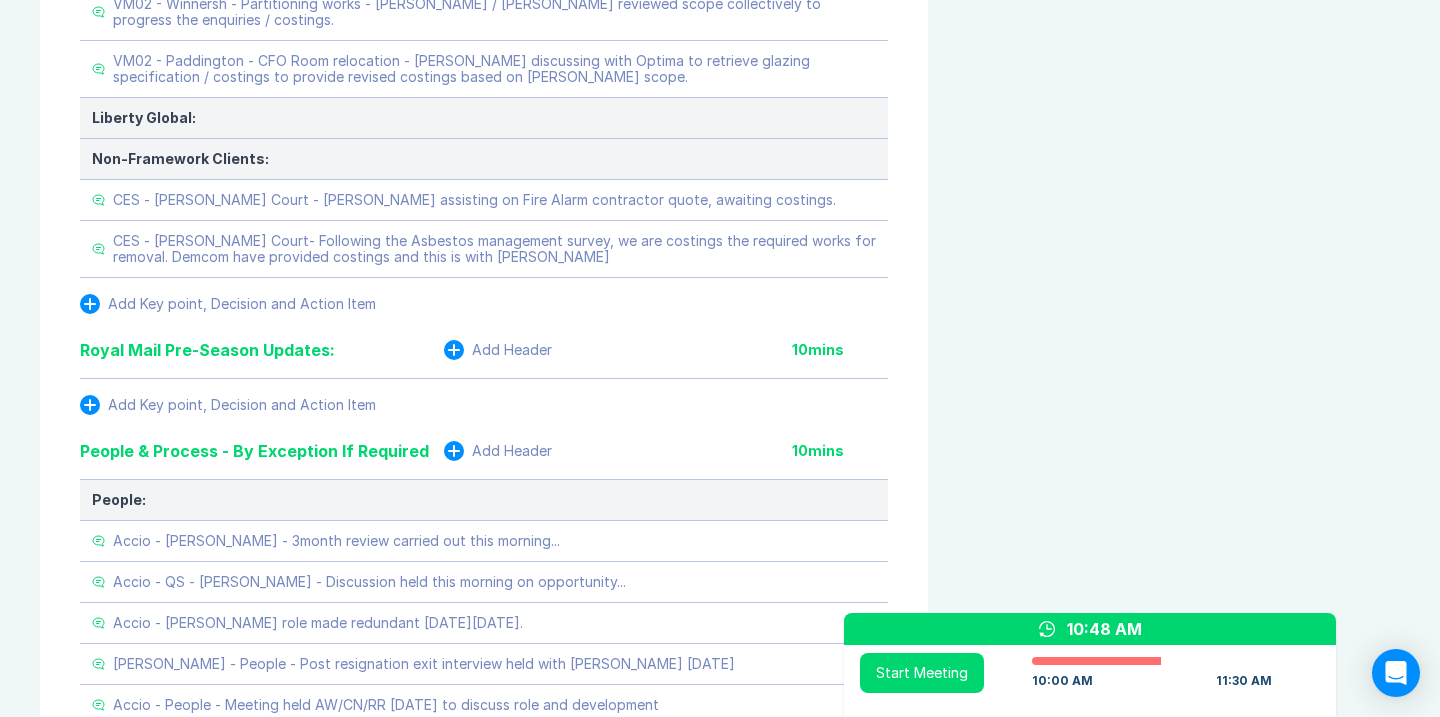 scroll, scrollTop: 3210, scrollLeft: 0, axis: vertical 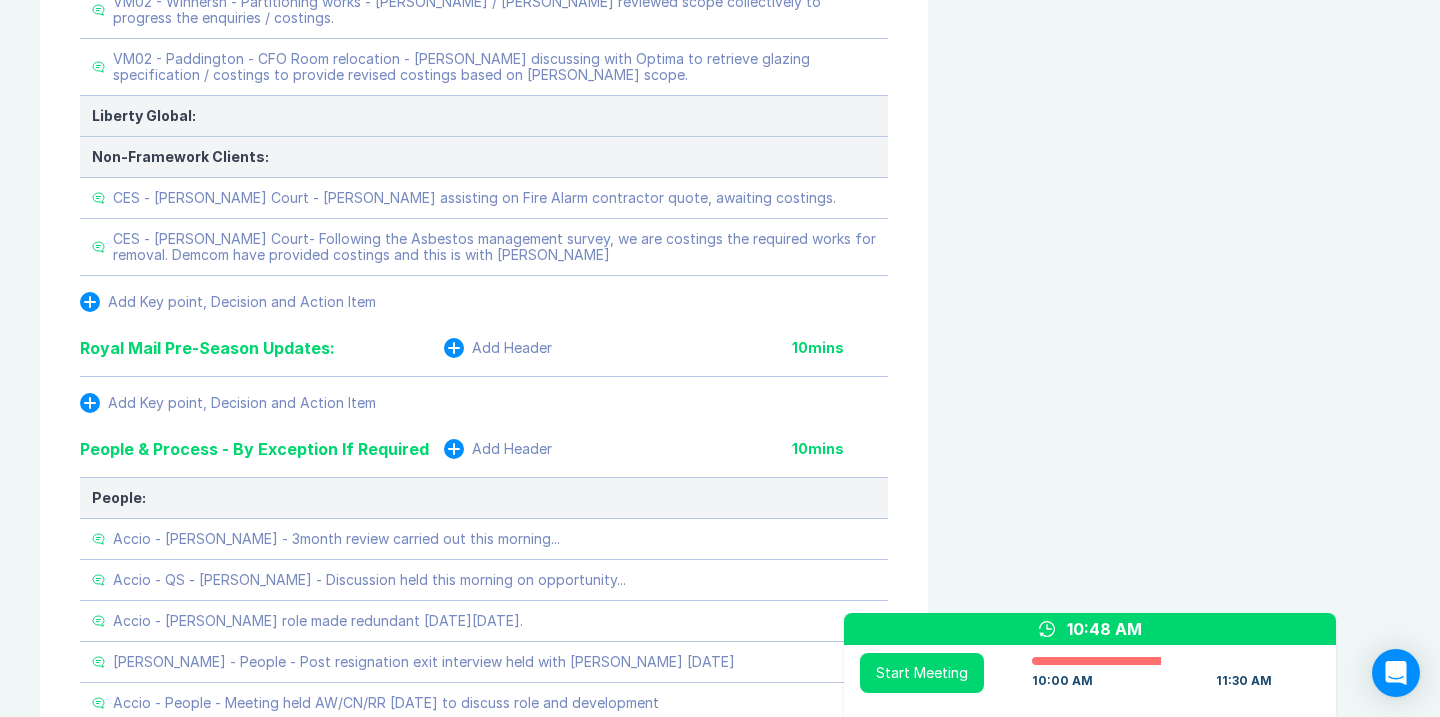 click on "Agenda View Invite Resend Agenda Meeting Goals
To pick up a draggable item, press the space bar.
While dragging, use the arrow keys to move the item.
Press space again to drop the item in its new position, or press escape to cancel.
Attendance Uncheck all Attendee email D [PERSON_NAME] Organizer 31 / 31  ( 100 %) A [PERSON_NAME] 30 / 30  ( 100 %) I [PERSON_NAME] 30 / 31  ( 97 %) R [PERSON_NAME] 25 / 31  ( 81 %) S [PERSON_NAME] 31 / 31  ( 100 %) Meeting History Link to Previous Meetings Series Average 53 ~ 0 mins late 85 mins , ~ 0 mins over [DATE] 90 mins [DATE] 90 mins [DATE] 90 mins Load  3  older Upcoming  [DATE] Parking Lot Parking Lot History Nothing To Show Documents & Images  Upload File(s) 4MB max per file Drag file(s) to upload" at bounding box center [1184, 38012] 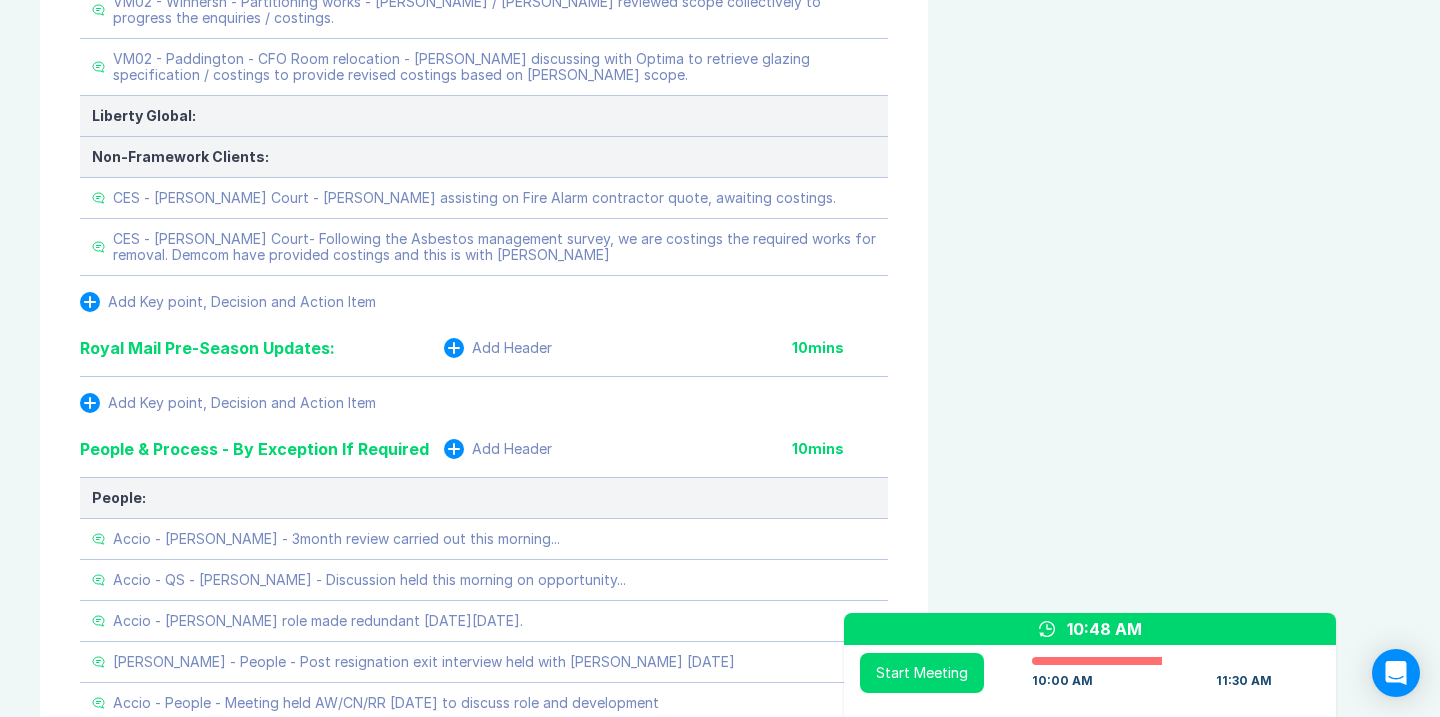 click on "Agenda View Invite Resend Agenda Meeting Goals
To pick up a draggable item, press the space bar.
While dragging, use the arrow keys to move the item.
Press space again to drop the item in its new position, or press escape to cancel.
Attendance Uncheck all Attendee email D [PERSON_NAME] Organizer 31 / 31  ( 100 %) A [PERSON_NAME] 30 / 30  ( 100 %) I [PERSON_NAME] 30 / 31  ( 97 %) R [PERSON_NAME] 25 / 31  ( 81 %) S [PERSON_NAME] 31 / 31  ( 100 %) Meeting History Link to Previous Meetings Series Average 53 ~ 0 mins late 85 mins , ~ 0 mins over [DATE] 90 mins [DATE] 90 mins [DATE] 90 mins Load  3  older Upcoming  [DATE] Parking Lot Parking Lot History Nothing To Show Documents & Images  Upload File(s) 4MB max per file Drag file(s) to upload" at bounding box center [1184, 38012] 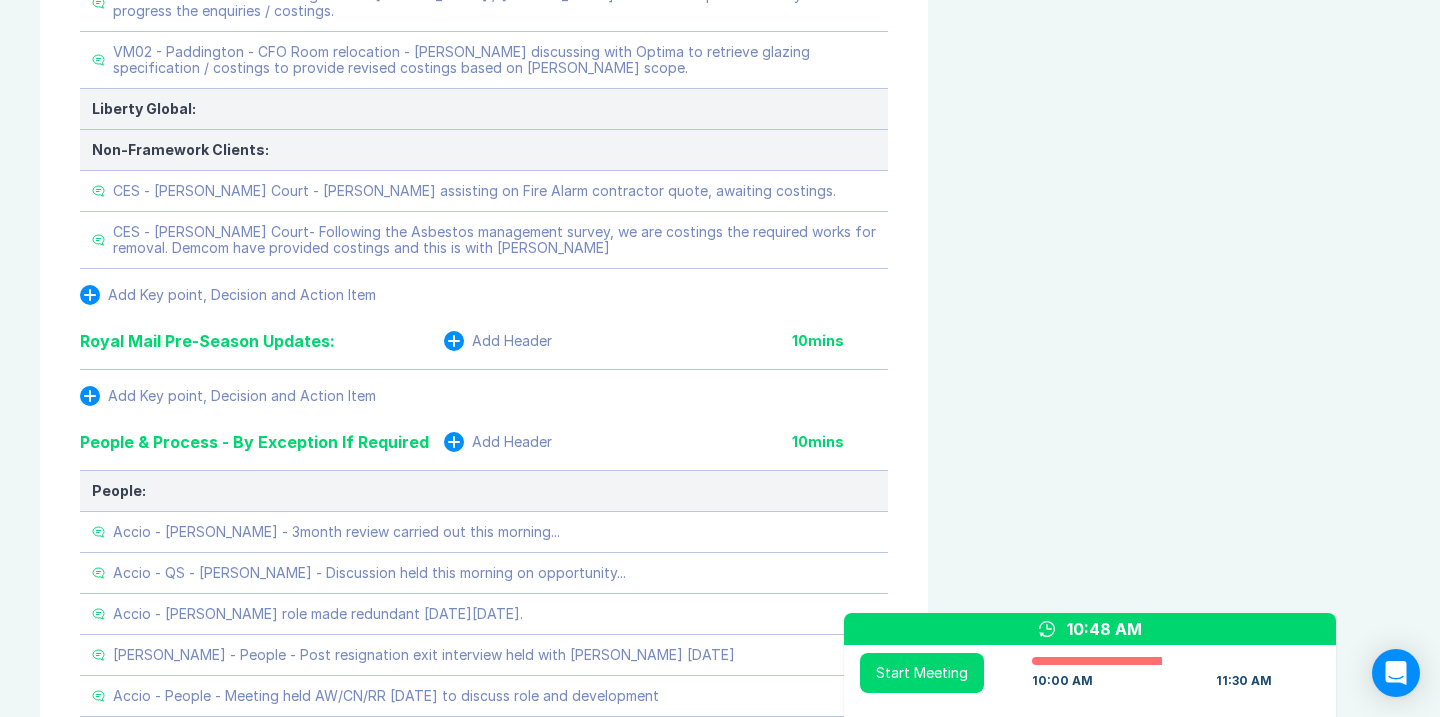 scroll, scrollTop: 3219, scrollLeft: 0, axis: vertical 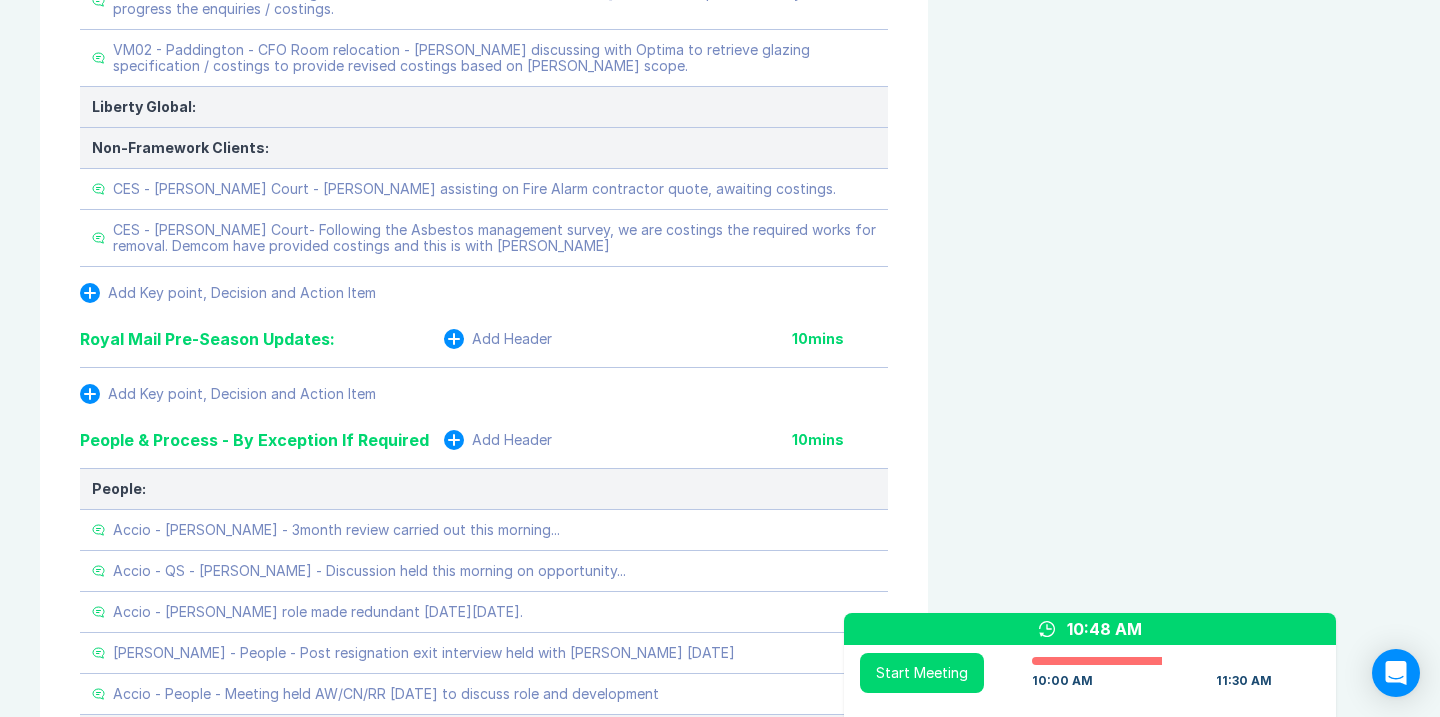 click on "Agenda View Invite Resend Agenda Meeting Goals
To pick up a draggable item, press the space bar.
While dragging, use the arrow keys to move the item.
Press space again to drop the item in its new position, or press escape to cancel.
Attendance Uncheck all Attendee email D [PERSON_NAME] Organizer 31 / 31  ( 100 %) A [PERSON_NAME] 30 / 30  ( 100 %) I [PERSON_NAME] 30 / 31  ( 97 %) R [PERSON_NAME] 25 / 31  ( 81 %) S [PERSON_NAME] 31 / 31  ( 100 %) Meeting History Link to Previous Meetings Series Average 53 ~ 0 mins late 85 mins , ~ 0 mins over [DATE] 90 mins [DATE] 90 mins [DATE] 90 mins Load  3  older Upcoming  [DATE] Parking Lot Parking Lot History Nothing To Show Documents & Images  Upload File(s) 4MB max per file Drag file(s) to upload" at bounding box center [1184, 38003] 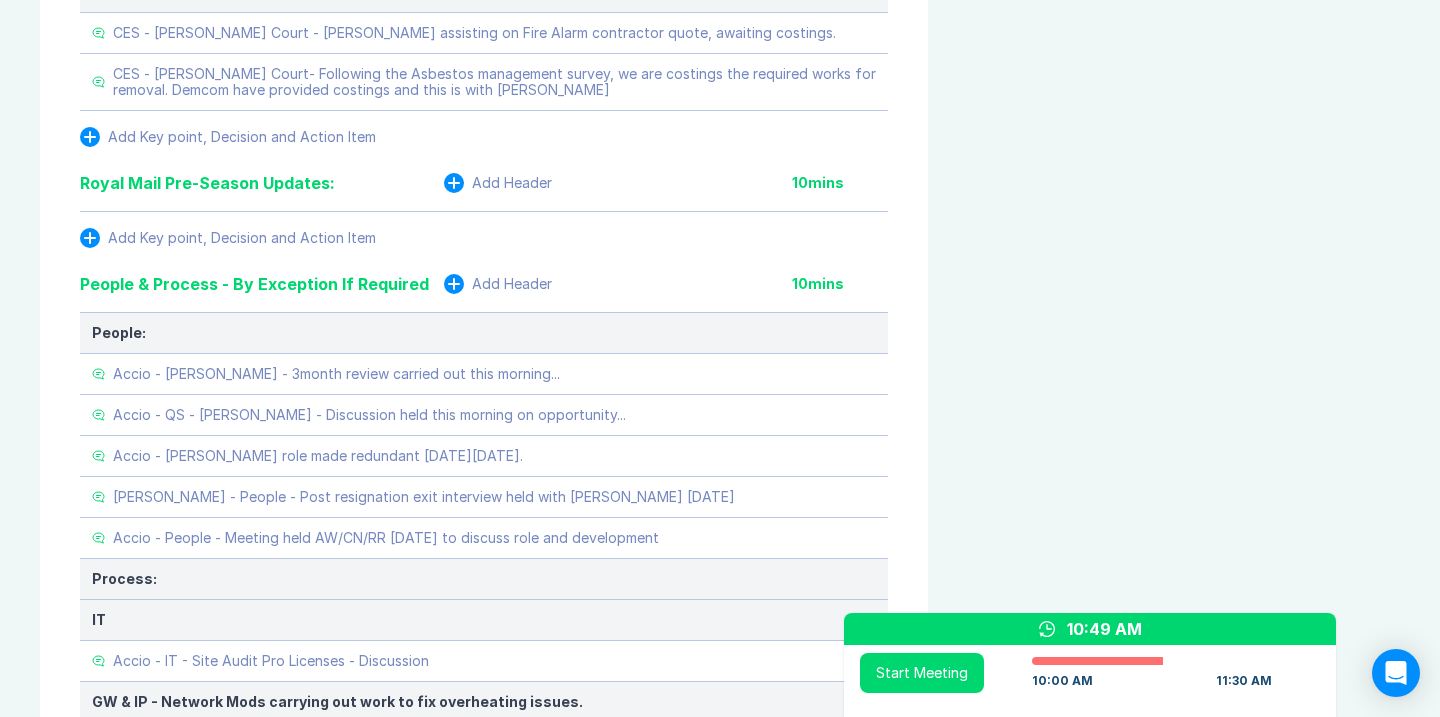 scroll, scrollTop: 3398, scrollLeft: 0, axis: vertical 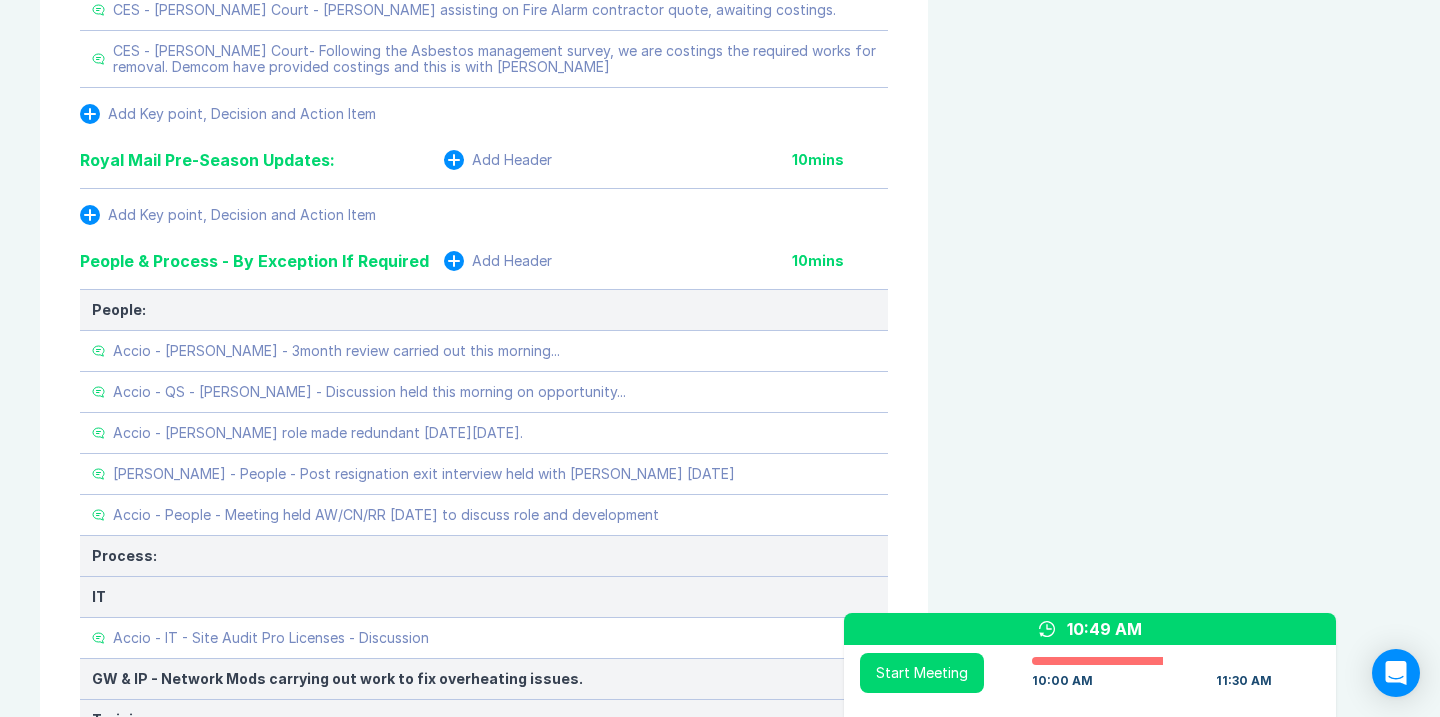 click on "Agenda View Invite Resend Agenda Meeting Goals
To pick up a draggable item, press the space bar.
While dragging, use the arrow keys to move the item.
Press space again to drop the item in its new position, or press escape to cancel.
Attendance Uncheck all Attendee email D [PERSON_NAME] Organizer 31 / 31  ( 100 %) A [PERSON_NAME] 30 / 30  ( 100 %) I [PERSON_NAME] 30 / 31  ( 97 %) R [PERSON_NAME] 25 / 31  ( 81 %) S [PERSON_NAME] 31 / 31  ( 100 %) Meeting History Link to Previous Meetings Series Average 53 ~ 0 mins late 85 mins , ~ 0 mins over [DATE] 90 mins [DATE] 90 mins [DATE] 90 mins Load  3  older Upcoming  [DATE] Parking Lot Parking Lot History Nothing To Show Documents & Images  Upload File(s) 4MB max per file Drag file(s) to upload" at bounding box center [1184, 37824] 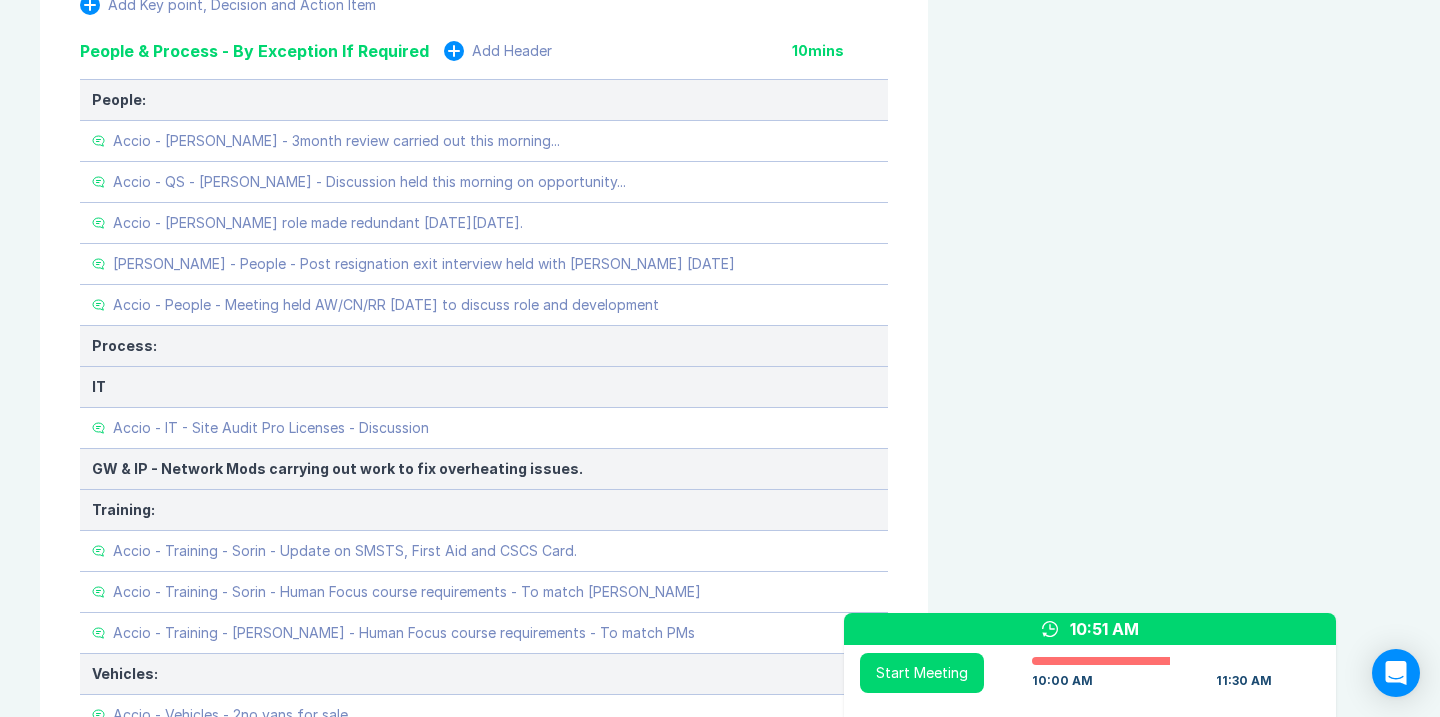 scroll, scrollTop: 3610, scrollLeft: 0, axis: vertical 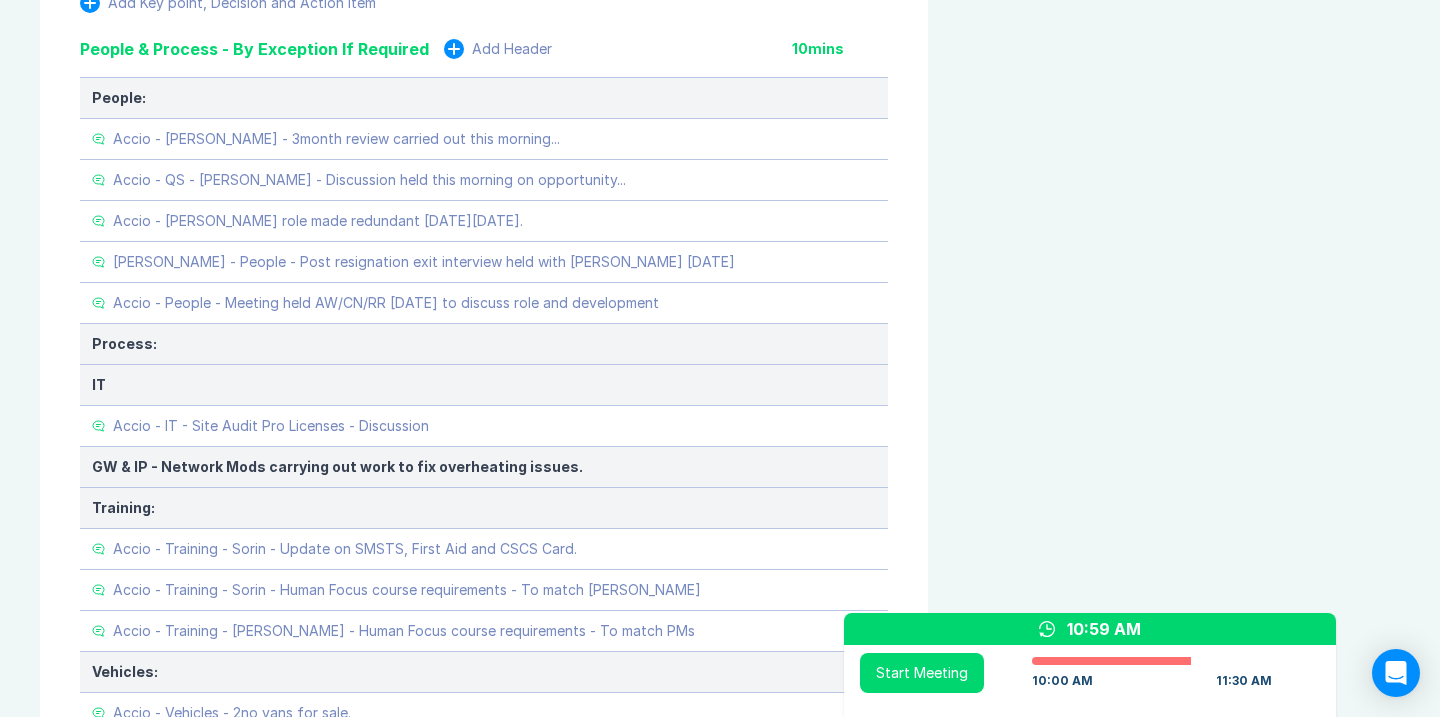 click on "Meeting Notes Edit Agenda Duplicate Notes Review Last Meeting Next Steps Add Header 10  mins Add Key point, Decision and Action Item Marketing & Key Client Management Add Header 10  mins Marketing: Key Client Management: Landsec - Positive catch up with Landsec team on [DATE] with SC / DS. Review required on average cost for different size meeting rooms and budget costs for formation of rooms. Follow up meeting with [PERSON_NAME] ([PERSON_NAME] counterpart) [DATE][DATE]. Add Key point, Decision and Action Item Delivery Programme - As Pipeline, key items only: Add Header 10  mins HSS: HSS - Solihull - Phase 1 - Meeting held with [PERSON_NAME] [DATE] to review TTC initial feasibility survey. Report to be revised based on anticipated data once branch closes rather than actual current in order to better inform the decision whether we proceed to stage 2. HSS - Feltham Racking - MLH Not cancelled, potential abortive cost. Royal Mail: Amazon: Asda: Fisco / CHEP: Landsec: Liberty Global: Tesco: Virgin Media: SWCLT A" at bounding box center [720, 37612] 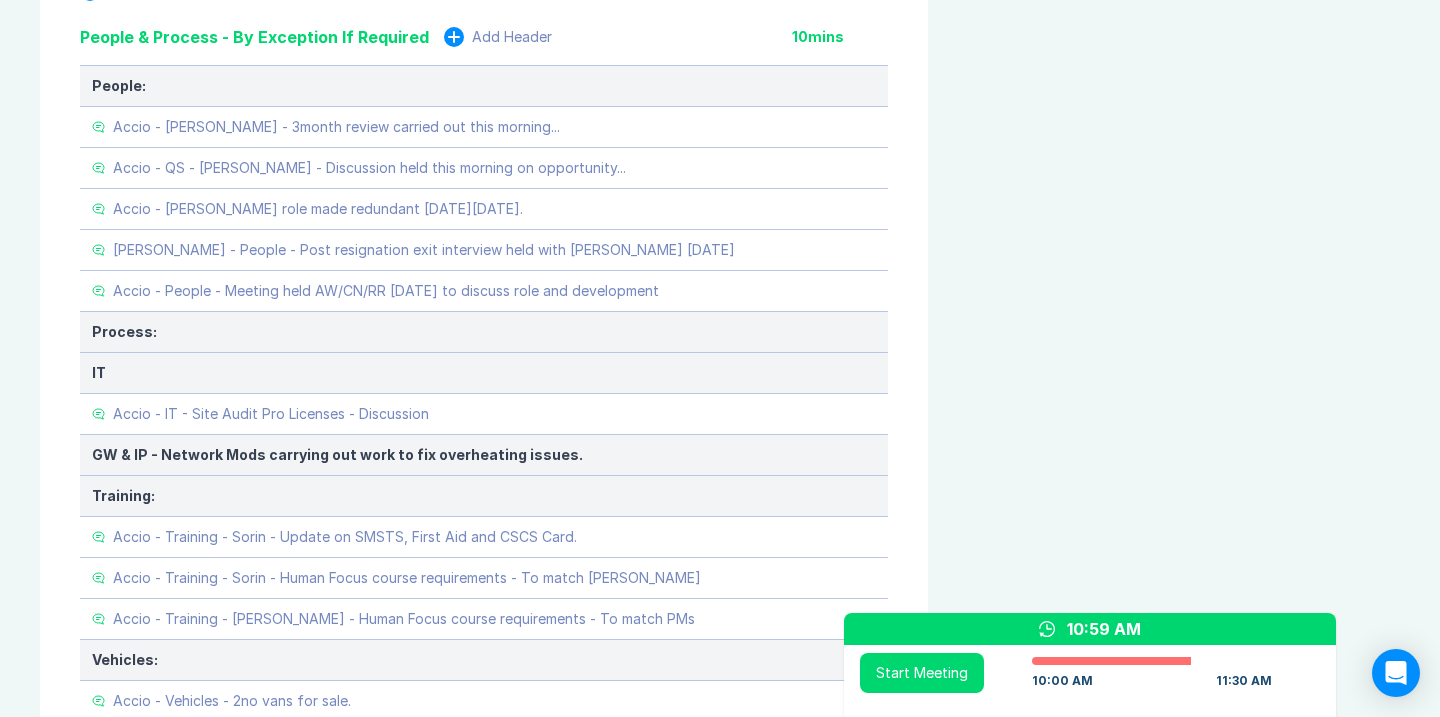 scroll, scrollTop: 3618, scrollLeft: 0, axis: vertical 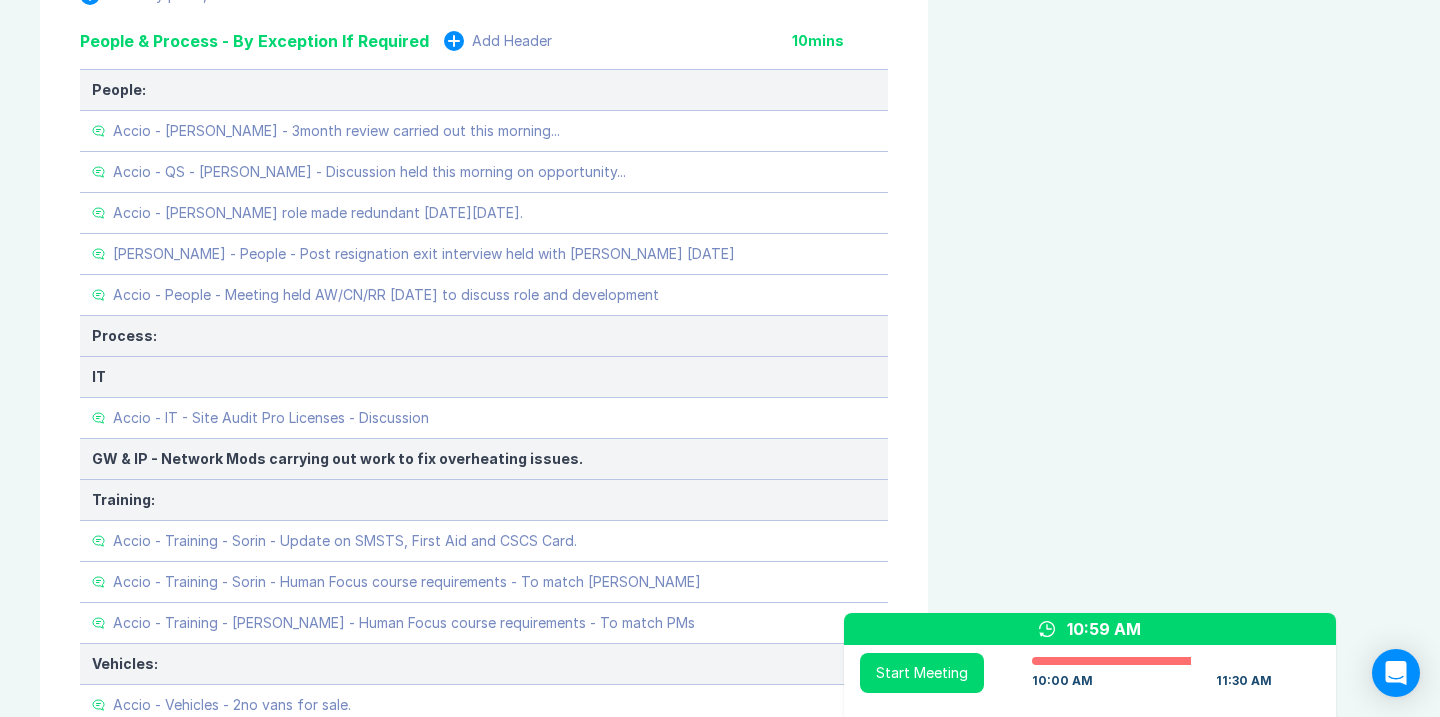 click on "Meeting Notes Edit Agenda Duplicate Notes Review Last Meeting Next Steps Add Header 10  mins Add Key point, Decision and Action Item Marketing & Key Client Management Add Header 10  mins Marketing: Key Client Management: Landsec - Positive catch up with Landsec team on [DATE] with SC / DS. Review required on average cost for different size meeting rooms and budget costs for formation of rooms. Follow up meeting with [PERSON_NAME] ([PERSON_NAME] counterpart) [DATE][DATE]. Add Key point, Decision and Action Item Delivery Programme - As Pipeline, key items only: Add Header 10  mins HSS: HSS - Solihull - Phase 1 - Meeting held with [PERSON_NAME] [DATE] to review TTC initial feasibility survey. Report to be revised based on anticipated data once branch closes rather than actual current in order to better inform the decision whether we proceed to stage 2. HSS - Feltham Racking - MLH Not cancelled, potential abortive cost. Royal Mail: Amazon: Asda: Fisco / CHEP: Landsec: Liberty Global: Tesco: Virgin Media: SWCLT A" at bounding box center (720, 37604) 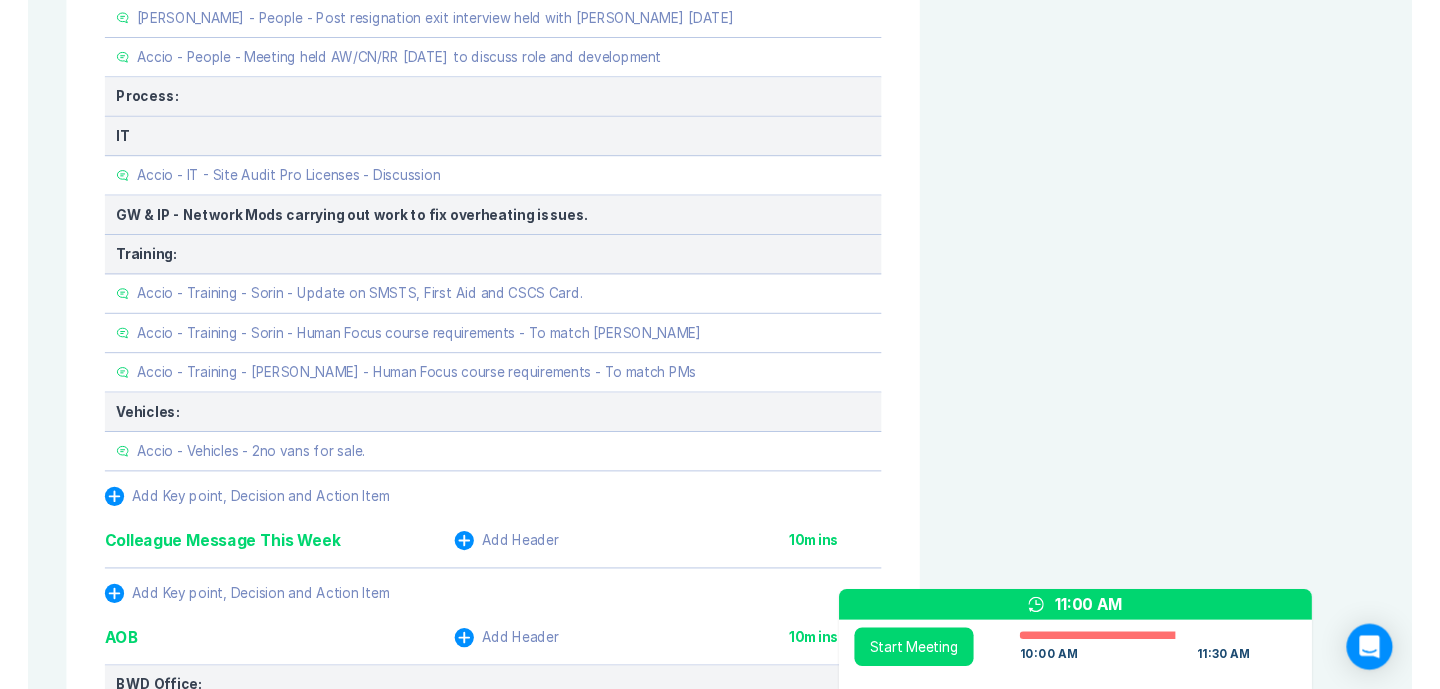 scroll, scrollTop: 3856, scrollLeft: 0, axis: vertical 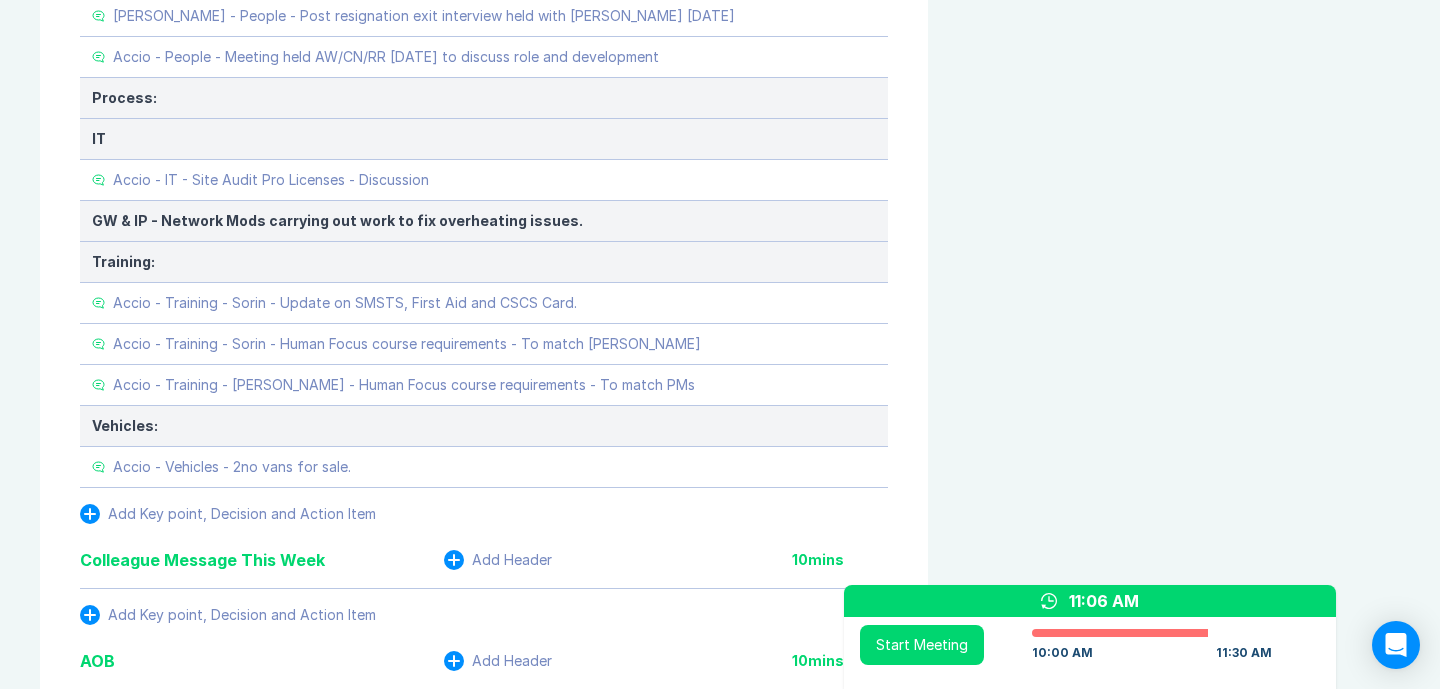 click on "Agenda View Invite Resend Agenda Meeting Goals
To pick up a draggable item, press the space bar.
While dragging, use the arrow keys to move the item.
Press space again to drop the item in its new position, or press escape to cancel.
Attendance Uncheck all Attendee email D [PERSON_NAME] Organizer 31 / 31  ( 100 %) A [PERSON_NAME] 30 / 30  ( 100 %) I [PERSON_NAME] 30 / 31  ( 97 %) R [PERSON_NAME] 25 / 31  ( 81 %) S [PERSON_NAME] 31 / 31  ( 100 %) Meeting History Link to Previous Meetings Series Average 53 ~ 0 mins late 85 mins , ~ 0 mins over [DATE] 90 mins [DATE] 90 mins [DATE] 90 mins Load  3  older Upcoming  [DATE] Parking Lot Parking Lot History Nothing To Show Documents & Images  Upload File(s) 4MB max per file Drag file(s) to upload" at bounding box center [1184, 37366] 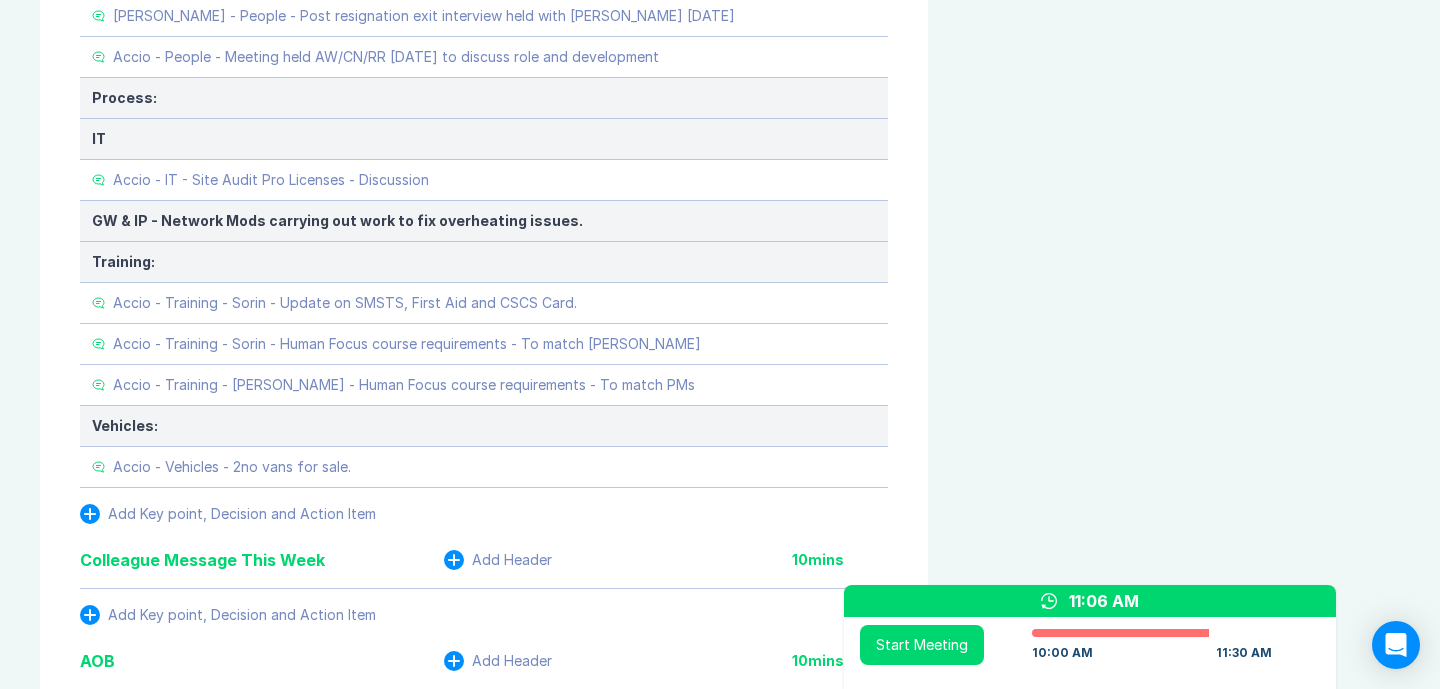 click on "Meeting Notes Edit Agenda Duplicate Notes Review Last Meeting Next Steps Add Header 10  mins Add Key point, Decision and Action Item Marketing & Key Client Management Add Header 10  mins Marketing: Key Client Management: Landsec - Positive catch up with Landsec team on [DATE] with SC / DS. Review required on average cost for different size meeting rooms and budget costs for formation of rooms. Follow up meeting with [PERSON_NAME] ([PERSON_NAME] counterpart) [DATE][DATE]. Add Key point, Decision and Action Item Delivery Programme - As Pipeline, key items only: Add Header 10  mins HSS: HSS - Solihull - Phase 1 - Meeting held with [PERSON_NAME] [DATE] to review TTC initial feasibility survey. Report to be revised based on anticipated data once branch closes rather than actual current in order to better inform the decision whether we proceed to stage 2. HSS - Feltham Racking - MLH Not cancelled, potential abortive cost. Royal Mail: Amazon: Asda: Fisco / CHEP: Landsec: Liberty Global: Tesco: Virgin Media: SWCLT A" at bounding box center (720, 37366) 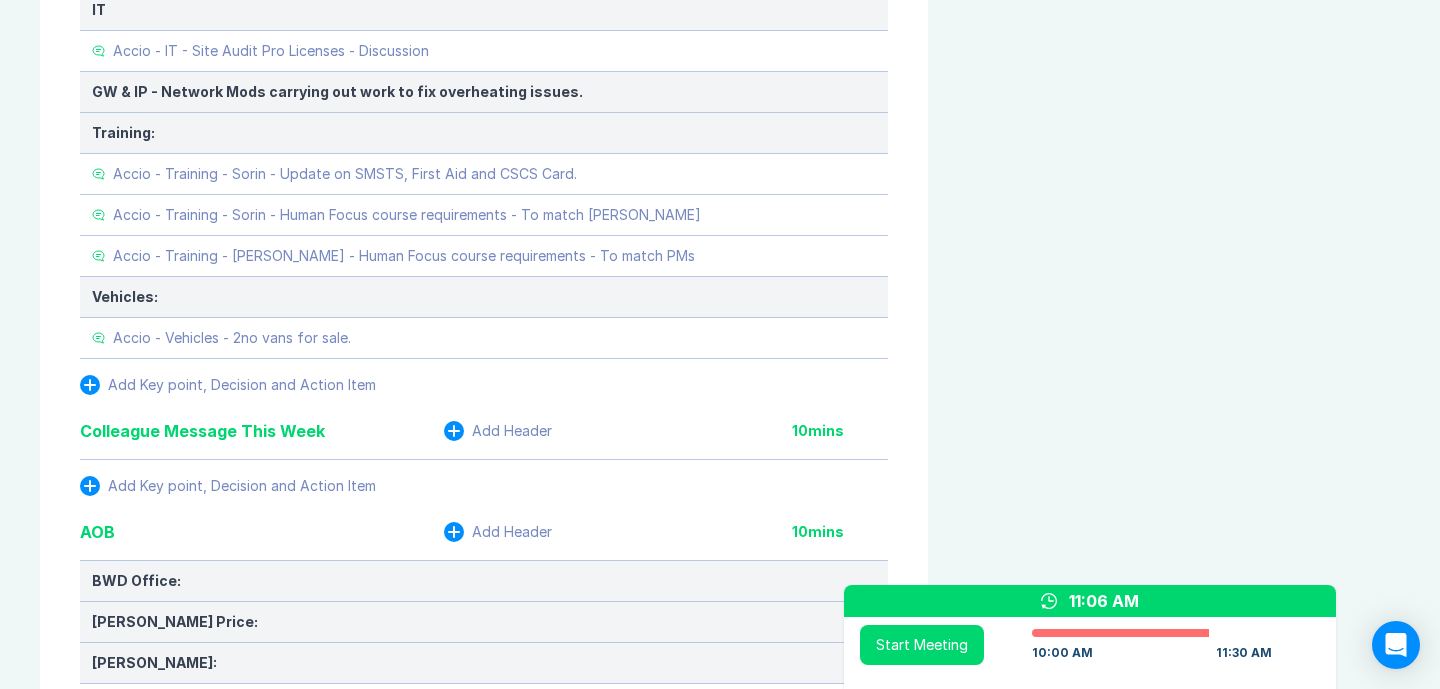 scroll, scrollTop: 3989, scrollLeft: 0, axis: vertical 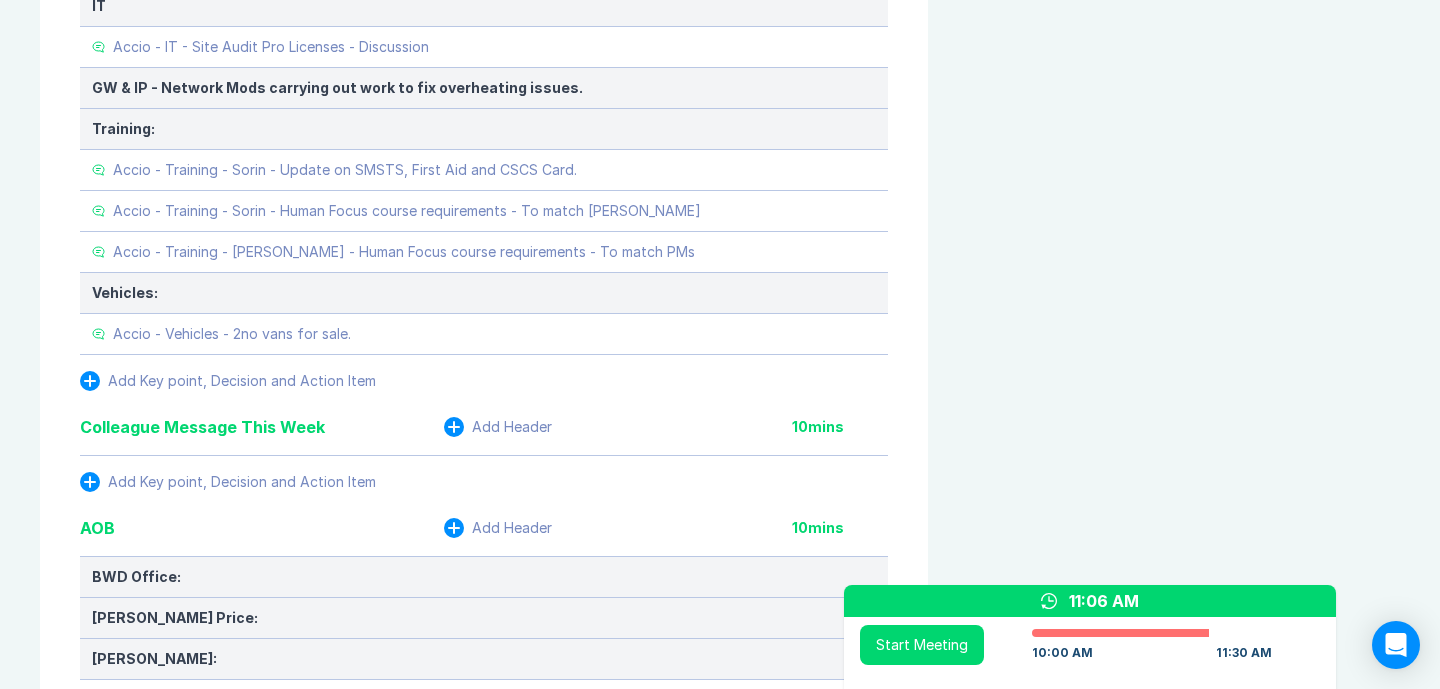 click on "Meeting Notes Edit Agenda Duplicate Notes Review Last Meeting Next Steps Add Header 10  mins Add Key point, Decision and Action Item Marketing & Key Client Management Add Header 10  mins Marketing: Key Client Management: Landsec - Positive catch up with Landsec team on [DATE] with SC / DS. Review required on average cost for different size meeting rooms and budget costs for formation of rooms. Follow up meeting with [PERSON_NAME] ([PERSON_NAME] counterpart) [DATE][DATE]. Add Key point, Decision and Action Item Delivery Programme - As Pipeline, key items only: Add Header 10  mins HSS: HSS - Solihull - Phase 1 - Meeting held with [PERSON_NAME] [DATE] to review TTC initial feasibility survey. Report to be revised based on anticipated data once branch closes rather than actual current in order to better inform the decision whether we proceed to stage 2. HSS - Feltham Racking - MLH Not cancelled, potential abortive cost. Royal Mail: Amazon: Asda: Fisco / CHEP: Landsec: Liberty Global: Tesco: Virgin Media: SWCLT A" at bounding box center [720, 37233] 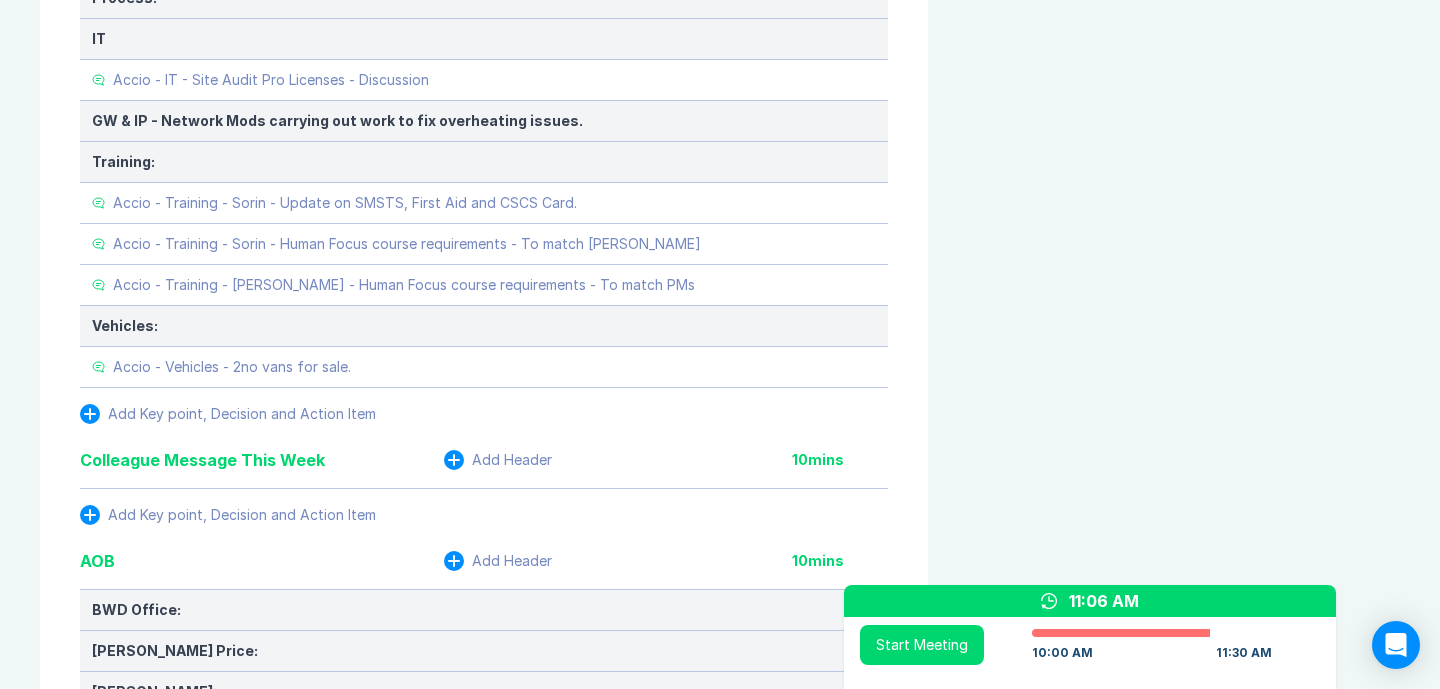 scroll, scrollTop: 3963, scrollLeft: 0, axis: vertical 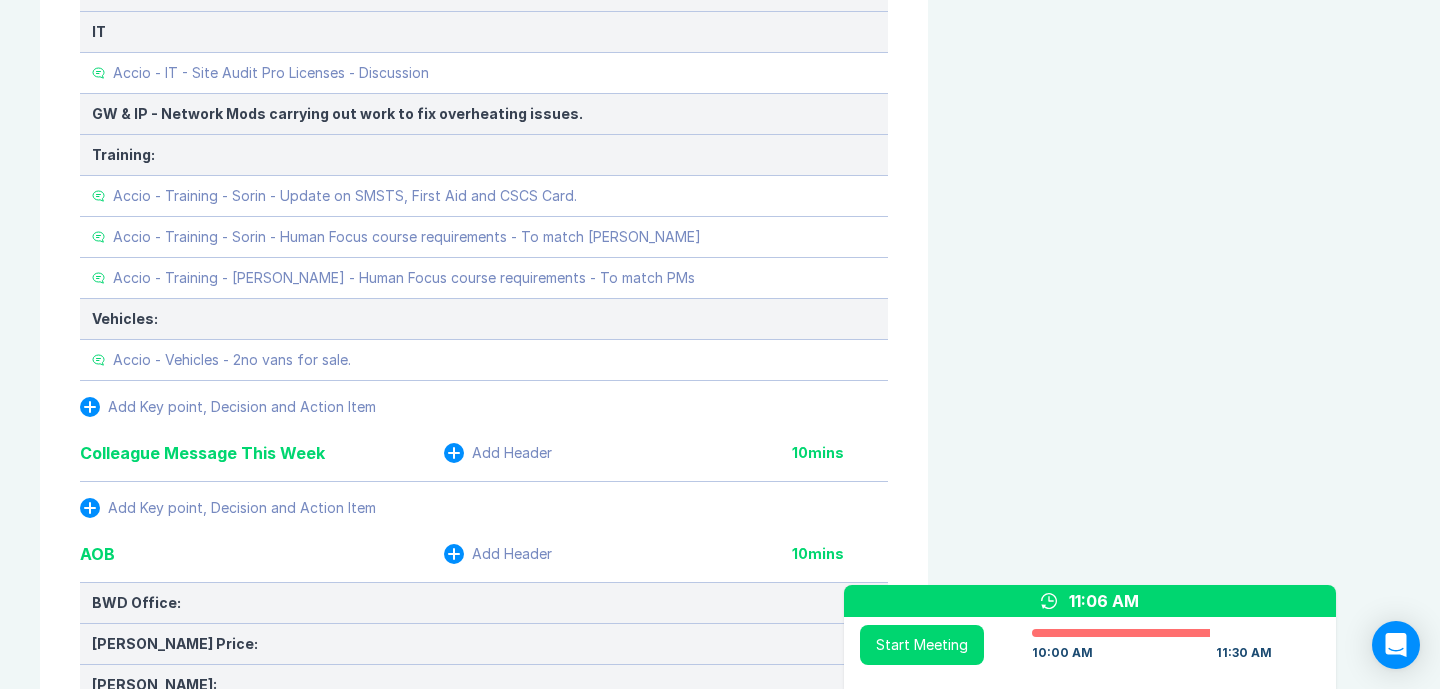 click on "Meeting Notes Edit Agenda Duplicate Notes Review Last Meeting Next Steps Add Header 10  mins Add Key point, Decision and Action Item Marketing & Key Client Management Add Header 10  mins Marketing: Key Client Management: Landsec - Positive catch up with Landsec team on [DATE] with SC / DS. Review required on average cost for different size meeting rooms and budget costs for formation of rooms. Follow up meeting with [PERSON_NAME] ([PERSON_NAME] counterpart) [DATE][DATE]. Add Key point, Decision and Action Item Delivery Programme - As Pipeline, key items only: Add Header 10  mins HSS: HSS - Solihull - Phase 1 - Meeting held with [PERSON_NAME] [DATE] to review TTC initial feasibility survey. Report to be revised based on anticipated data once branch closes rather than actual current in order to better inform the decision whether we proceed to stage 2. HSS - Feltham Racking - MLH Not cancelled, potential abortive cost. Royal Mail: Amazon: Asda: Fisco / CHEP: Landsec: Liberty Global: Tesco: Virgin Media: SWCLT A" at bounding box center [720, 37259] 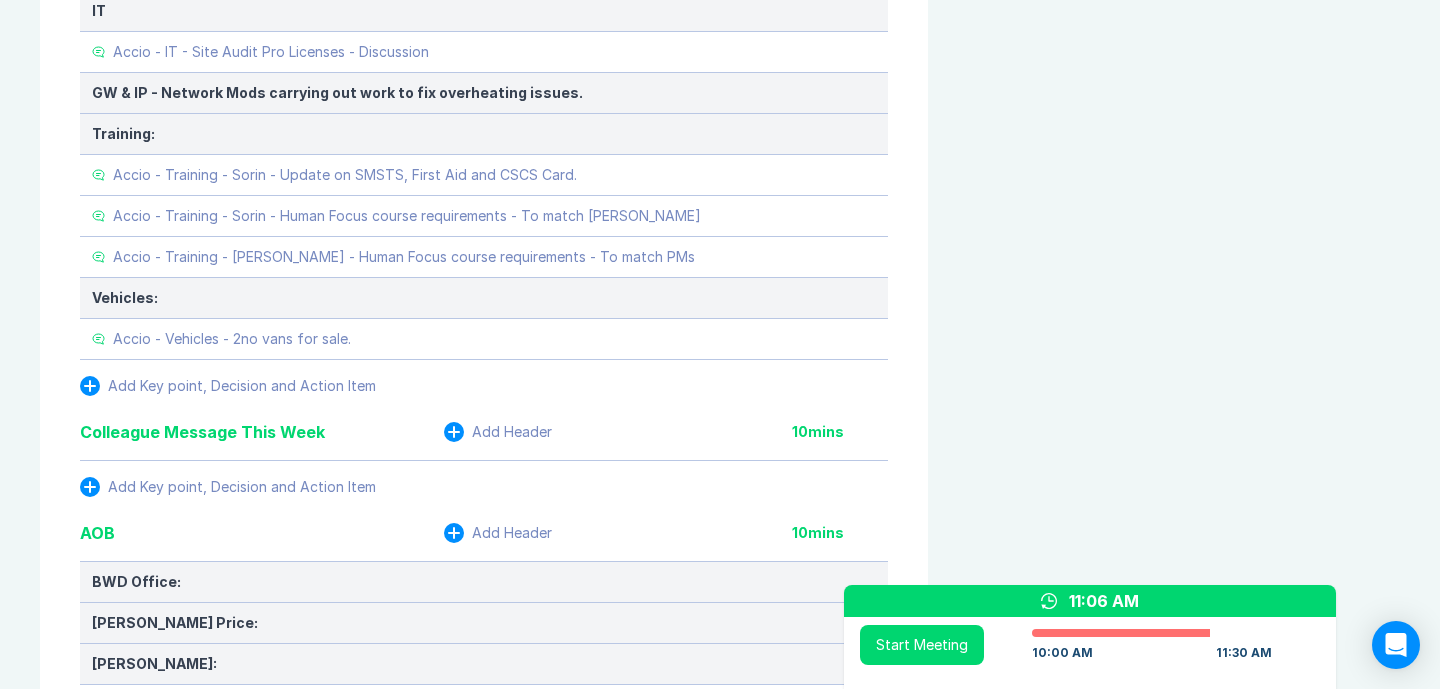 scroll, scrollTop: 3981, scrollLeft: 0, axis: vertical 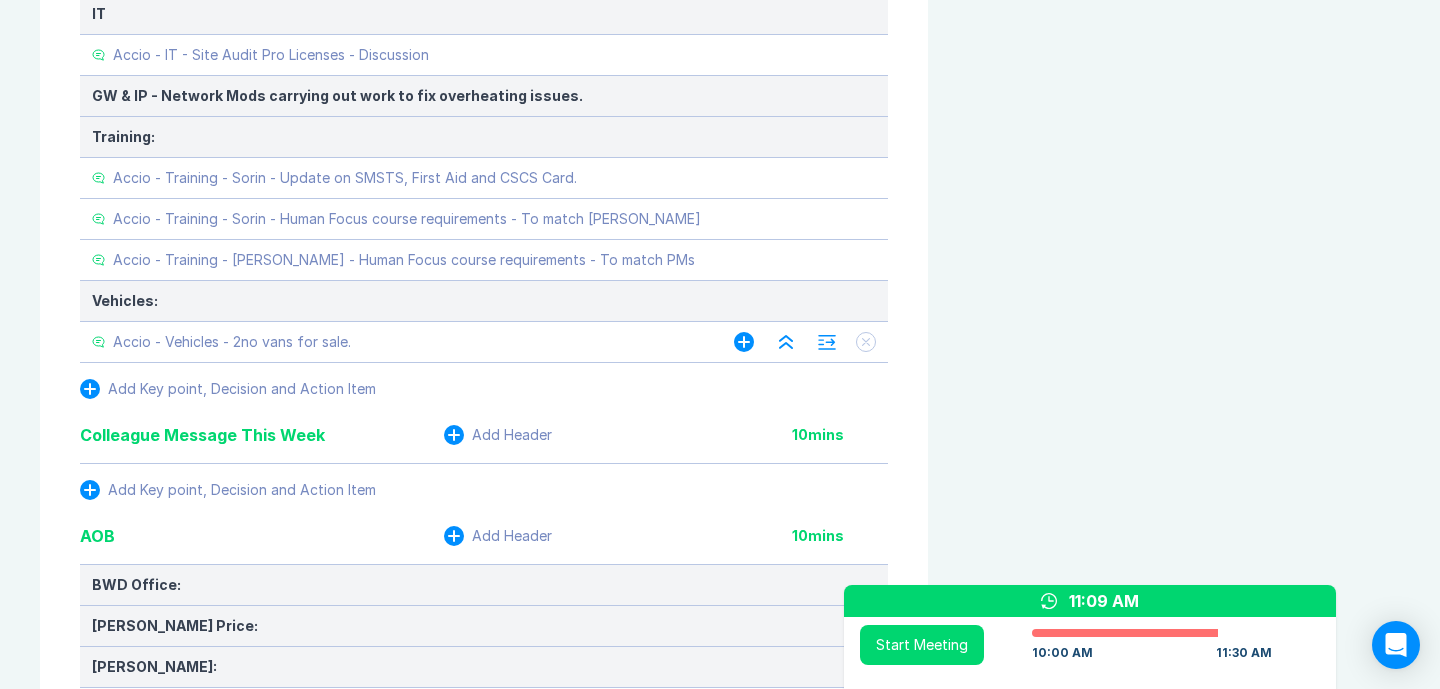 click on "Accio - Vehicles - 2no vans for sale." at bounding box center [393, 342] 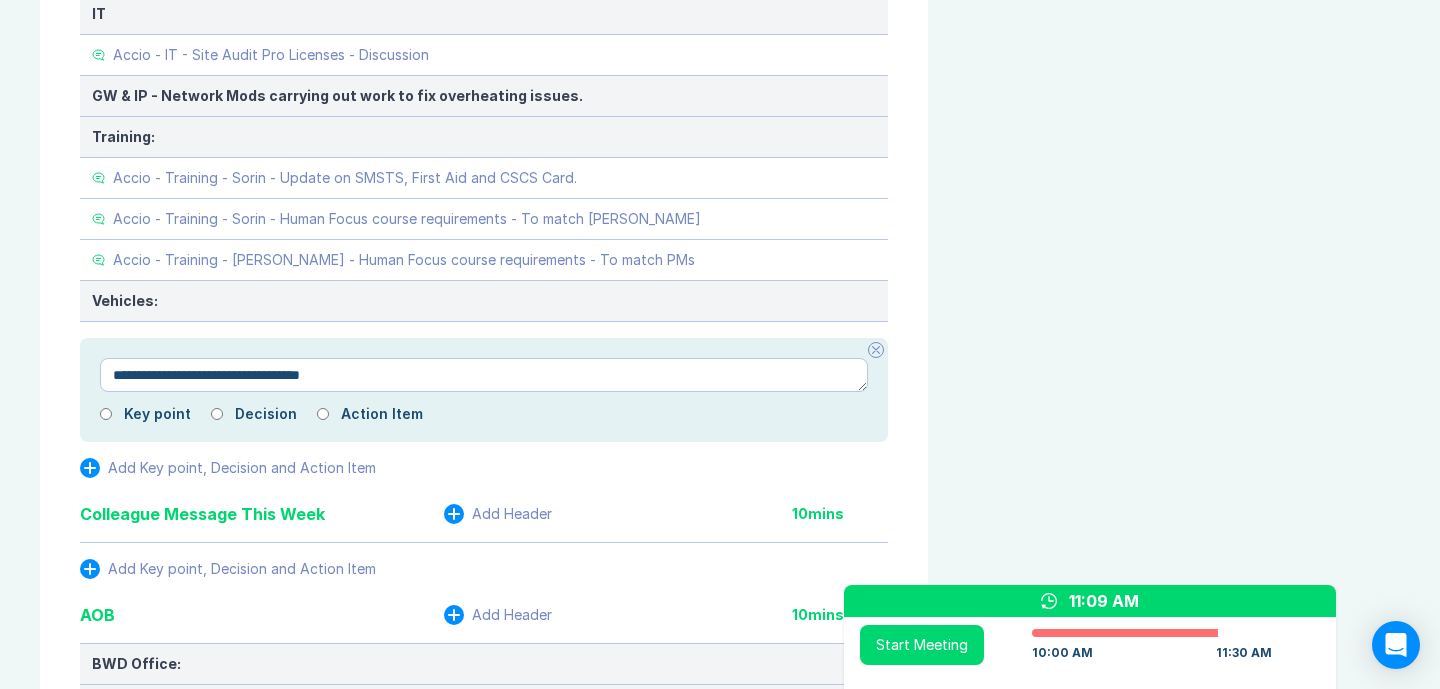 click on "**********" at bounding box center (484, 375) 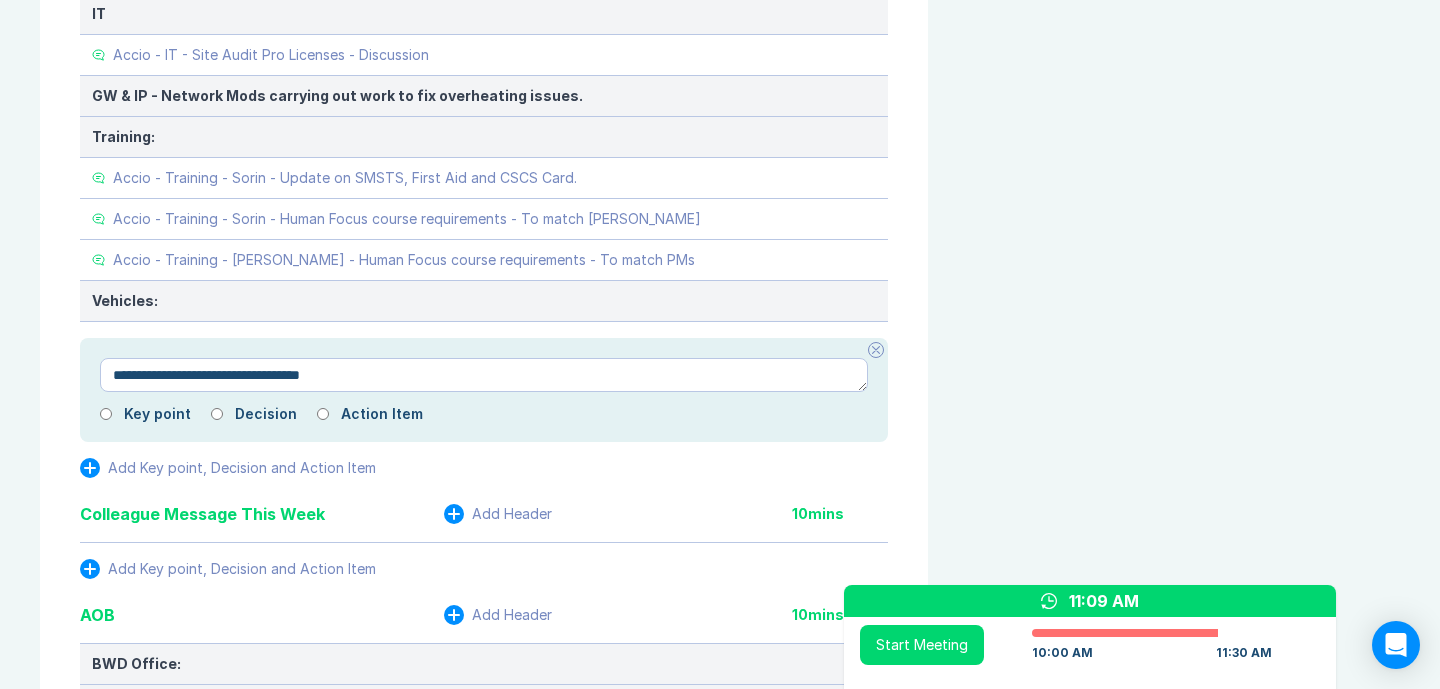 type on "*" 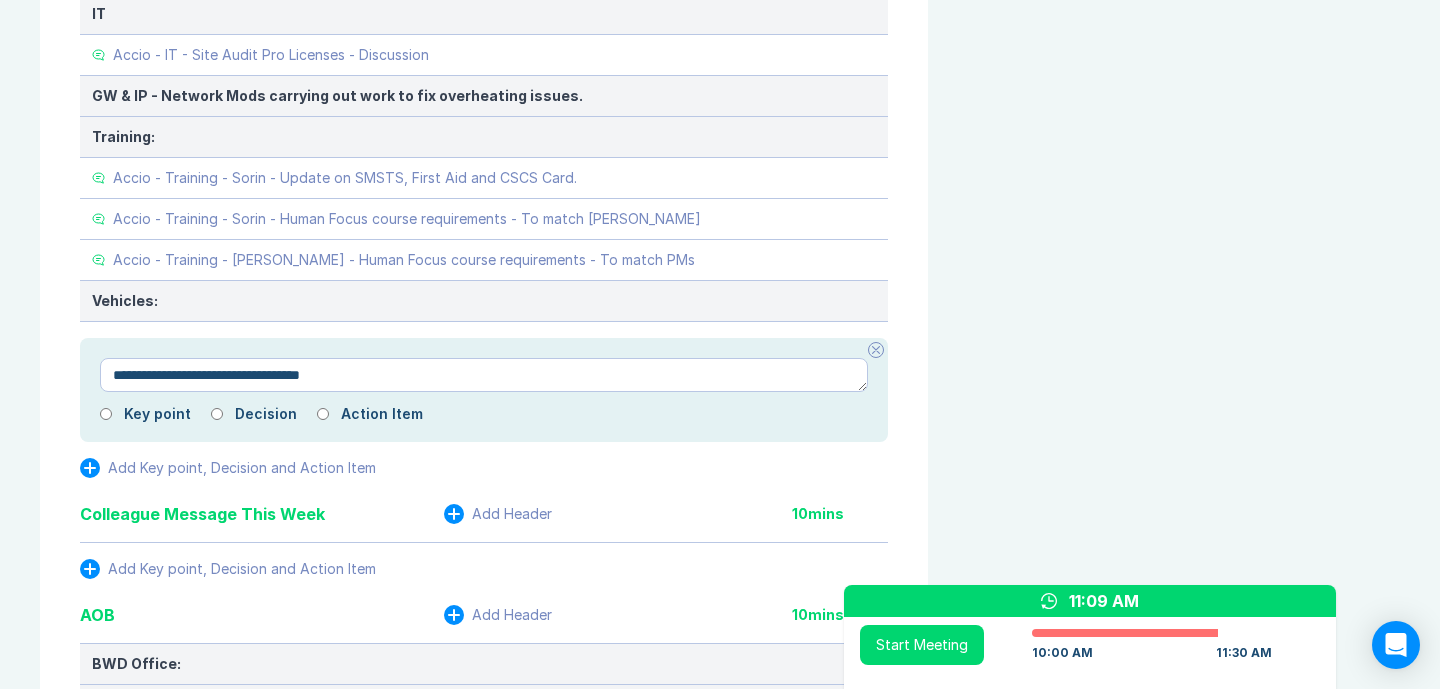 type on "**********" 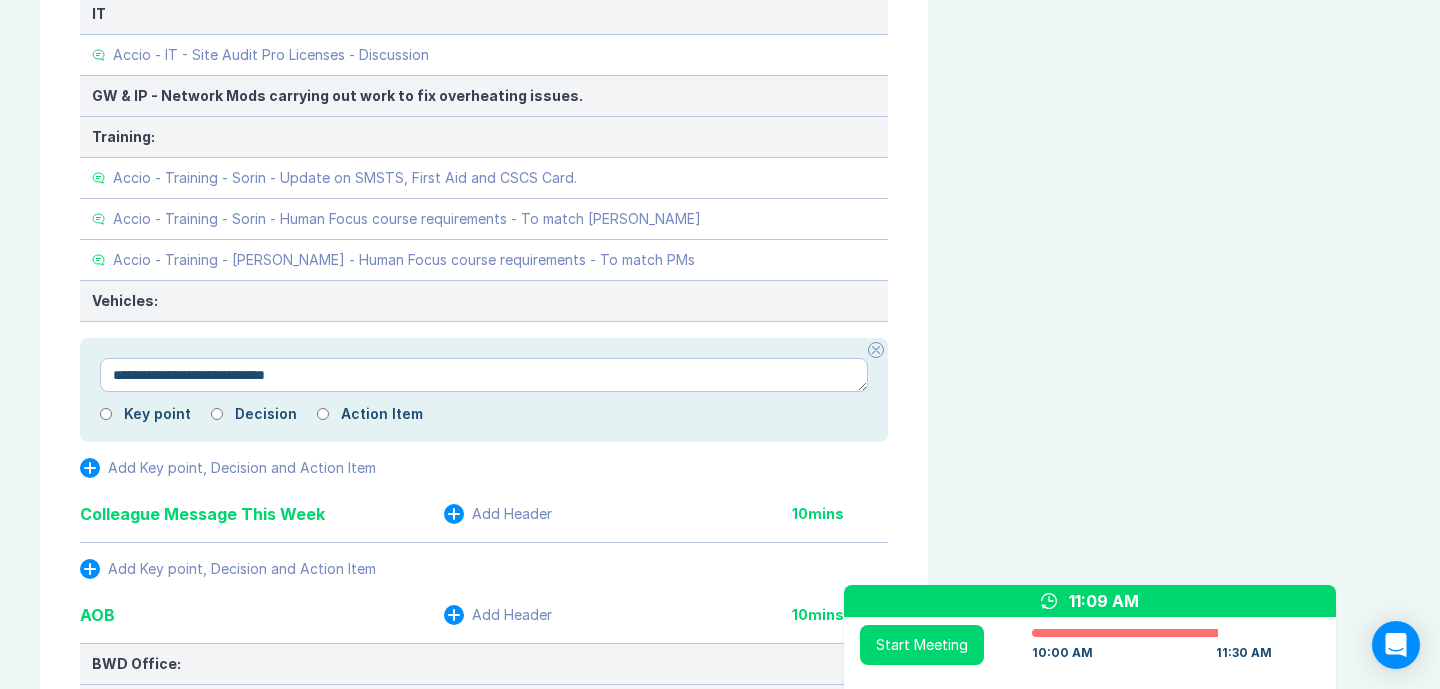 type on "*" 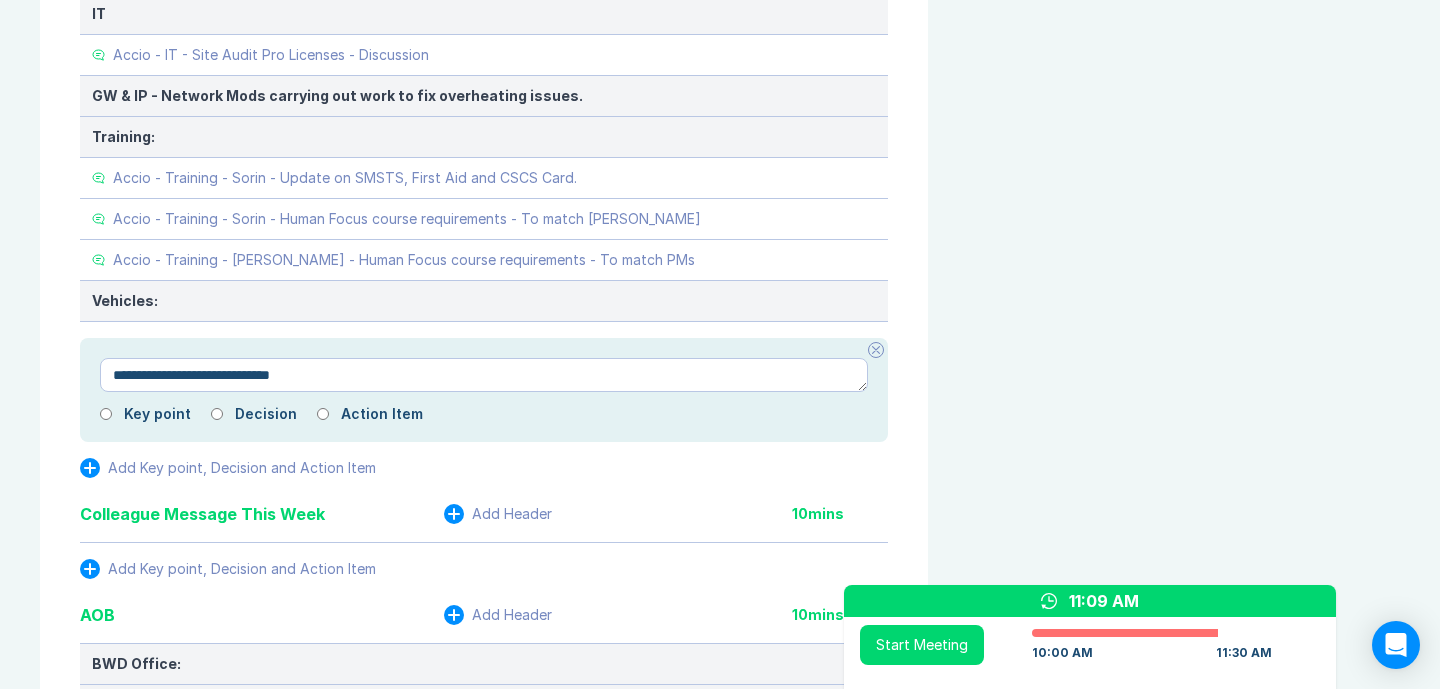 type on "*" 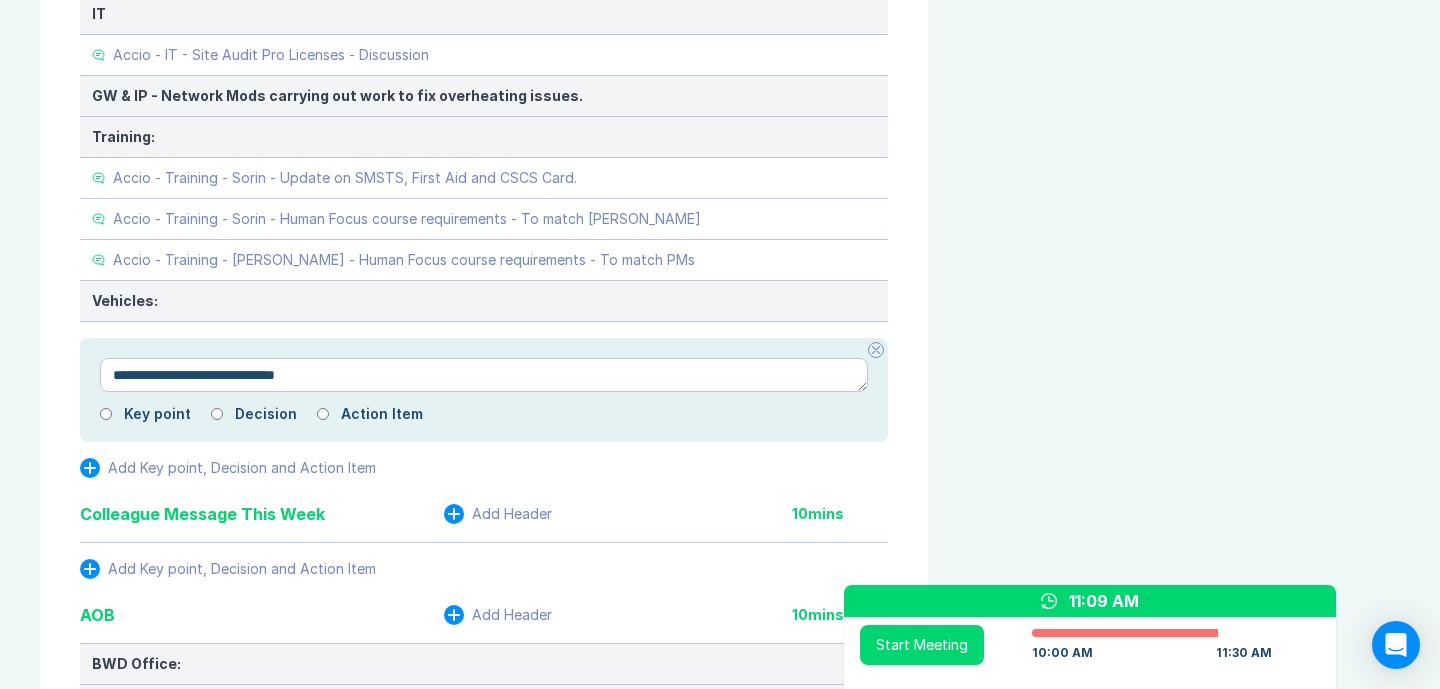 type on "*" 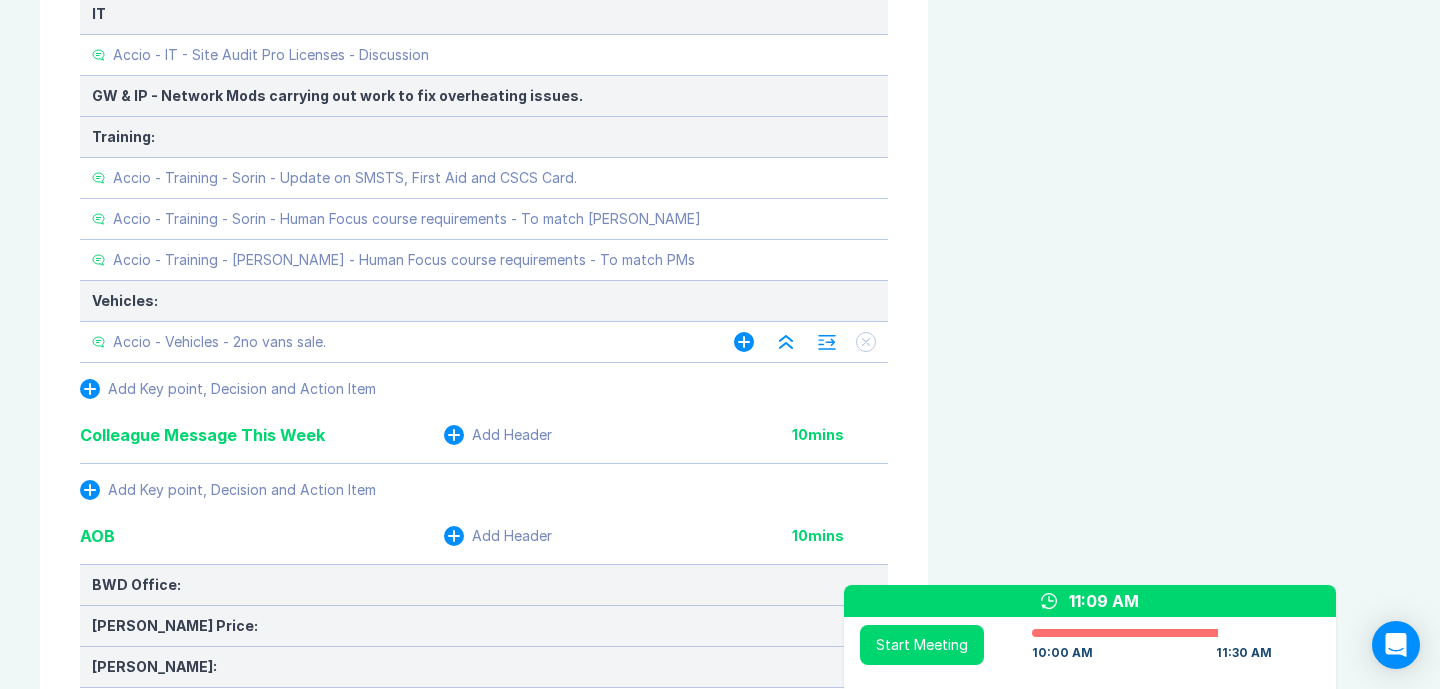 click 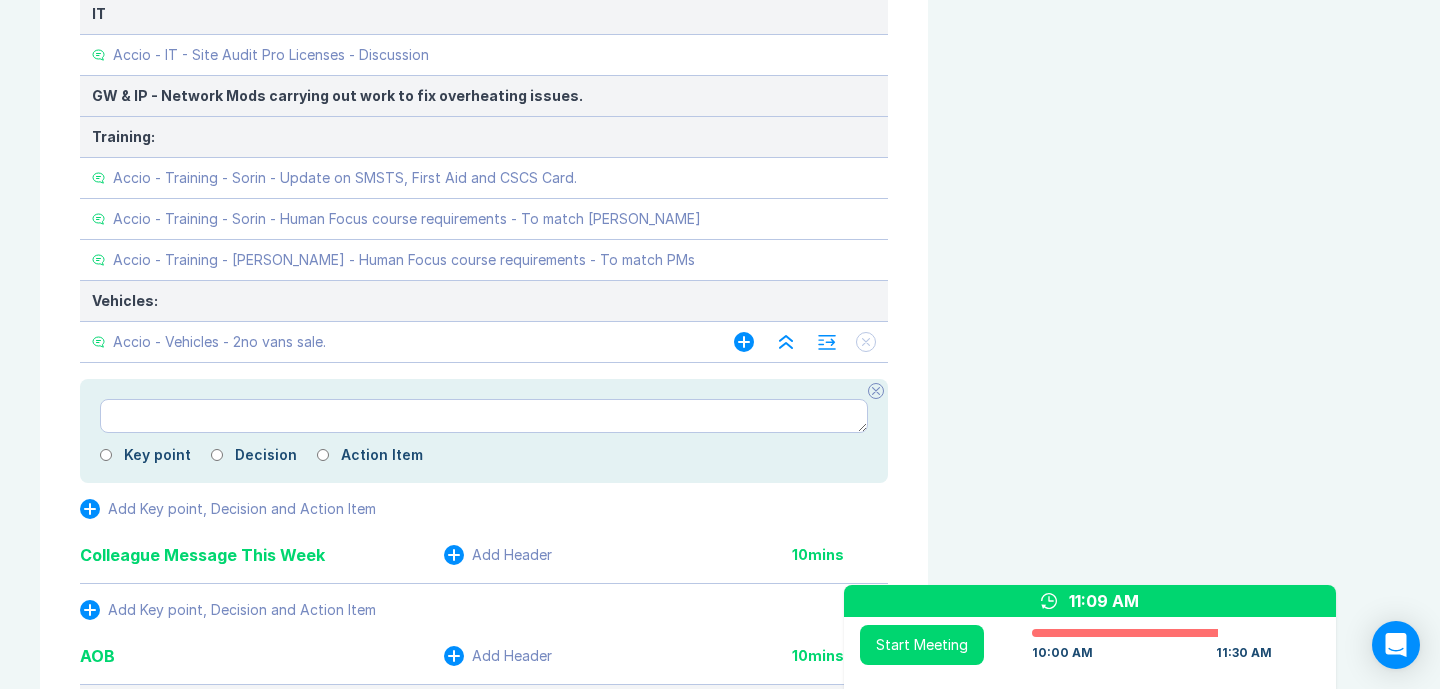 type on "*" 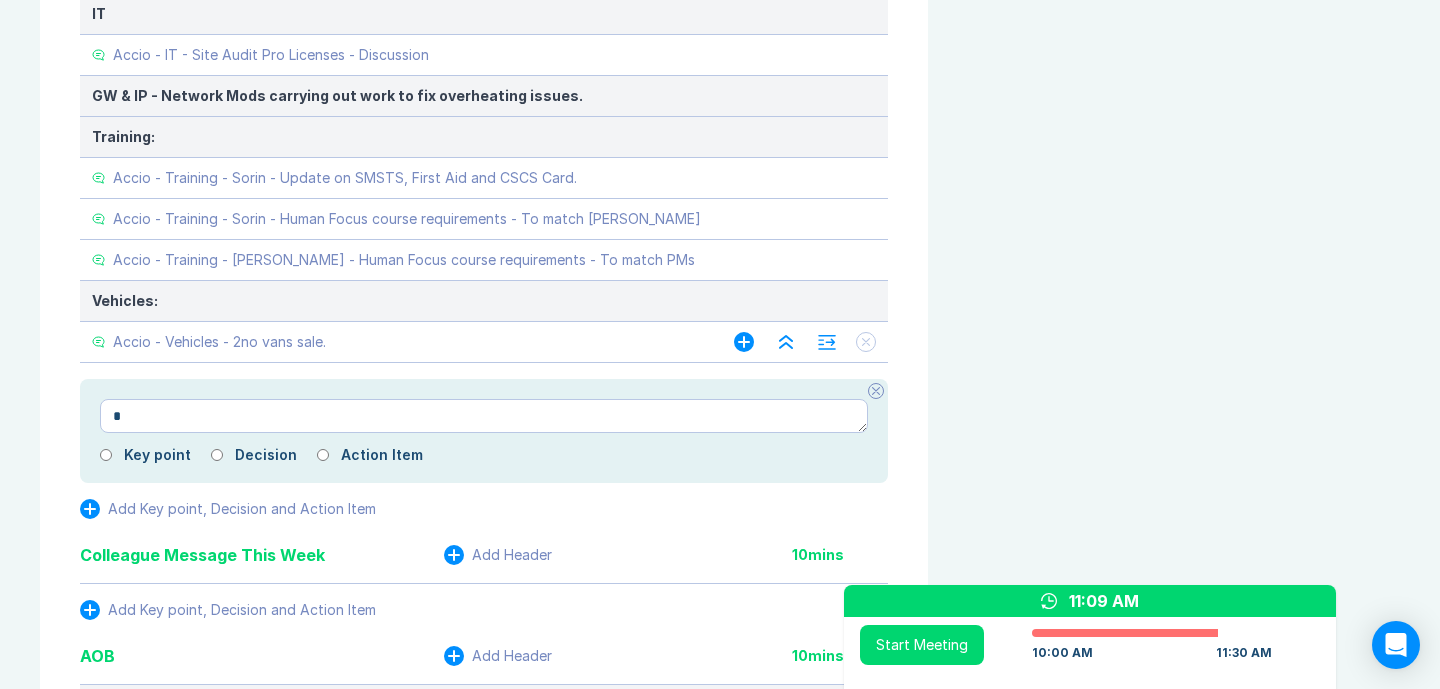 type on "*" 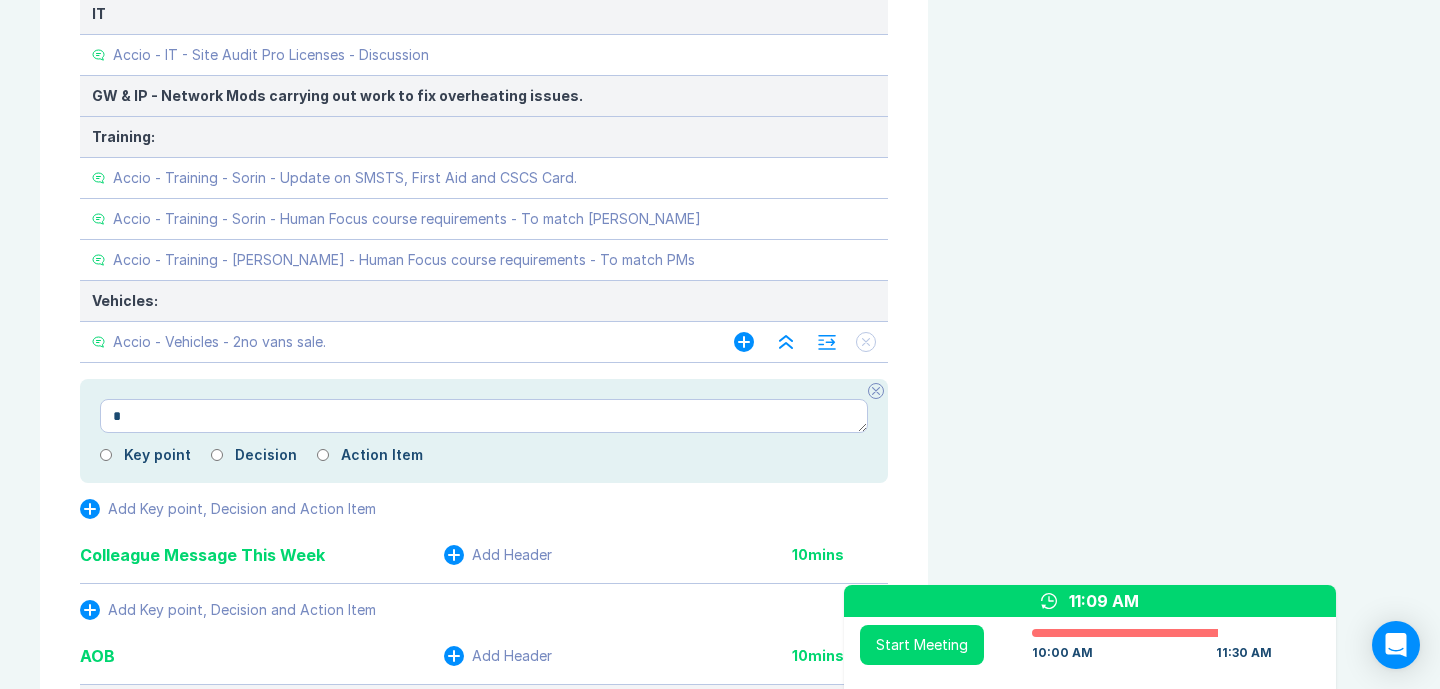 type on "**" 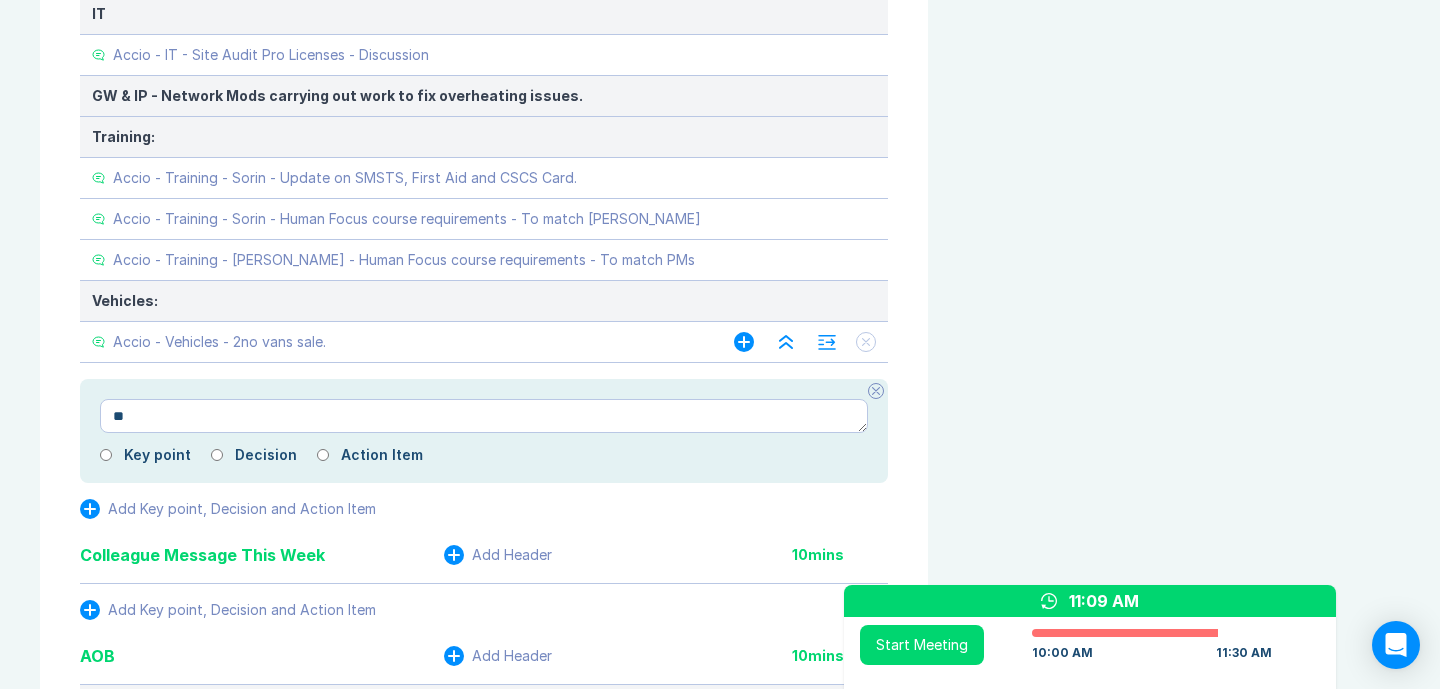 type on "*" 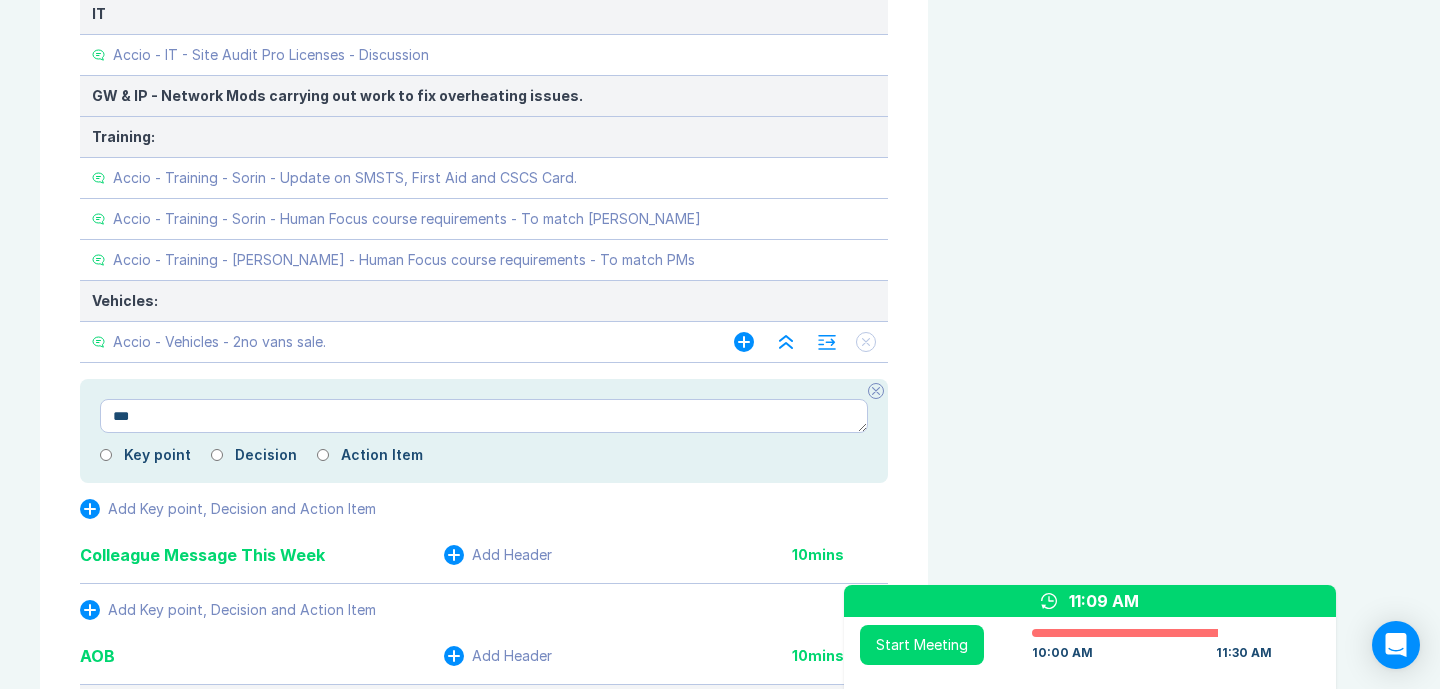 type on "*" 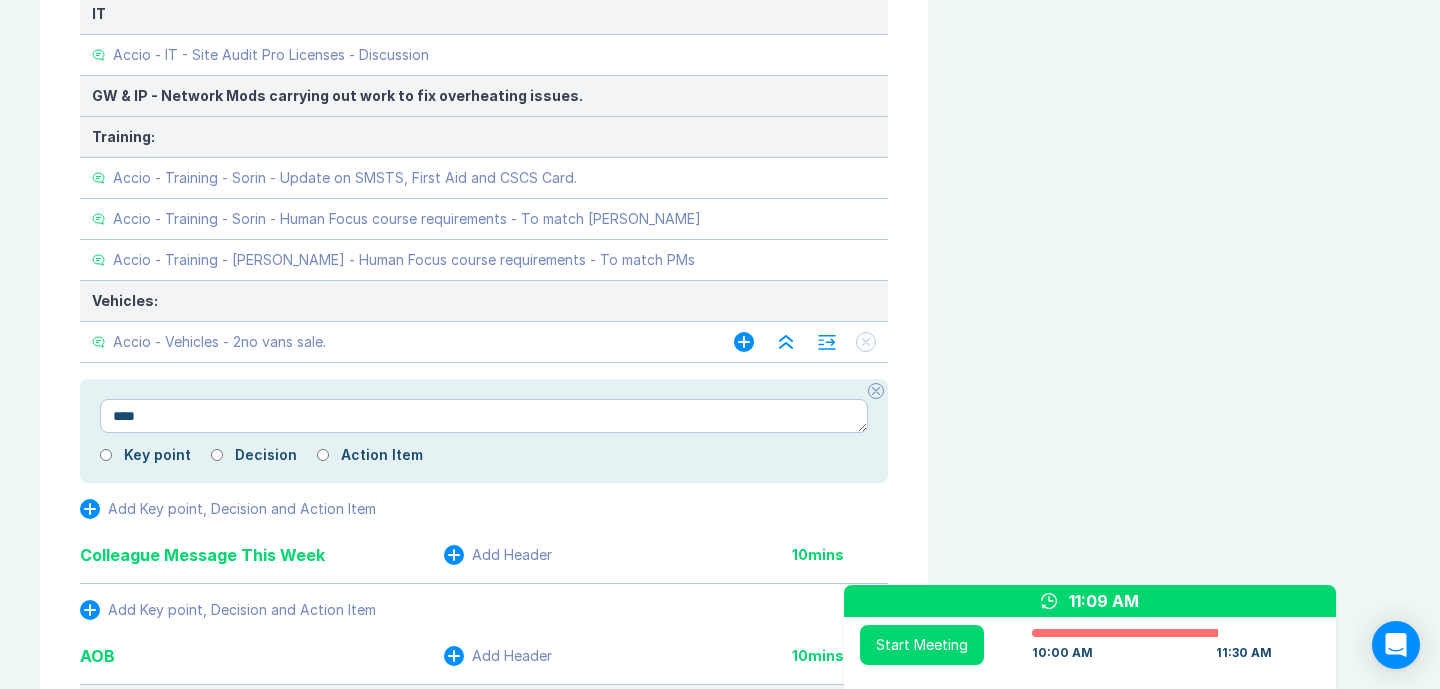 type on "*" 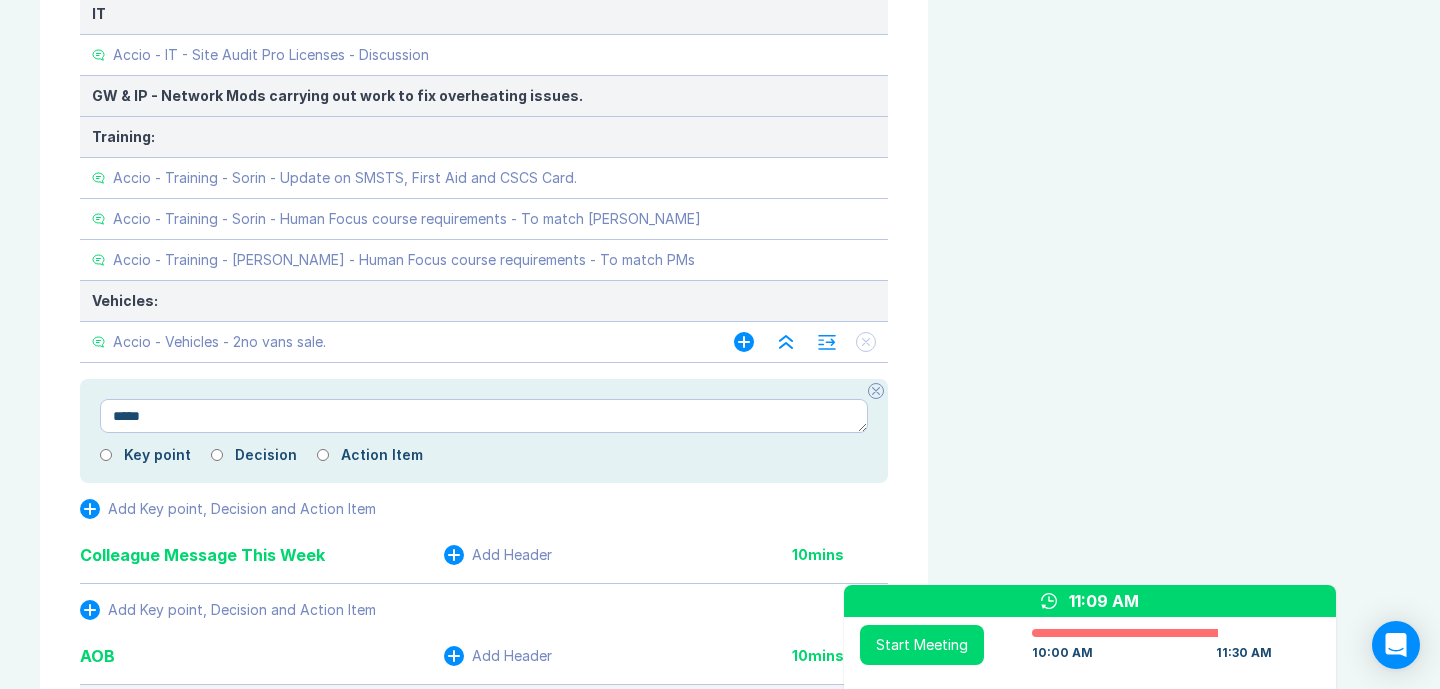 type on "*" 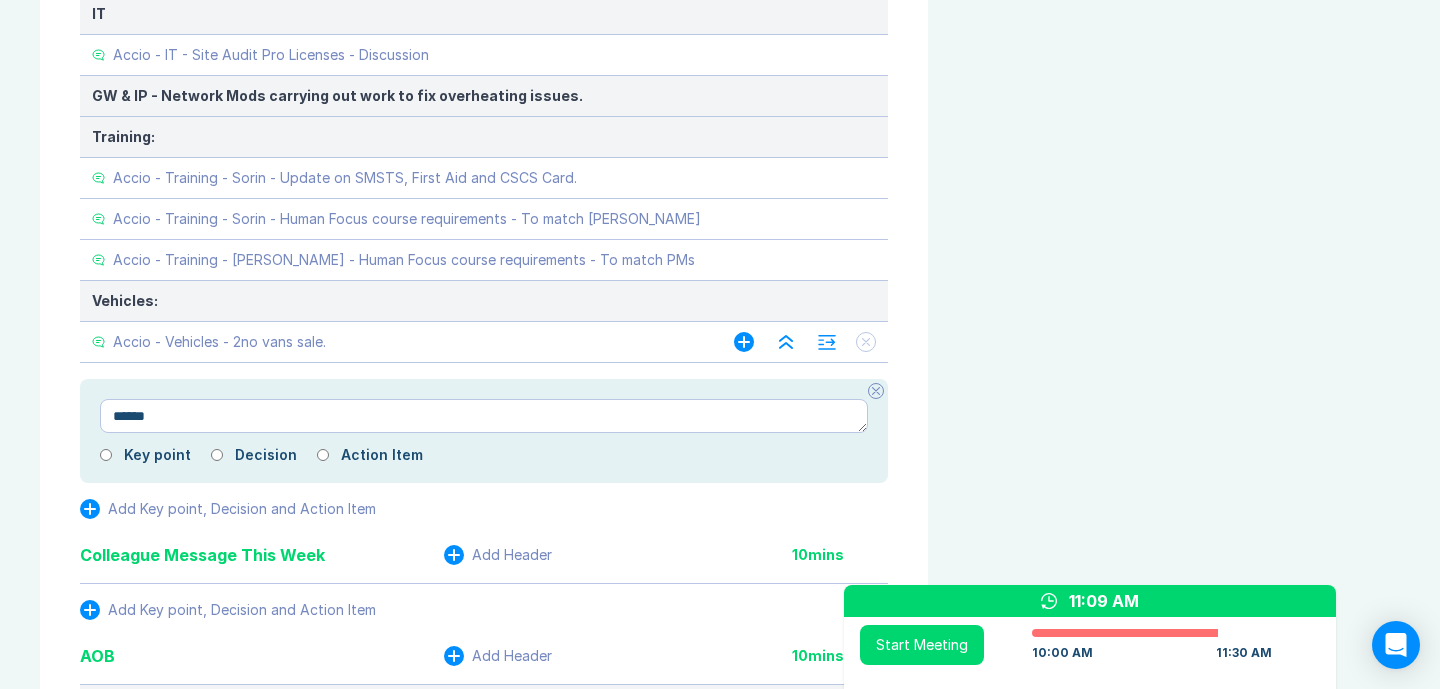 type on "*" 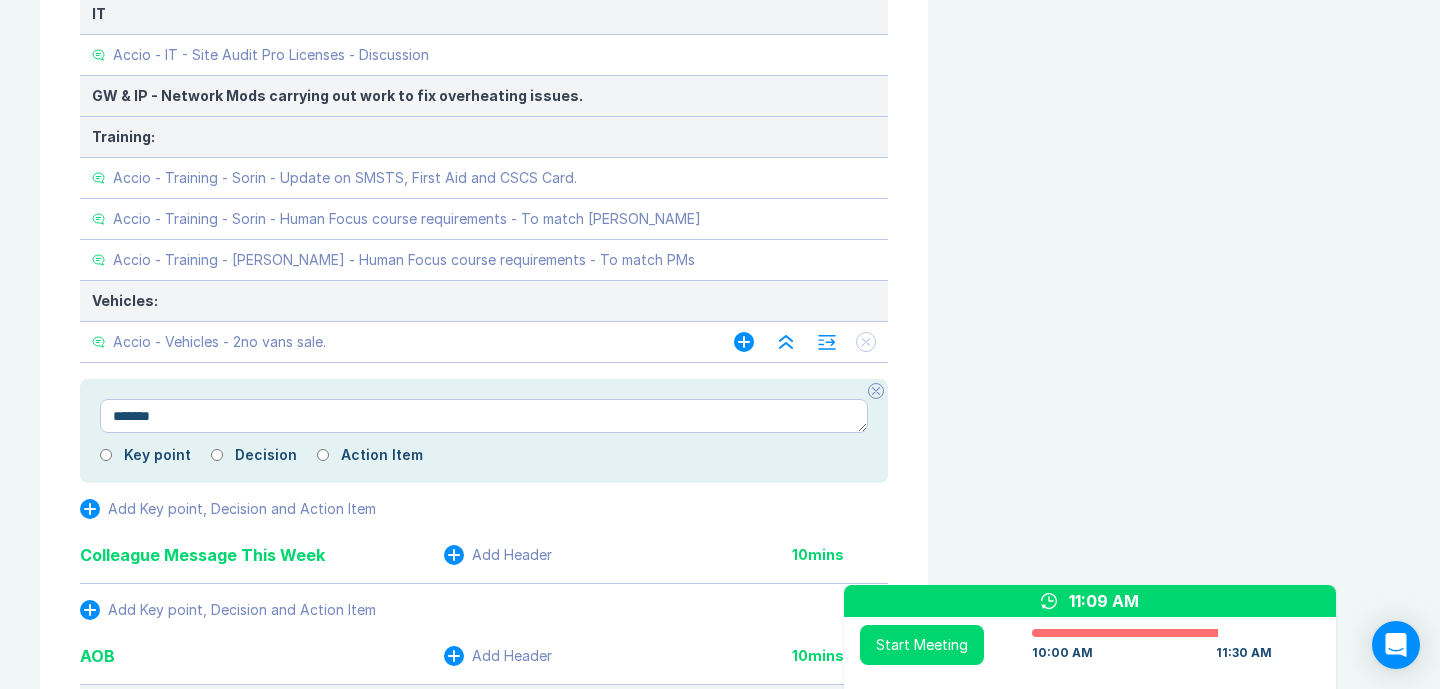 type on "*" 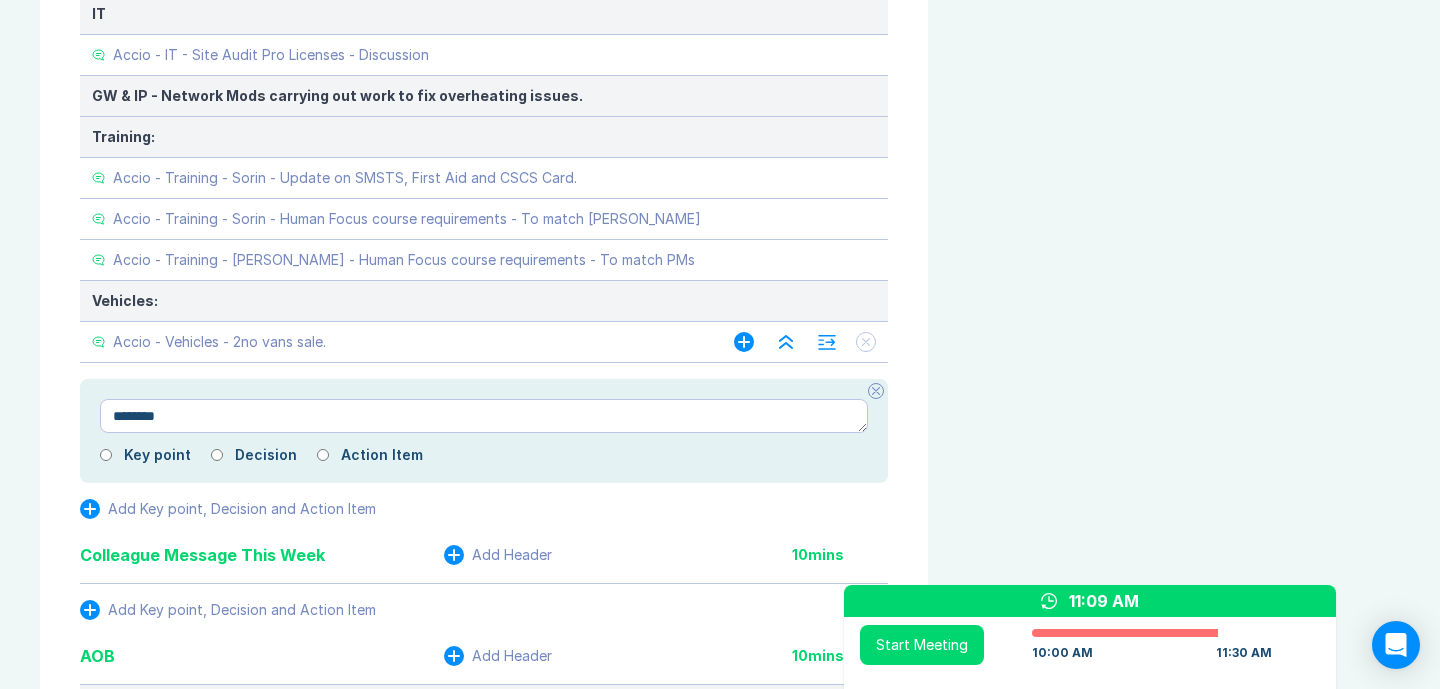 type on "*" 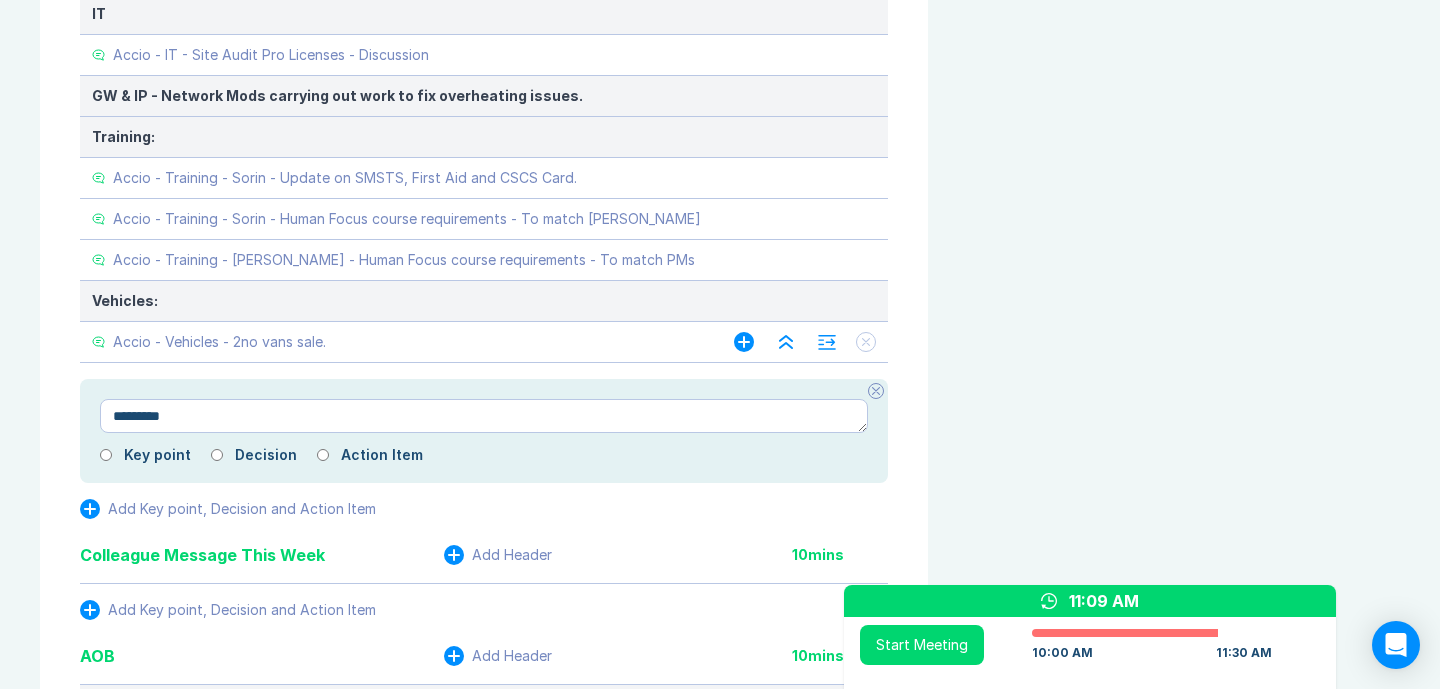 type on "*" 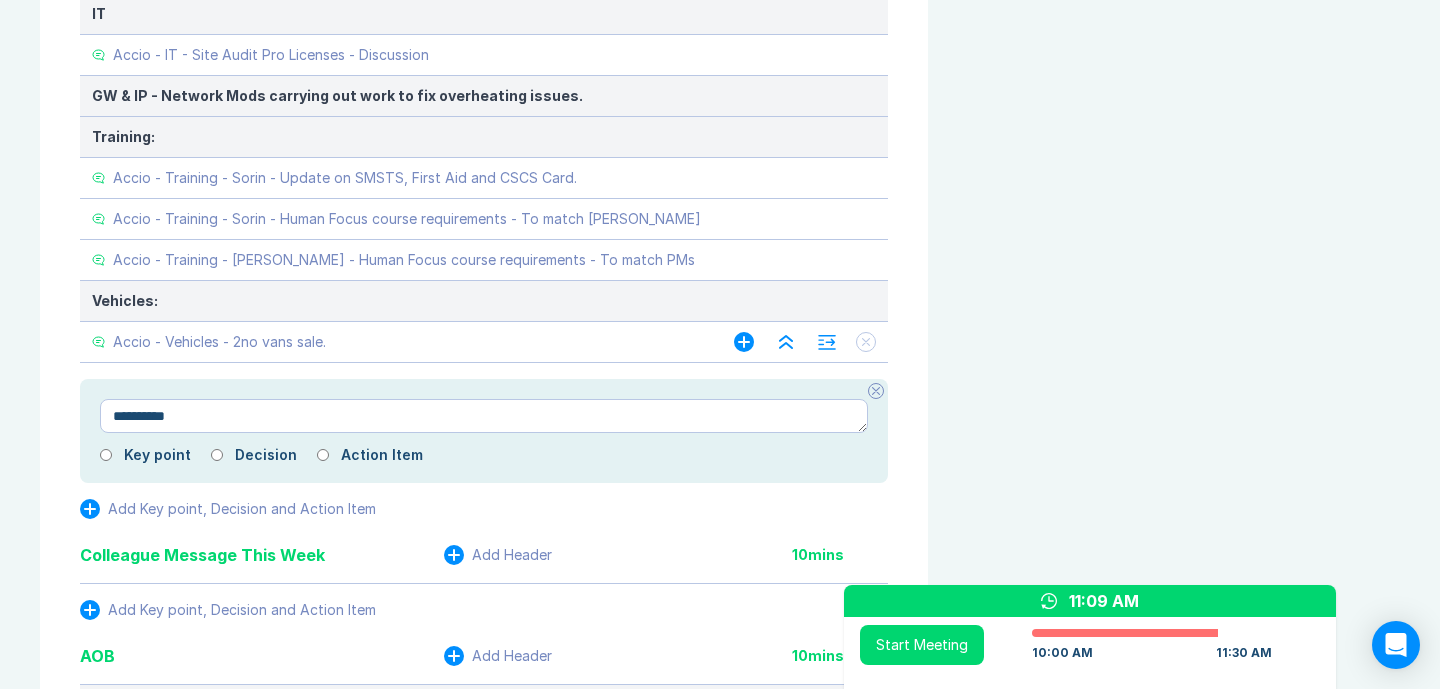 type on "*" 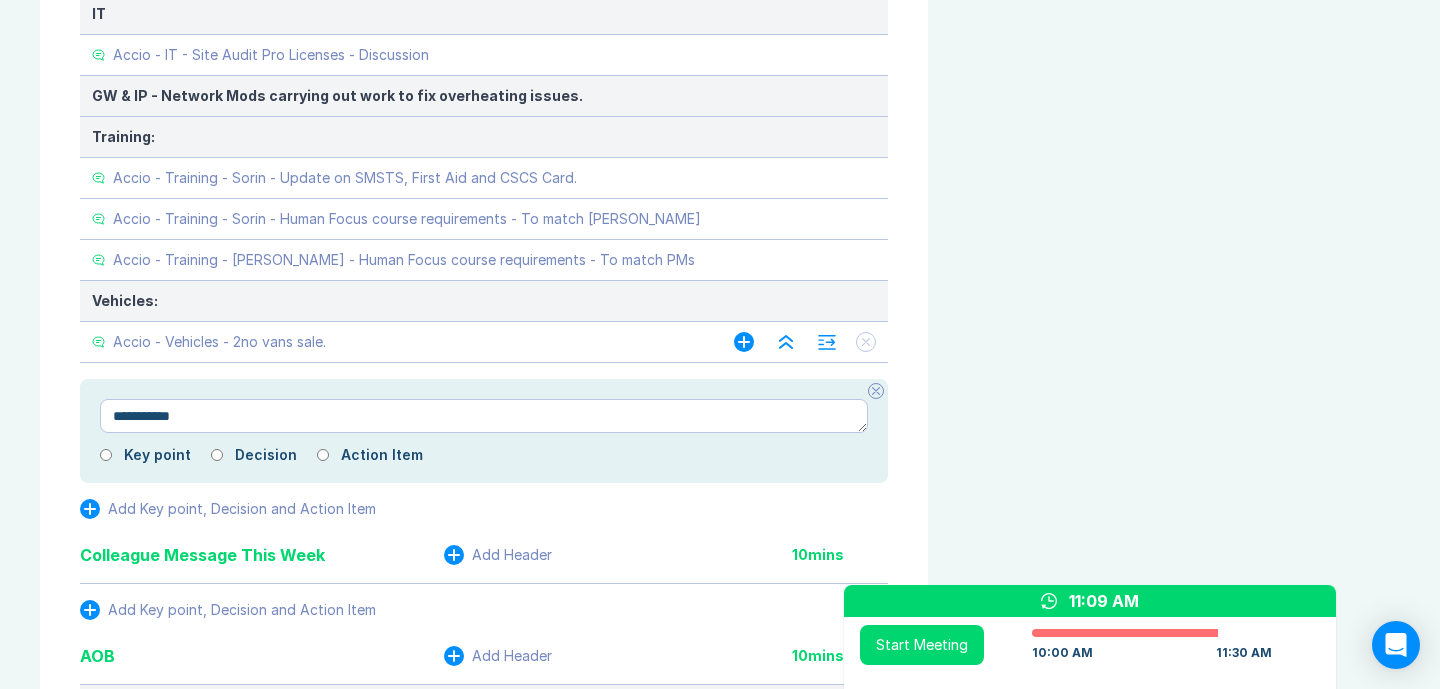 type on "*" 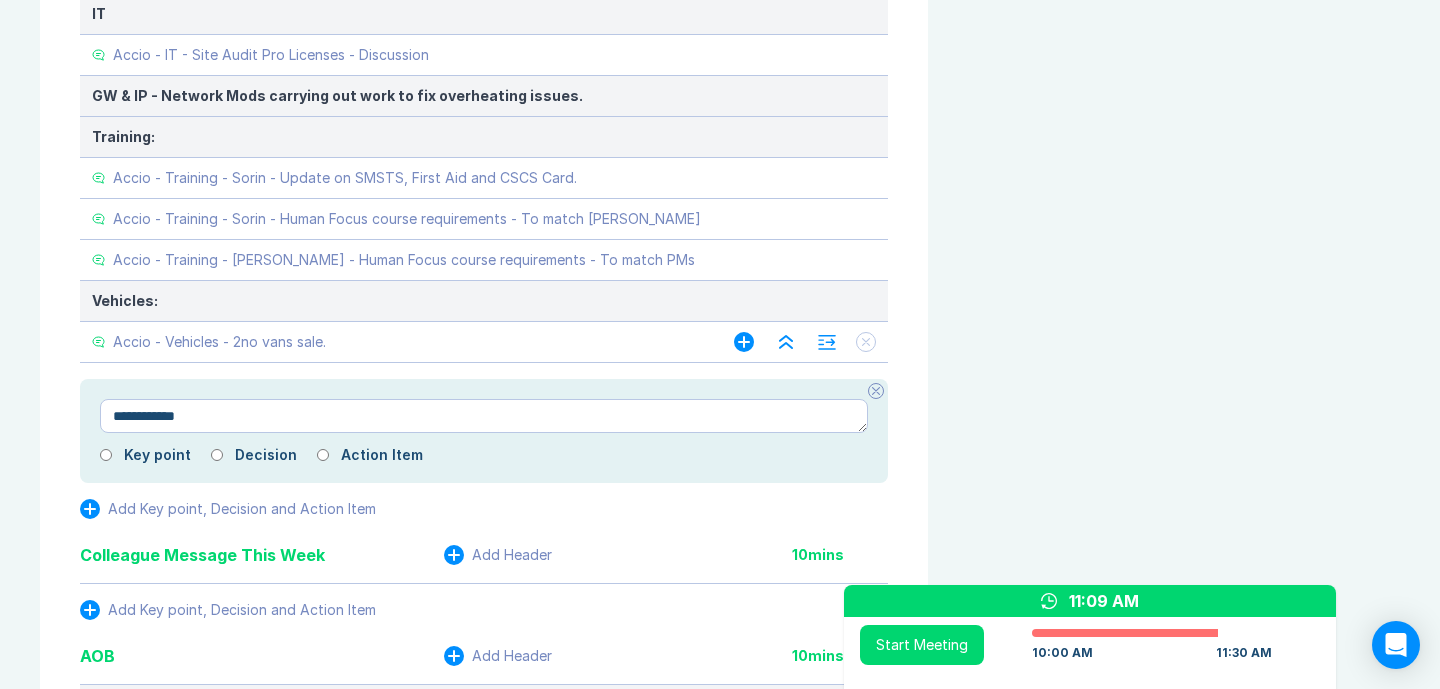 type on "*" 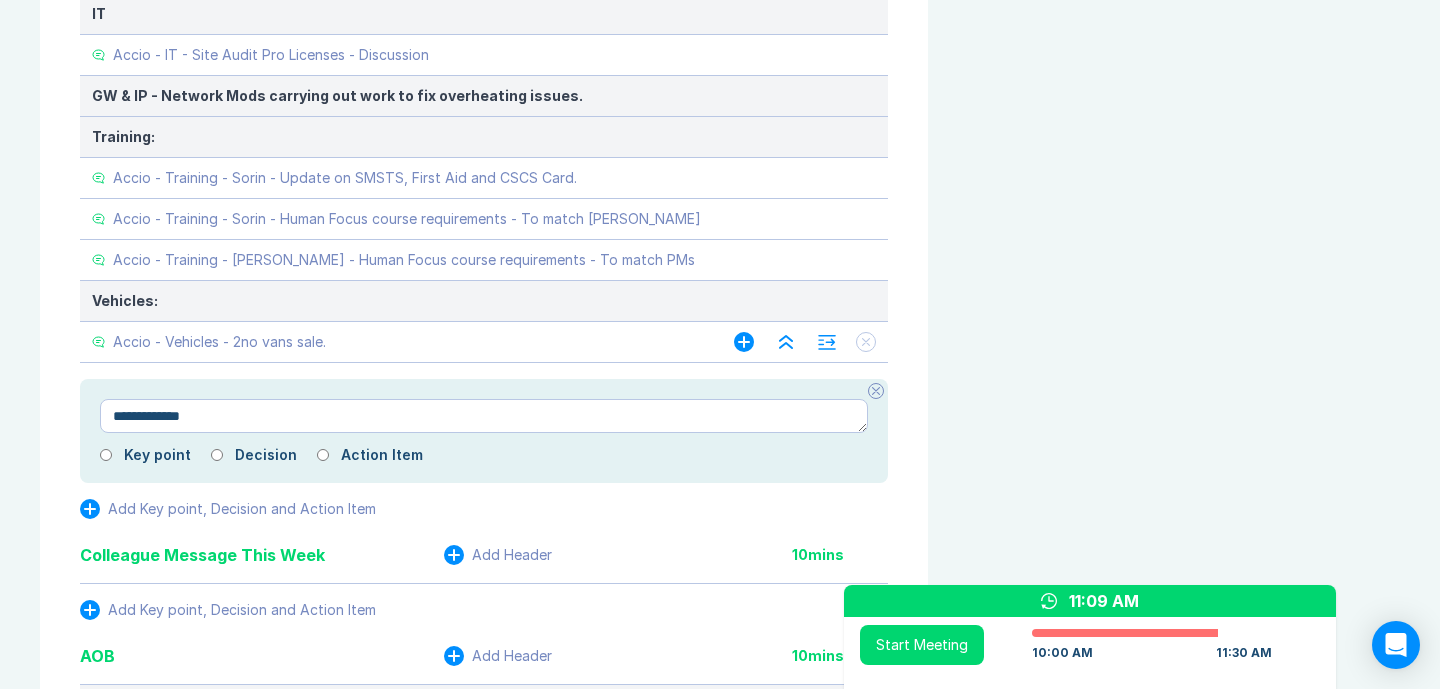 type on "*" 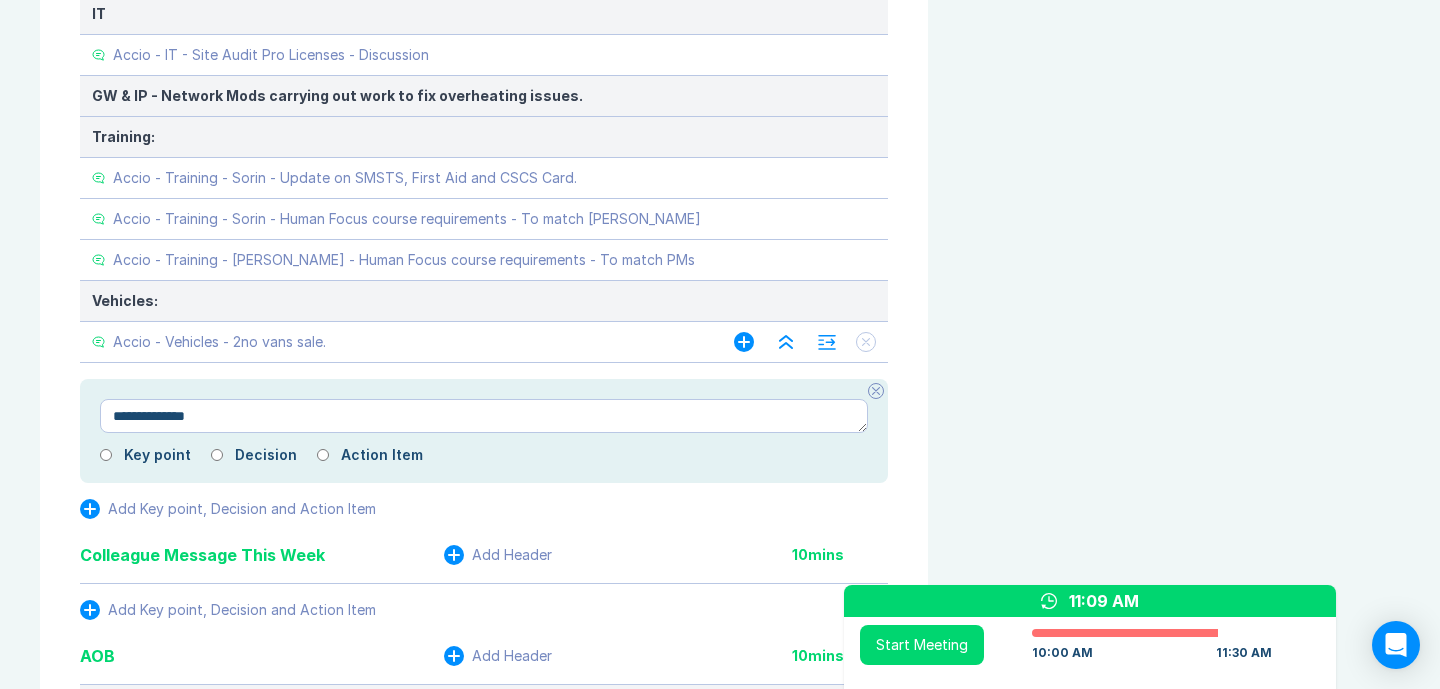 type on "*" 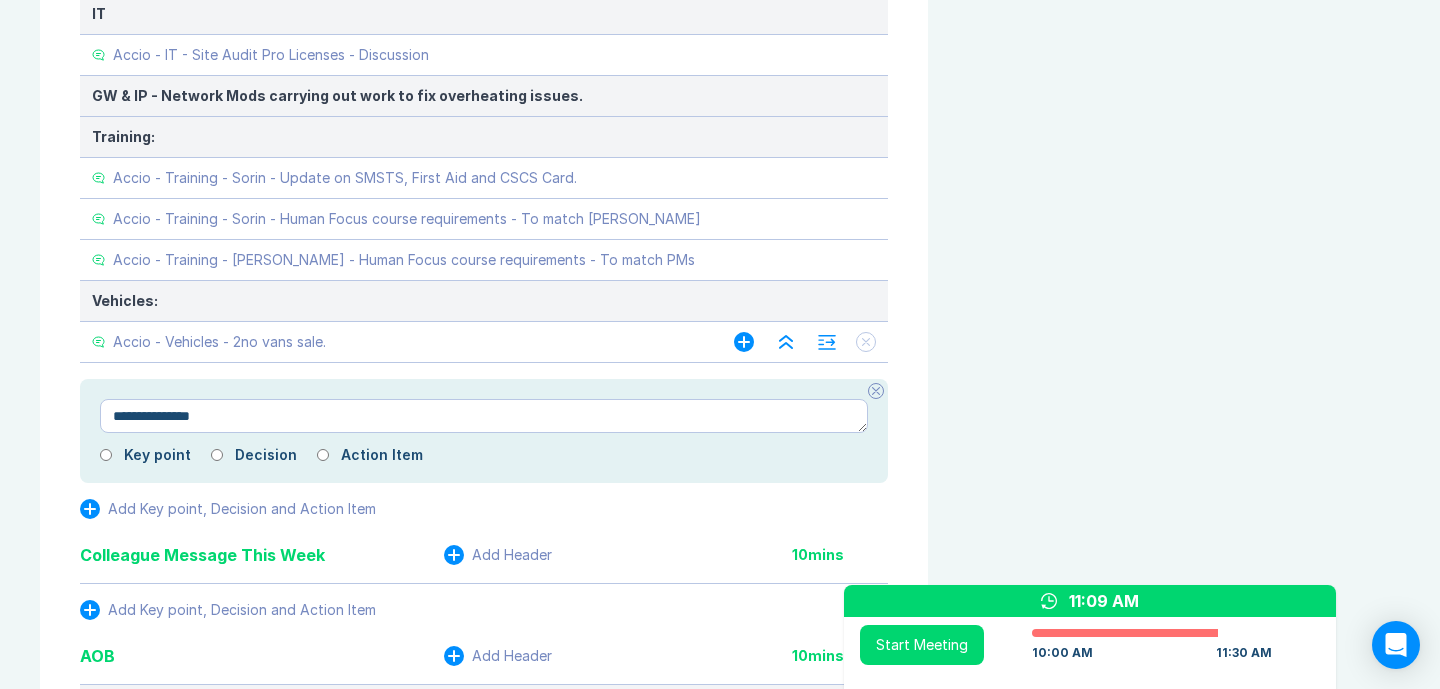 type on "*" 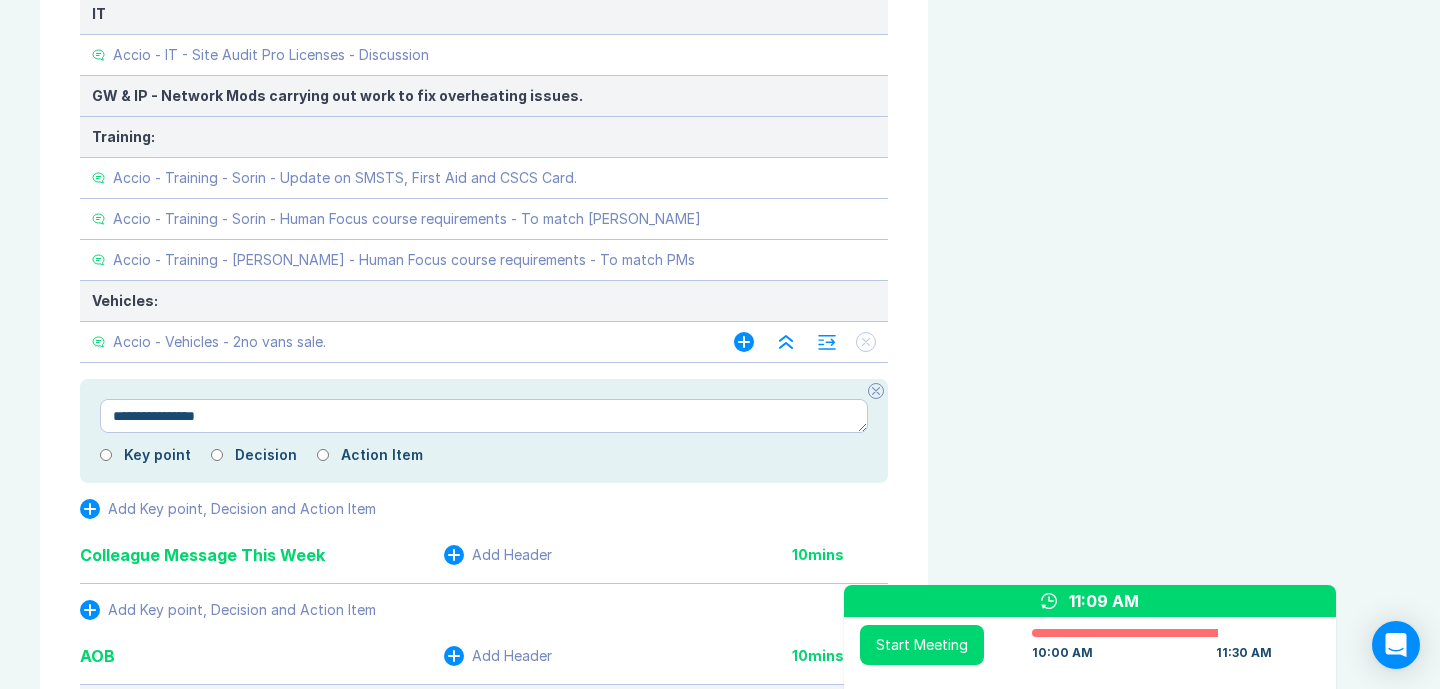 type on "*" 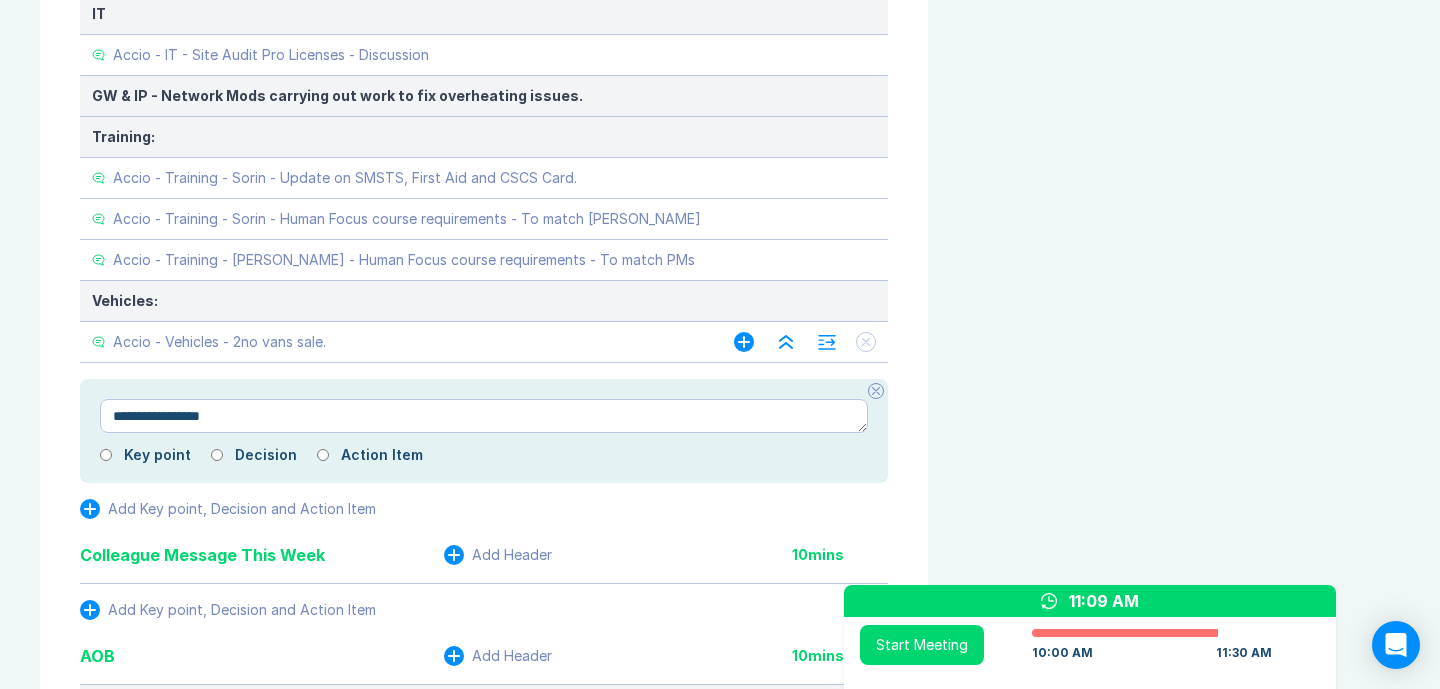 type on "*" 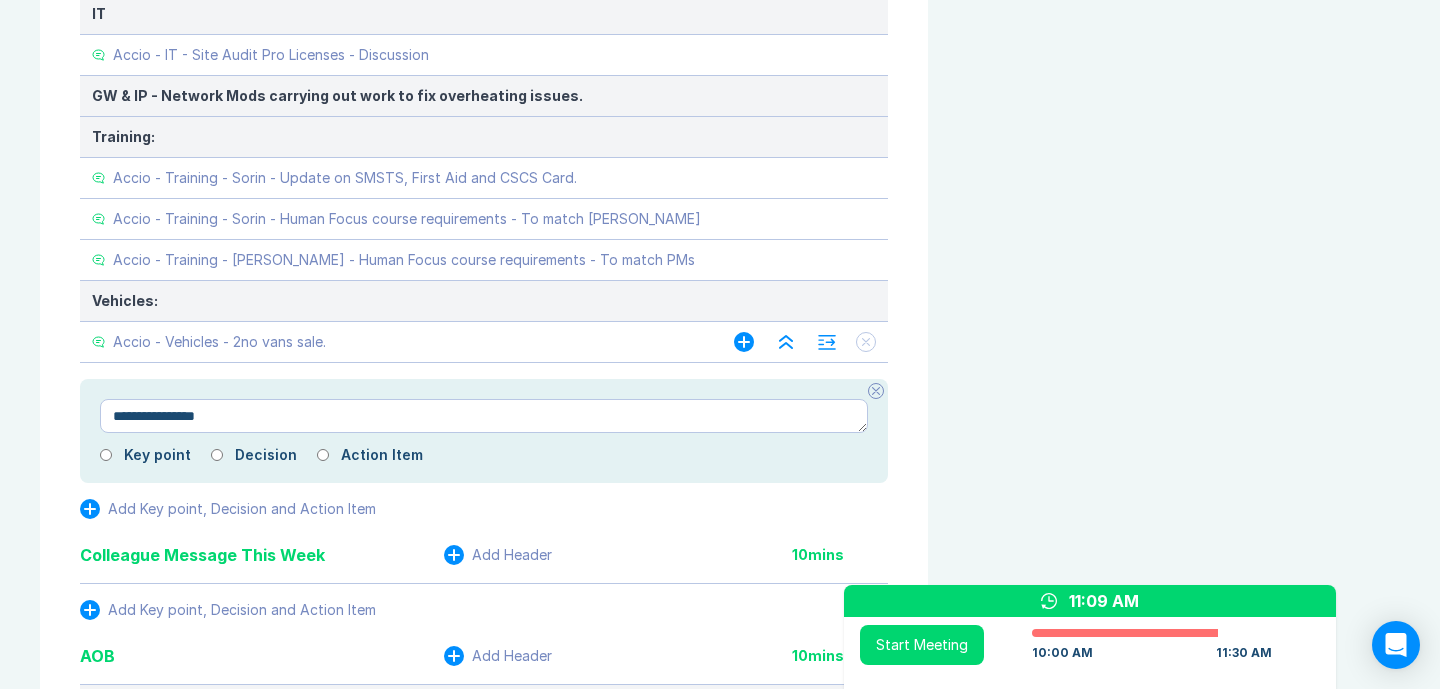 type on "*" 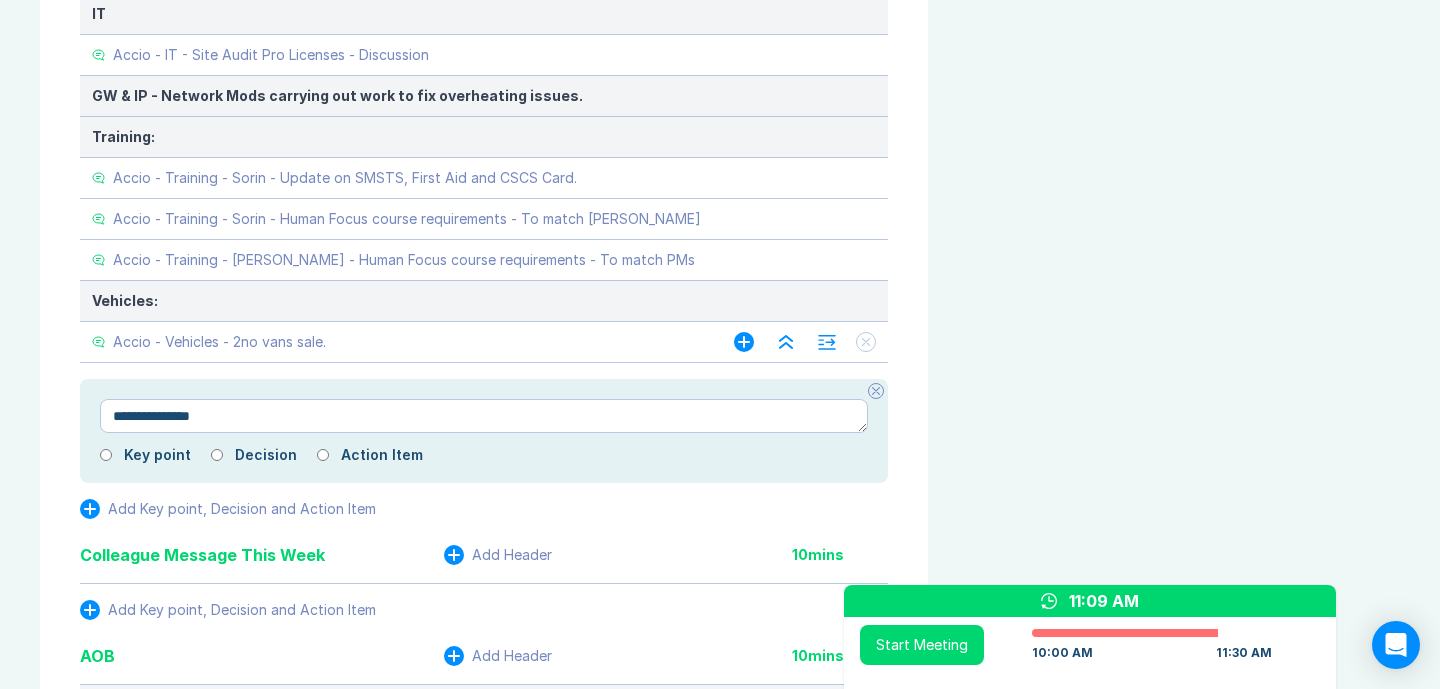 type on "*" 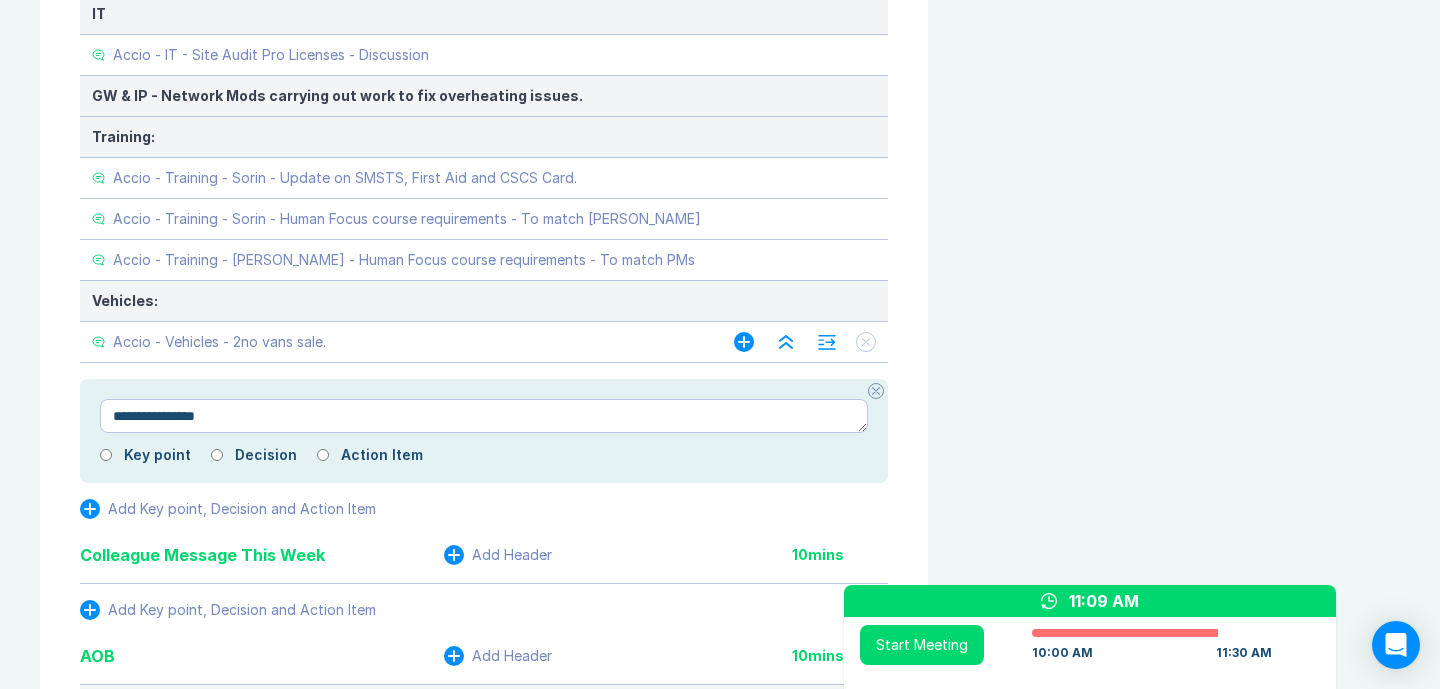 type on "*" 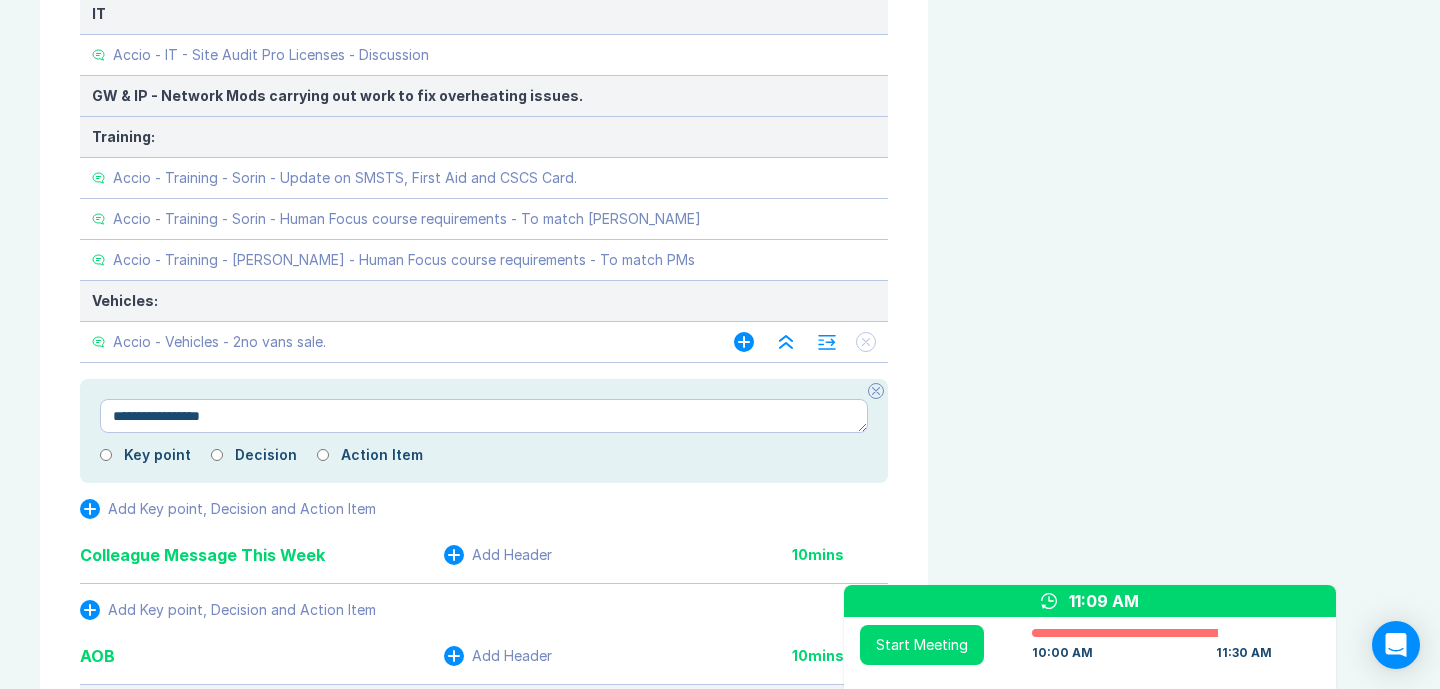 type on "*" 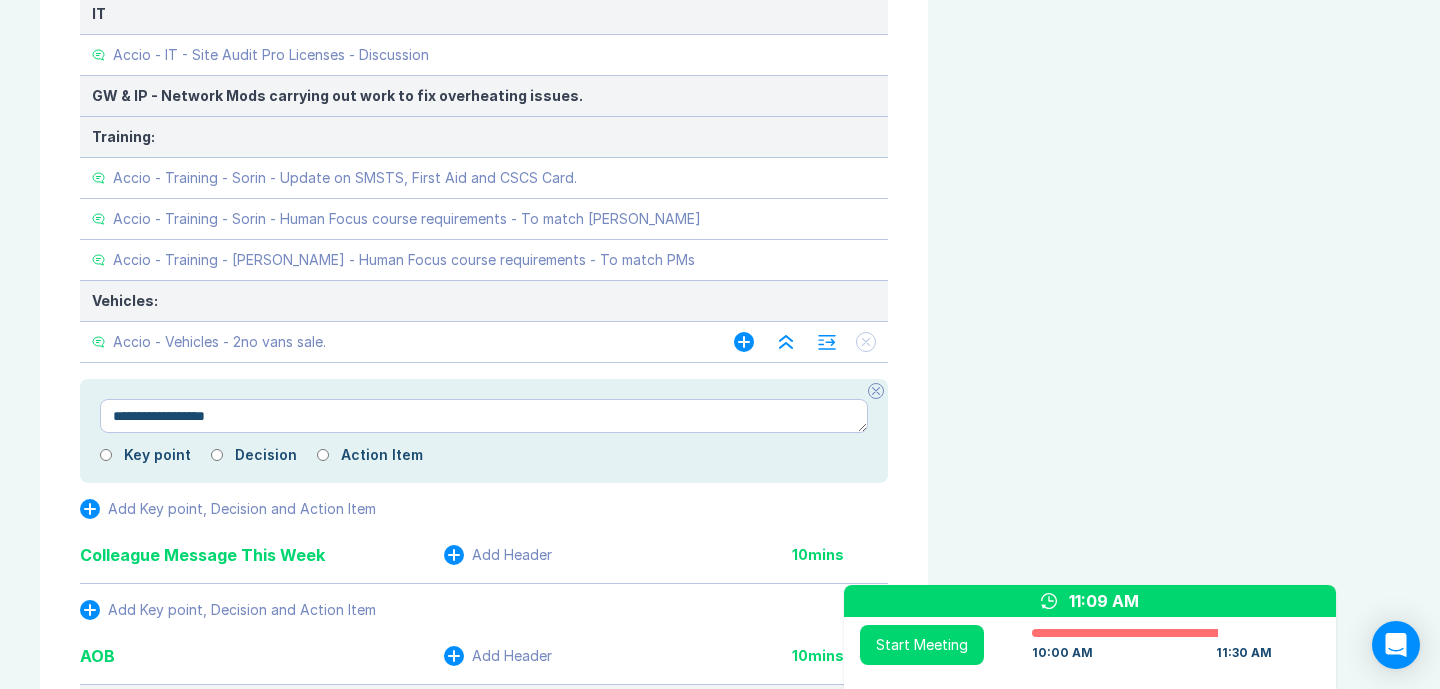 type on "*" 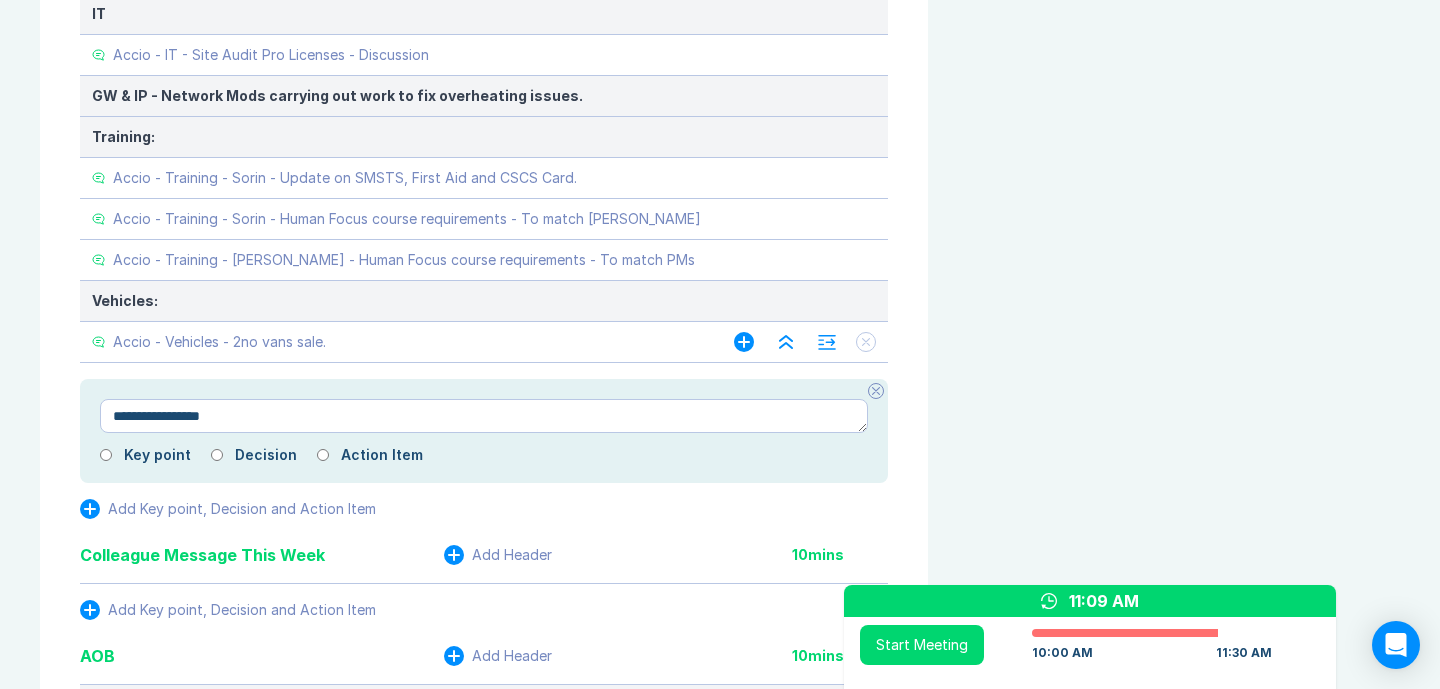 type on "*" 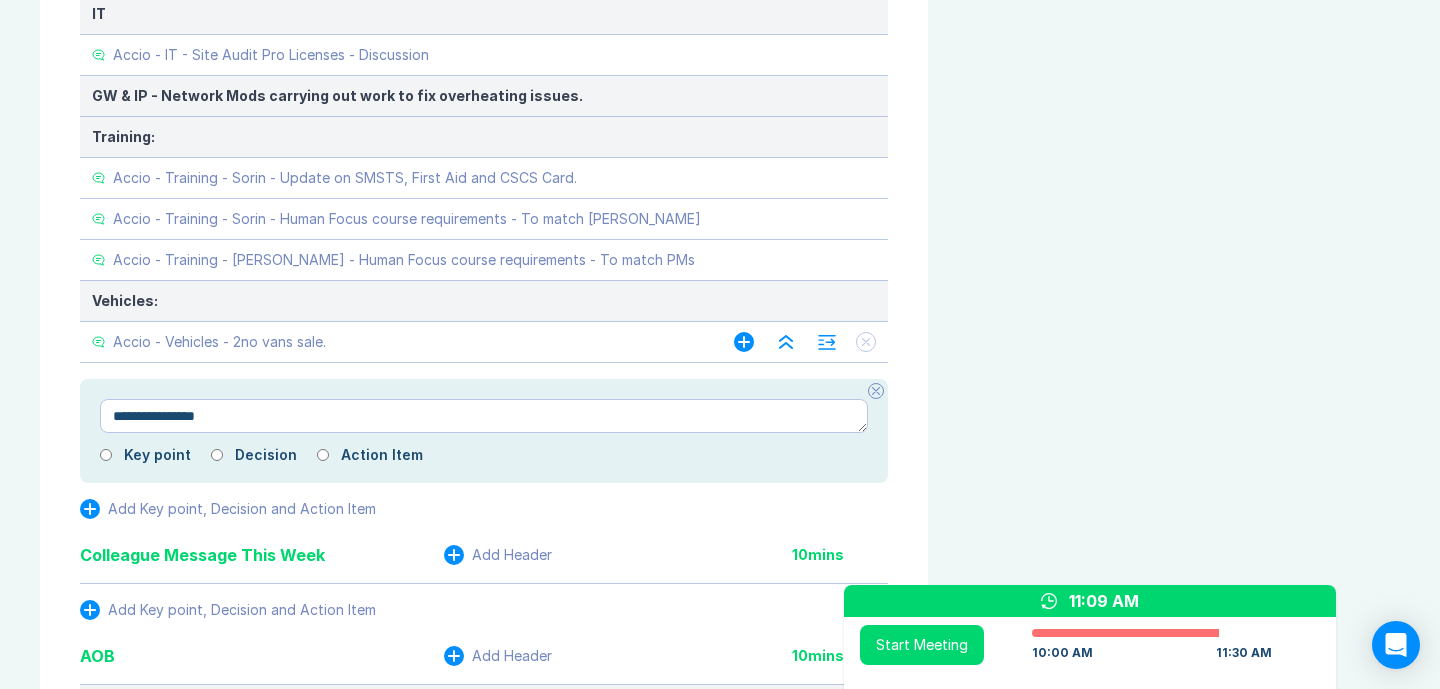 type on "*" 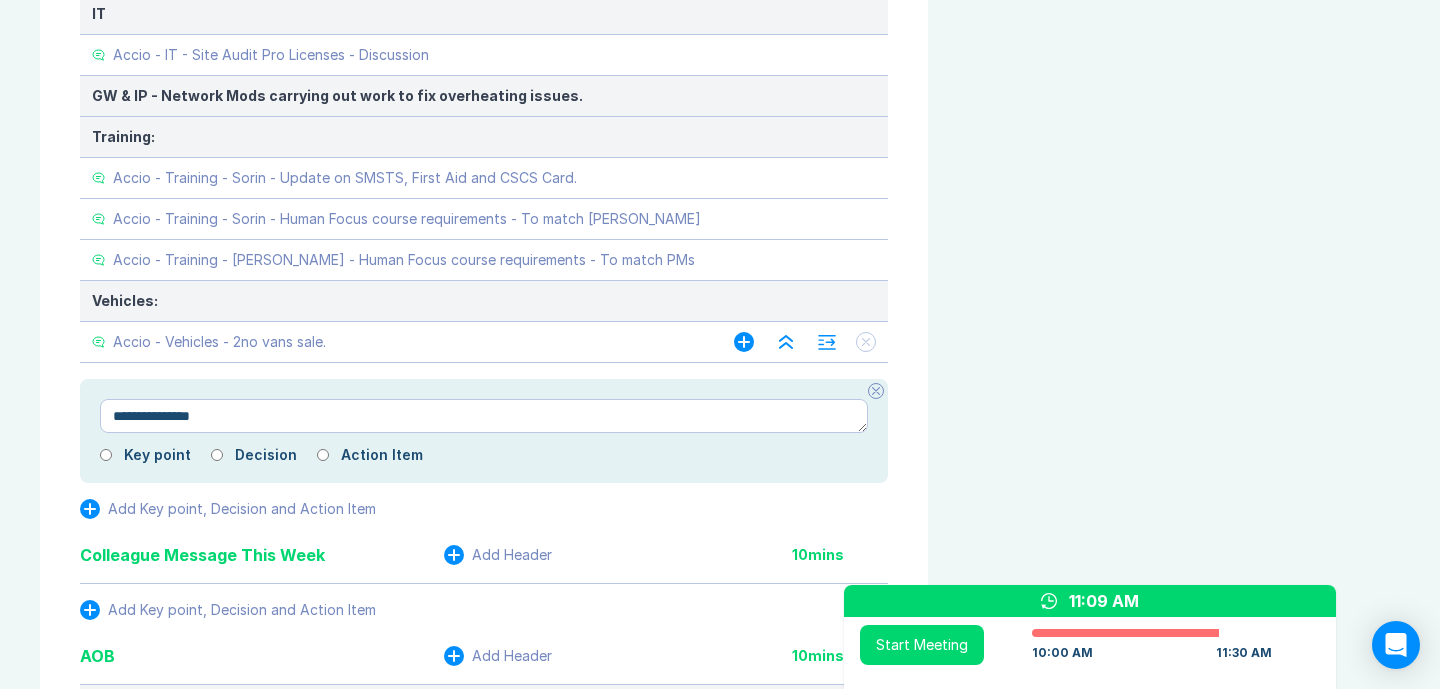 type on "*" 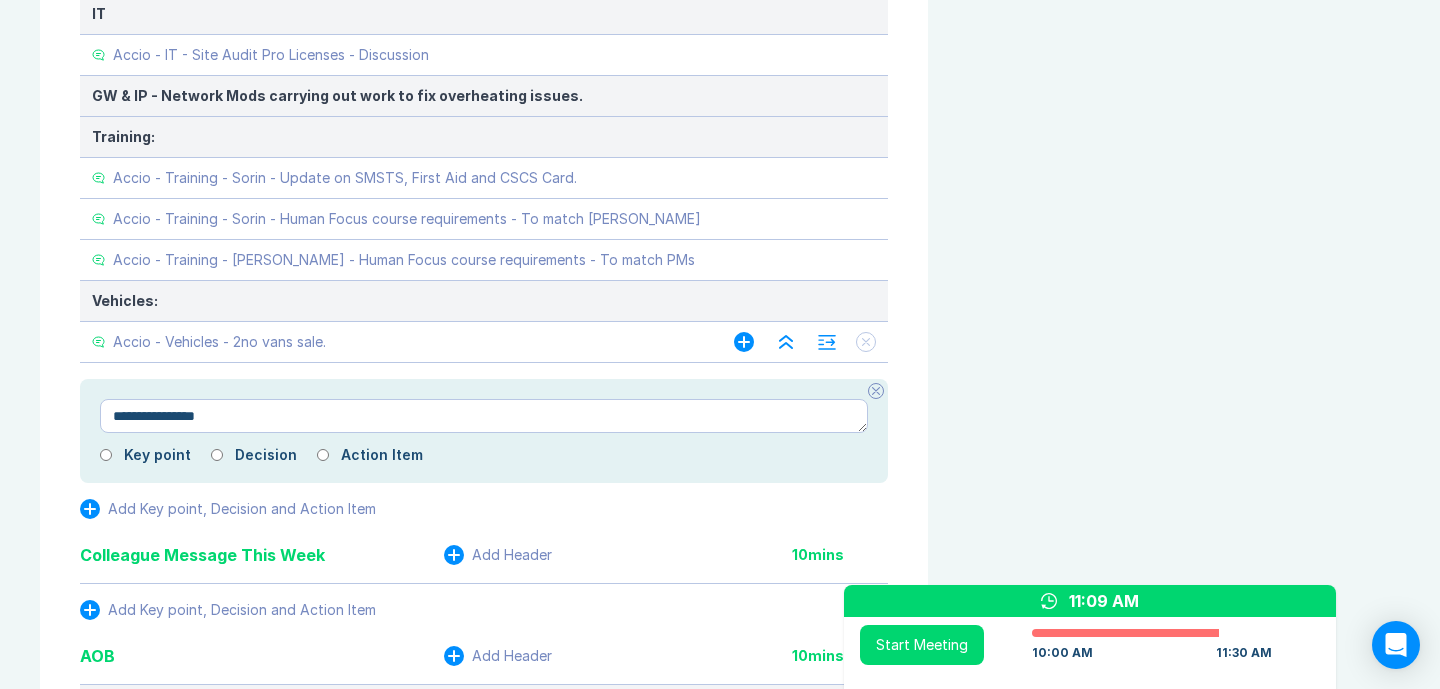 type on "*" 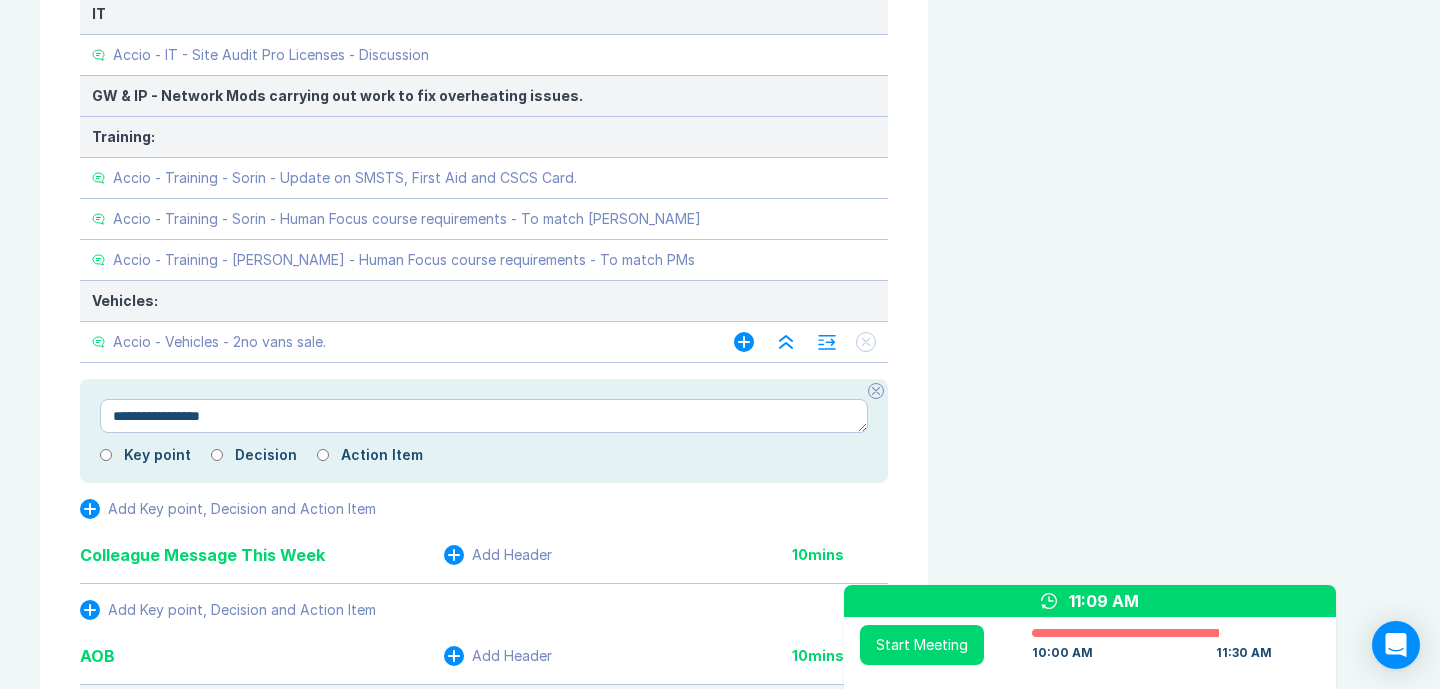type on "*" 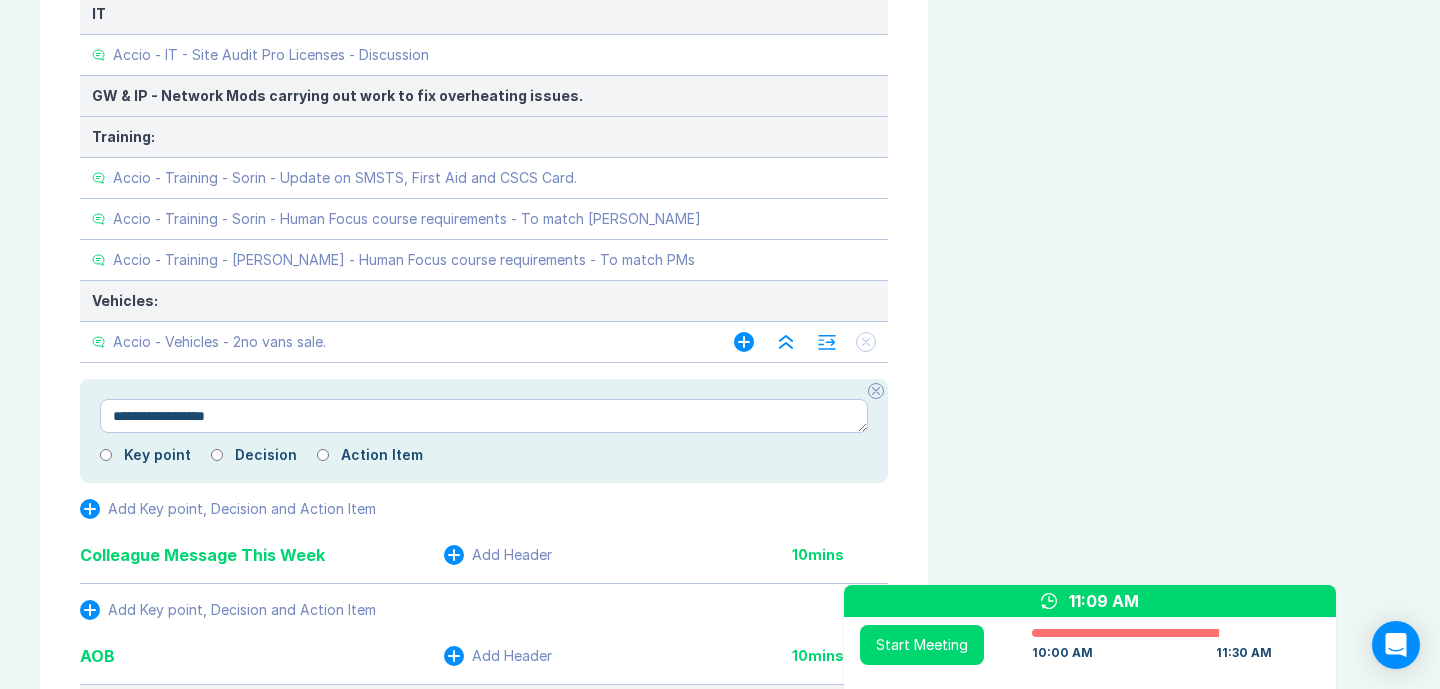 type on "*" 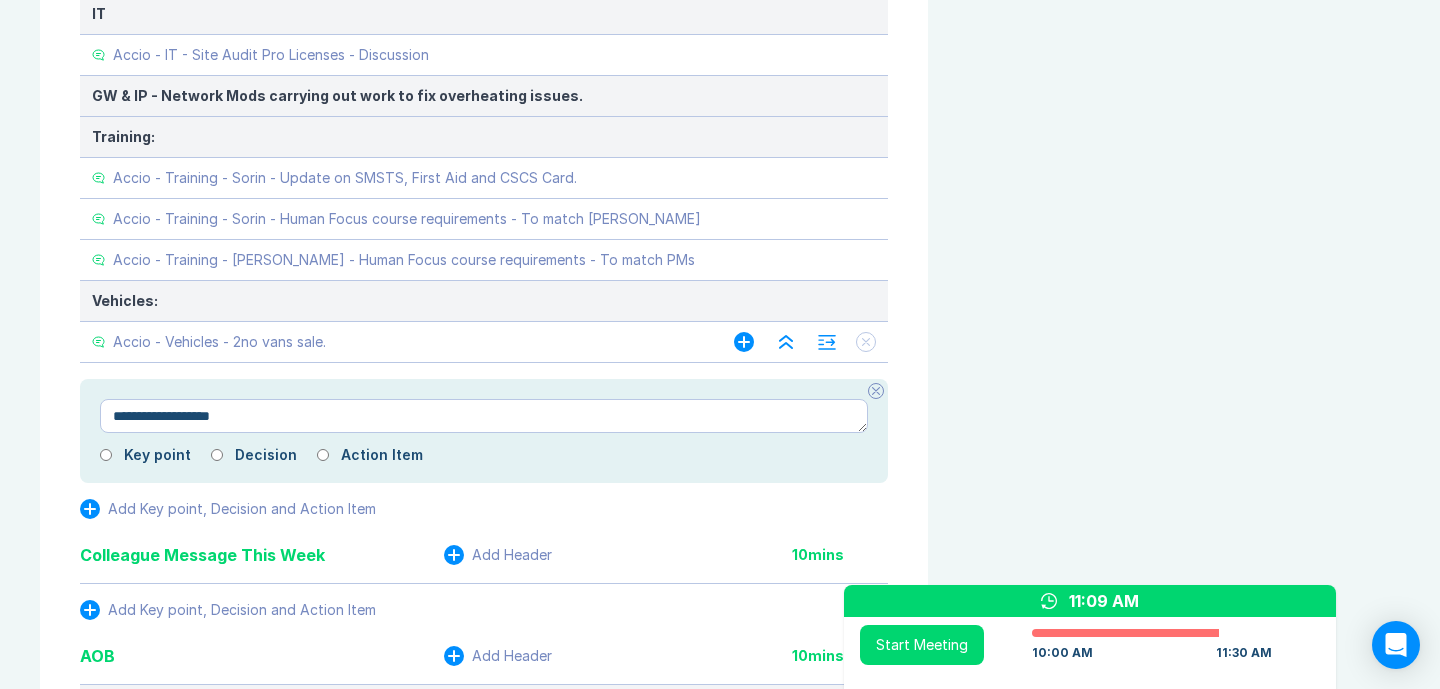 type on "*" 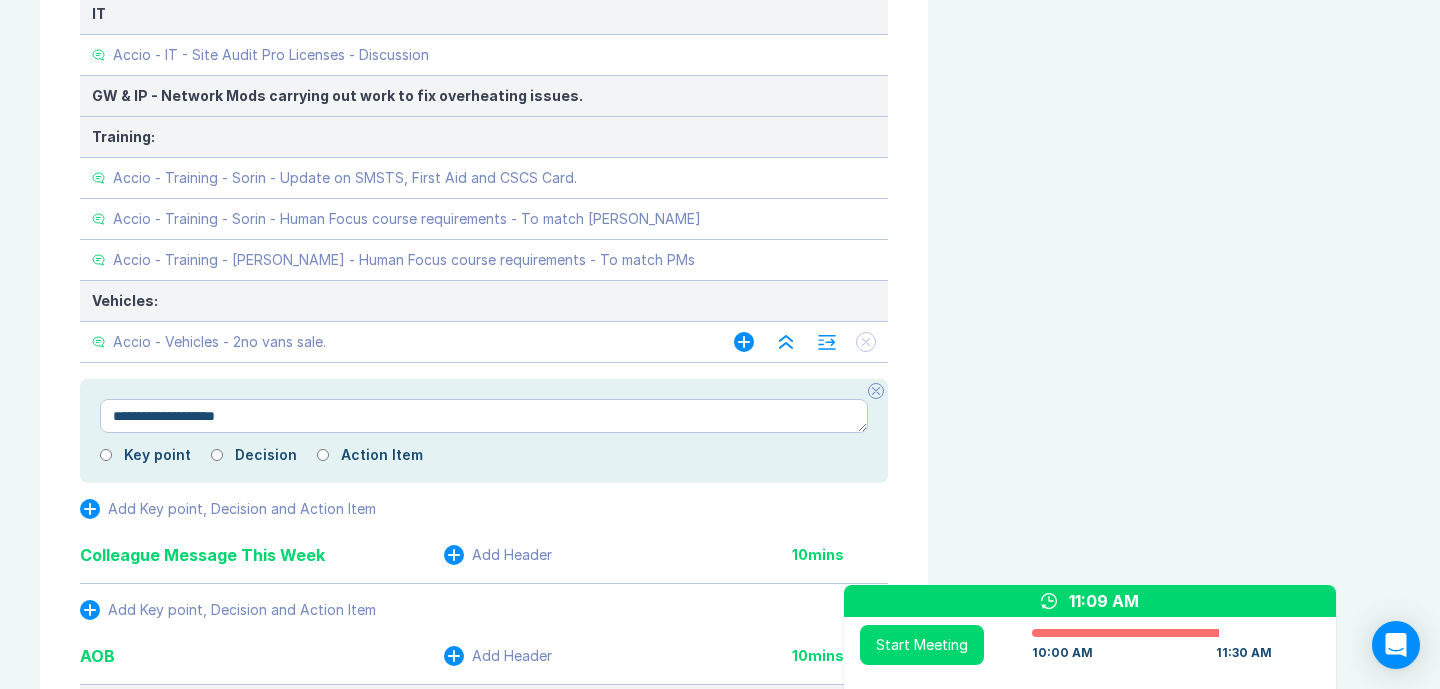 type on "*" 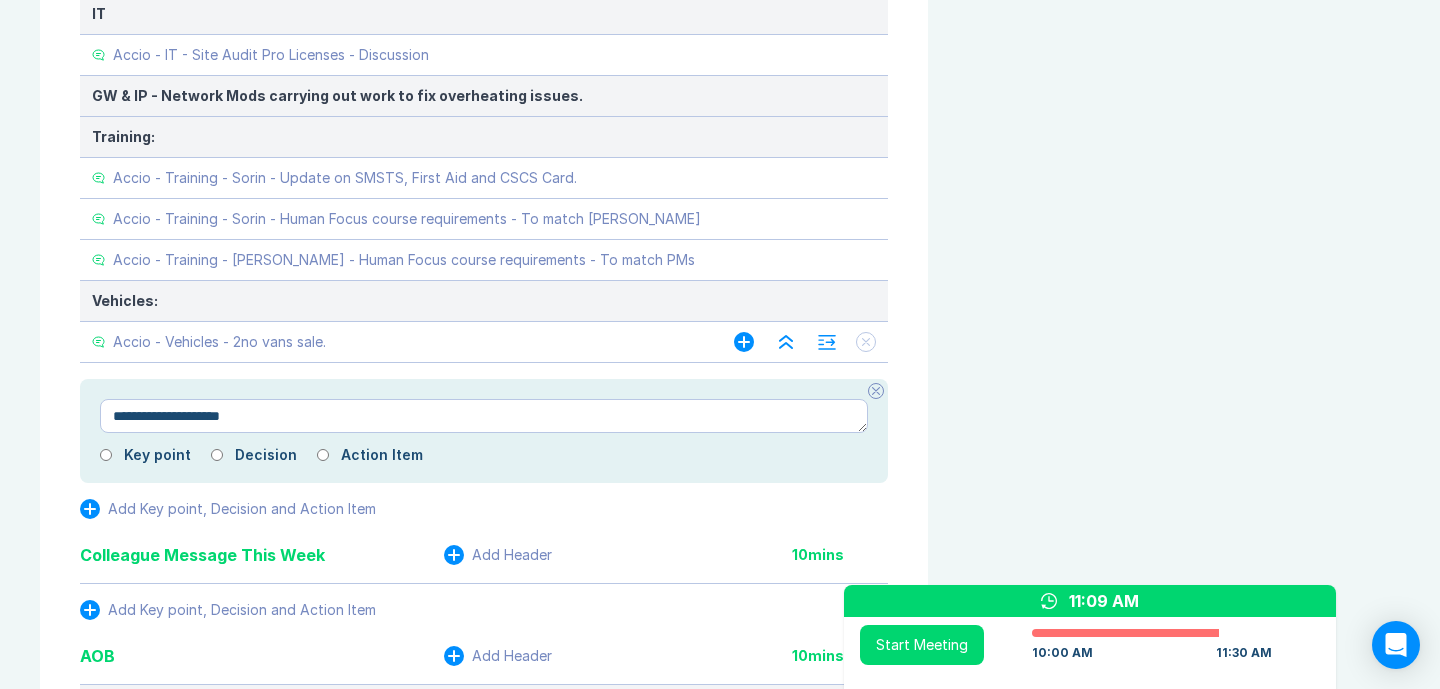 type on "*" 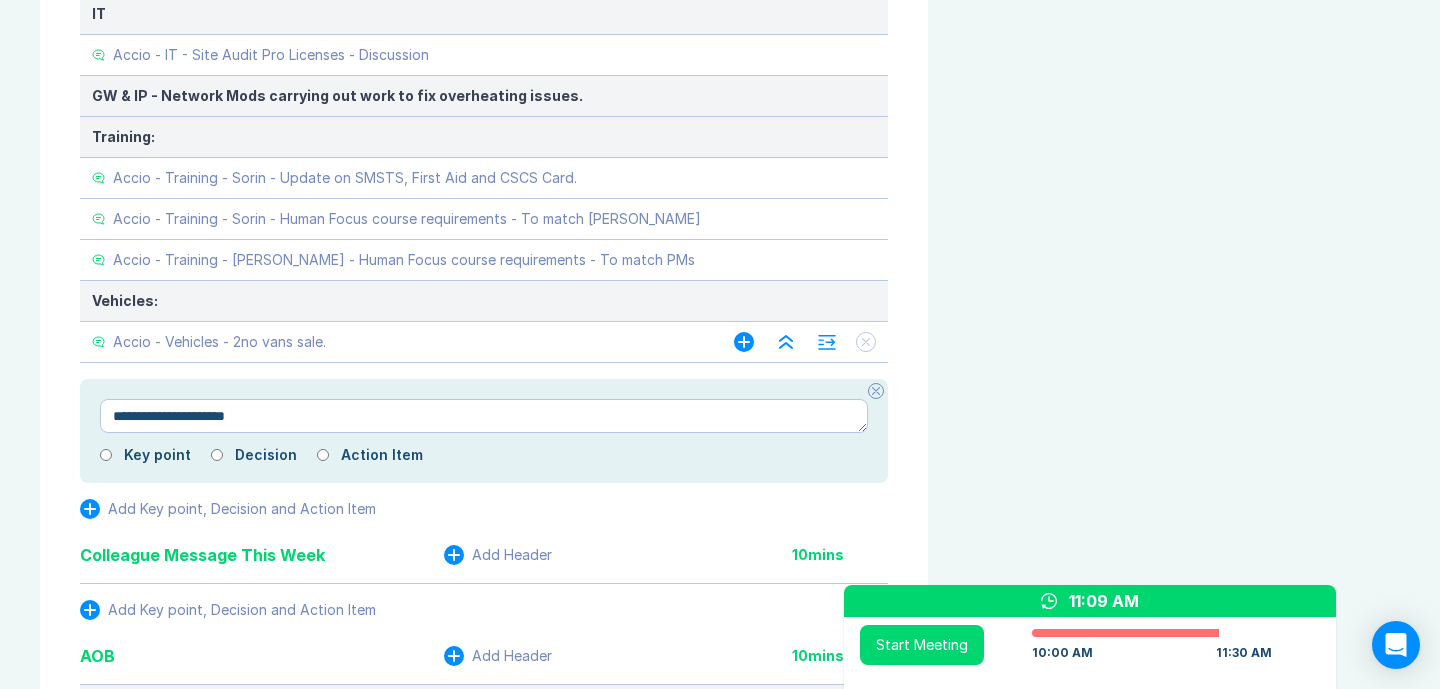 type on "*" 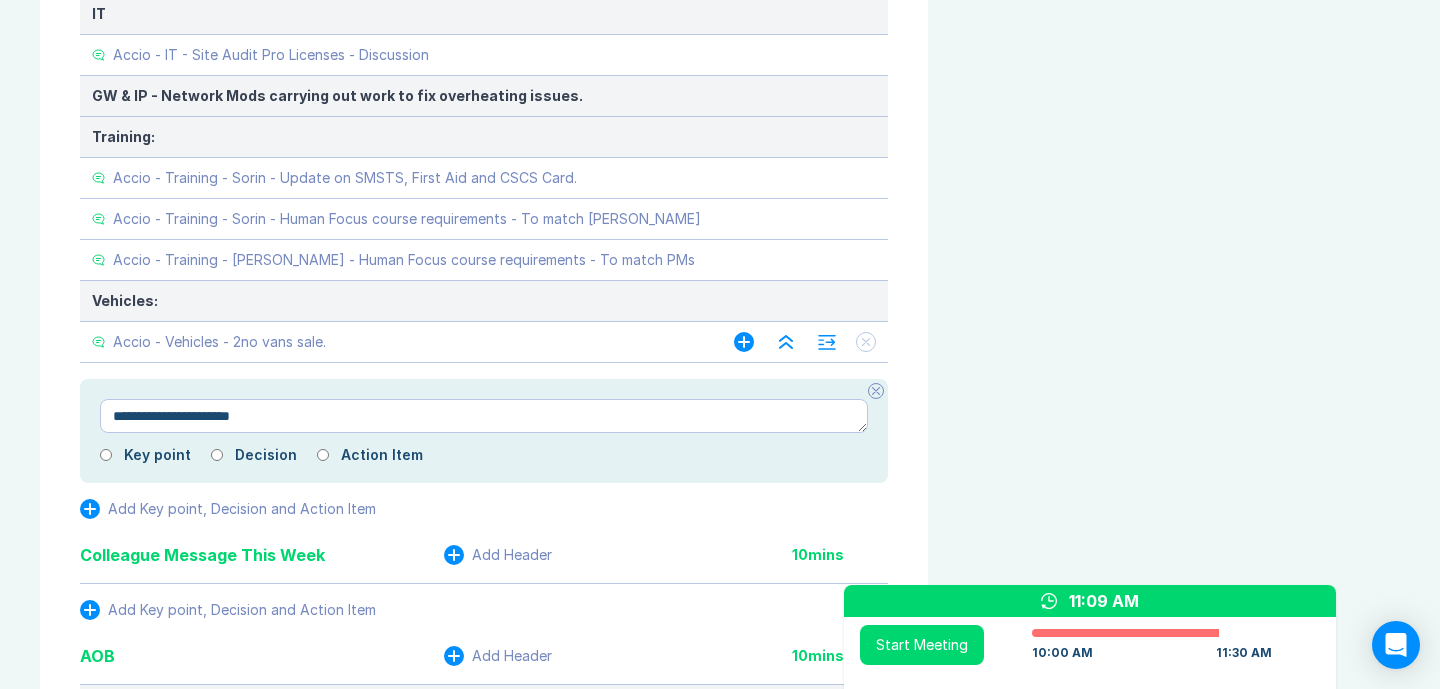 type on "*" 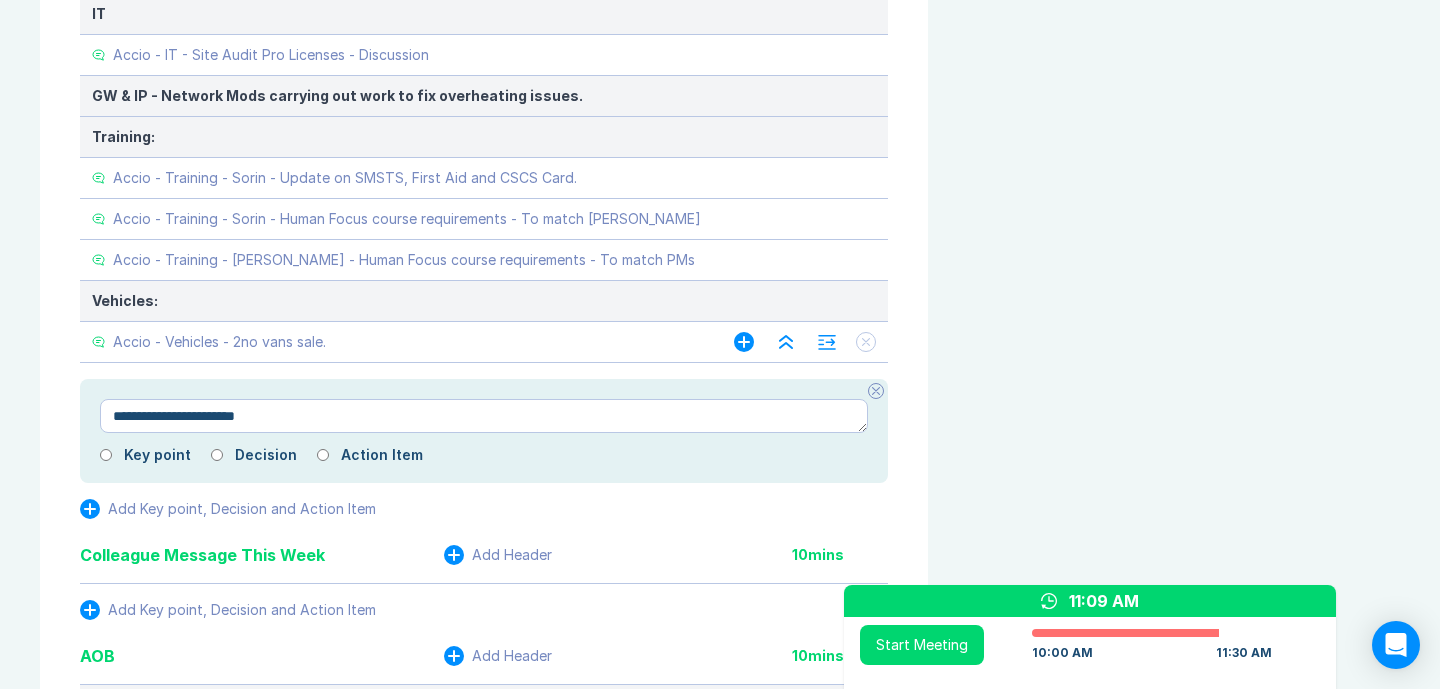 type on "*" 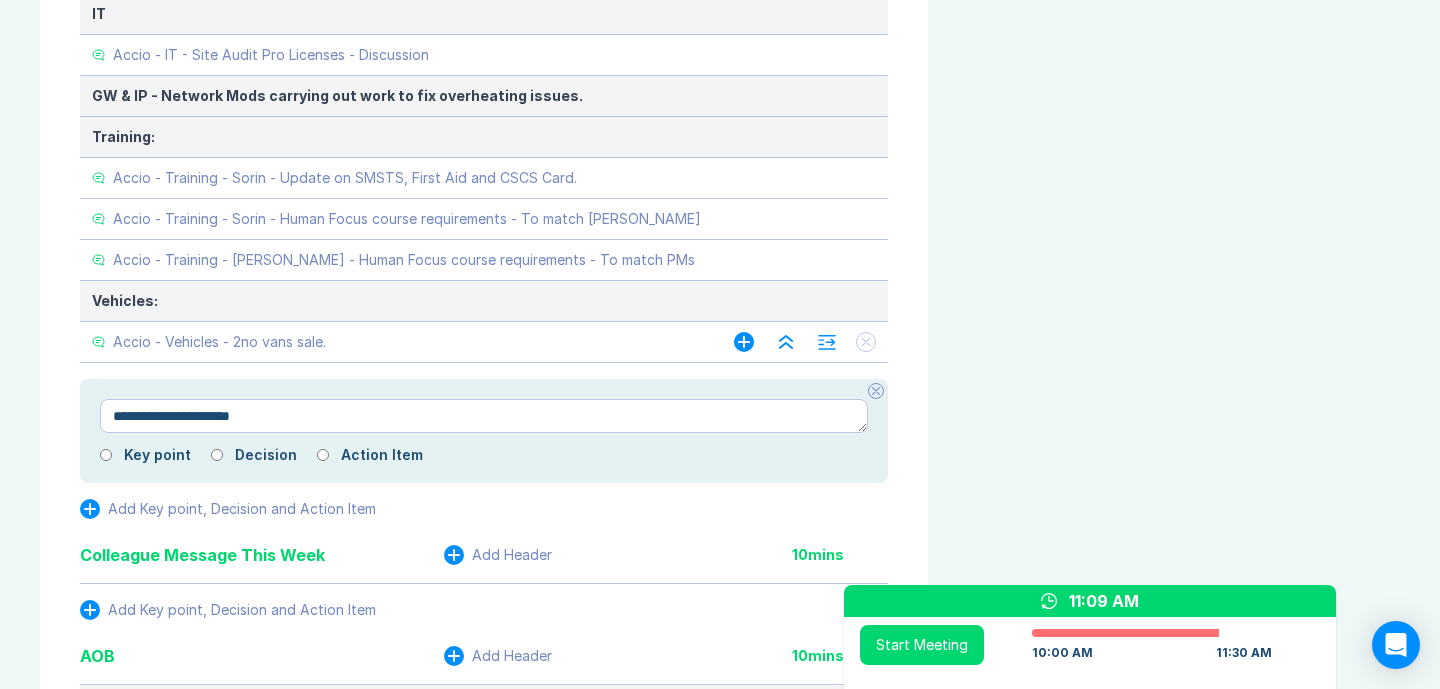 type on "*" 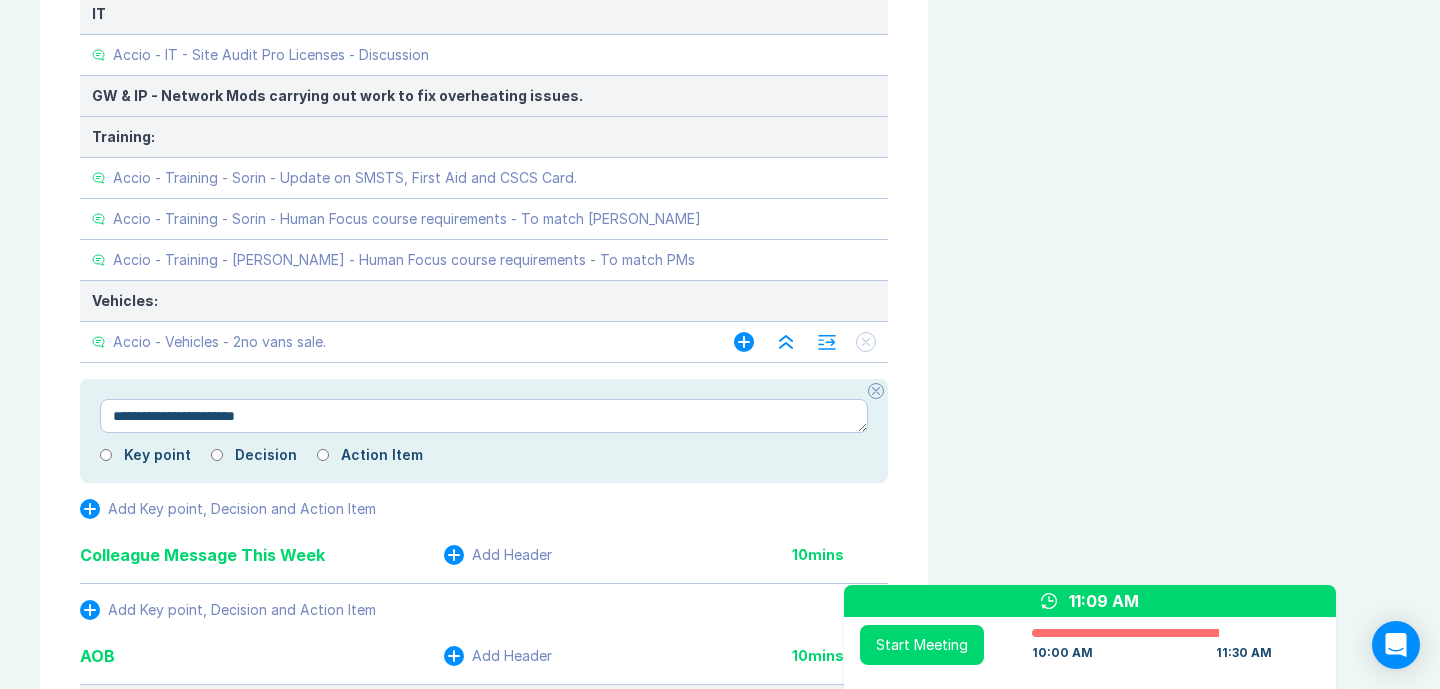 type on "*" 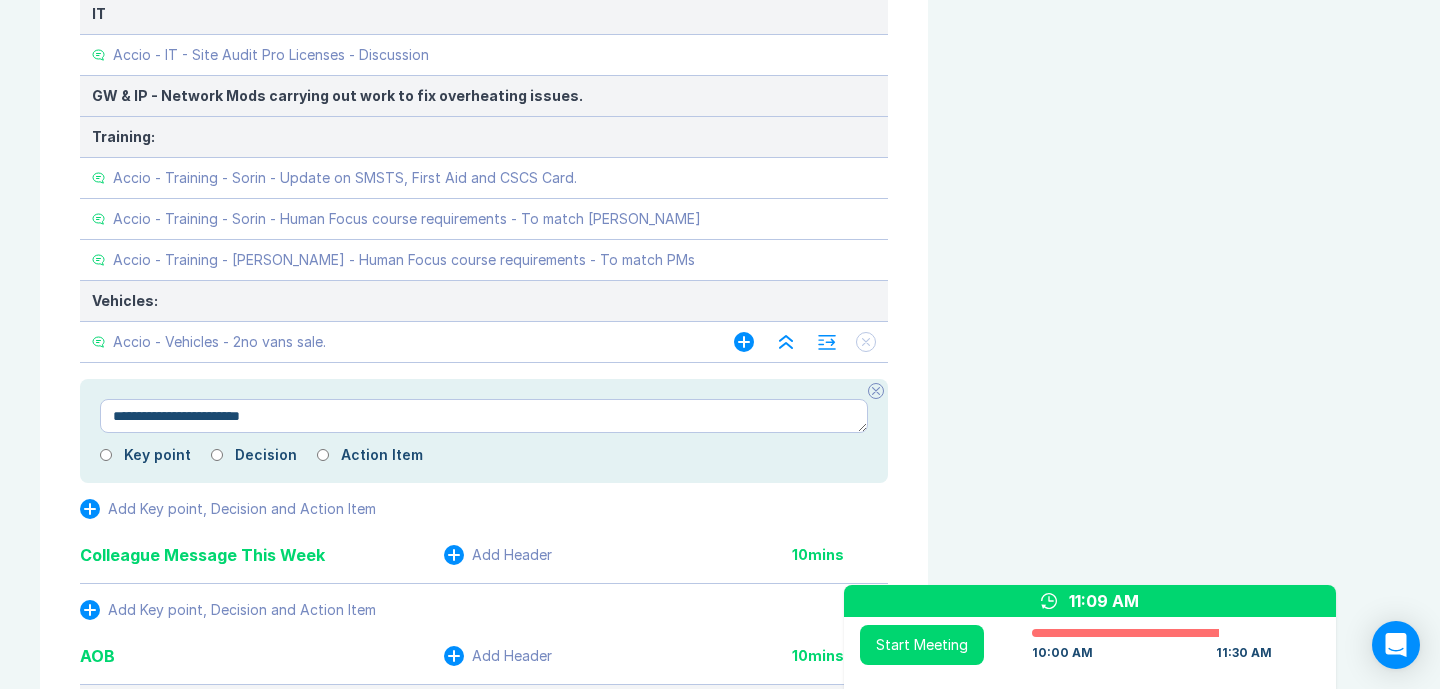 type on "*" 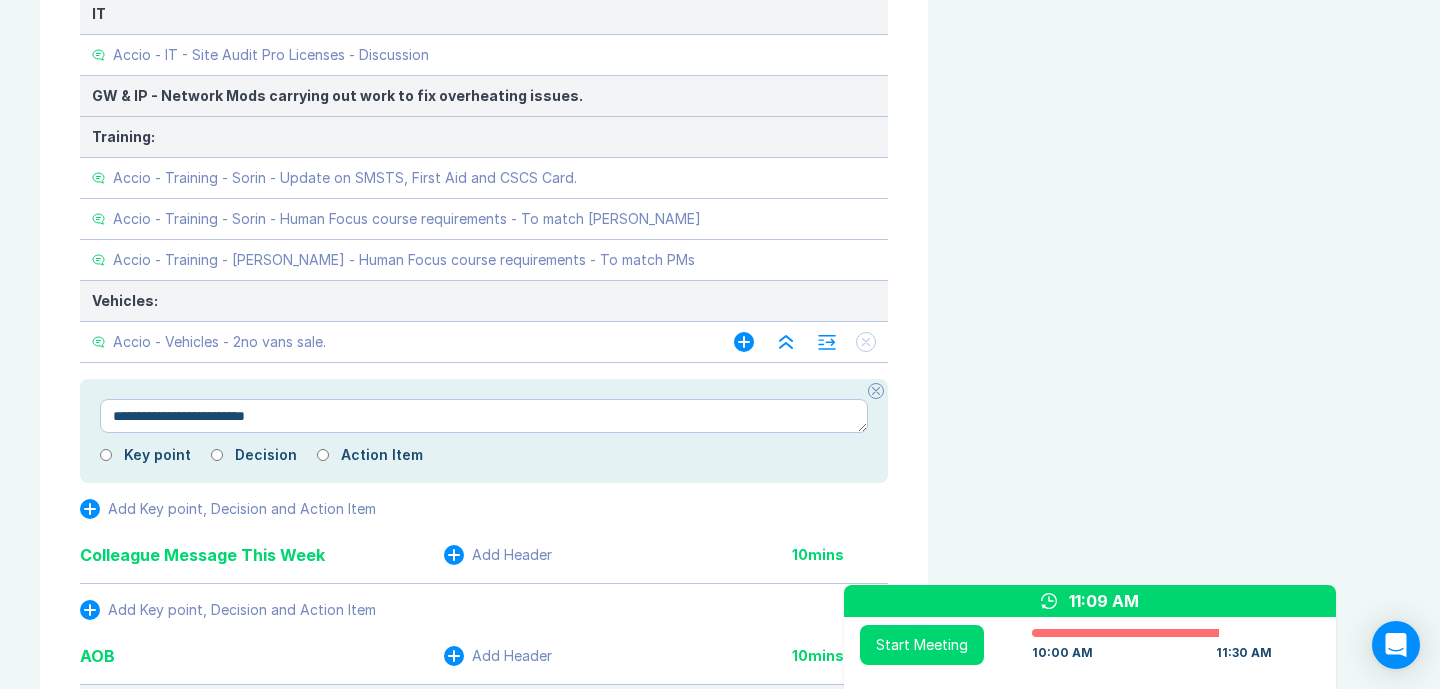 type on "*" 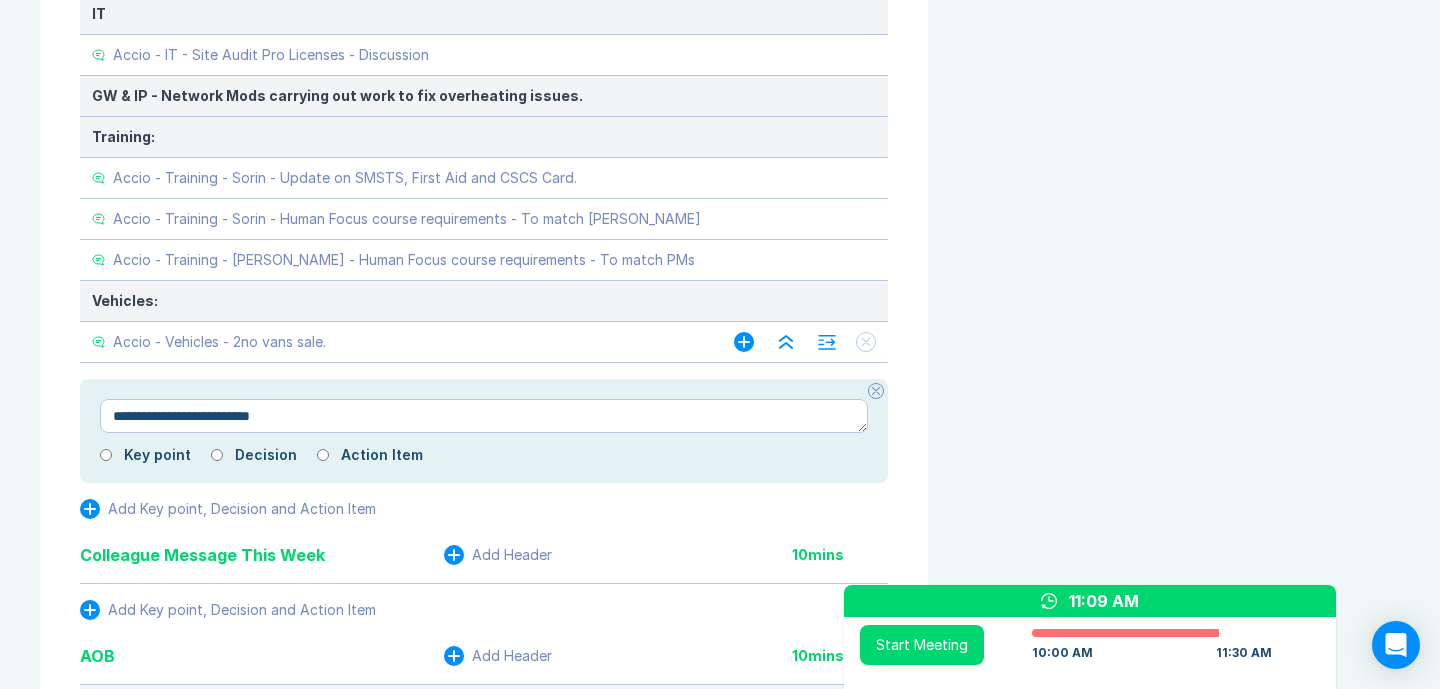 type on "*" 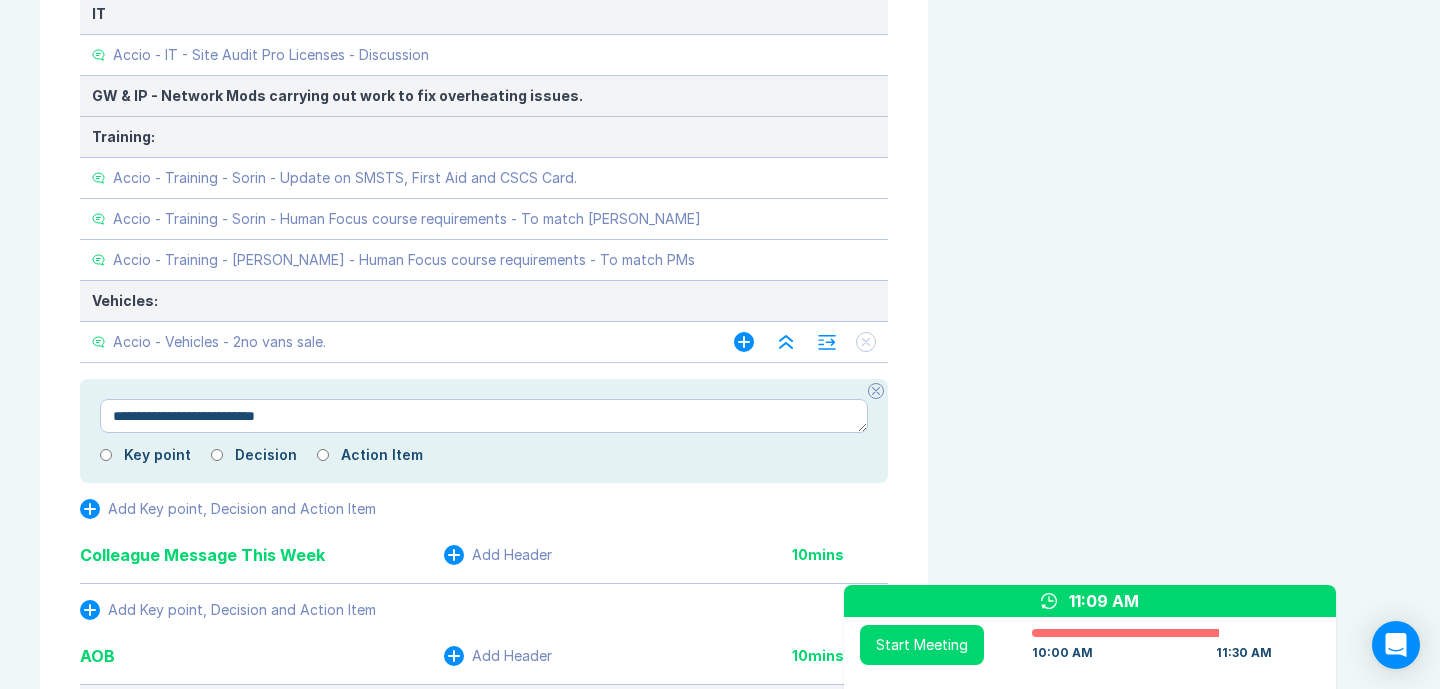 type on "*" 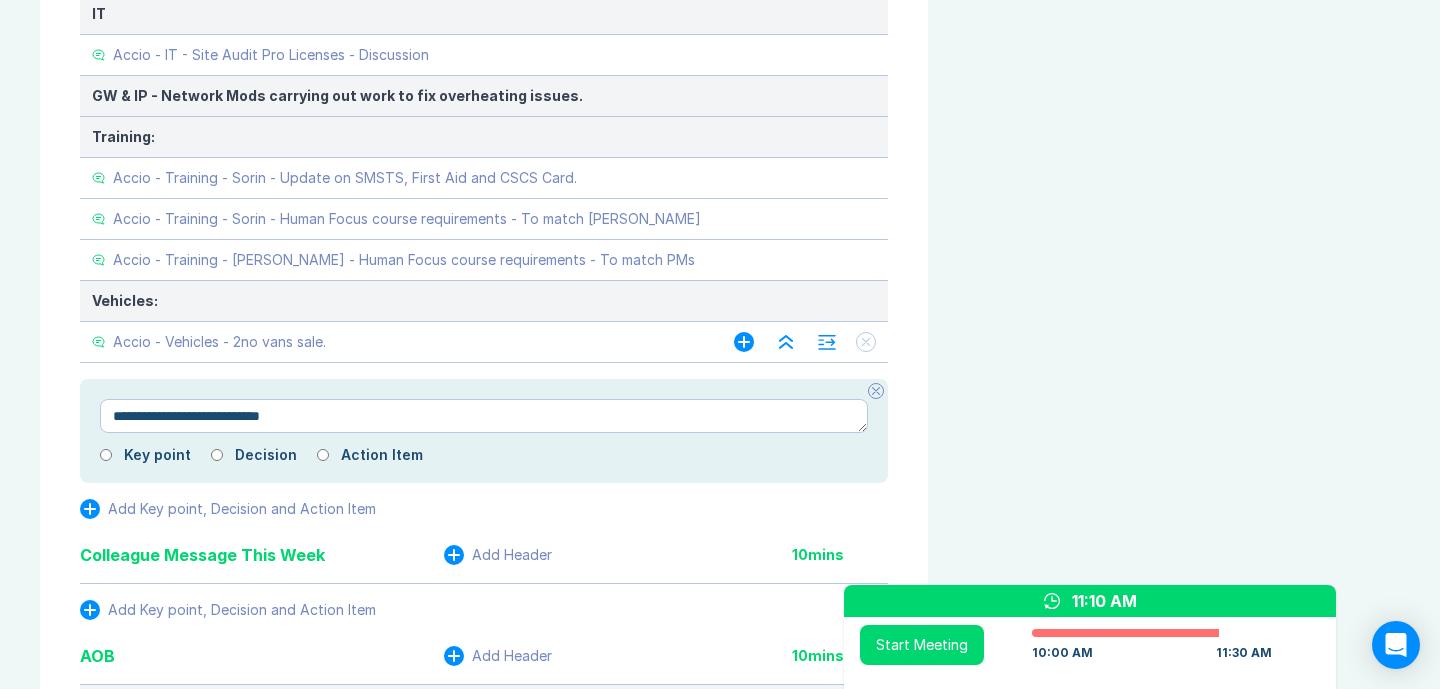 type on "*" 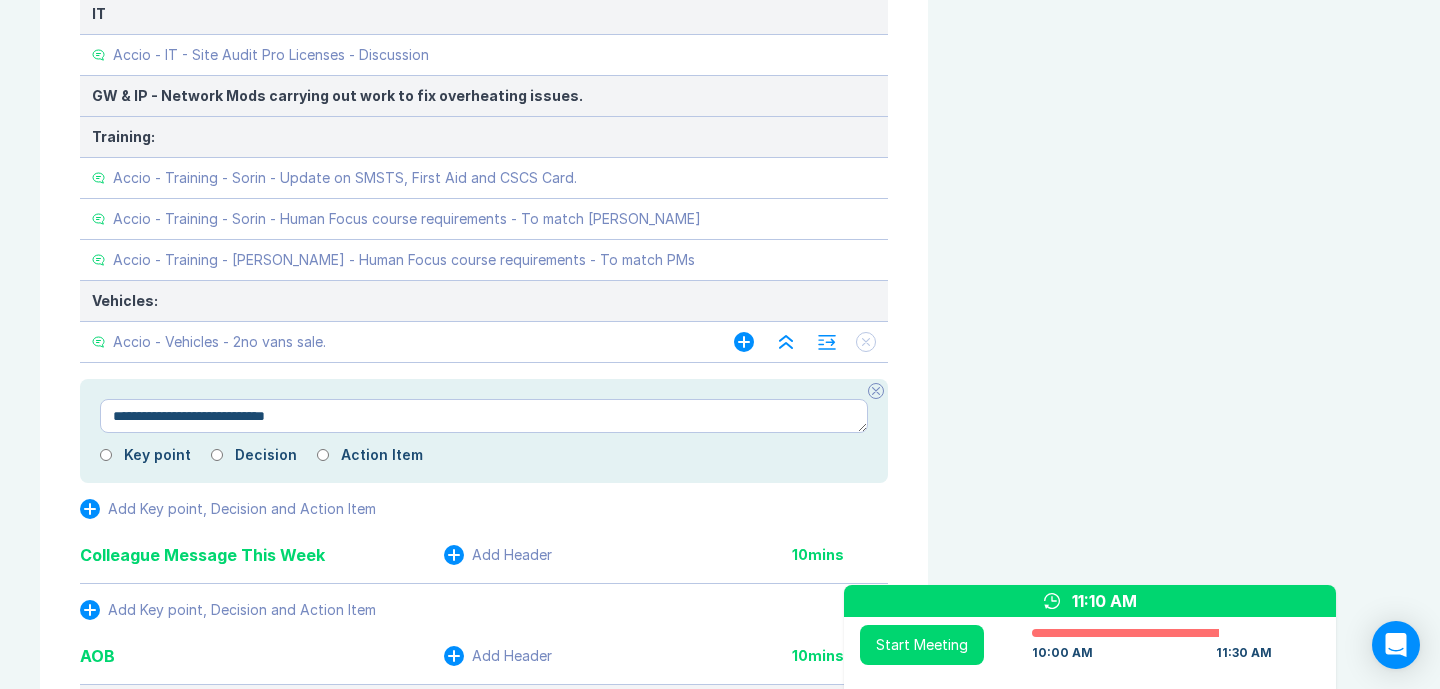 type on "*" 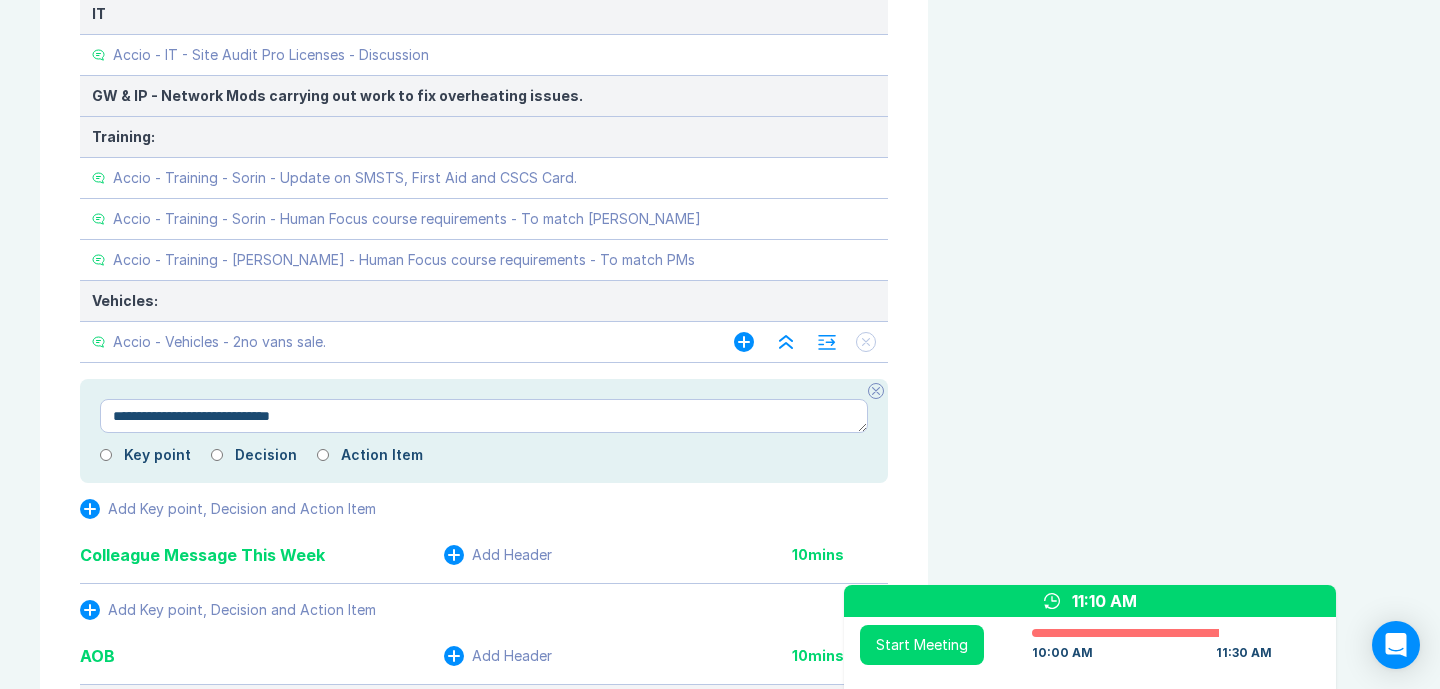 type on "*" 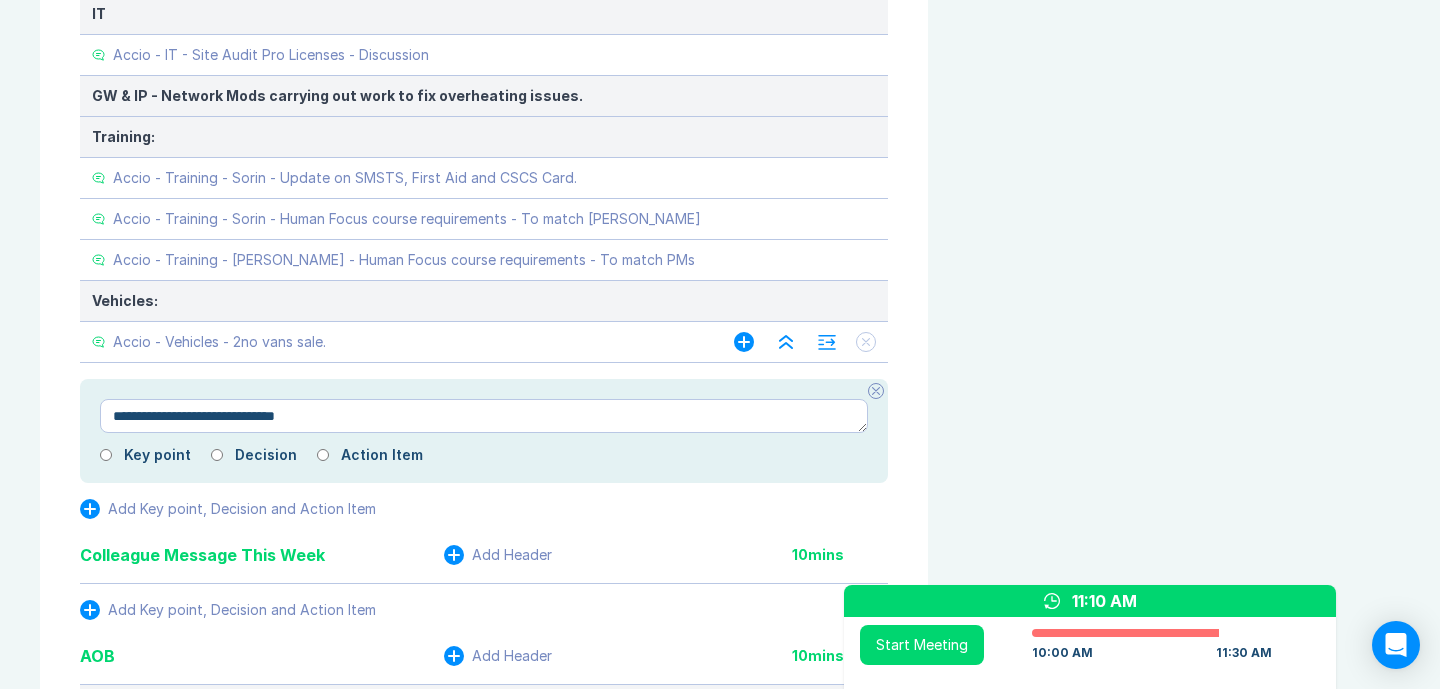 type on "*" 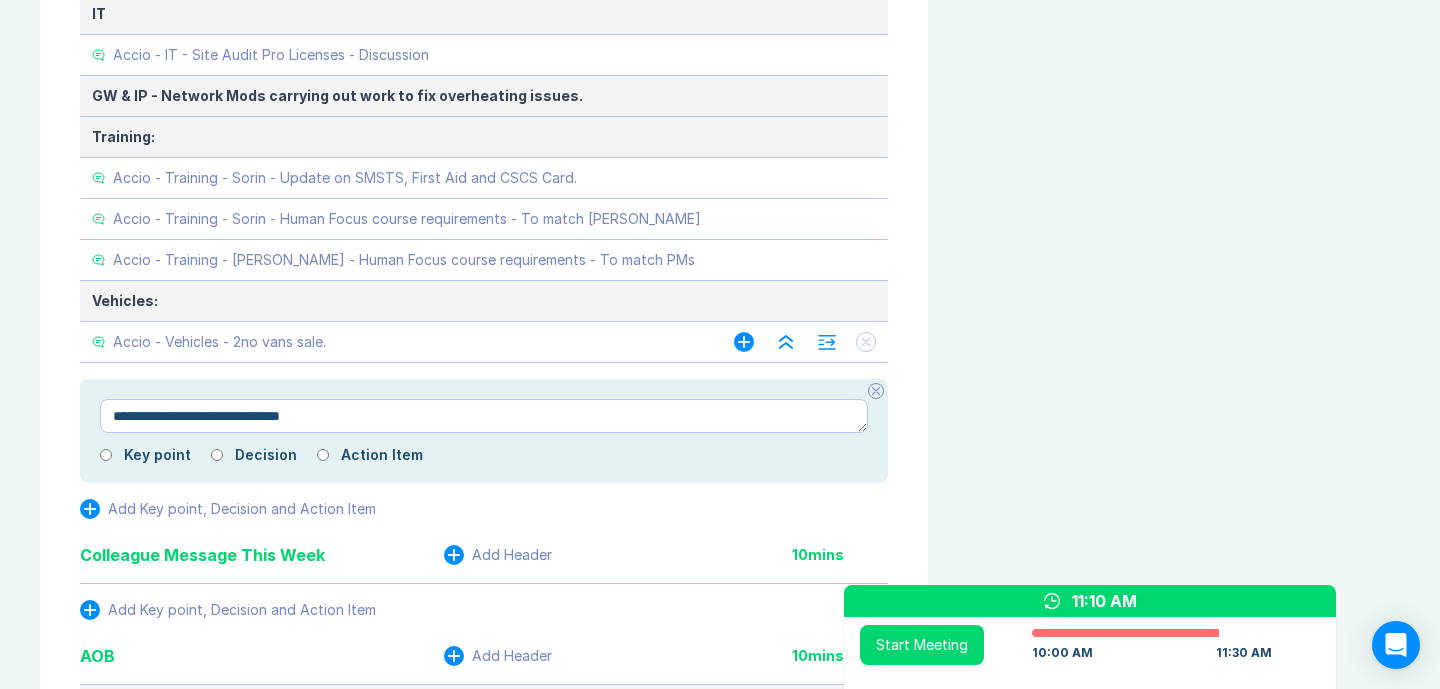 type on "*" 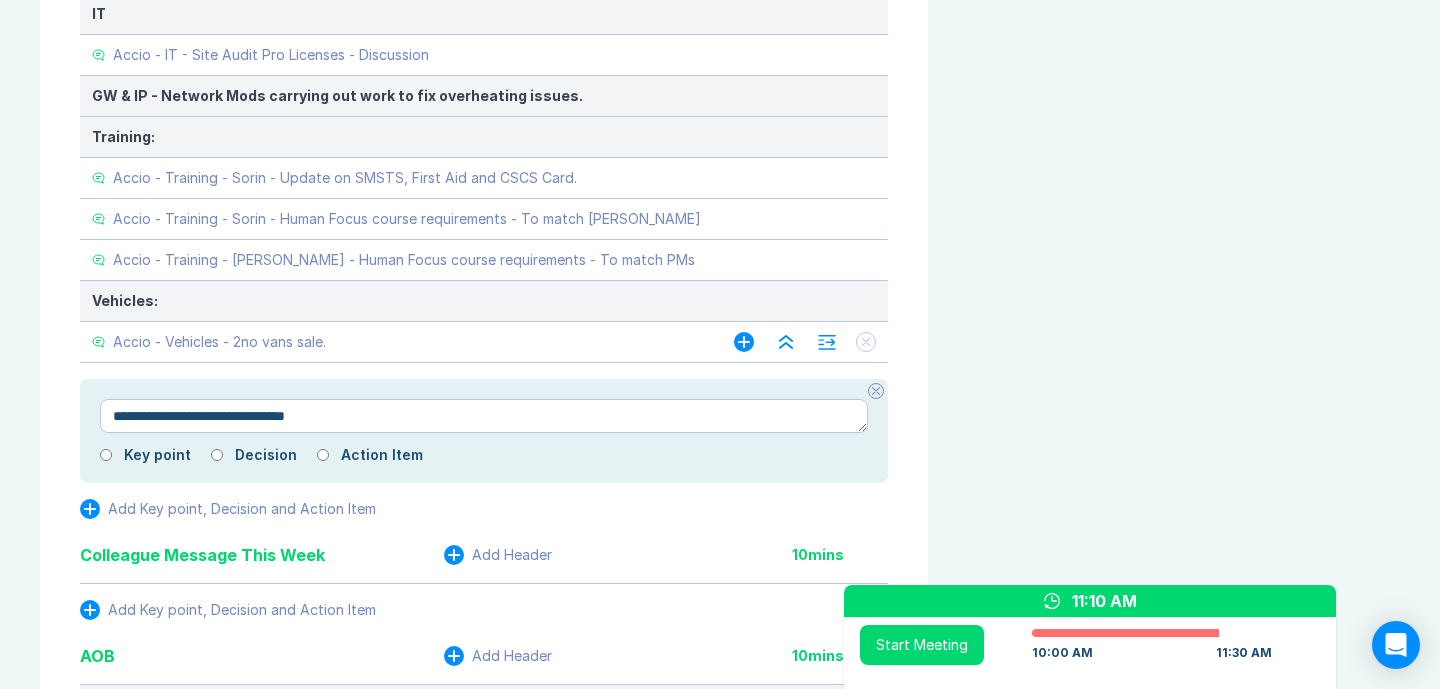 type on "*" 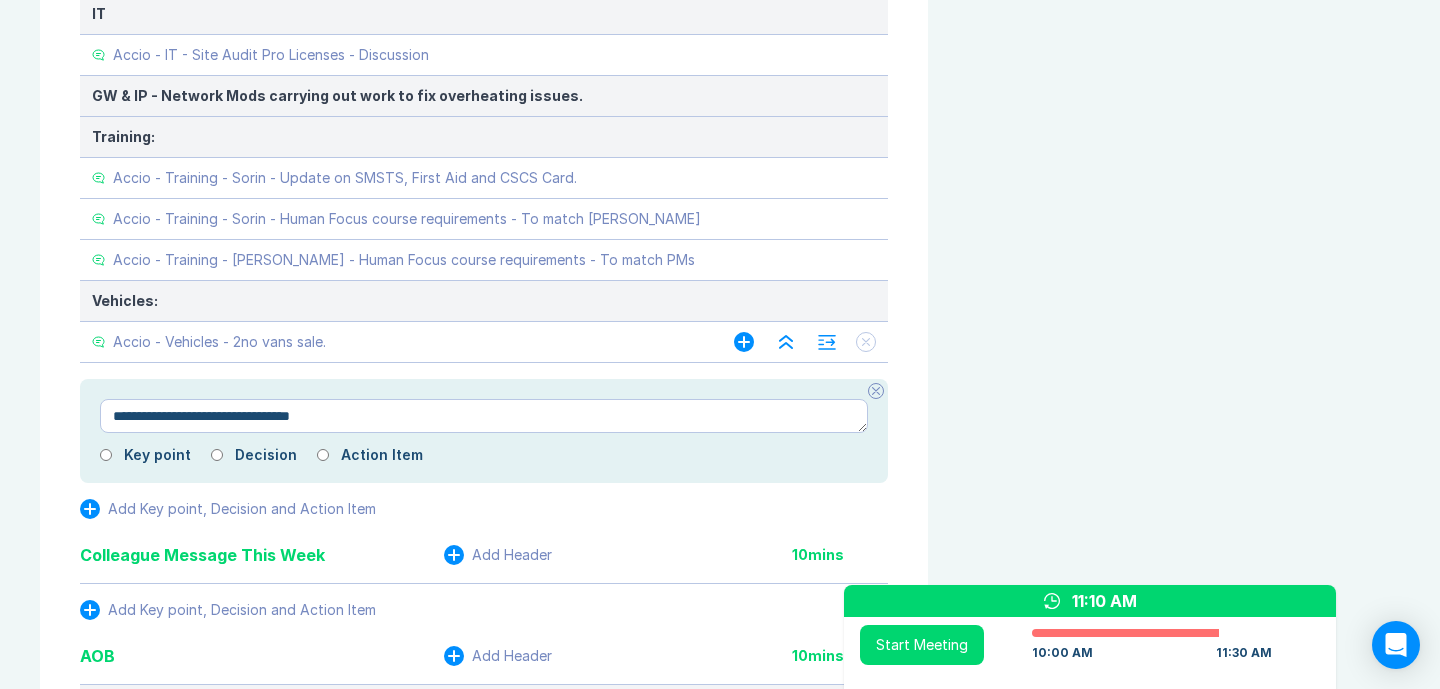 type on "*" 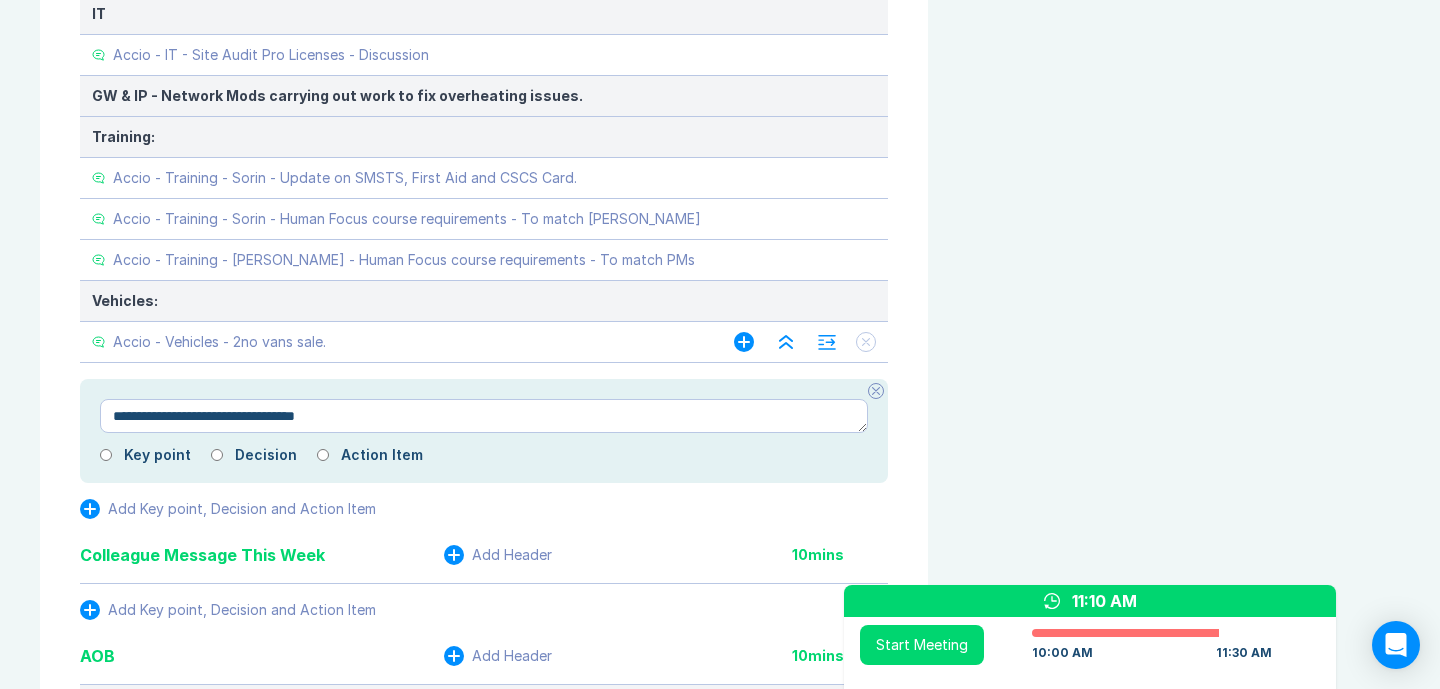 type on "*" 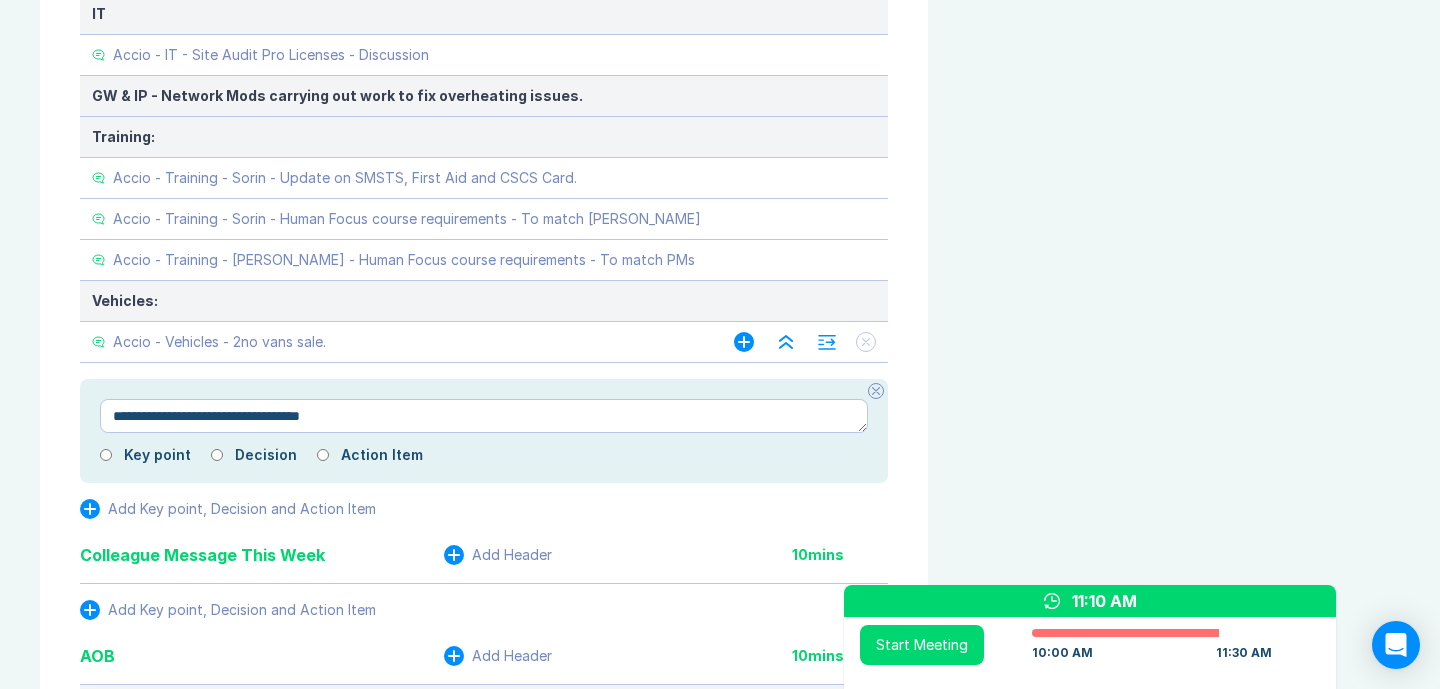 type on "*" 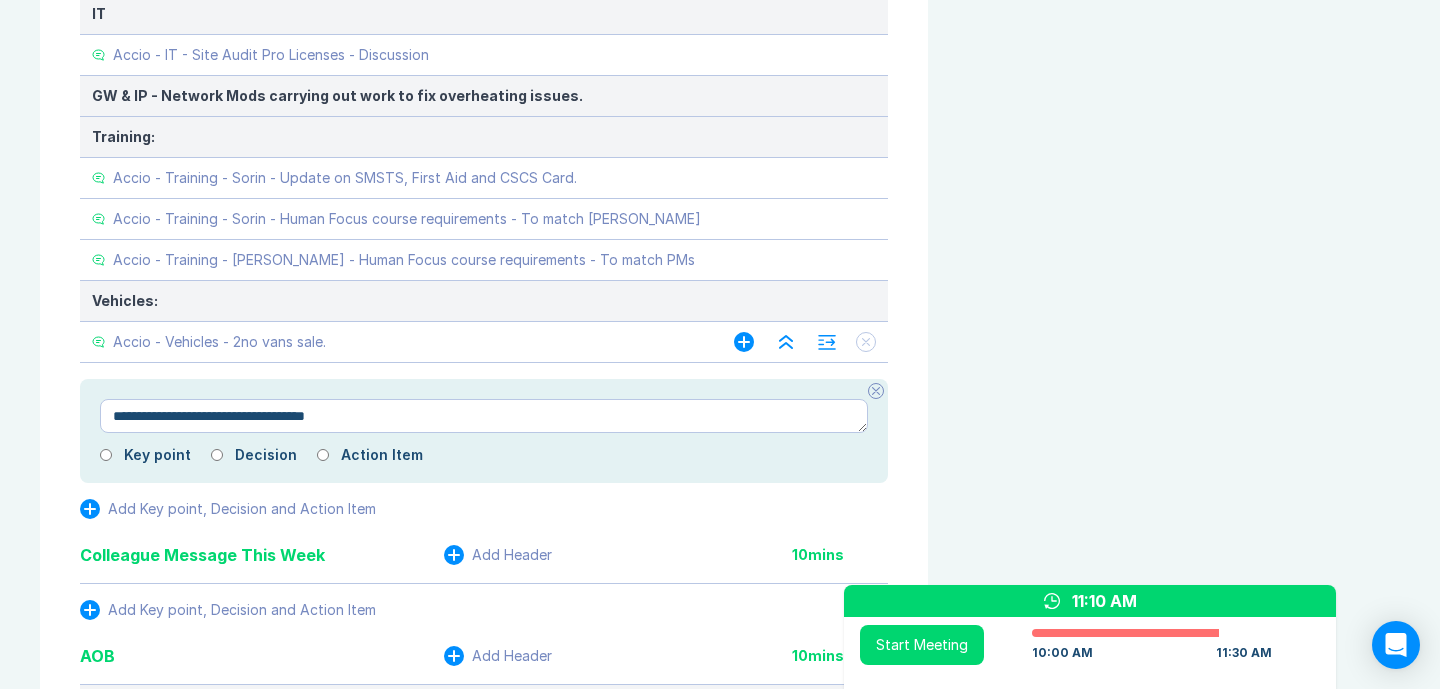 type on "*" 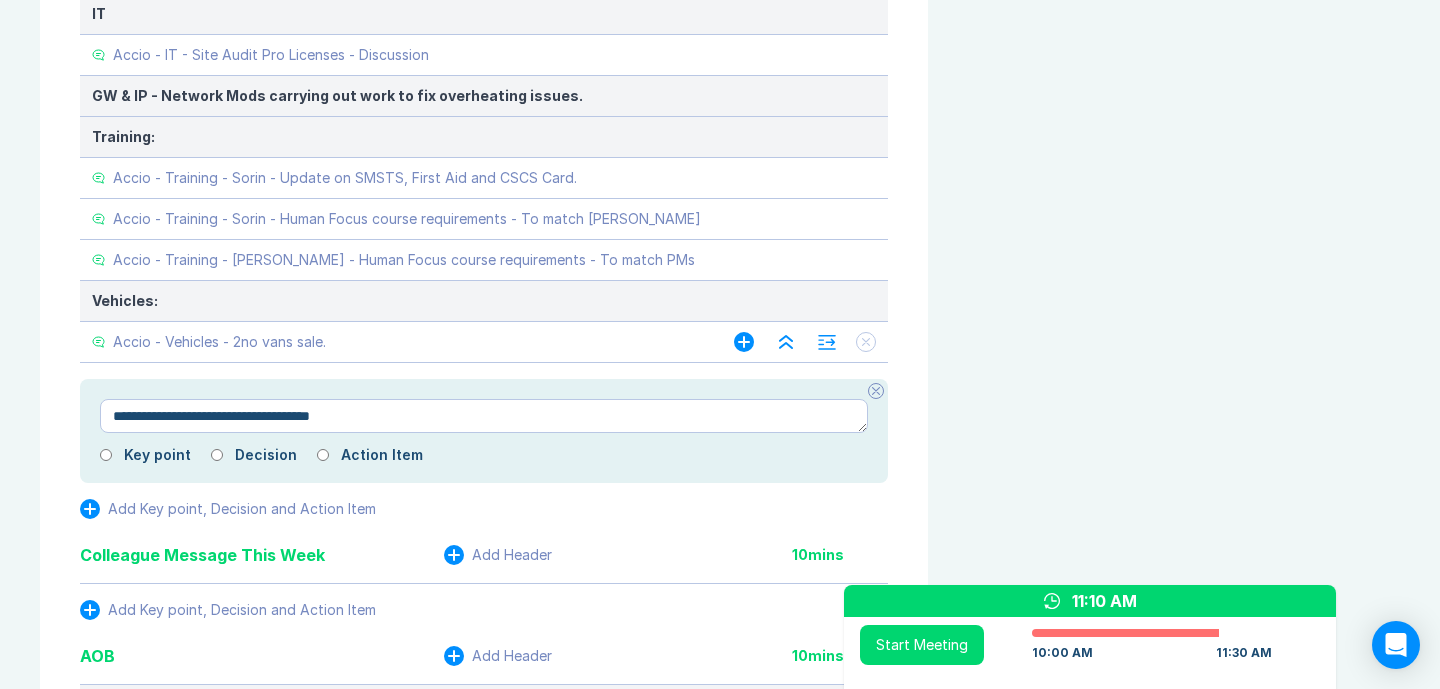 type on "*" 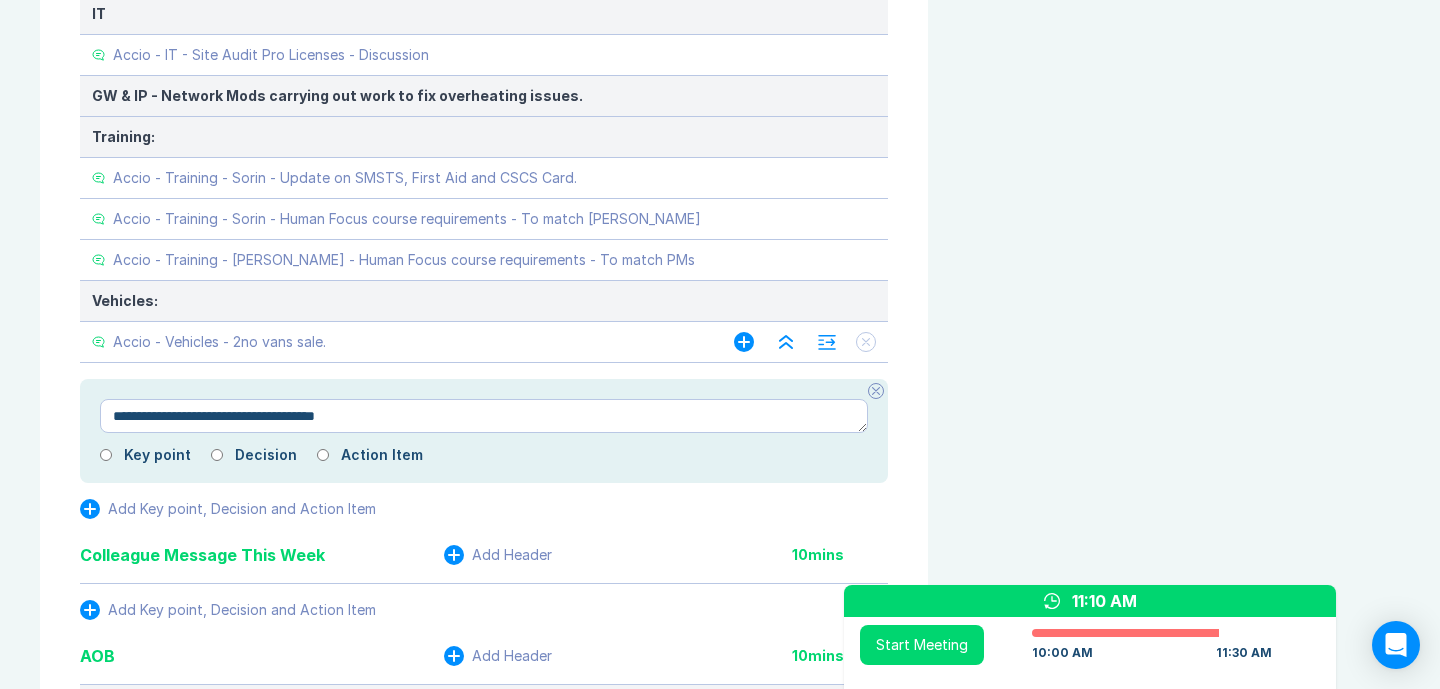 type on "*" 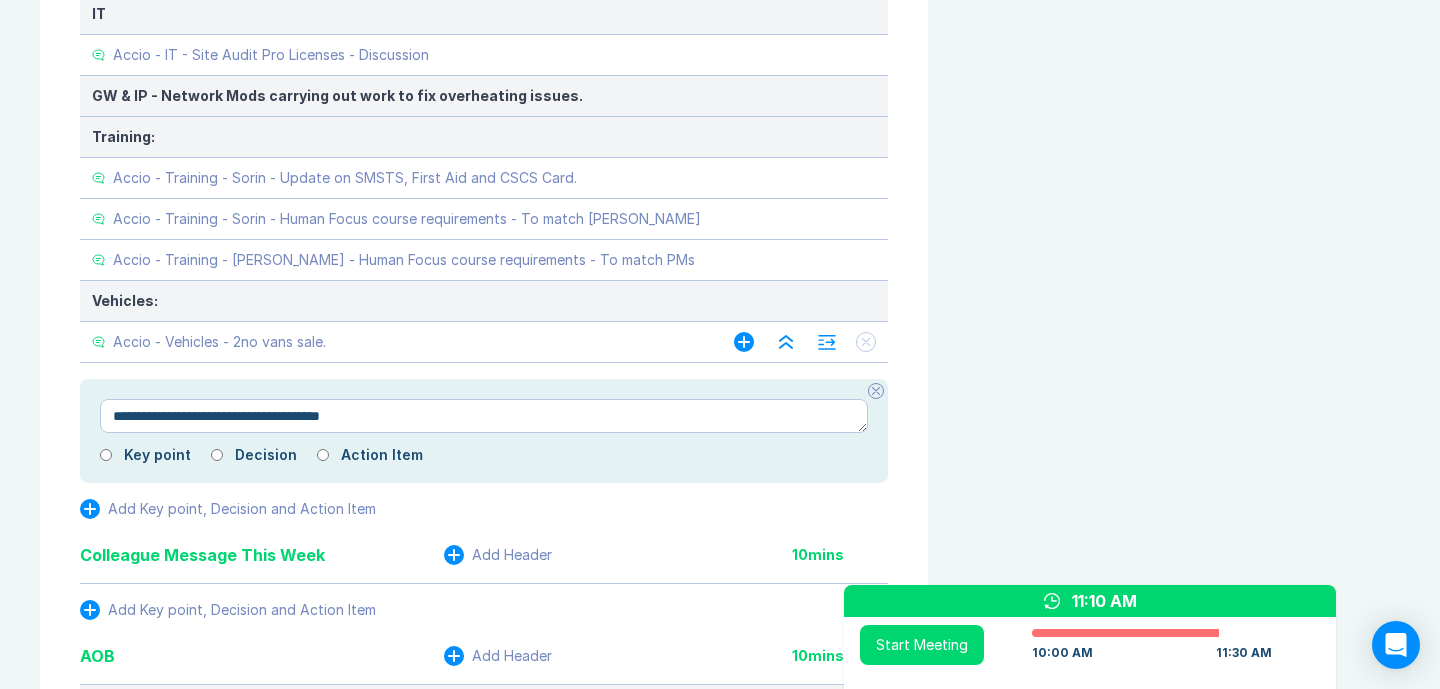 type on "*" 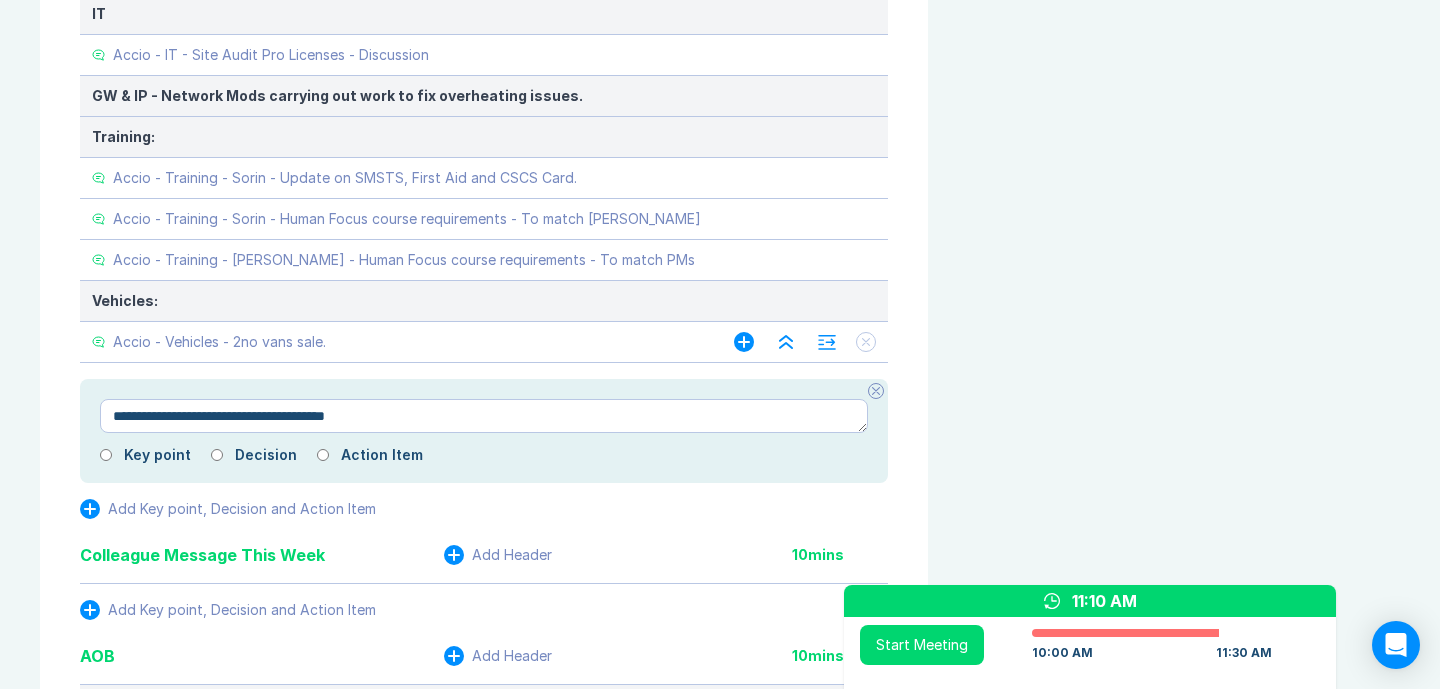 type on "*" 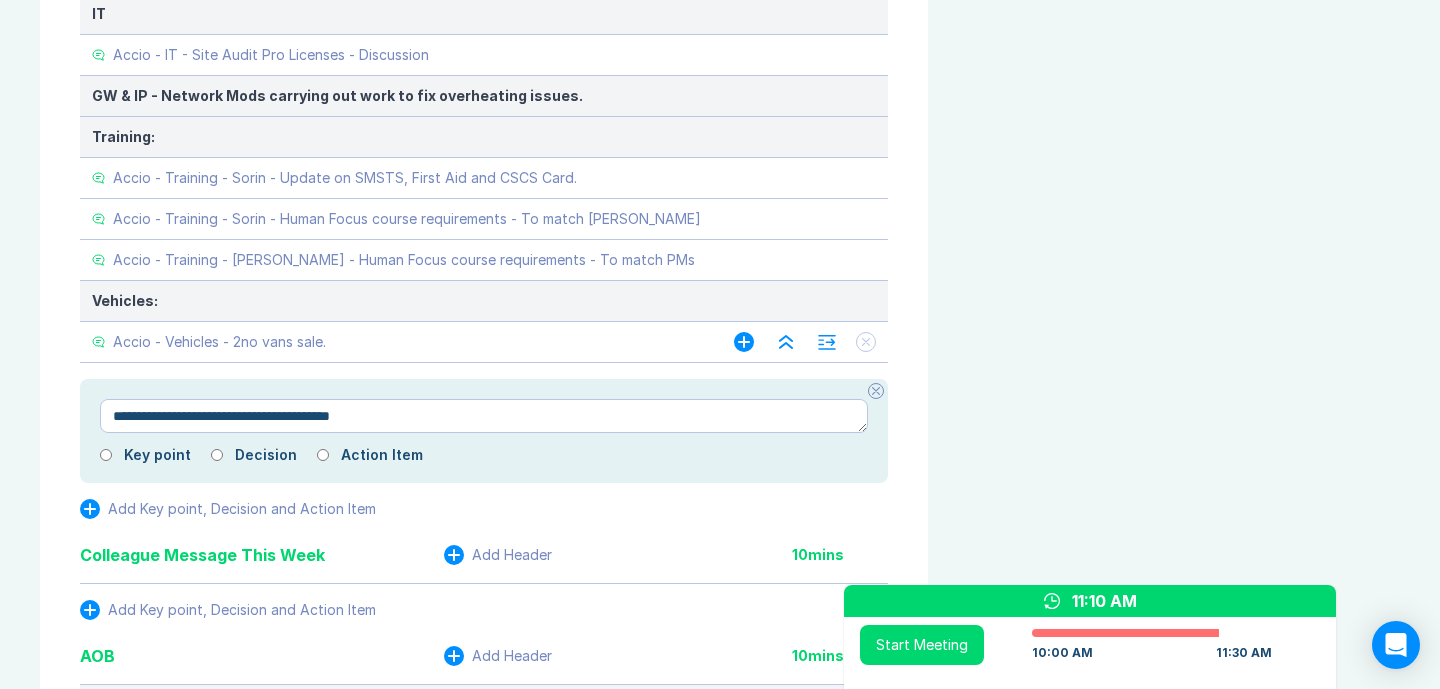 type on "*" 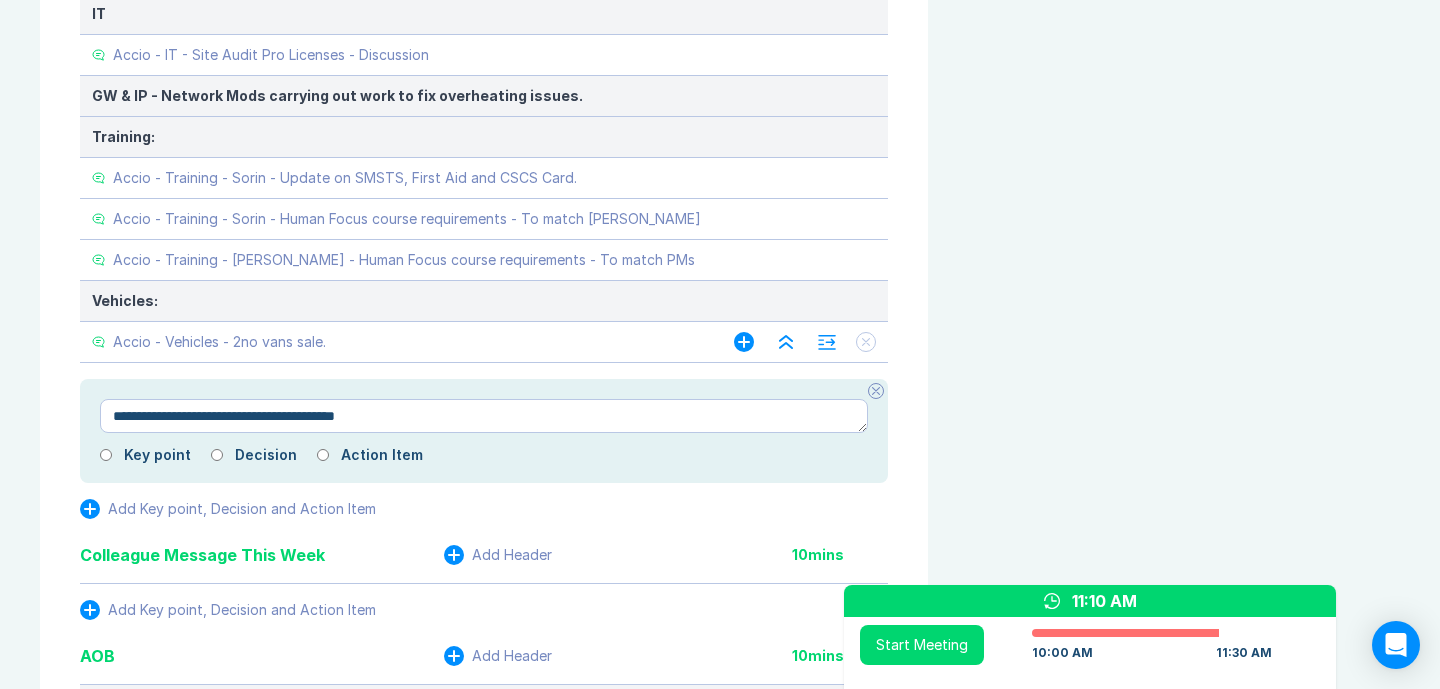 type on "*" 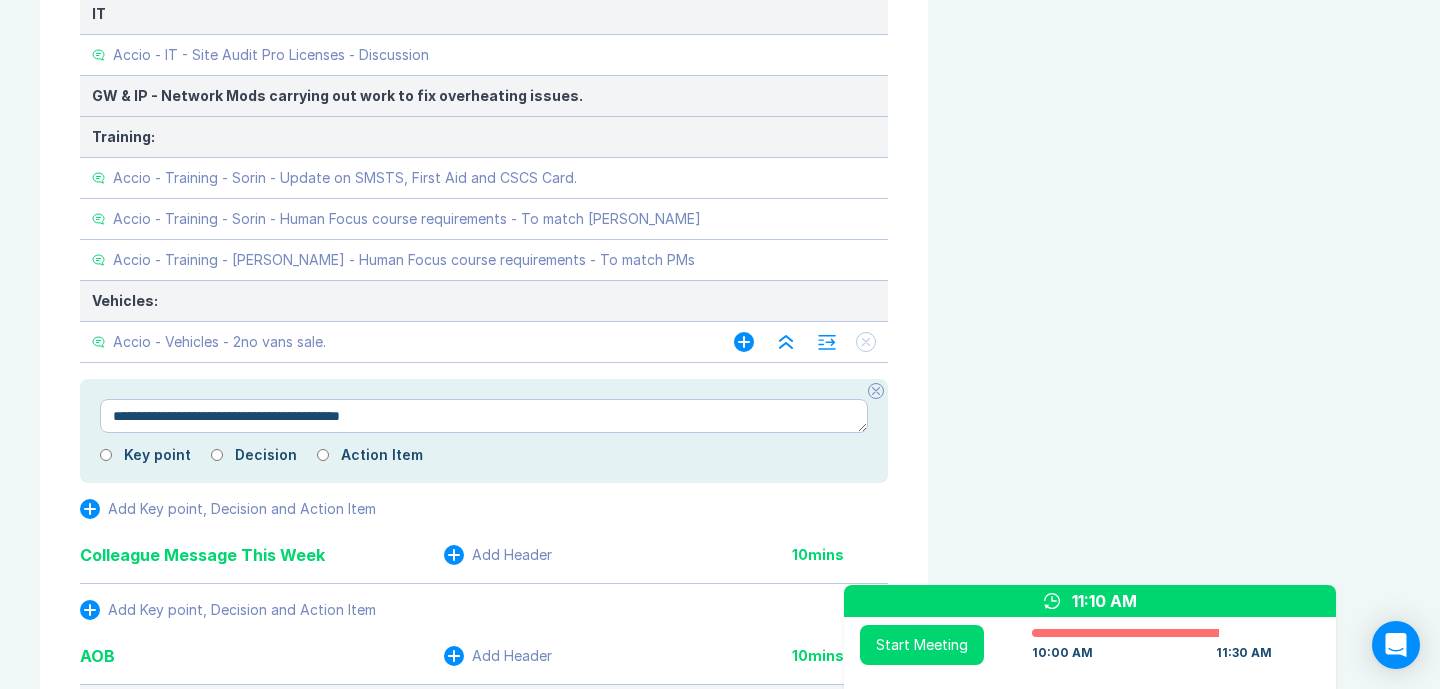 type on "*" 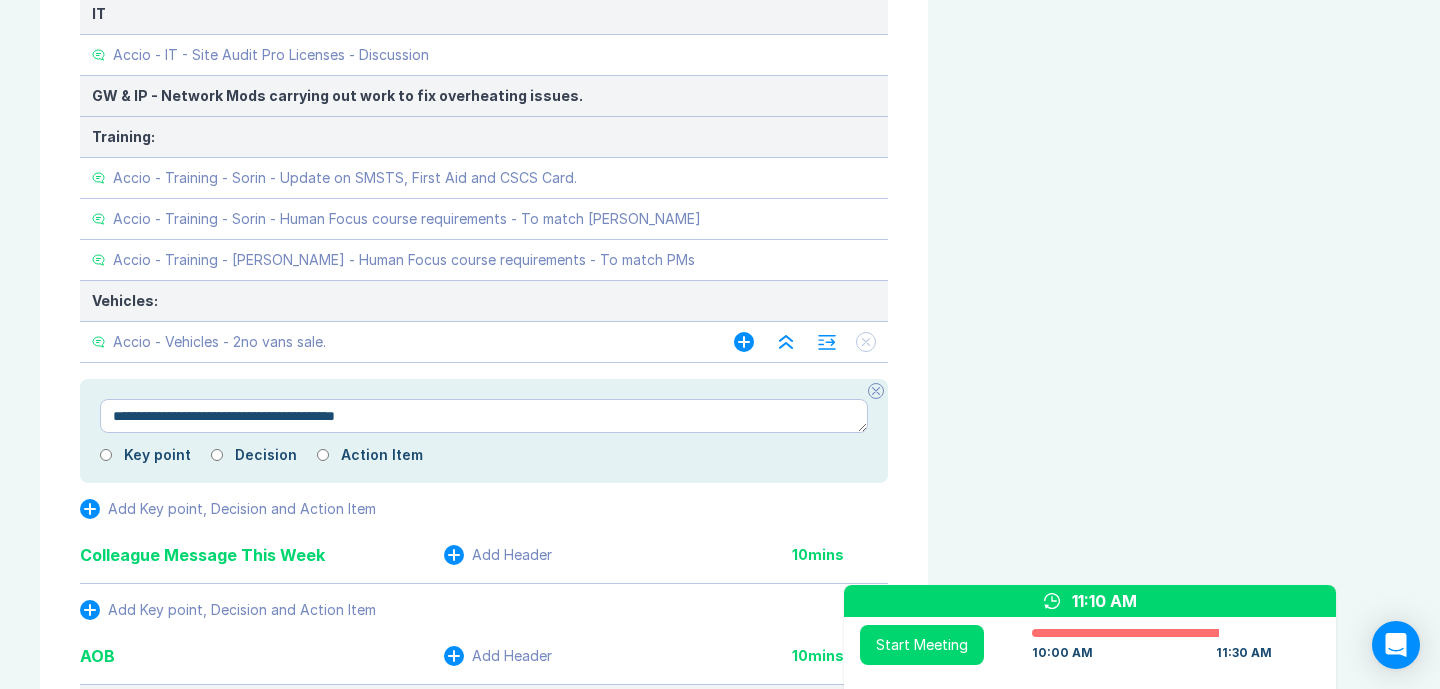 type on "*" 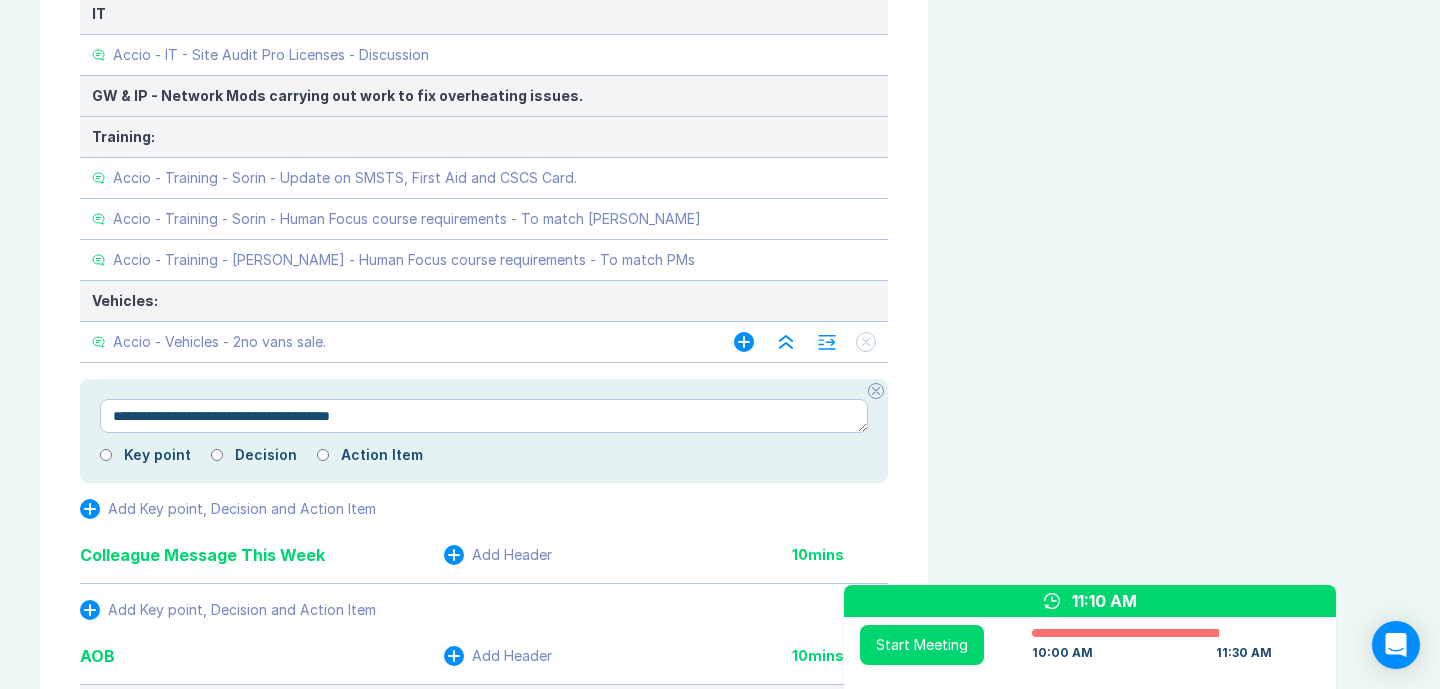 type on "*" 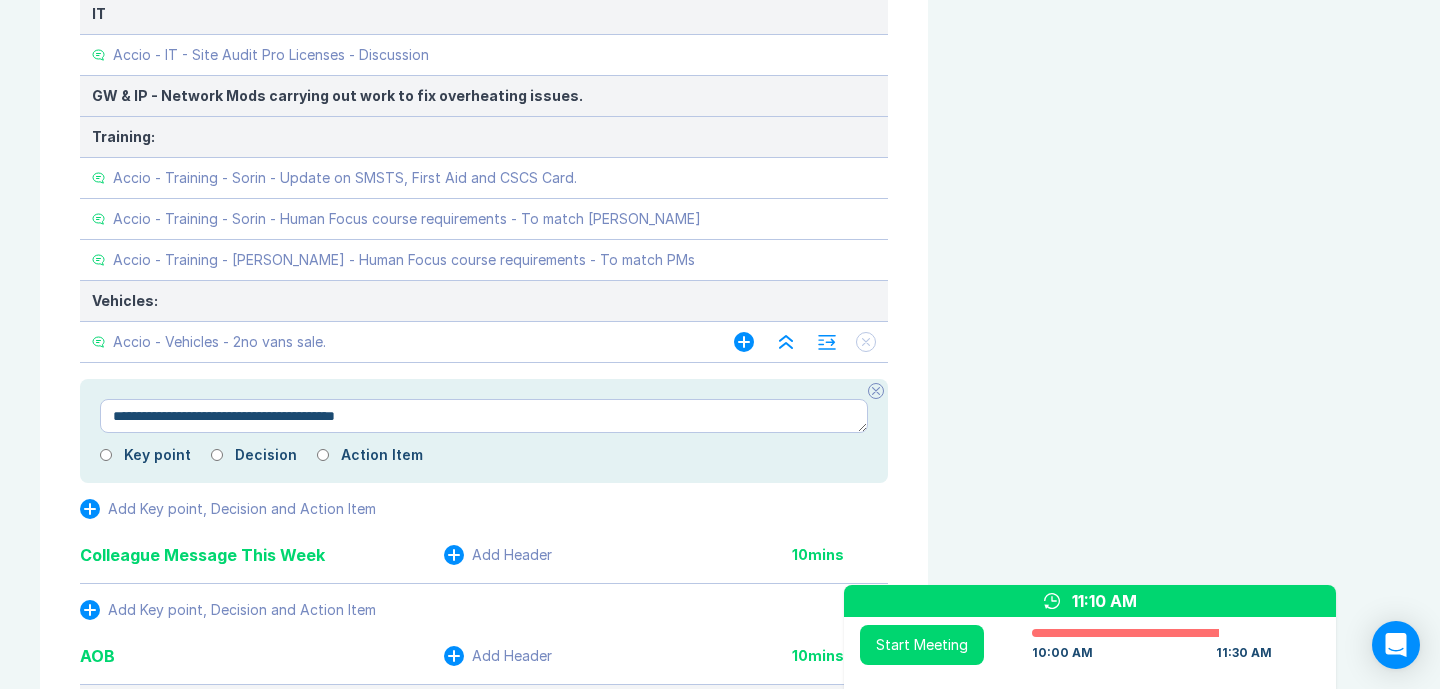 type on "*" 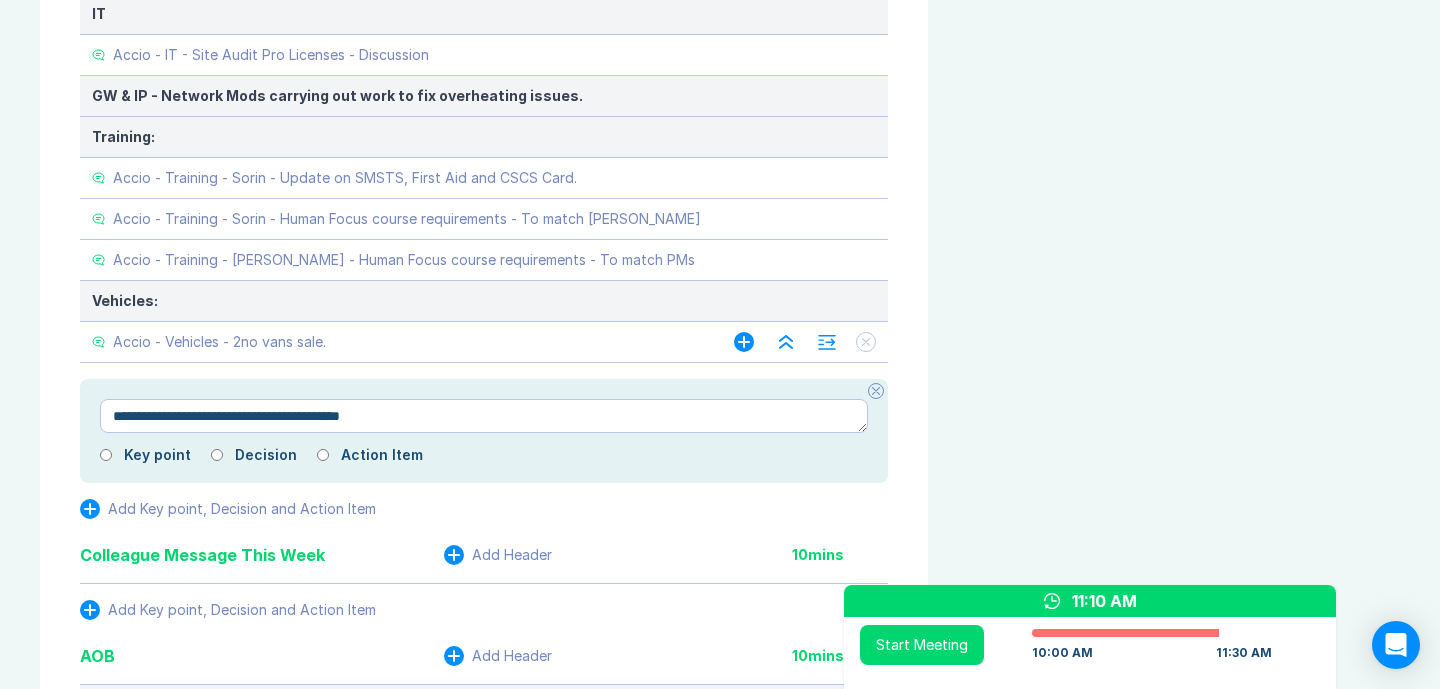 type on "*" 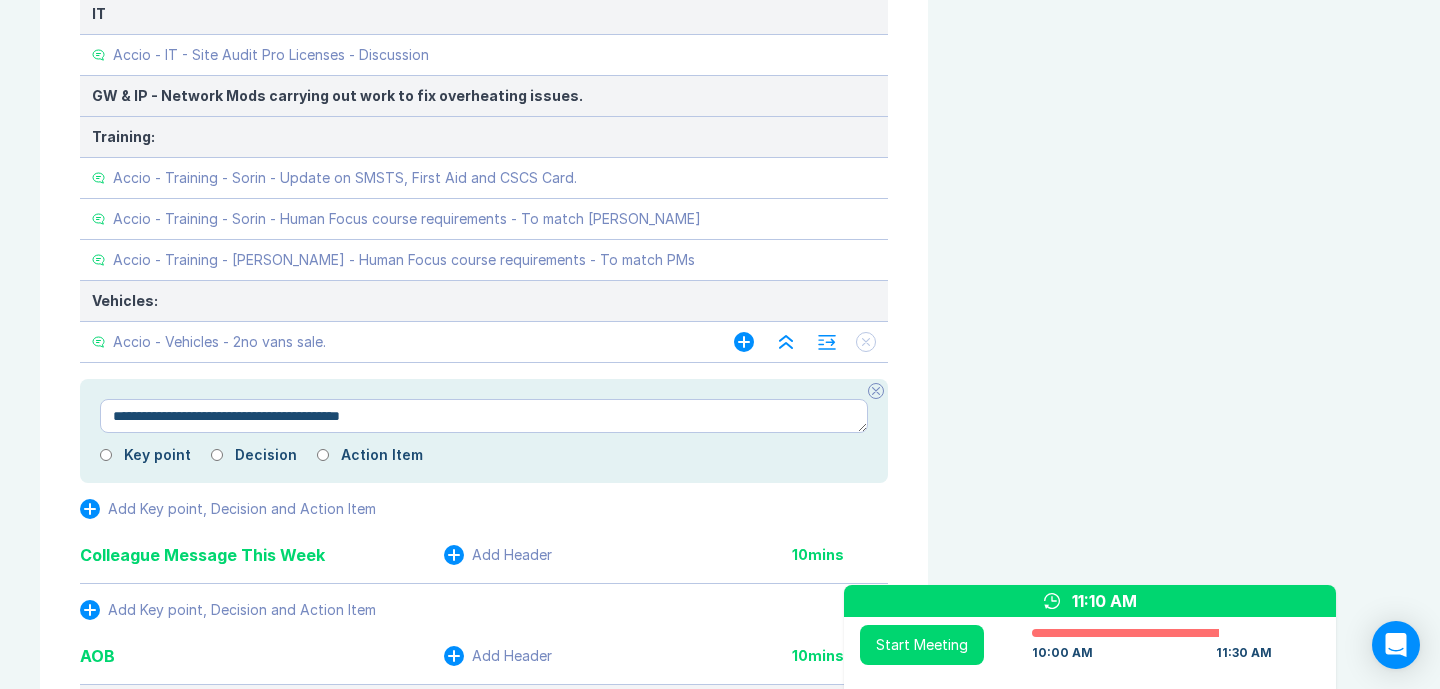 type on "**********" 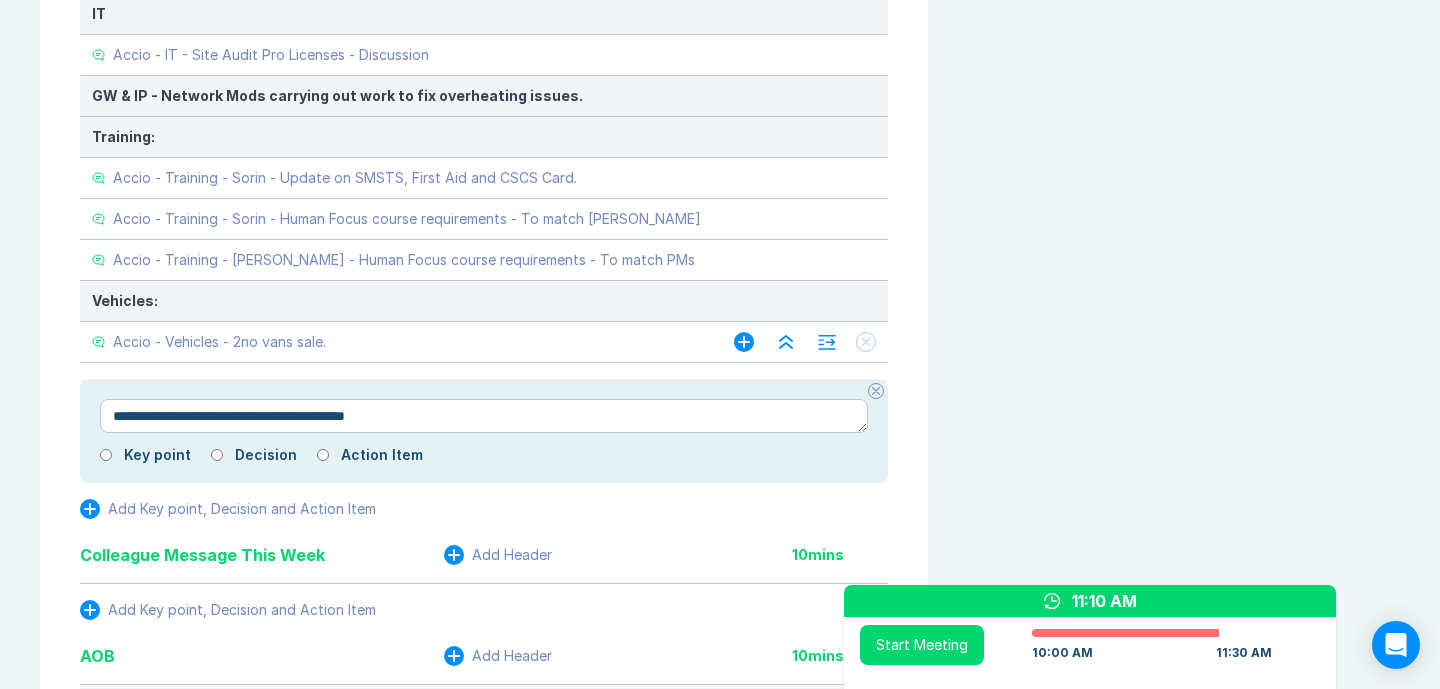 type on "*" 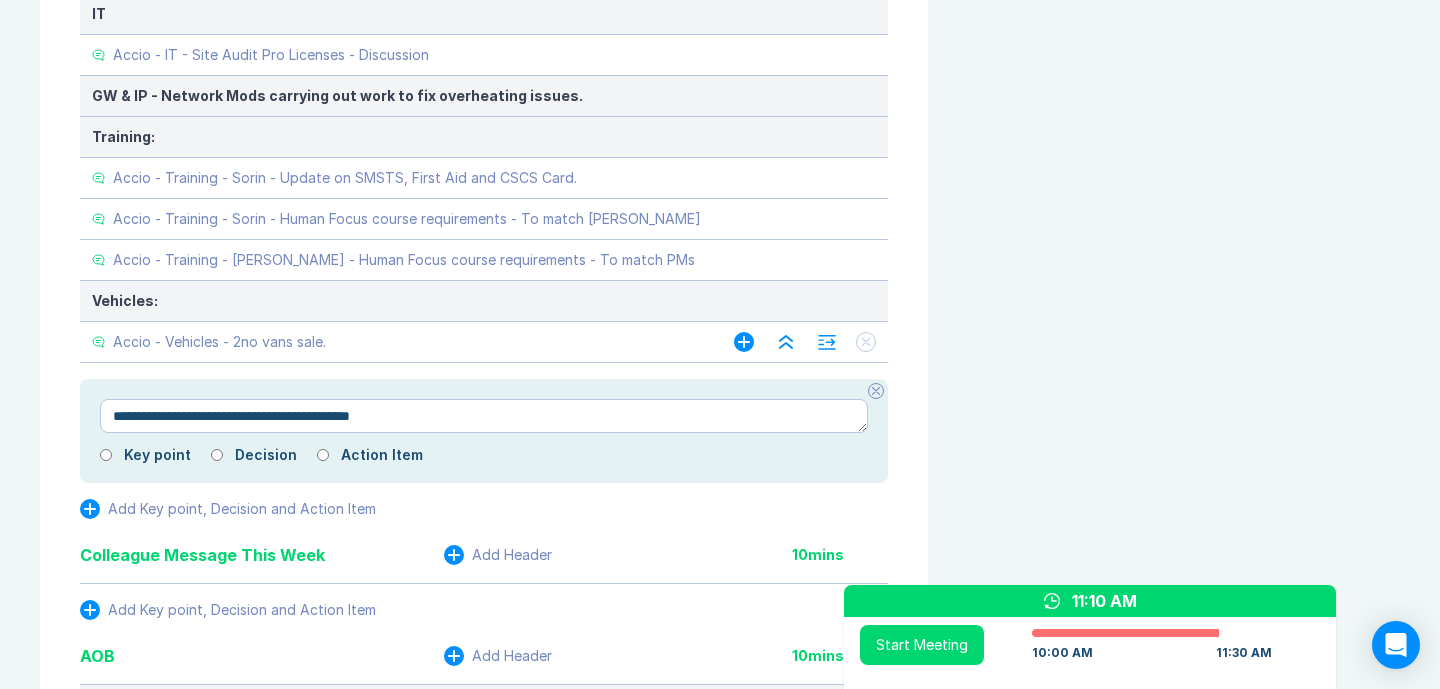 type on "*" 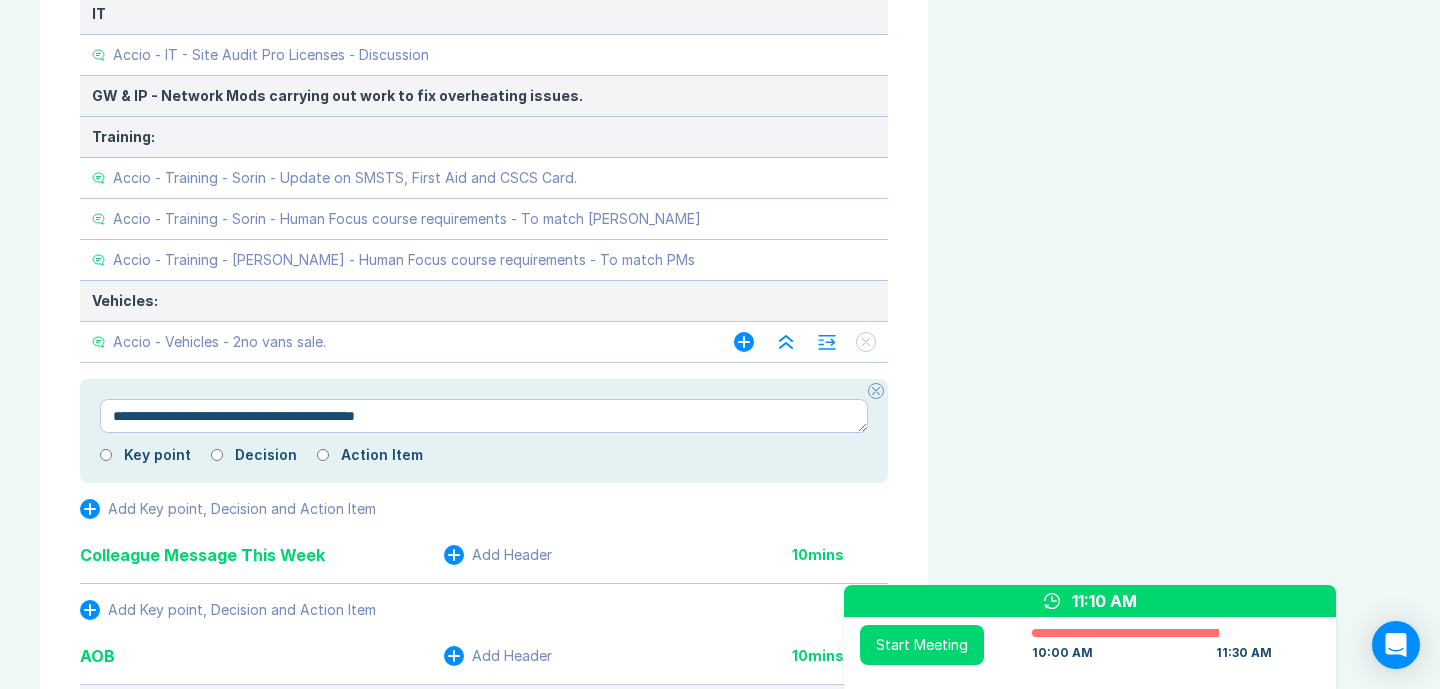 type on "*" 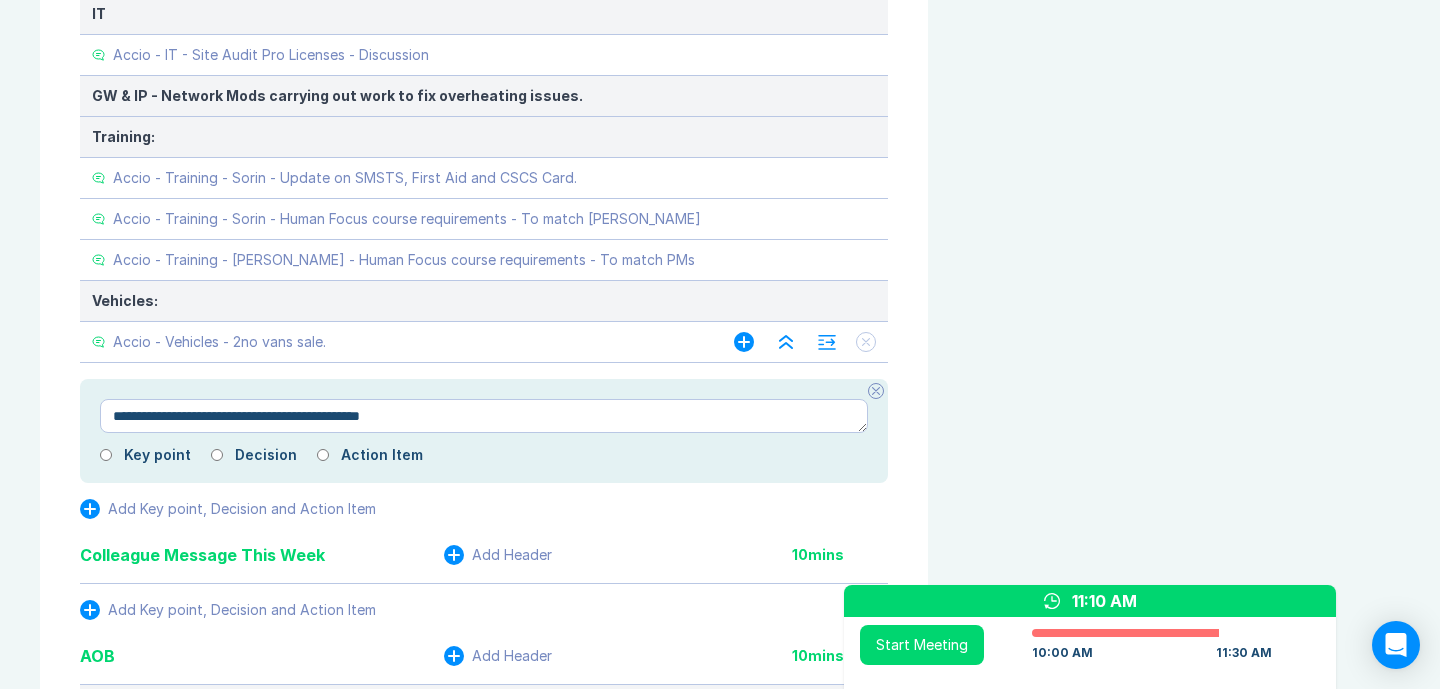 type on "*" 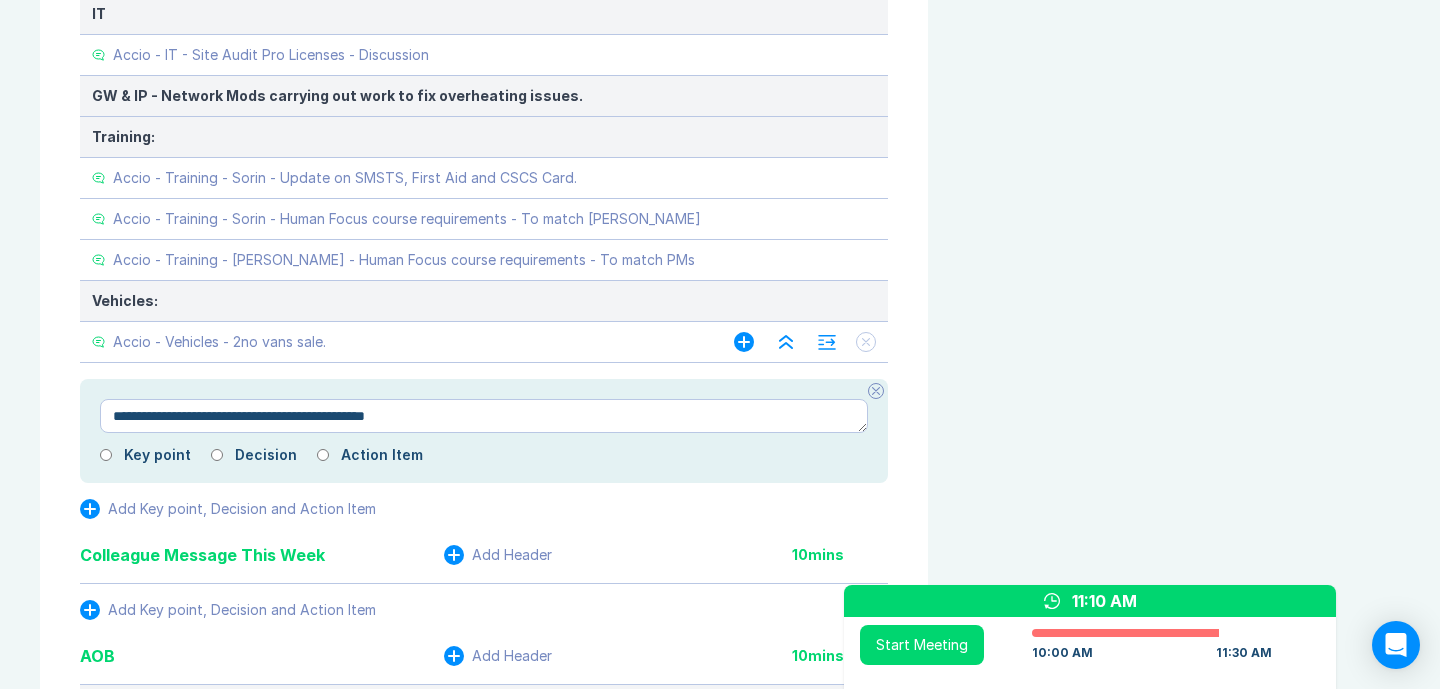type on "*" 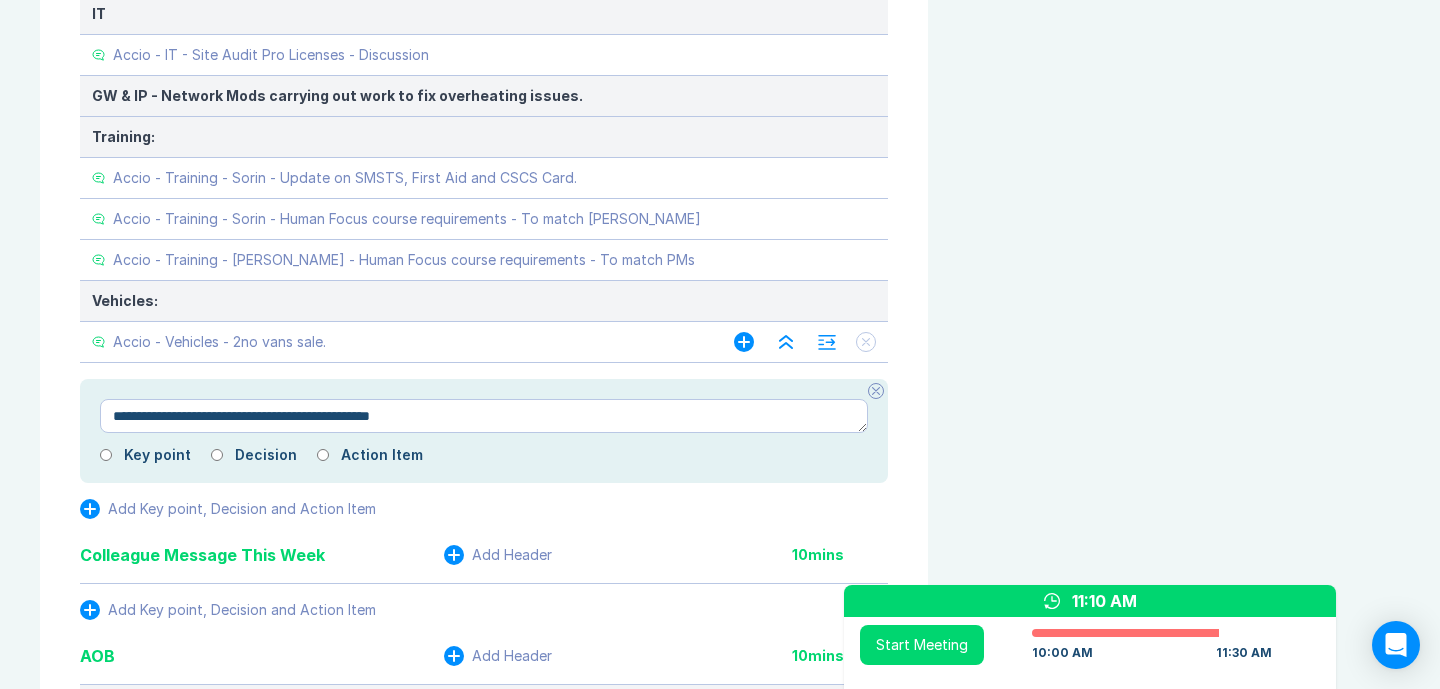 type on "*" 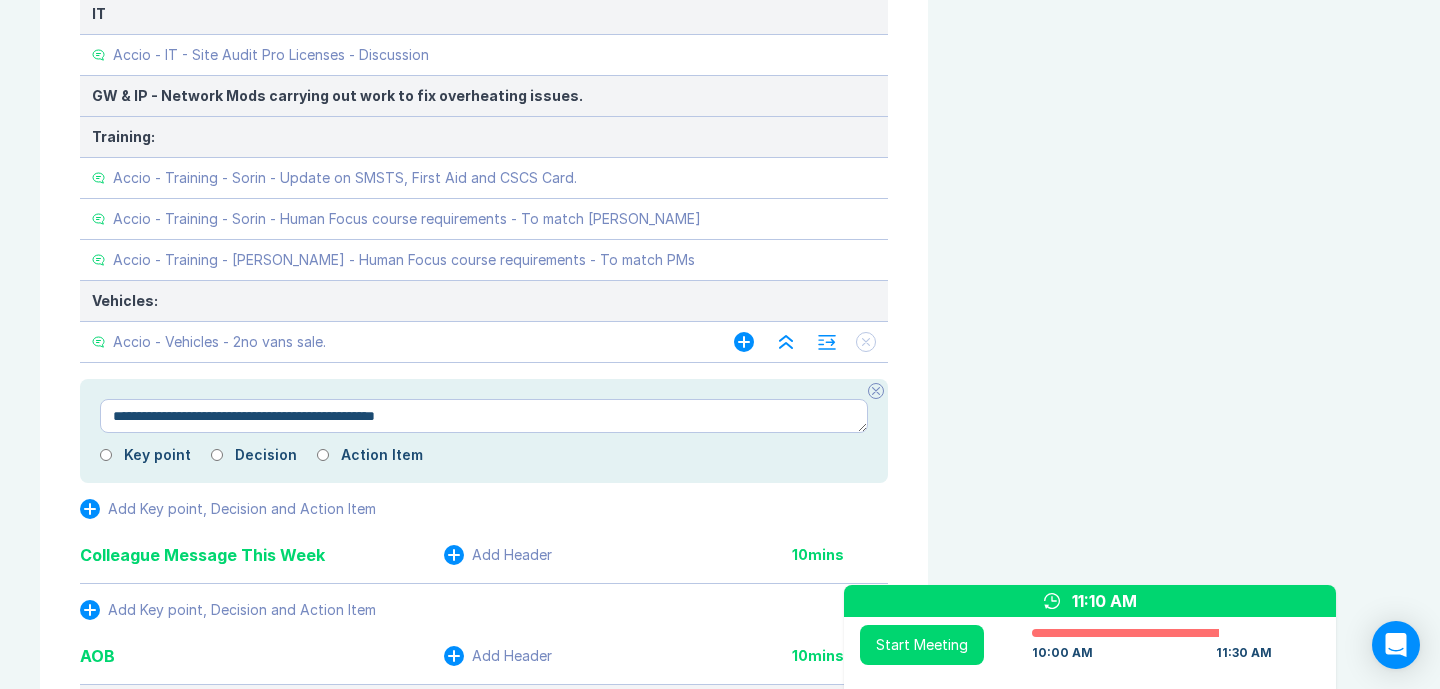 type on "*" 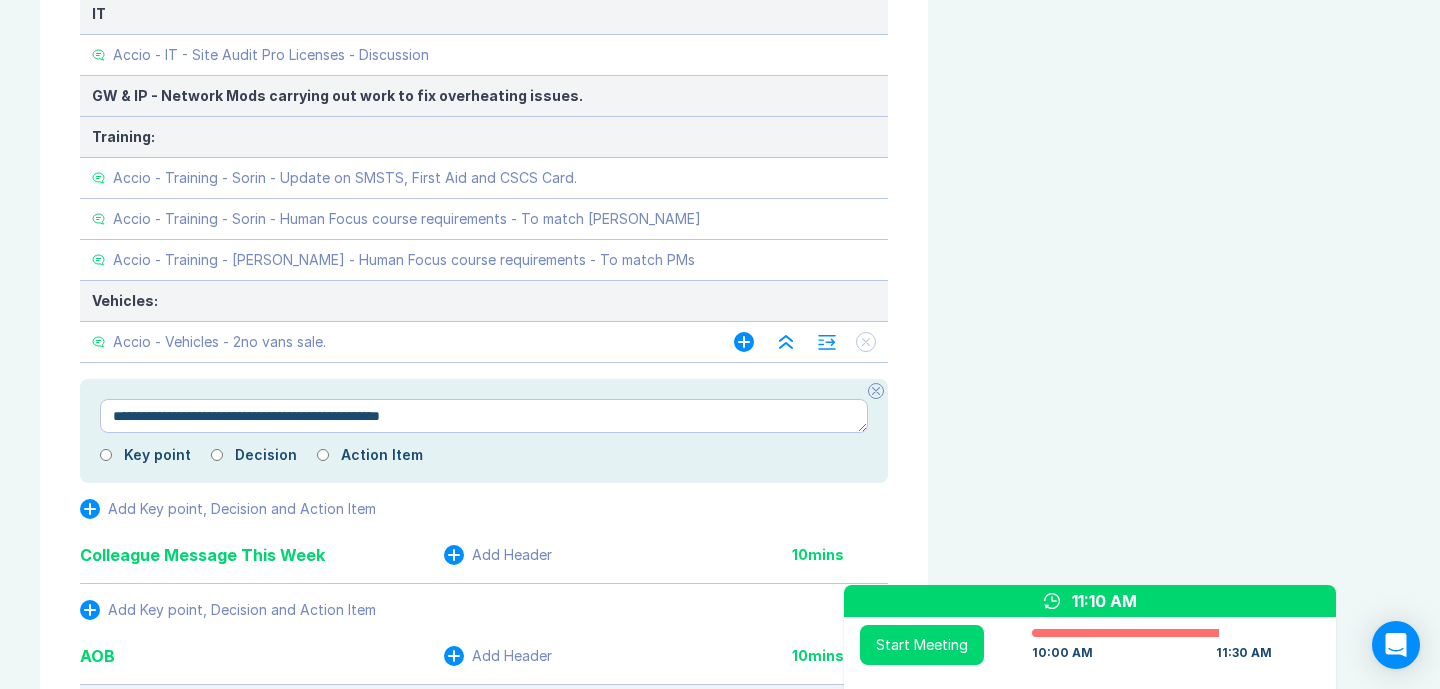 type on "*" 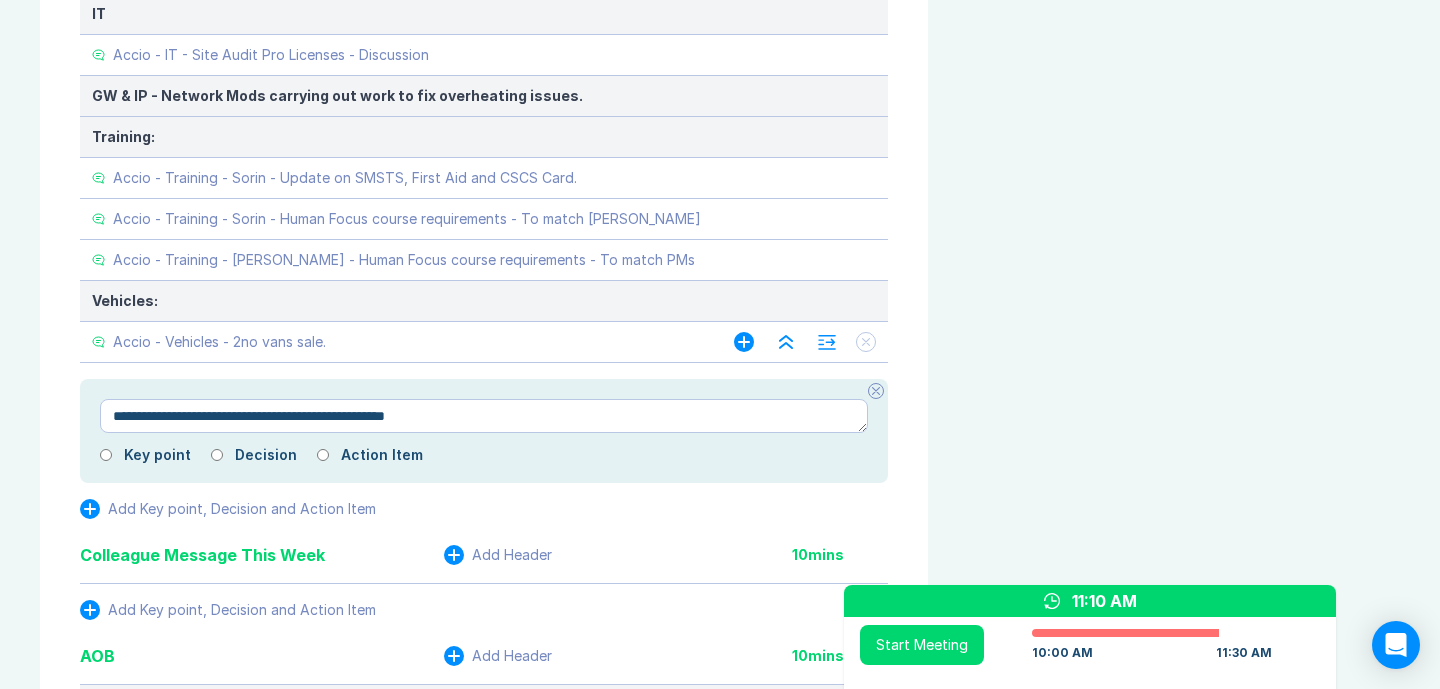 type on "*" 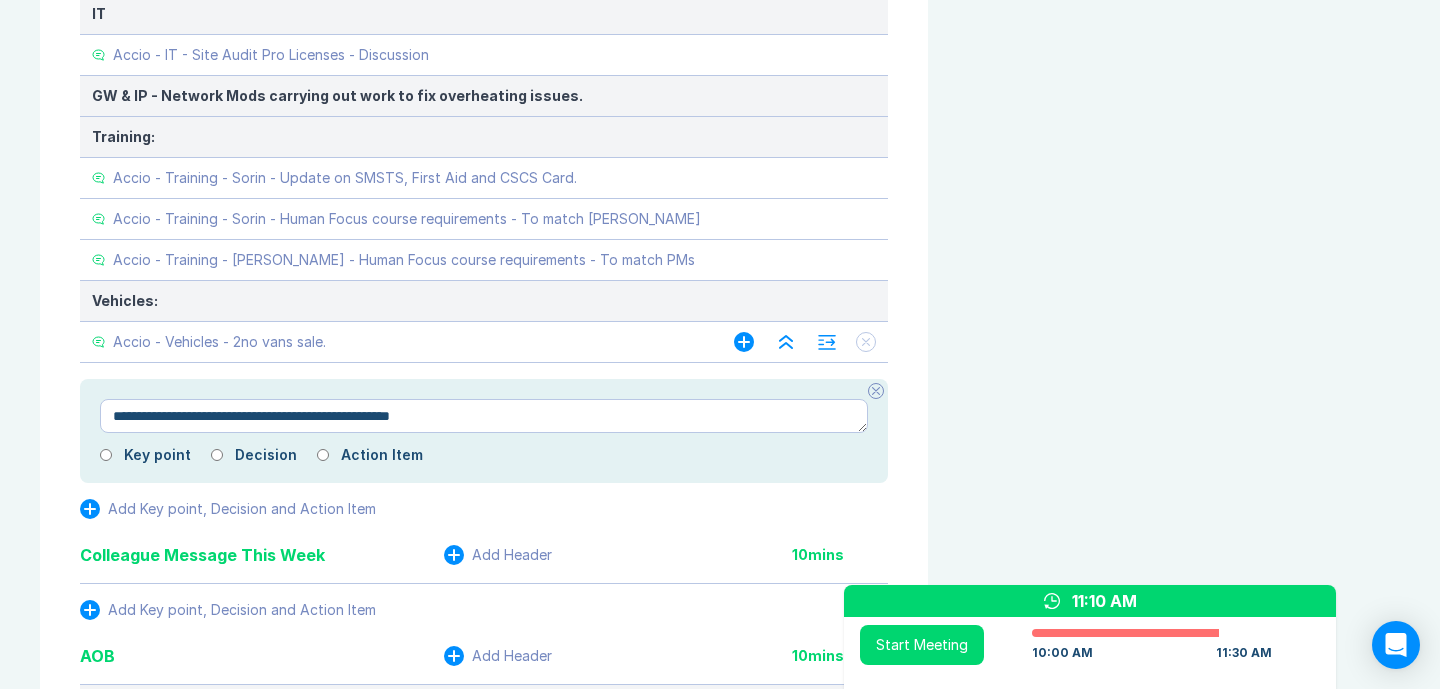type on "*" 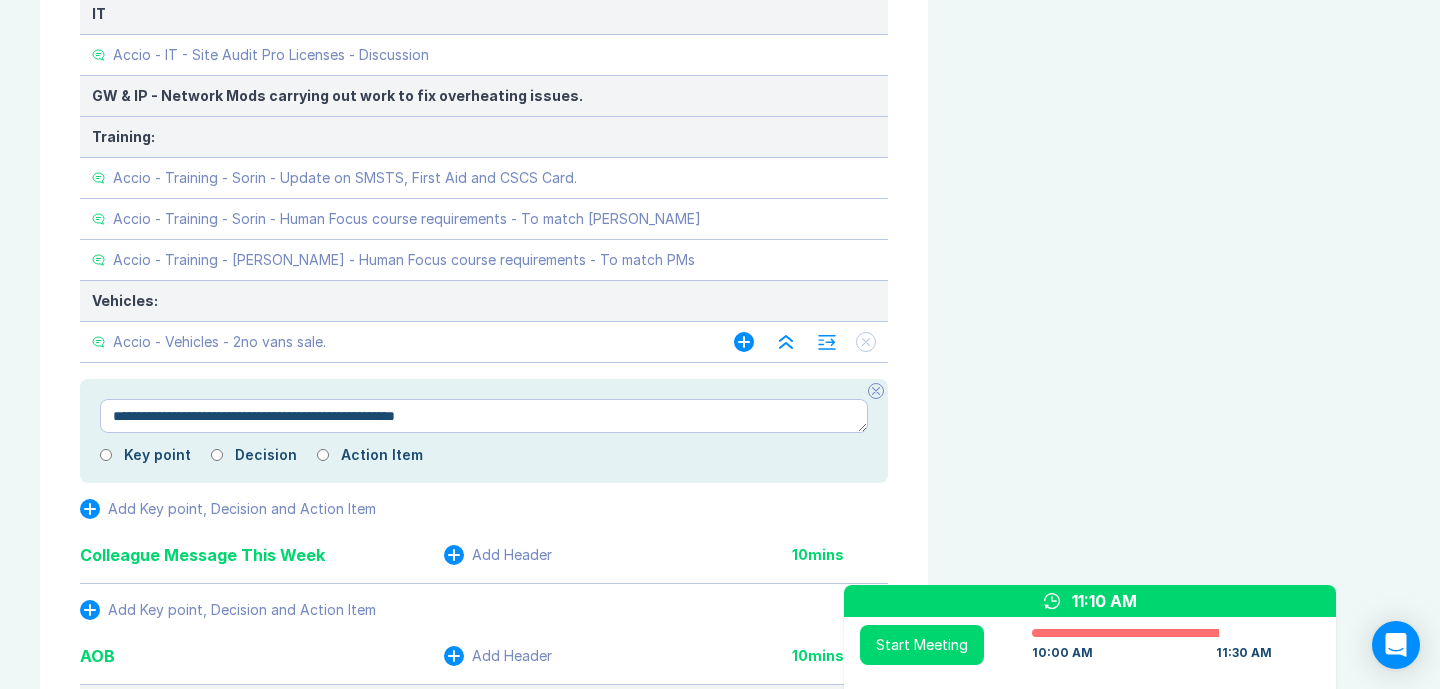 type on "*" 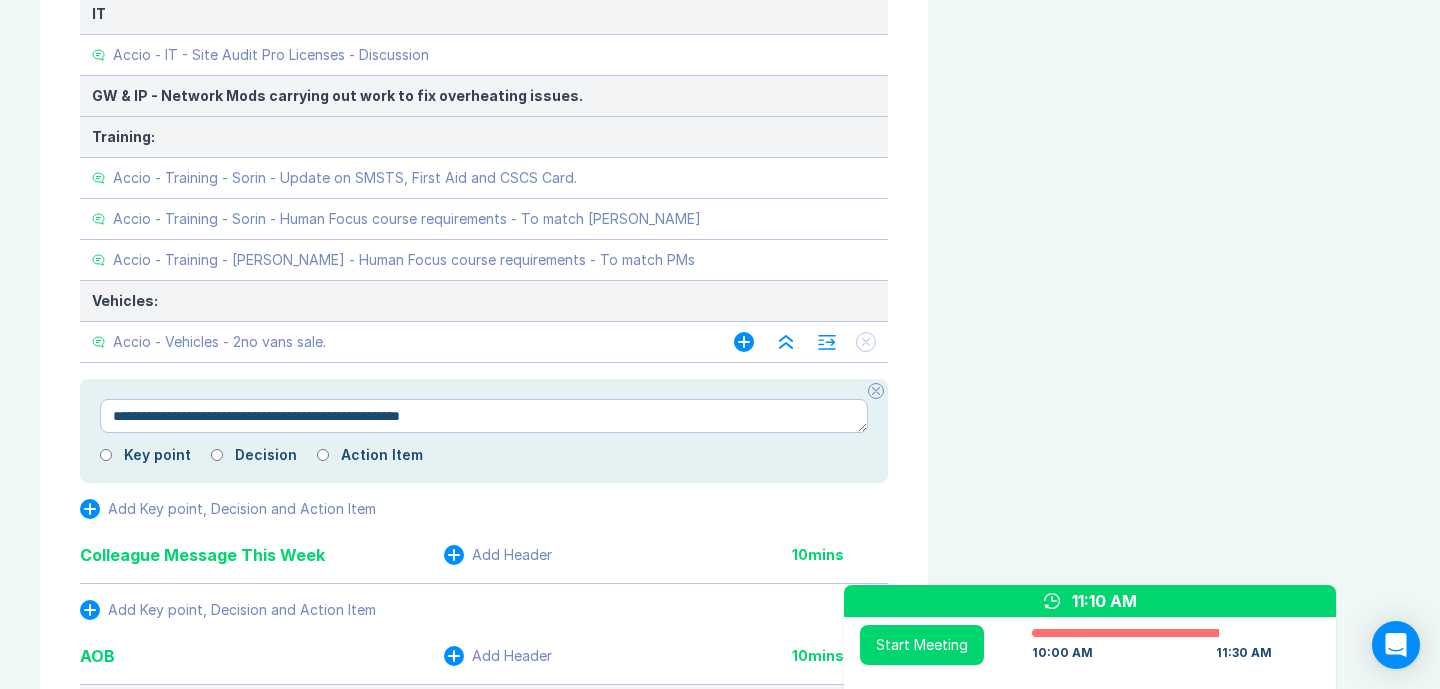 type on "*" 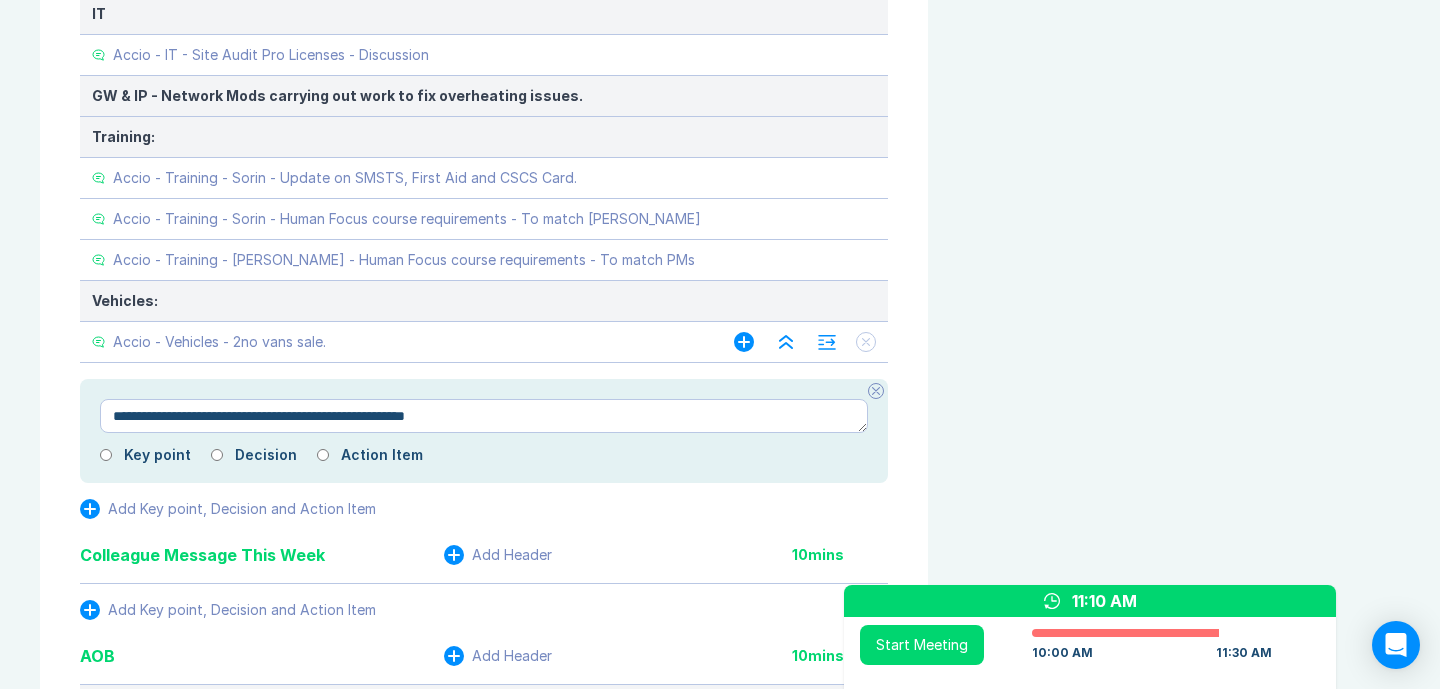 type on "*" 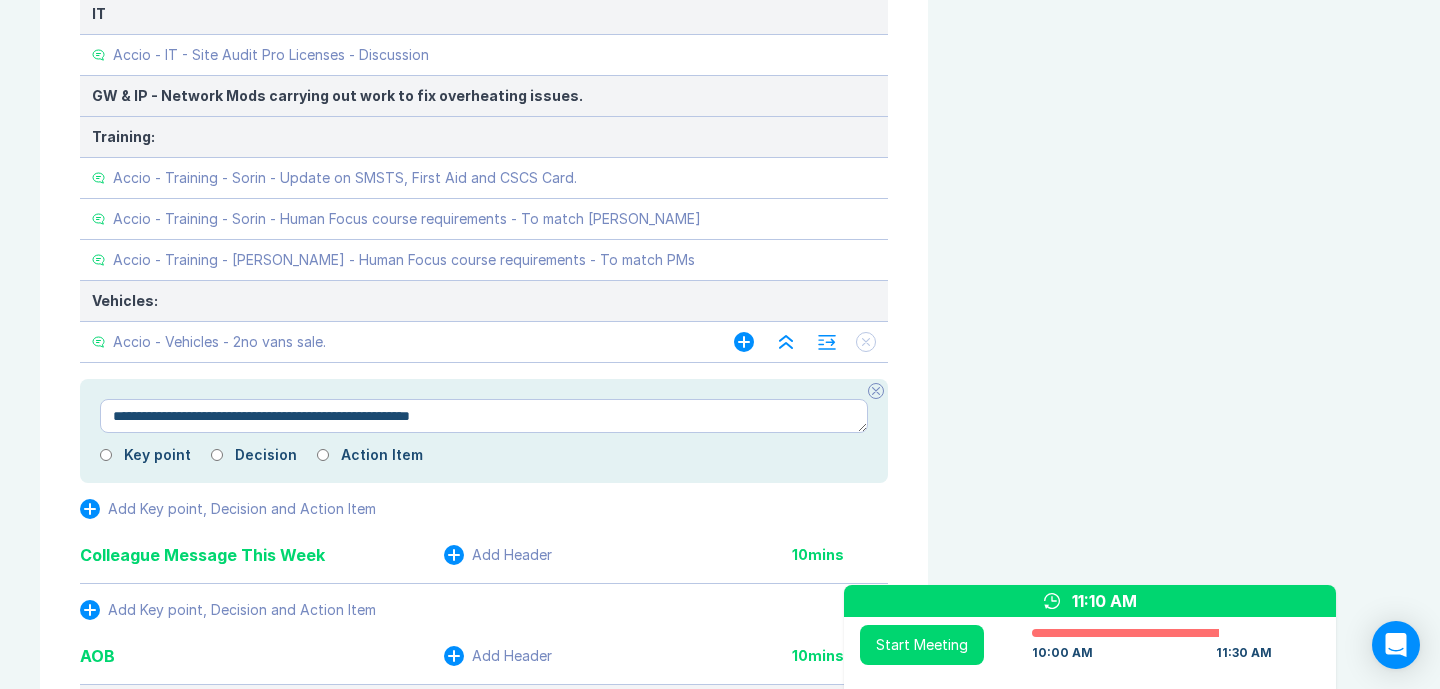 type on "*" 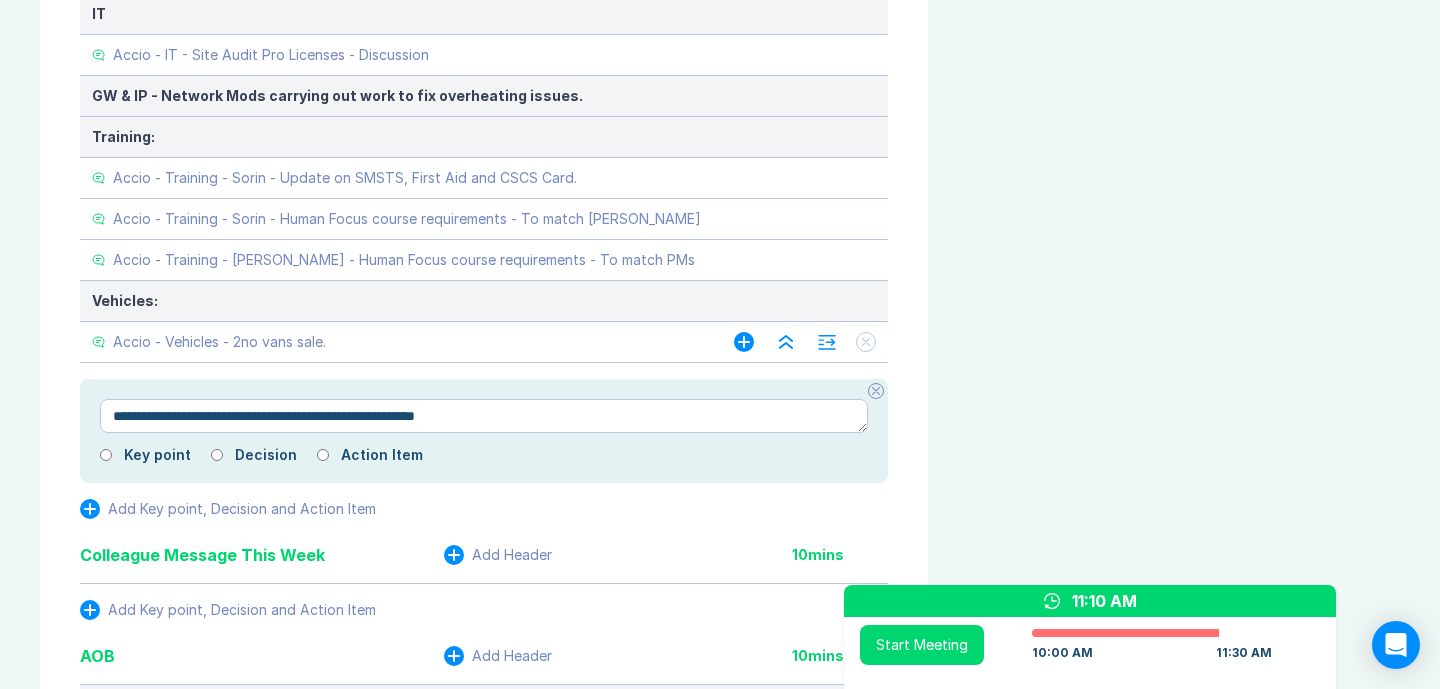 type on "*" 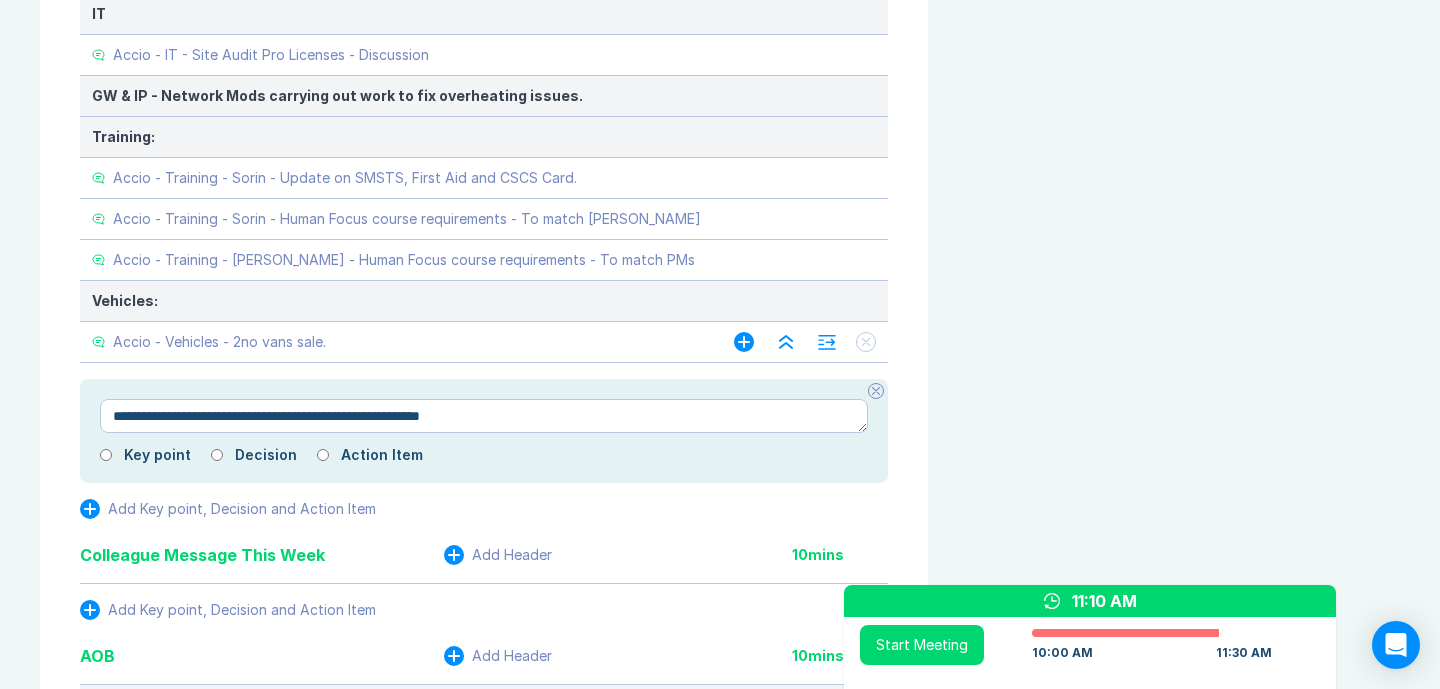 type on "*" 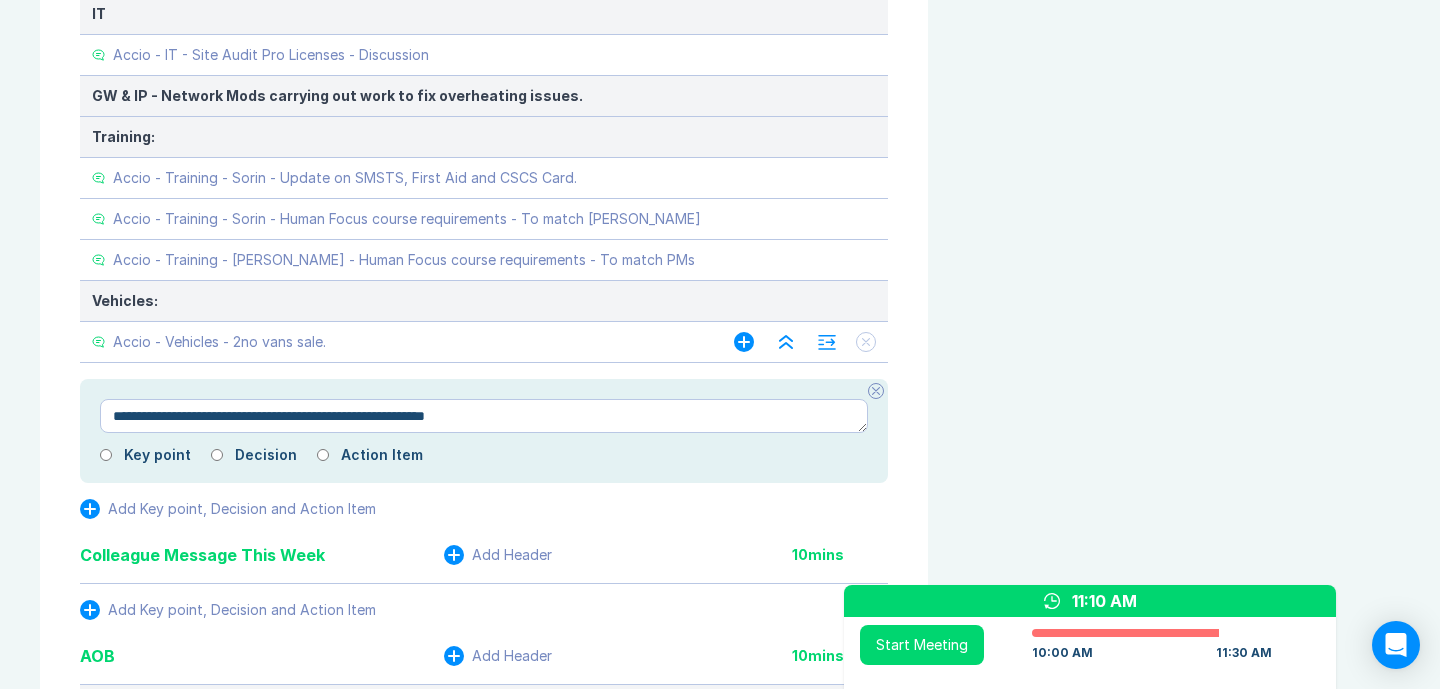 type on "*" 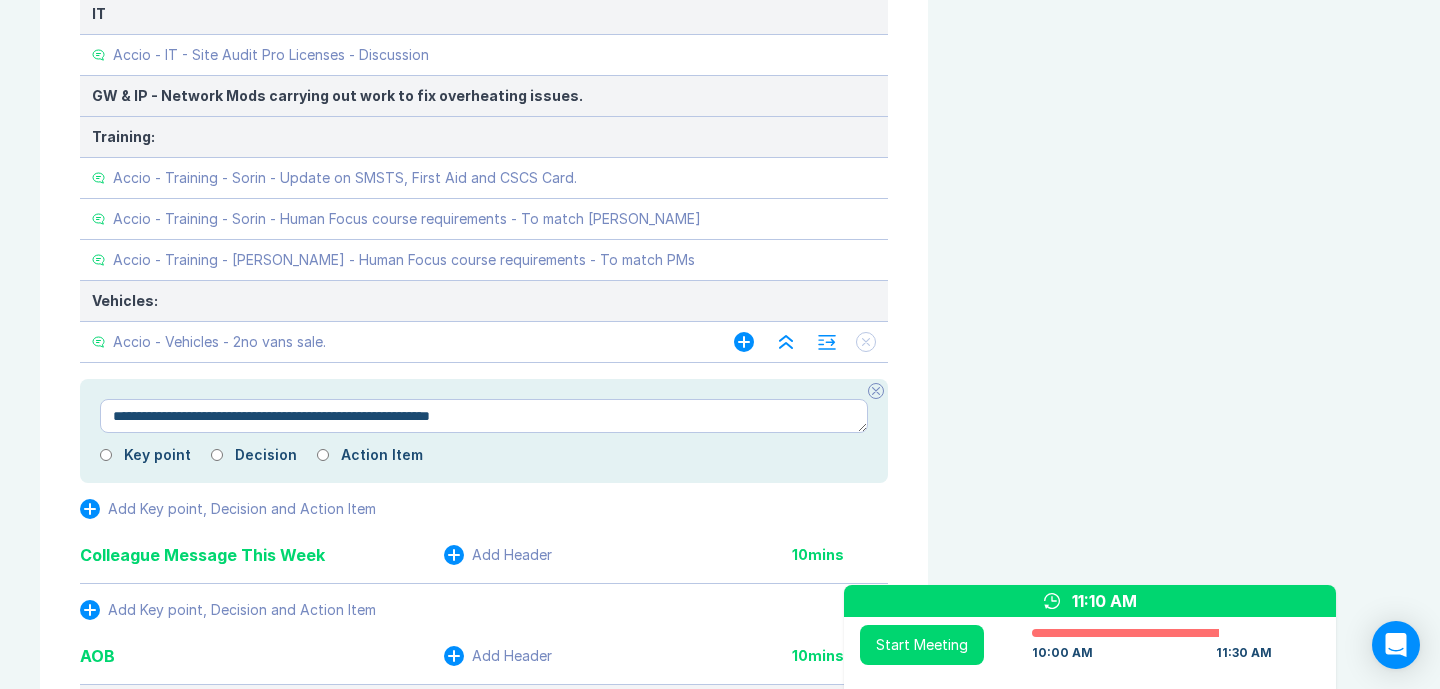 type on "*" 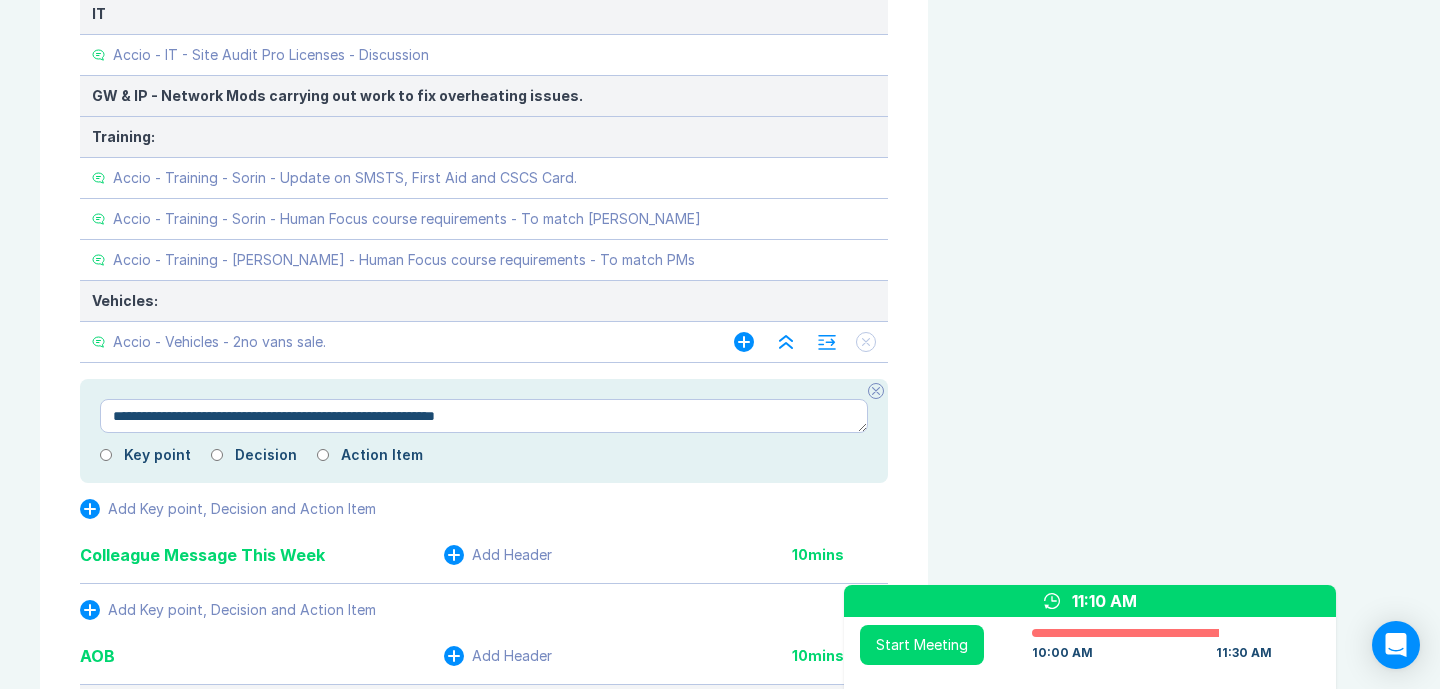 type on "*" 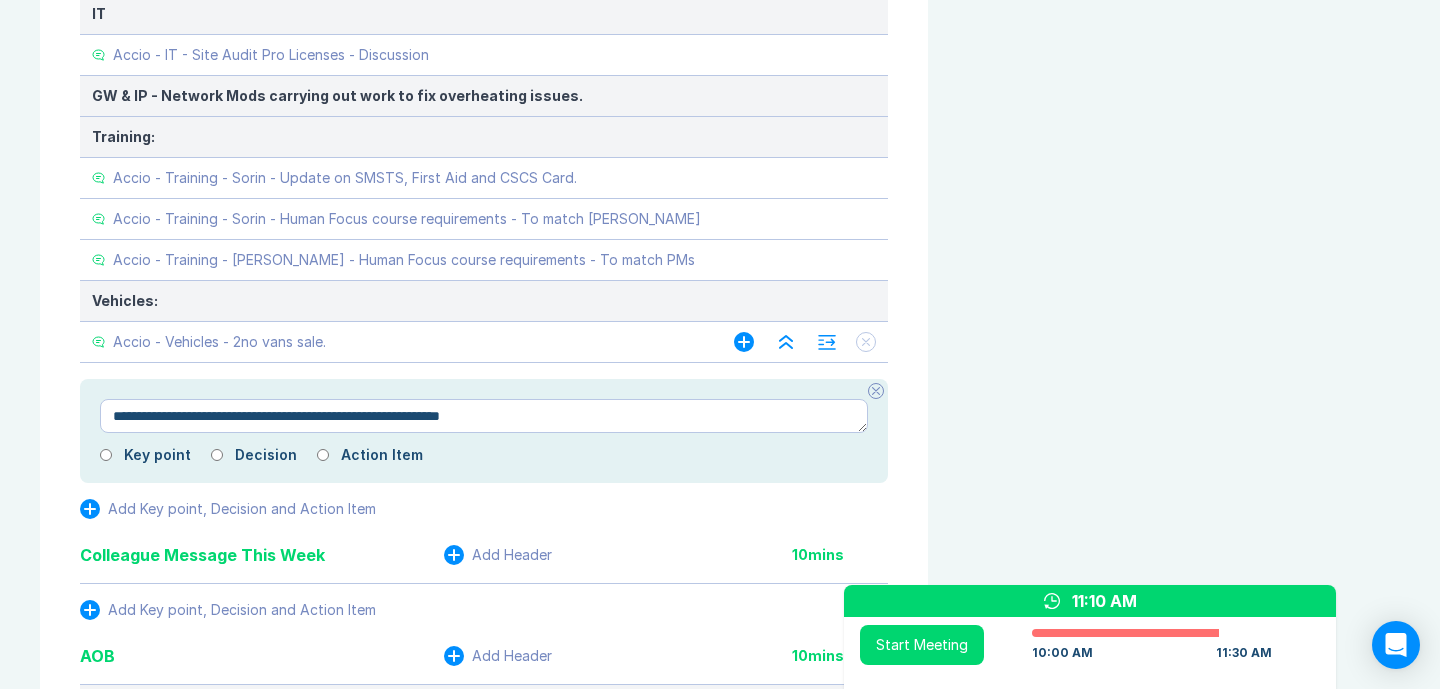 type on "*" 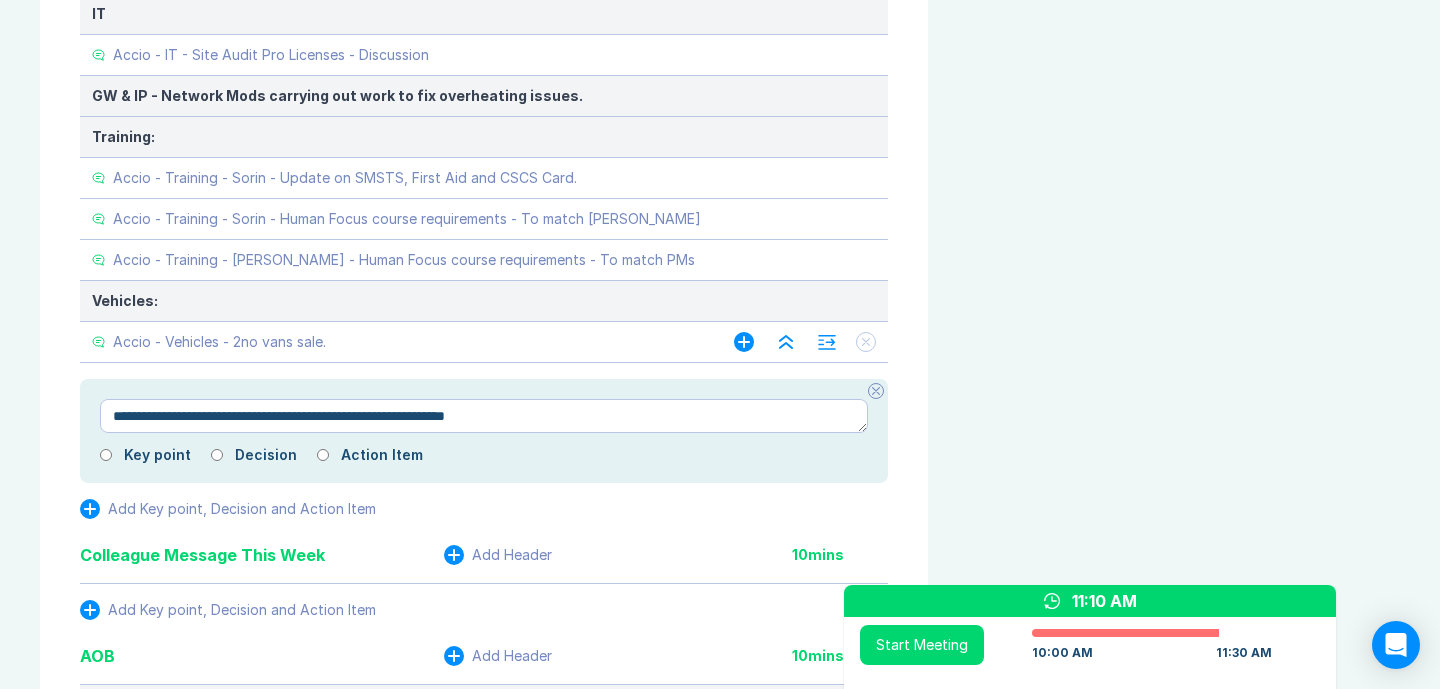 type on "*" 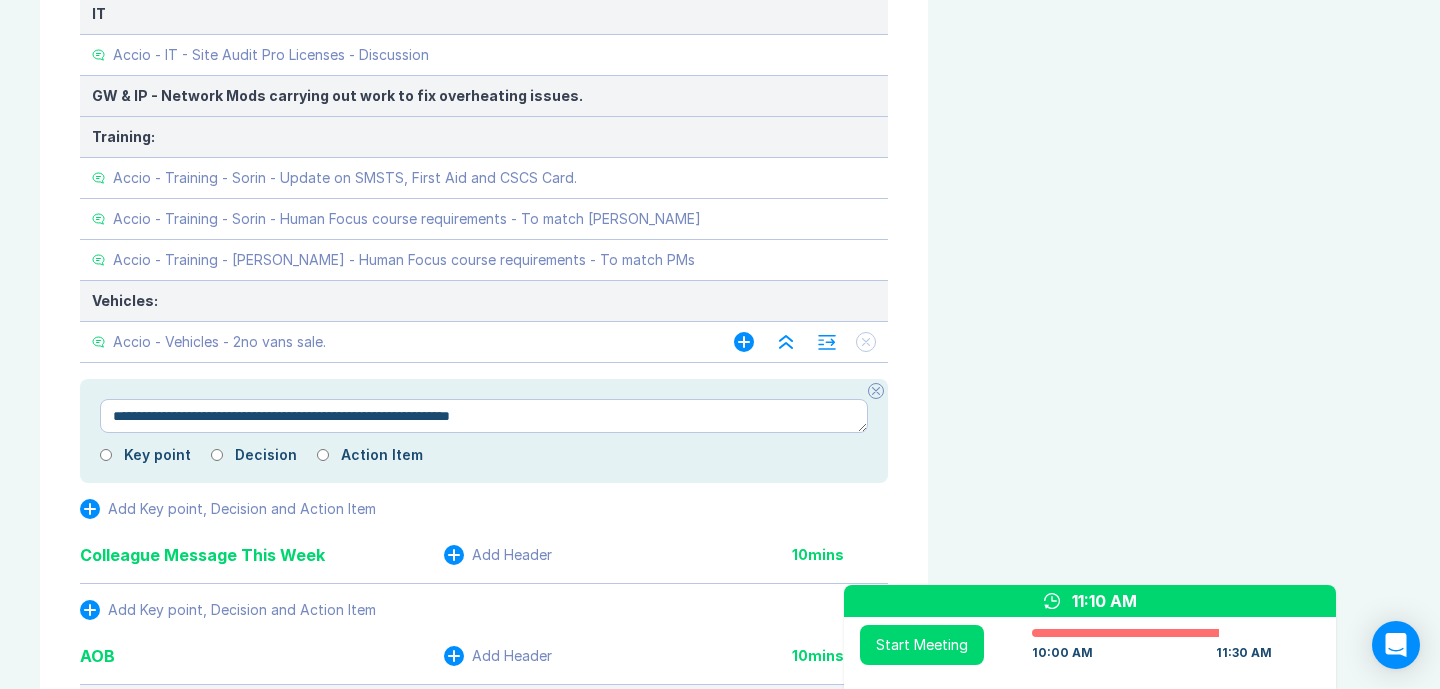 type on "*" 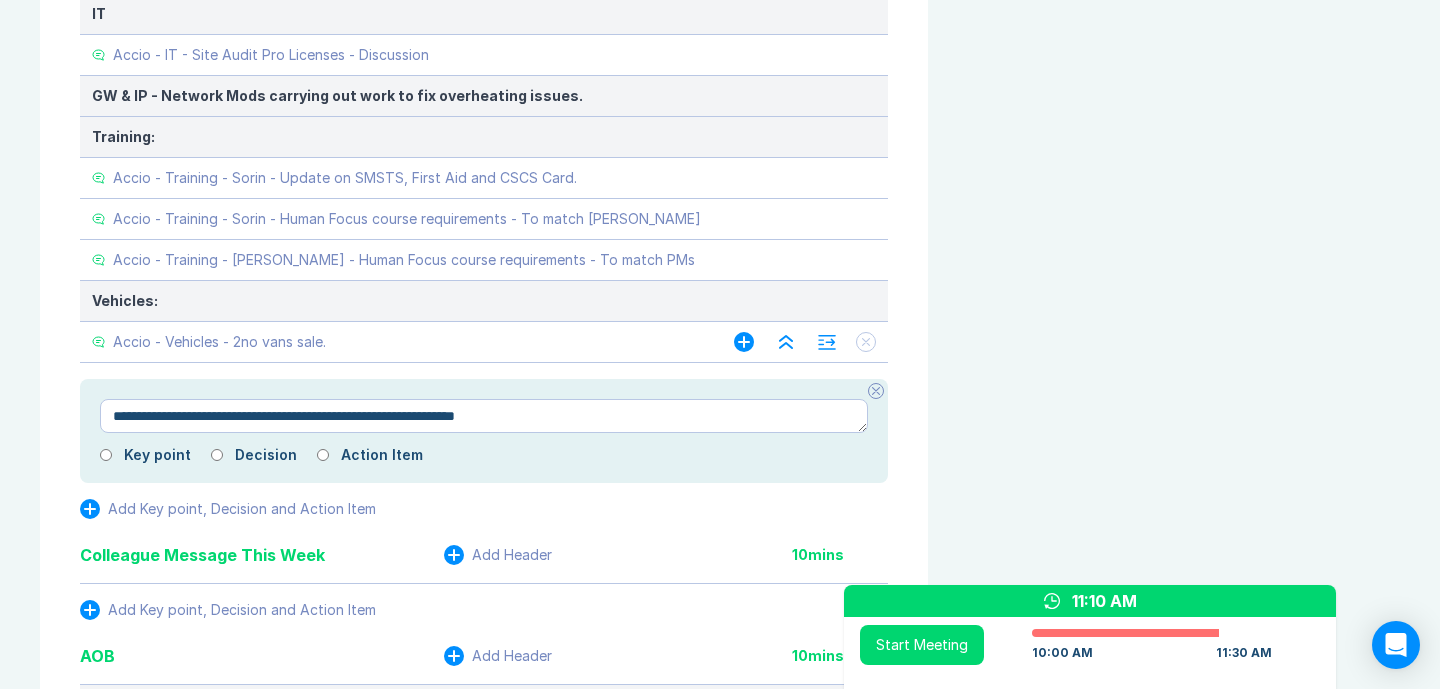 type on "*" 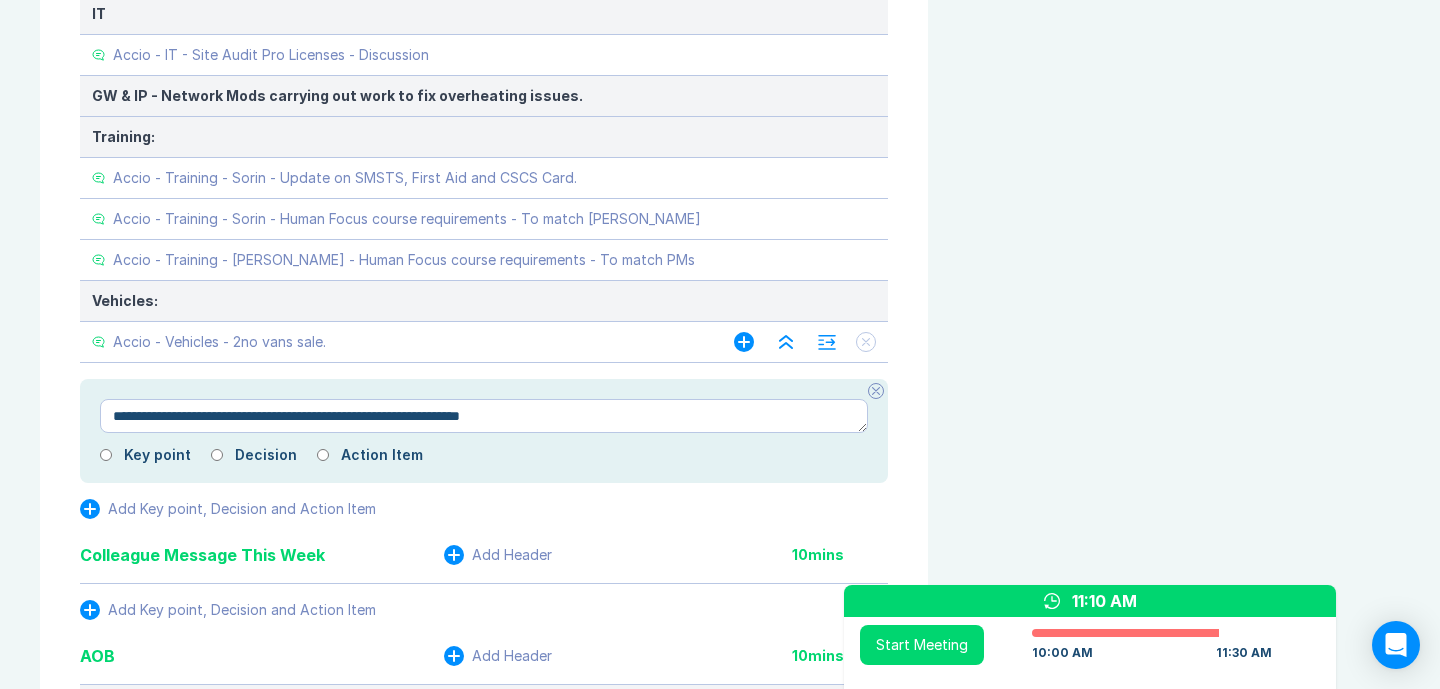 type on "*" 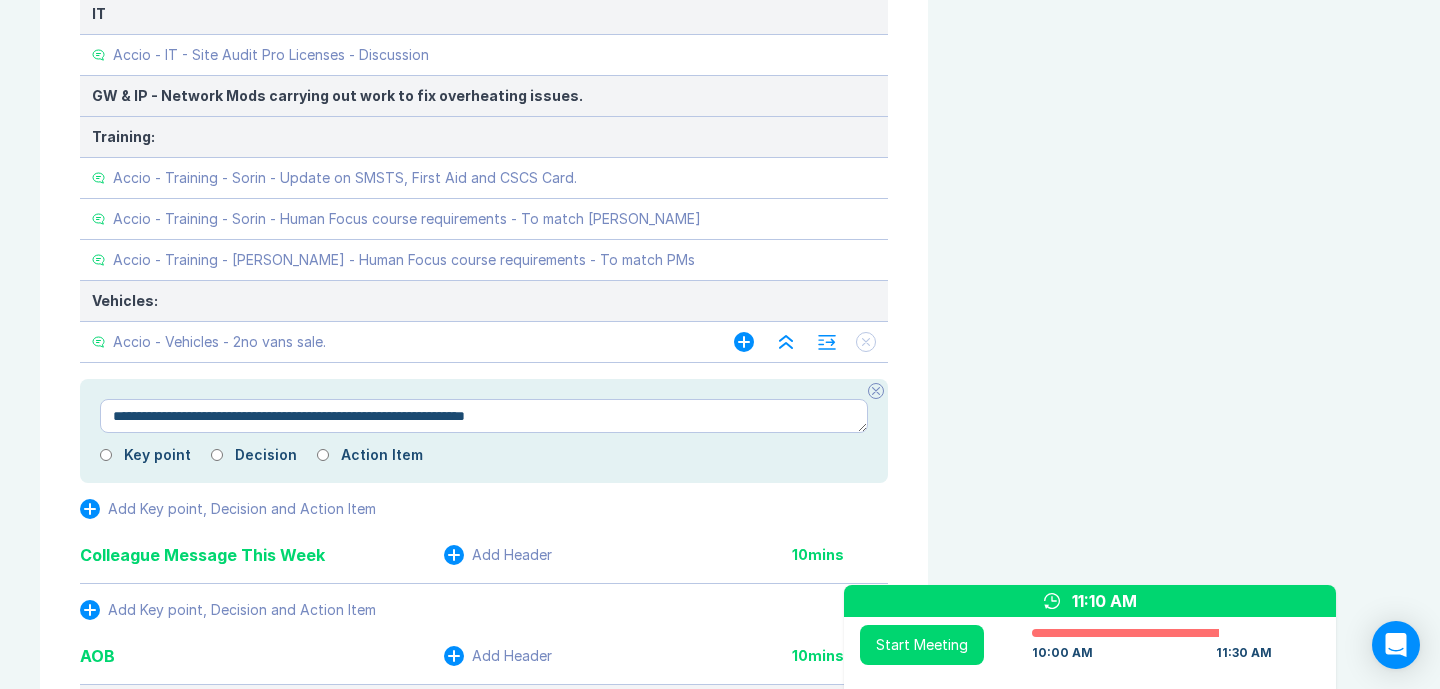 type on "*" 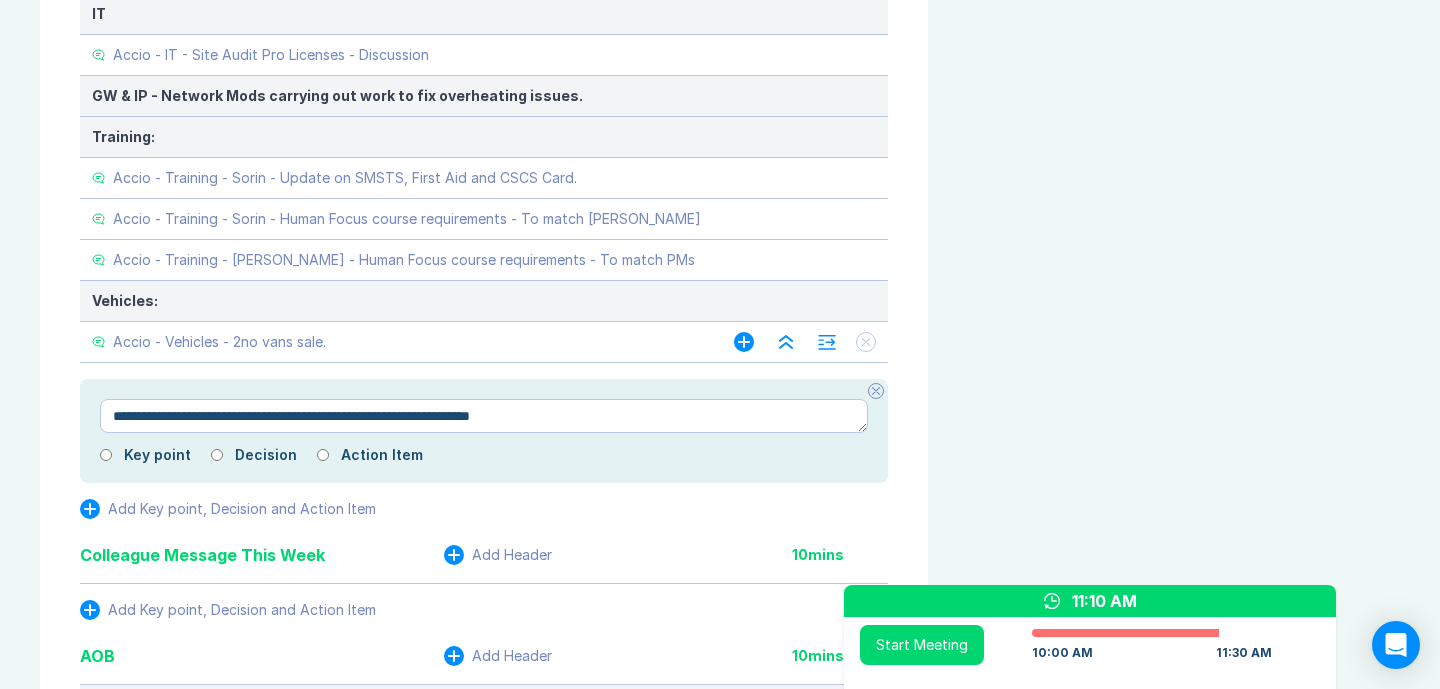 type on "*" 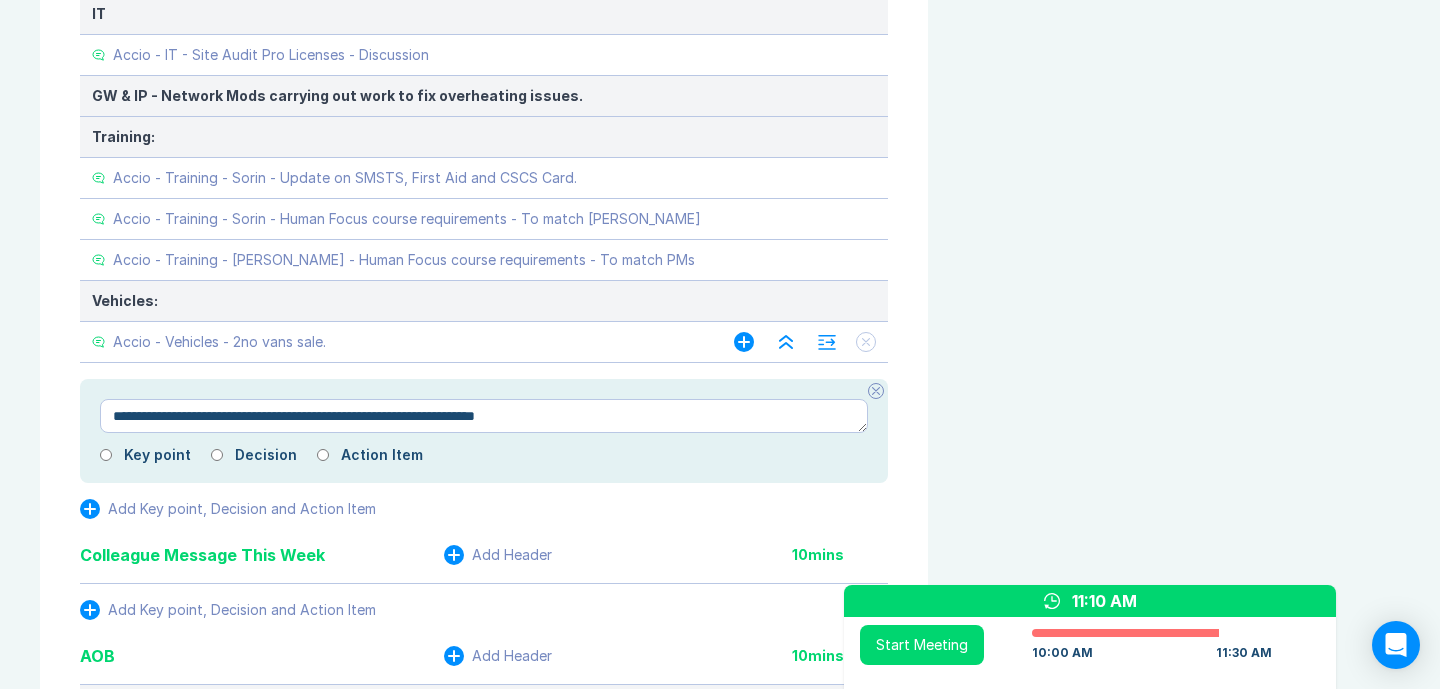type on "*" 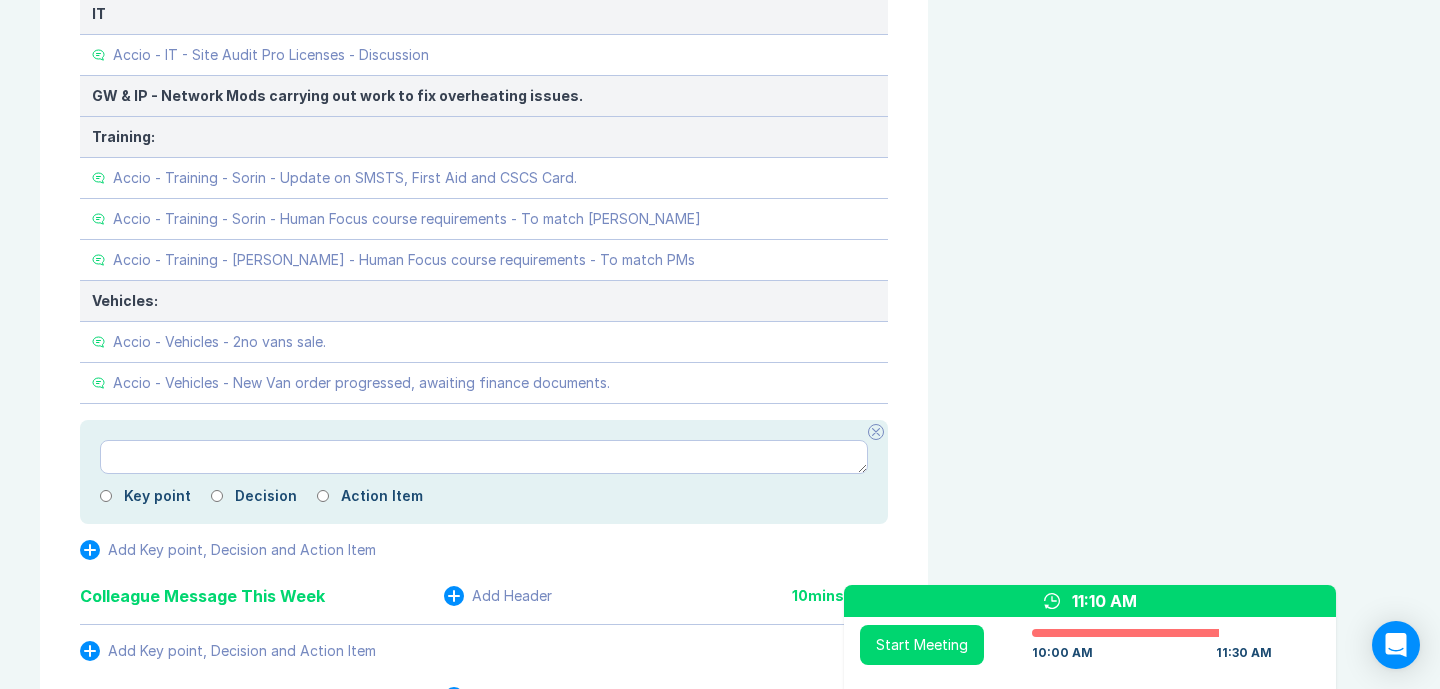 click at bounding box center [876, 432] 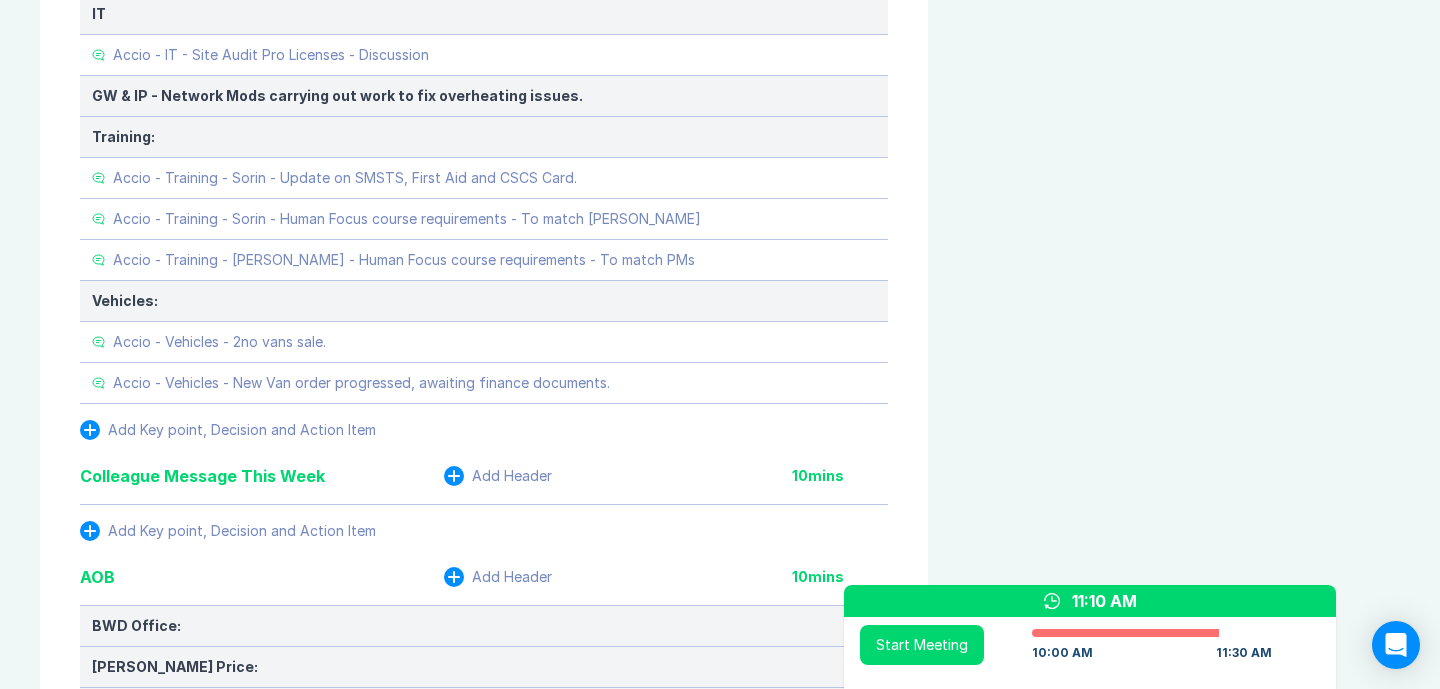 click on "Agenda View Invite Resend Agenda Meeting Goals
To pick up a draggable item, press the space bar.
While dragging, use the arrow keys to move the item.
Press space again to drop the item in its new position, or press escape to cancel.
Attendance Uncheck all Attendee email D [PERSON_NAME] Organizer 31 / 31  ( 100 %) A [PERSON_NAME] 30 / 30  ( 100 %) I [PERSON_NAME] 30 / 31  ( 97 %) R [PERSON_NAME] 25 / 31  ( 81 %) S [PERSON_NAME] 31 / 31  ( 100 %) Meeting History Link to Previous Meetings Series Average 53 ~ 0 mins late 85 mins , ~ 0 mins over [DATE] 90 mins [DATE] 90 mins [DATE] 90 mins Load  3  older Upcoming  [DATE] Parking Lot Parking Lot History Nothing To Show Documents & Images  Upload File(s) 4MB max per file Drag file(s) to upload" at bounding box center [1184, 37262] 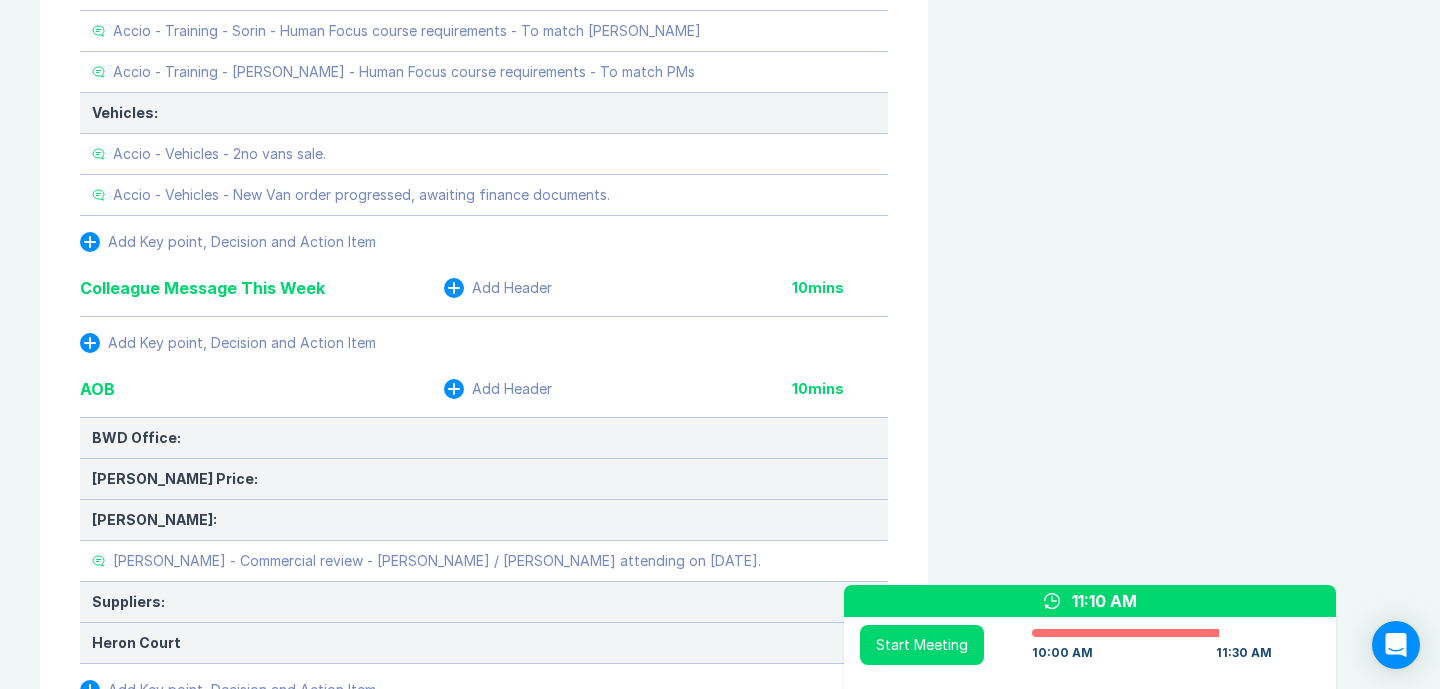 scroll, scrollTop: 4184, scrollLeft: 0, axis: vertical 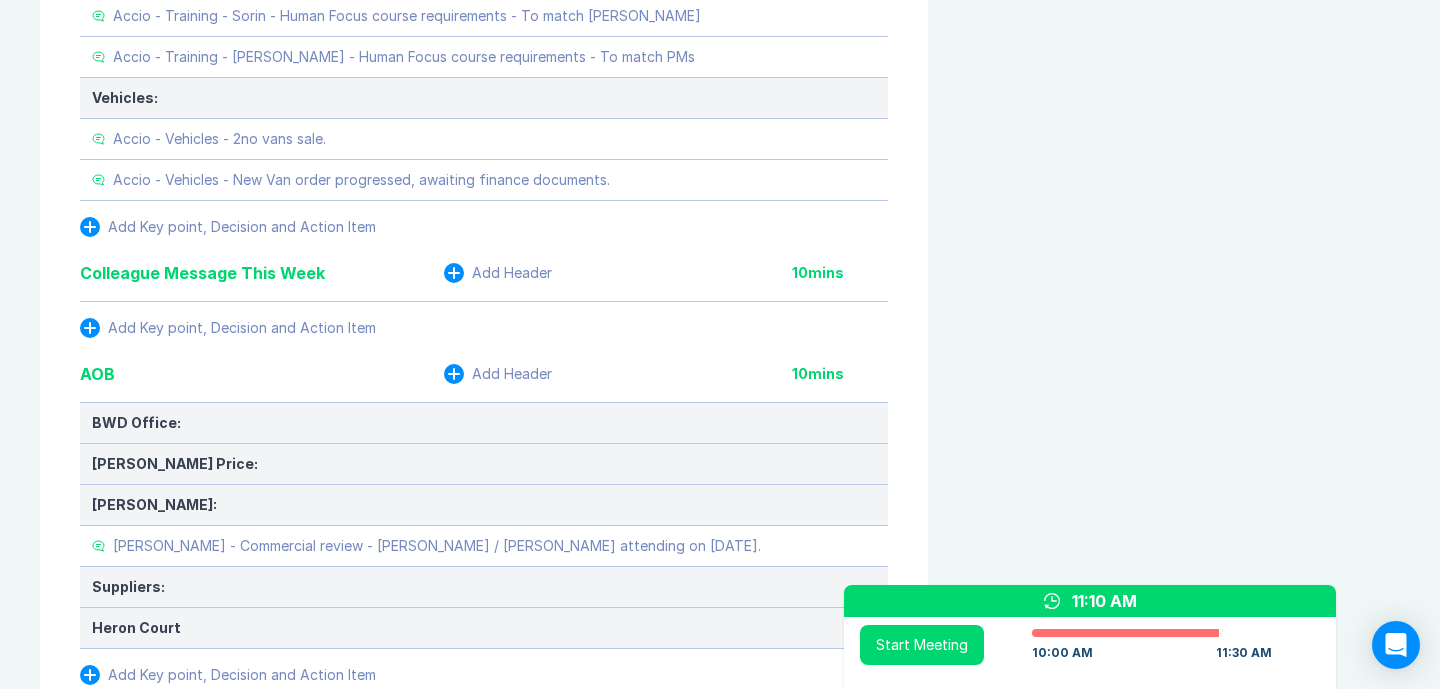 click on "Agenda View Invite Resend Agenda Meeting Goals
To pick up a draggable item, press the space bar.
While dragging, use the arrow keys to move the item.
Press space again to drop the item in its new position, or press escape to cancel.
Attendance Uncheck all Attendee email D [PERSON_NAME] Organizer 31 / 31  ( 100 %) A [PERSON_NAME] 30 / 30  ( 100 %) I [PERSON_NAME] 30 / 31  ( 97 %) R [PERSON_NAME] 25 / 31  ( 81 %) S [PERSON_NAME] 31 / 31  ( 100 %) Meeting History Link to Previous Meetings Series Average 53 ~ 0 mins late 85 mins , ~ 0 mins over [DATE] 90 mins [DATE] 90 mins [DATE] 90 mins Load  3  older Upcoming  [DATE] Parking Lot Parking Lot History Nothing To Show Documents & Images  Upload File(s) 4MB max per file Drag file(s) to upload" at bounding box center (1184, 37059) 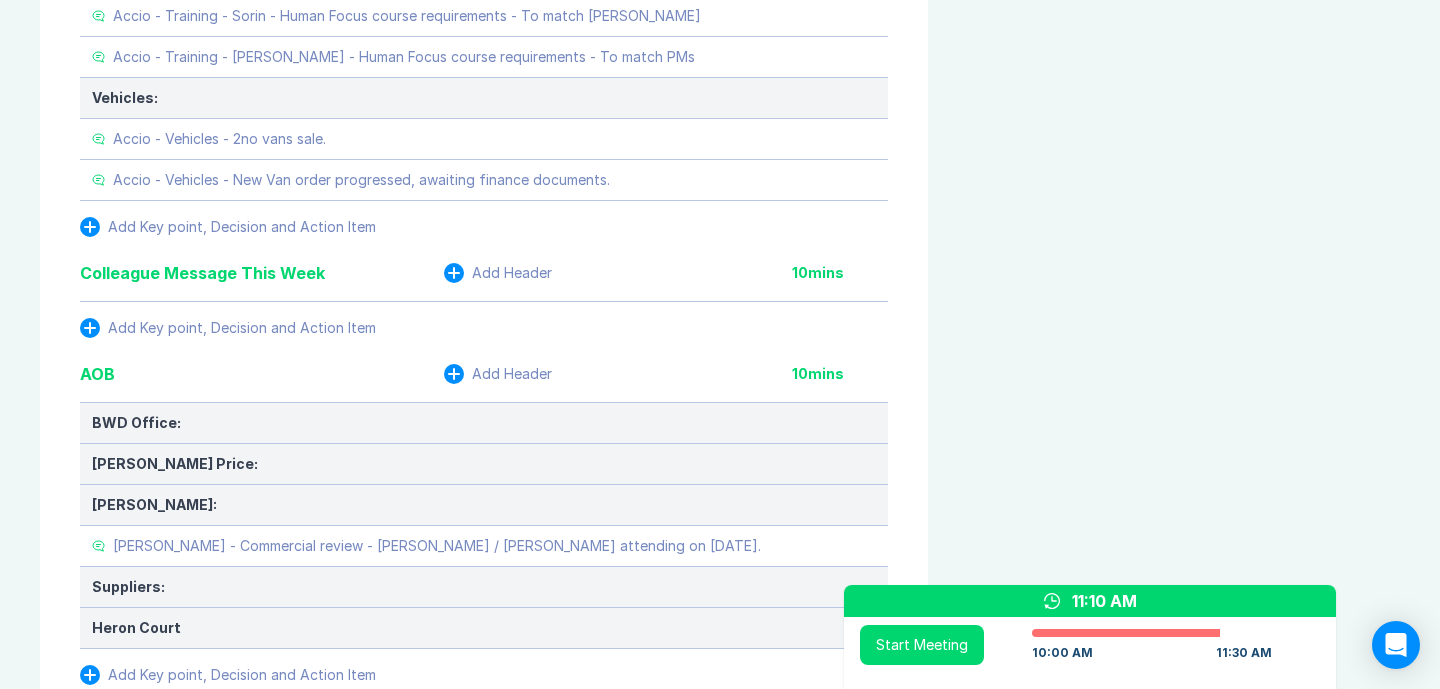 click on "Agenda View Invite Resend Agenda Meeting Goals
To pick up a draggable item, press the space bar.
While dragging, use the arrow keys to move the item.
Press space again to drop the item in its new position, or press escape to cancel.
Attendance Uncheck all Attendee email D [PERSON_NAME] Organizer 31 / 31  ( 100 %) A [PERSON_NAME] 30 / 30  ( 100 %) I [PERSON_NAME] 30 / 31  ( 97 %) R [PERSON_NAME] 25 / 31  ( 81 %) S [PERSON_NAME] 31 / 31  ( 100 %) Meeting History Link to Previous Meetings Series Average 53 ~ 0 mins late 85 mins , ~ 0 mins over [DATE] 90 mins [DATE] 90 mins [DATE] 90 mins Load  3  older Upcoming  [DATE] Parking Lot Parking Lot History Nothing To Show Documents & Images  Upload File(s) 4MB max per file Drag file(s) to upload" at bounding box center (1184, 37059) 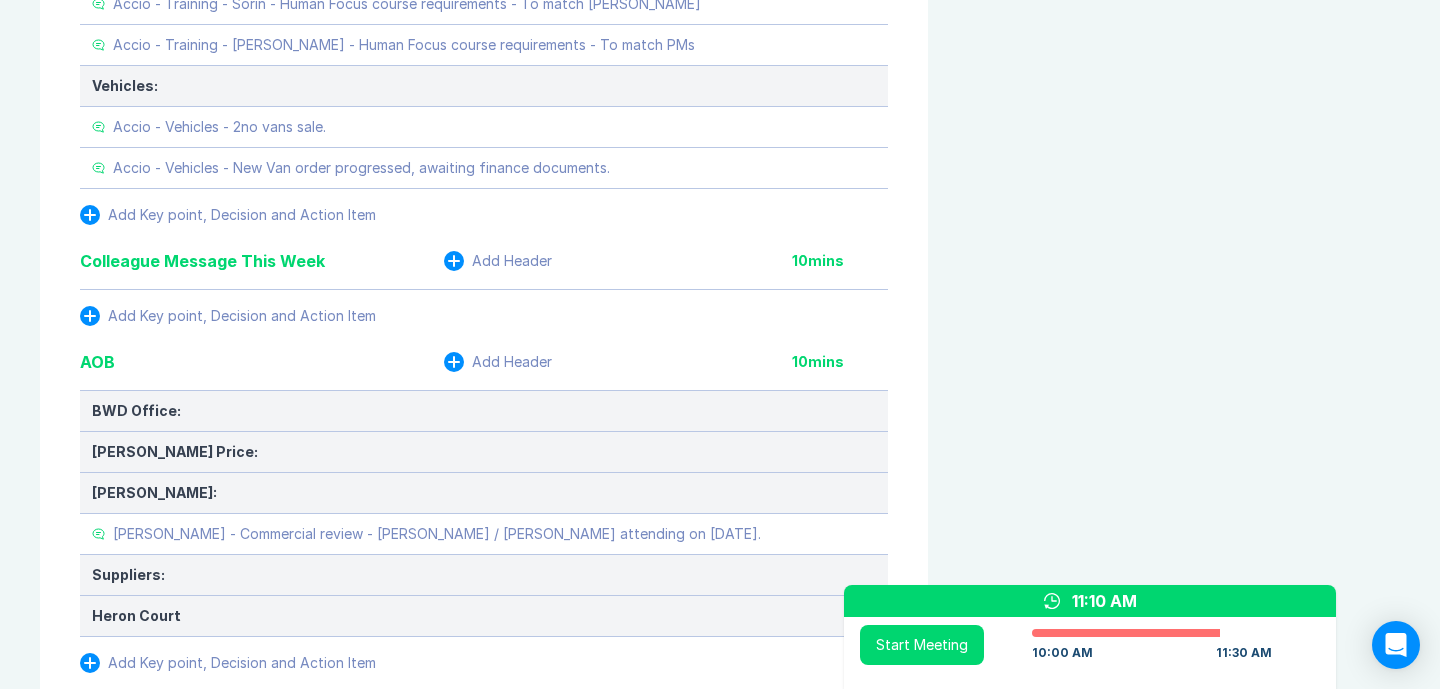 scroll, scrollTop: 4197, scrollLeft: 0, axis: vertical 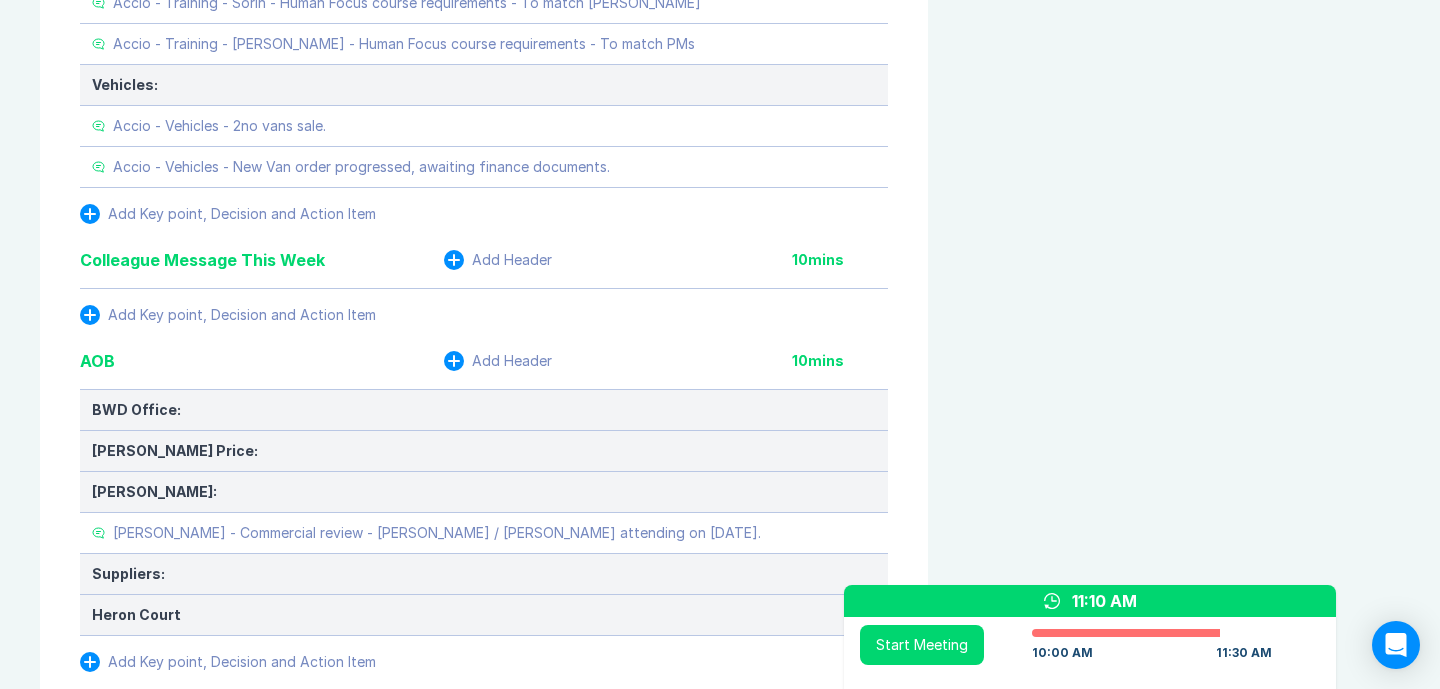 drag, startPoint x: 987, startPoint y: 397, endPoint x: 979, endPoint y: 422, distance: 26.24881 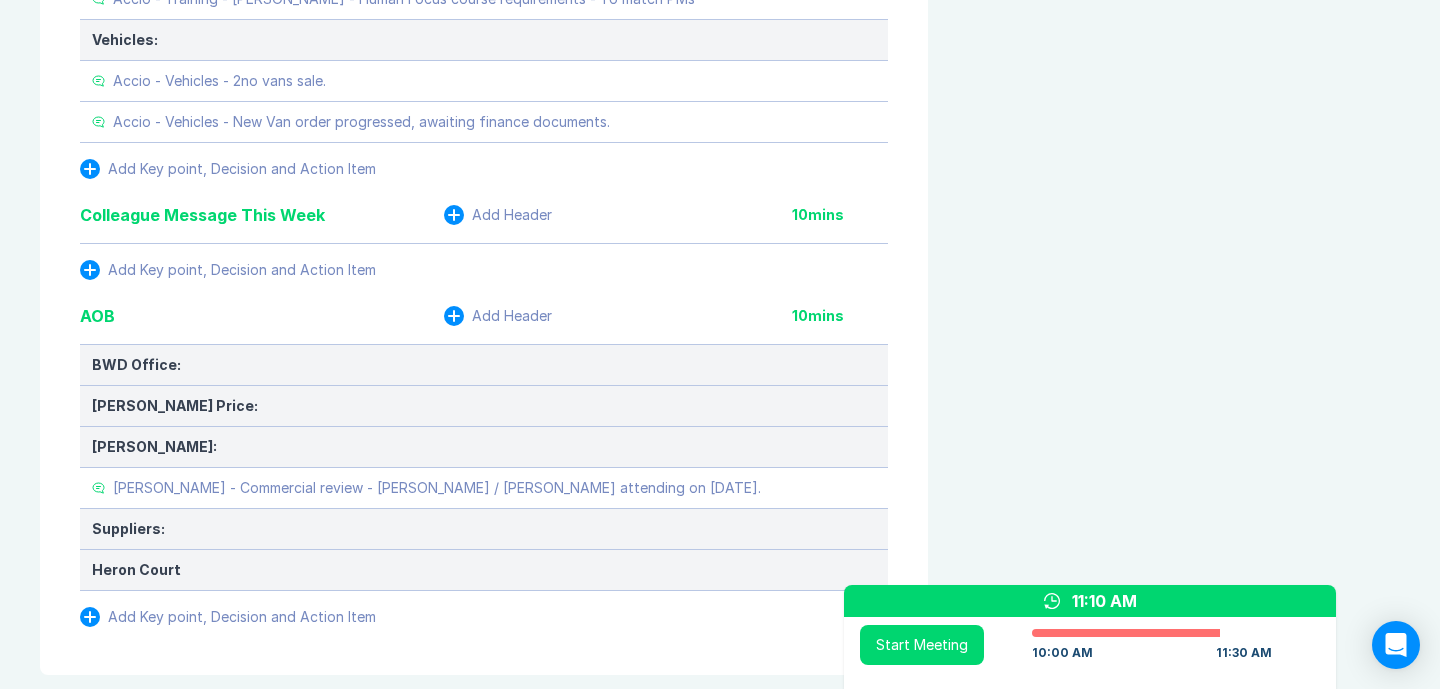 scroll, scrollTop: 4238, scrollLeft: 0, axis: vertical 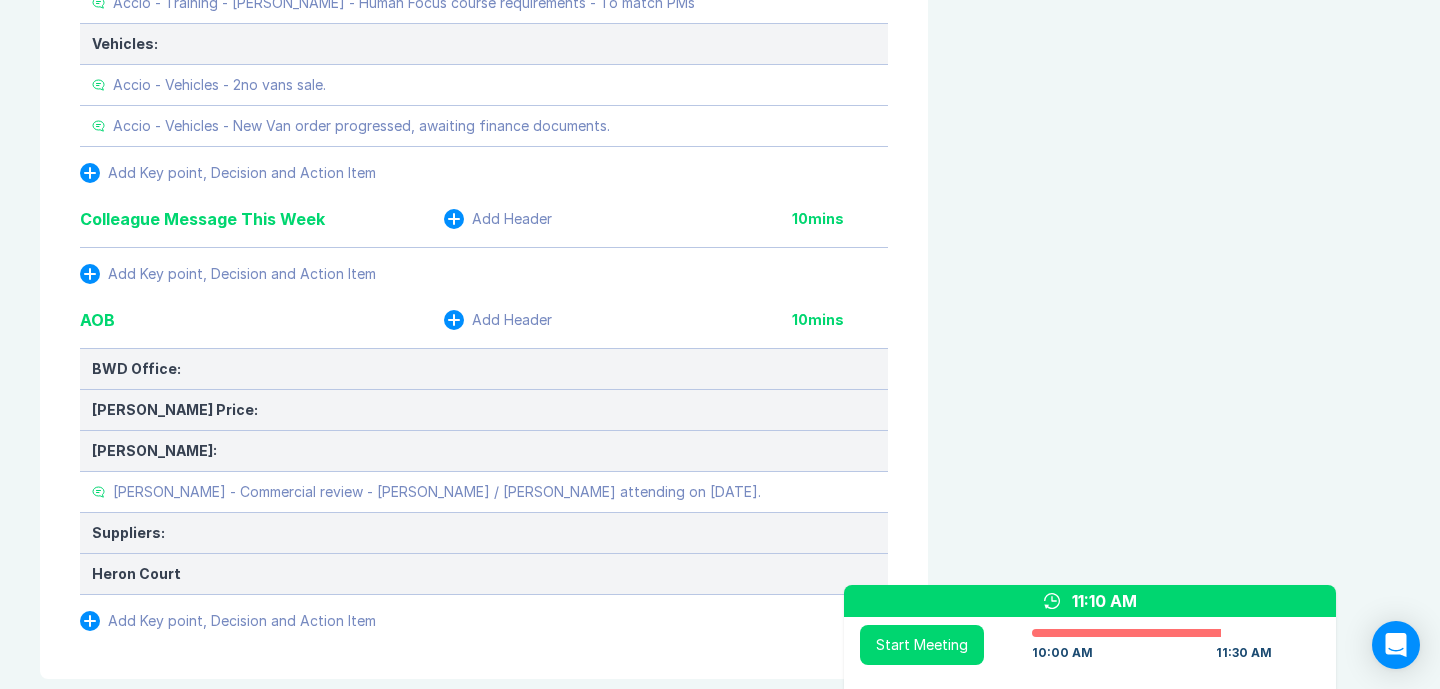 click on "Agenda View Invite Resend Agenda Meeting Goals
To pick up a draggable item, press the space bar.
While dragging, use the arrow keys to move the item.
Press space again to drop the item in its new position, or press escape to cancel.
Attendance Uncheck all Attendee email D [PERSON_NAME] Organizer 31 / 31  ( 100 %) A [PERSON_NAME] 30 / 30  ( 100 %) I [PERSON_NAME] 30 / 31  ( 97 %) R [PERSON_NAME] 25 / 31  ( 81 %) S [PERSON_NAME] 31 / 31  ( 100 %) Meeting History Link to Previous Meetings Series Average 53 ~ 0 mins late 85 mins , ~ 0 mins over [DATE] 90 mins [DATE] 90 mins [DATE] 90 mins Load  3  older Upcoming  [DATE] Parking Lot Parking Lot History Nothing To Show Documents & Images  Upload File(s) 4MB max per file Drag file(s) to upload" at bounding box center (1184, 37005) 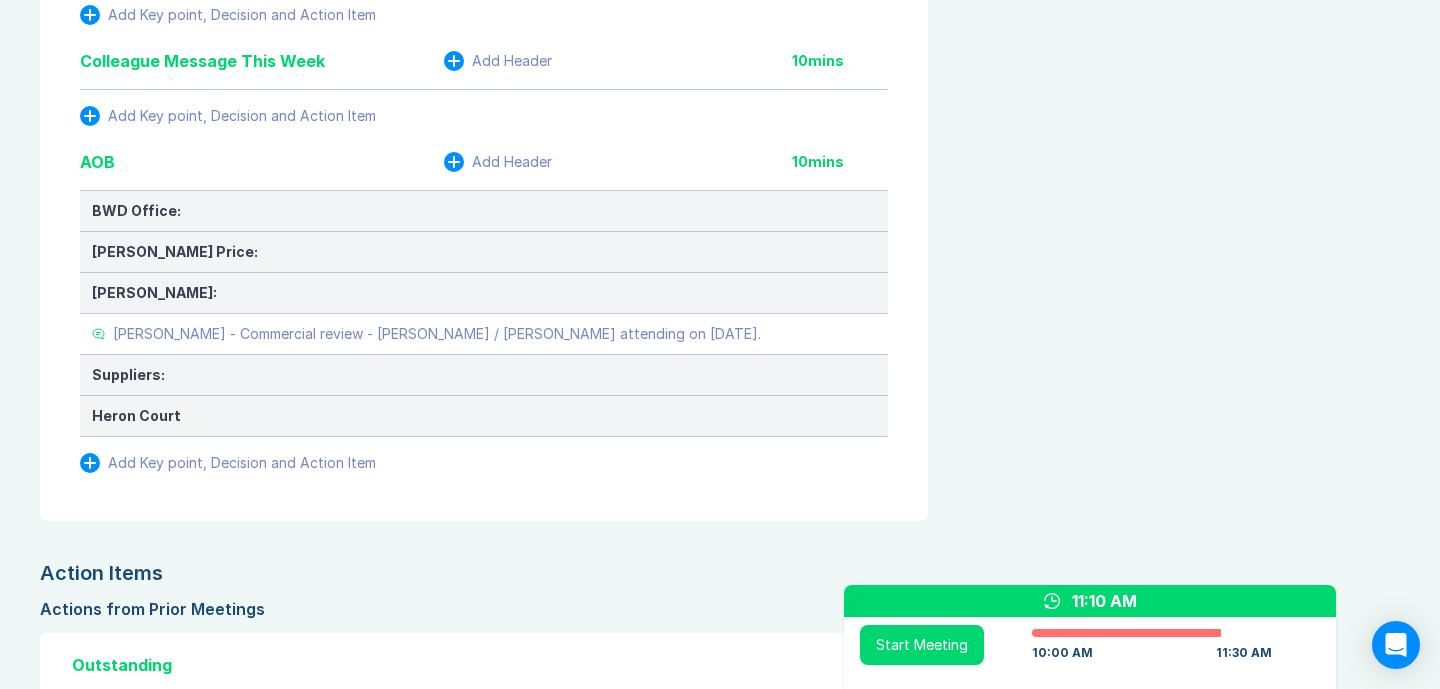 click on "Agenda View Invite Resend Agenda Meeting Goals
To pick up a draggable item, press the space bar.
While dragging, use the arrow keys to move the item.
Press space again to drop the item in its new position, or press escape to cancel.
Attendance Uncheck all Attendee email D [PERSON_NAME] Organizer 31 / 31  ( 100 %) A [PERSON_NAME] 30 / 30  ( 100 %) I [PERSON_NAME] 30 / 31  ( 97 %) R [PERSON_NAME] 25 / 31  ( 81 %) S [PERSON_NAME] 31 / 31  ( 100 %) Meeting History Link to Previous Meetings Series Average 53 ~ 0 mins late 85 mins , ~ 0 mins over [DATE] 90 mins [DATE] 90 mins [DATE] 90 mins Load  3  older Upcoming  [DATE] Parking Lot Parking Lot History Nothing To Show Documents & Images  Upload File(s) 4MB max per file Drag file(s) to upload" at bounding box center [1184, 36847] 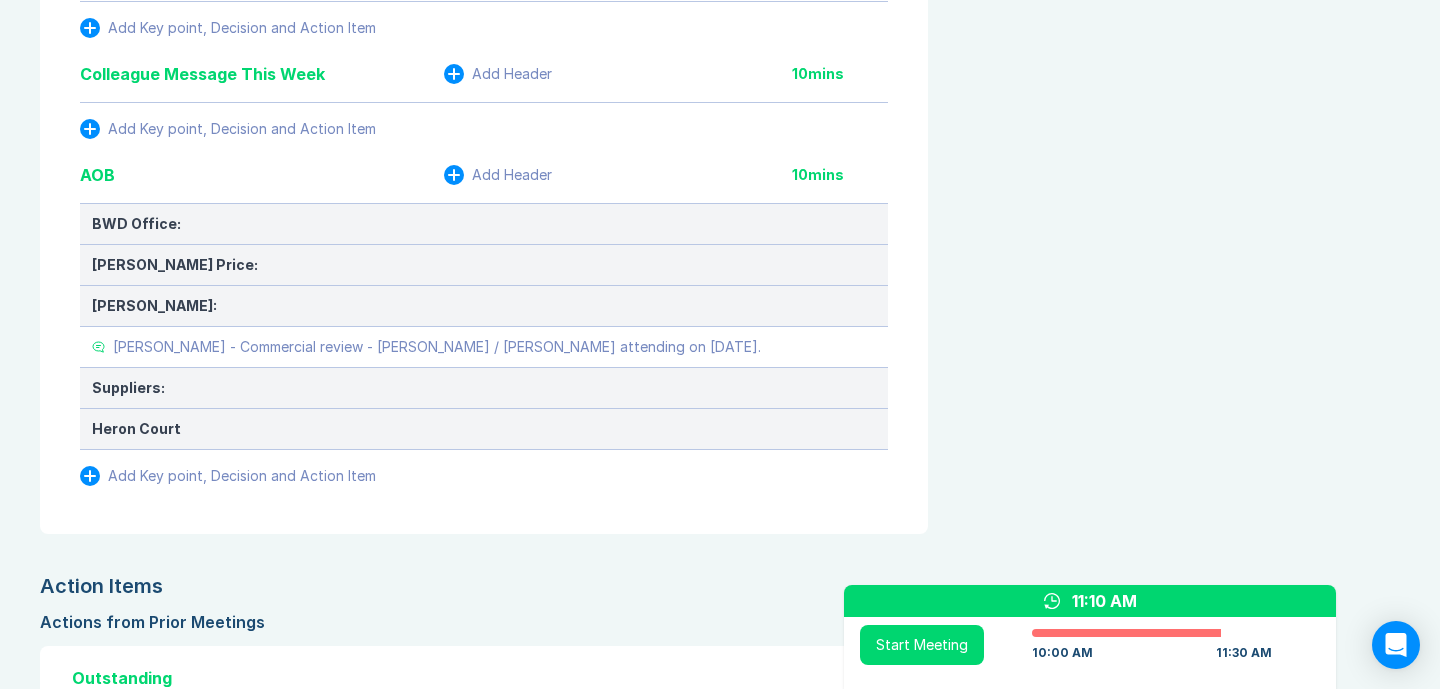 scroll, scrollTop: 4383, scrollLeft: 0, axis: vertical 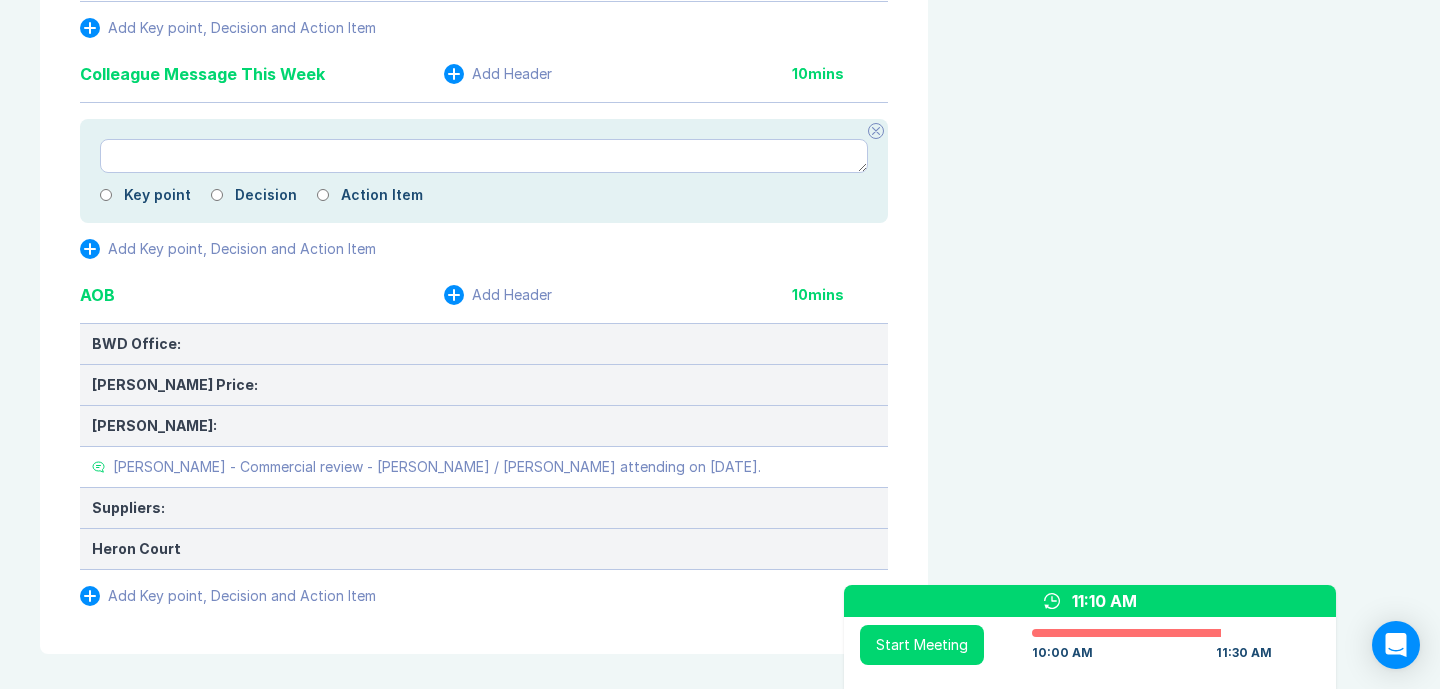 type on "*" 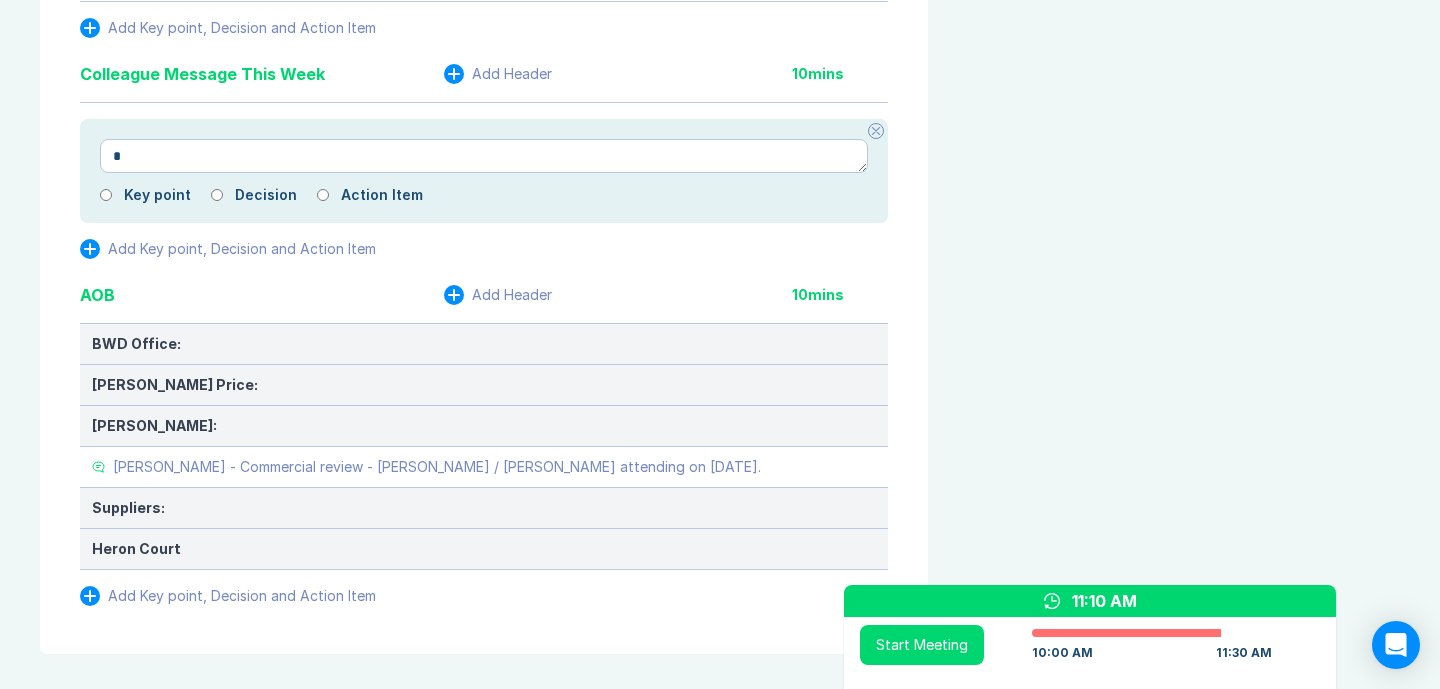 type on "*" 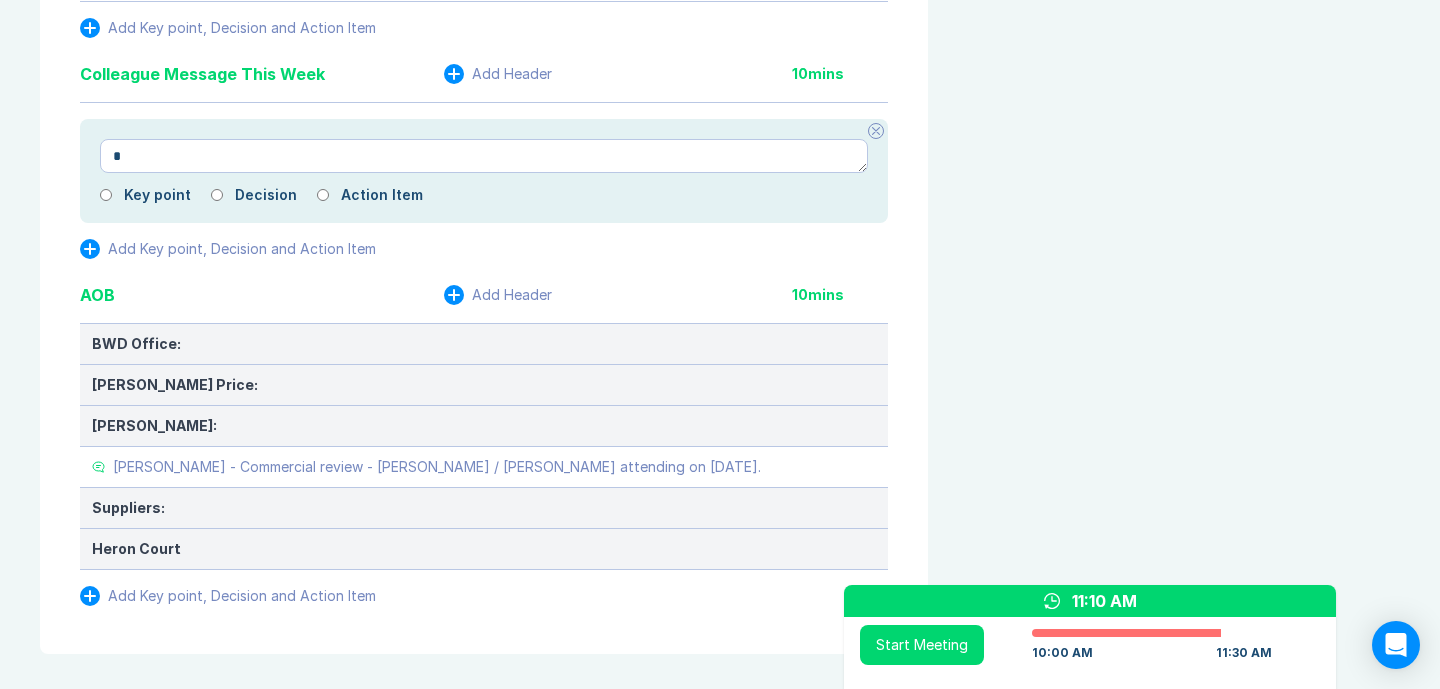 type on "**" 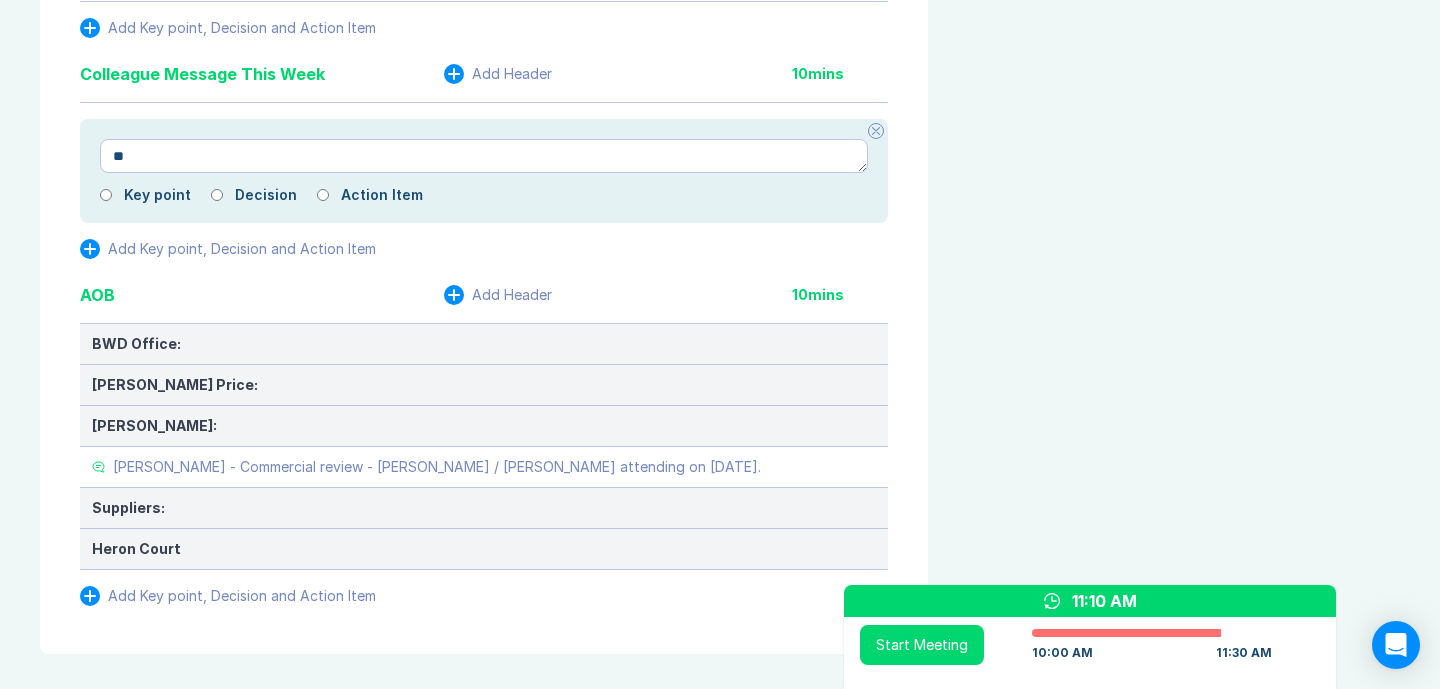 type on "*" 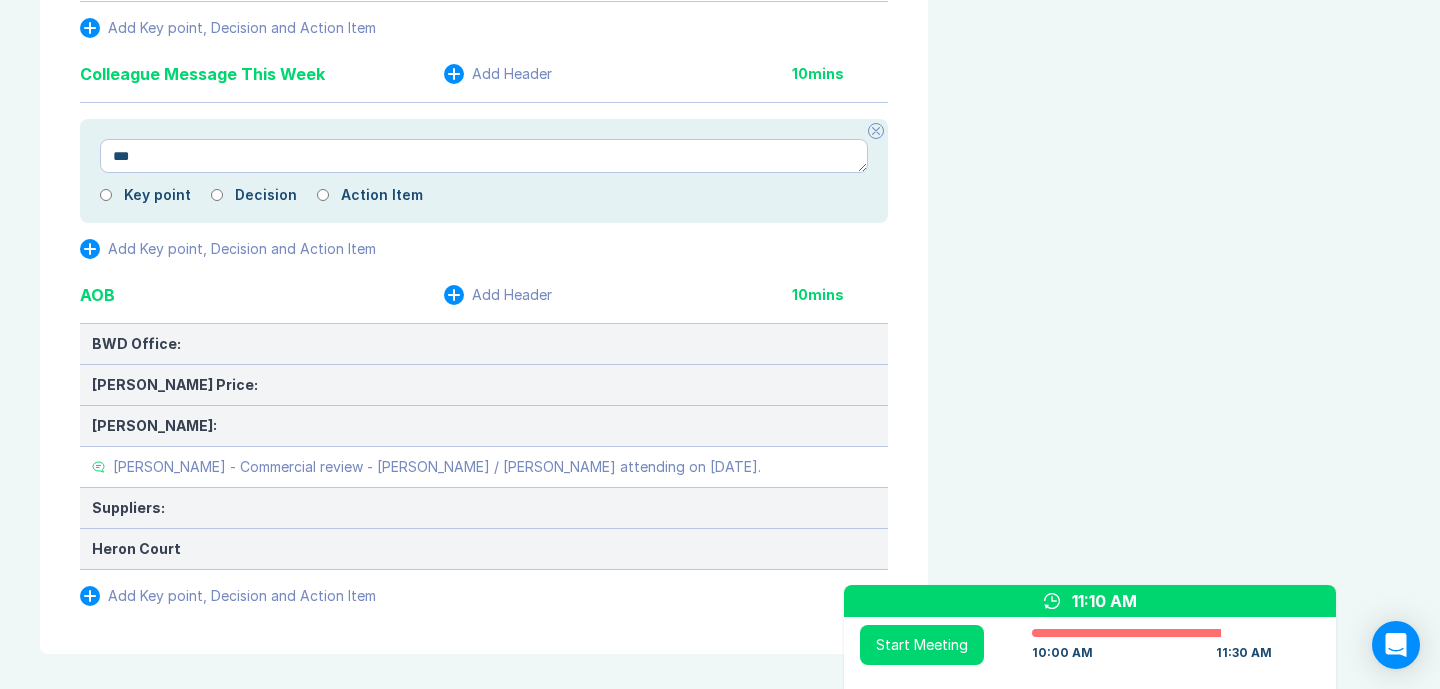 type on "*" 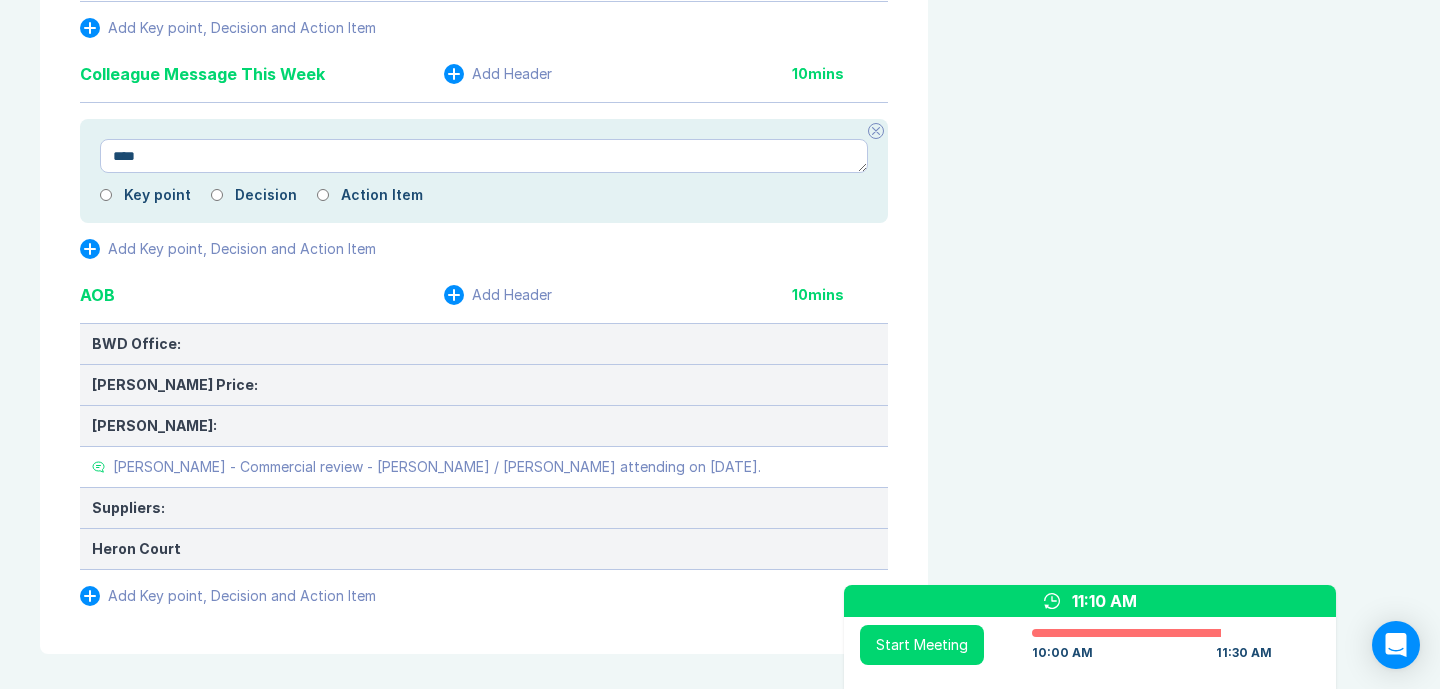type on "*" 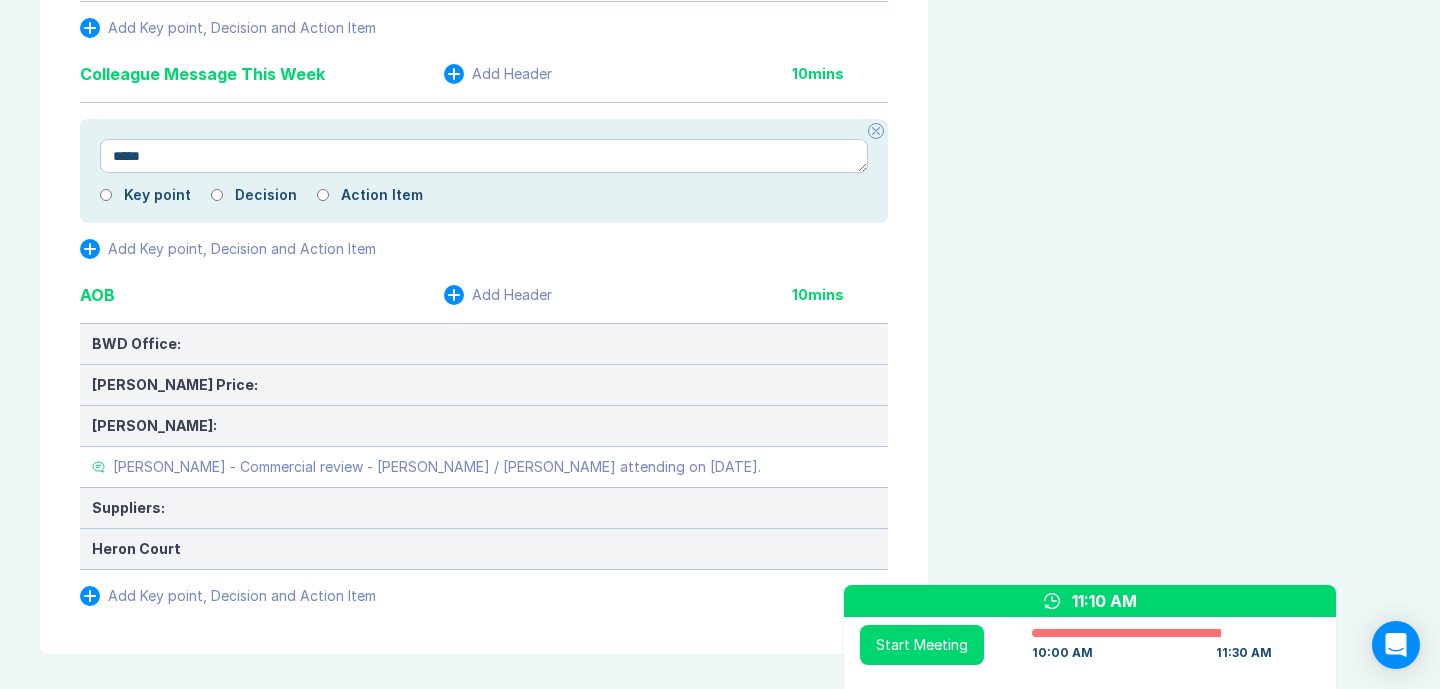 type on "*" 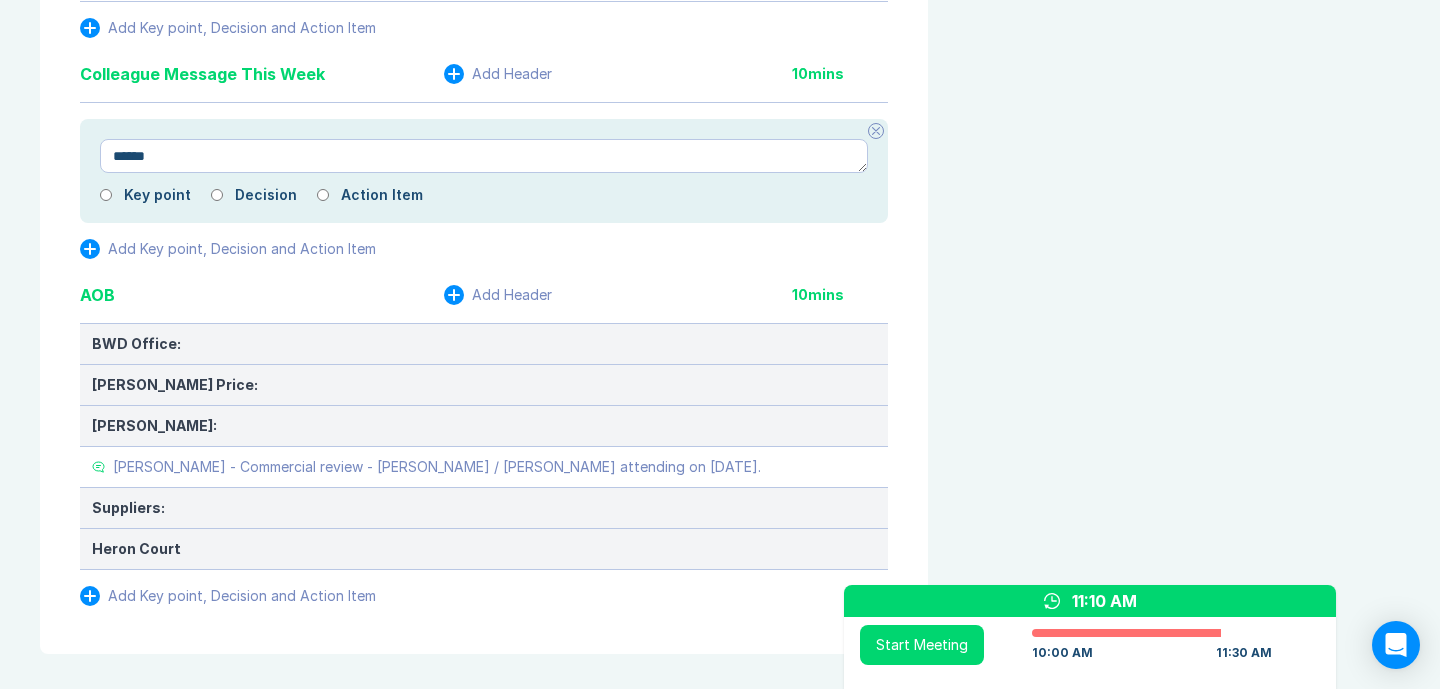 type 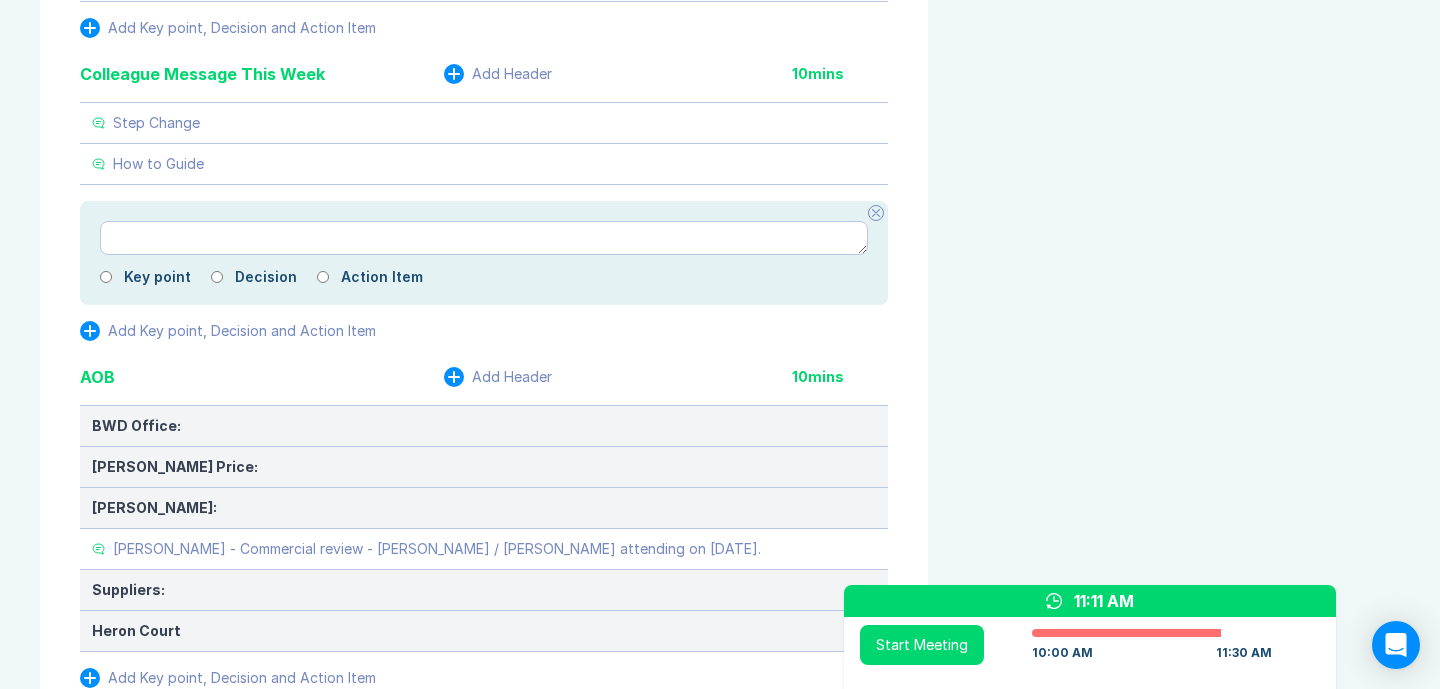 click at bounding box center [876, 213] 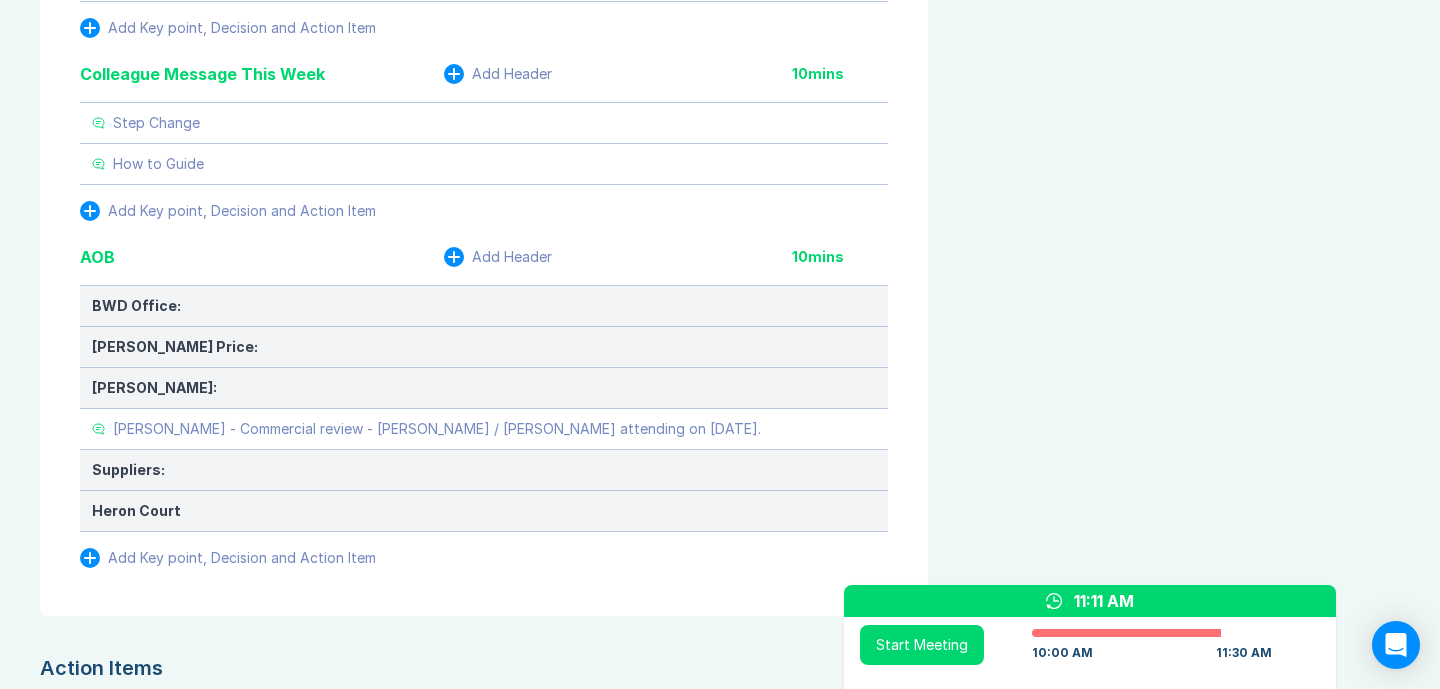 click on "Agenda View Invite Resend Agenda Meeting Goals
To pick up a draggable item, press the space bar.
While dragging, use the arrow keys to move the item.
Press space again to drop the item in its new position, or press escape to cancel.
Attendance Uncheck all Attendee email D [PERSON_NAME] Organizer 31 / 31  ( 100 %) A [PERSON_NAME] 30 / 30  ( 100 %) I [PERSON_NAME] 30 / 31  ( 97 %) R [PERSON_NAME] 25 / 31  ( 81 %) S [PERSON_NAME] 31 / 31  ( 100 %) Meeting History Link to Previous Meetings Series Average 53 ~ 0 mins late 85 mins , ~ 0 mins over [DATE] 90 mins [DATE] 90 mins [DATE] 90 mins Load  3  older Upcoming  [DATE] Parking Lot Parking Lot History Nothing To Show Documents & Images  Upload File(s) 4MB max per file Drag file(s) to upload" at bounding box center (1184, 36901) 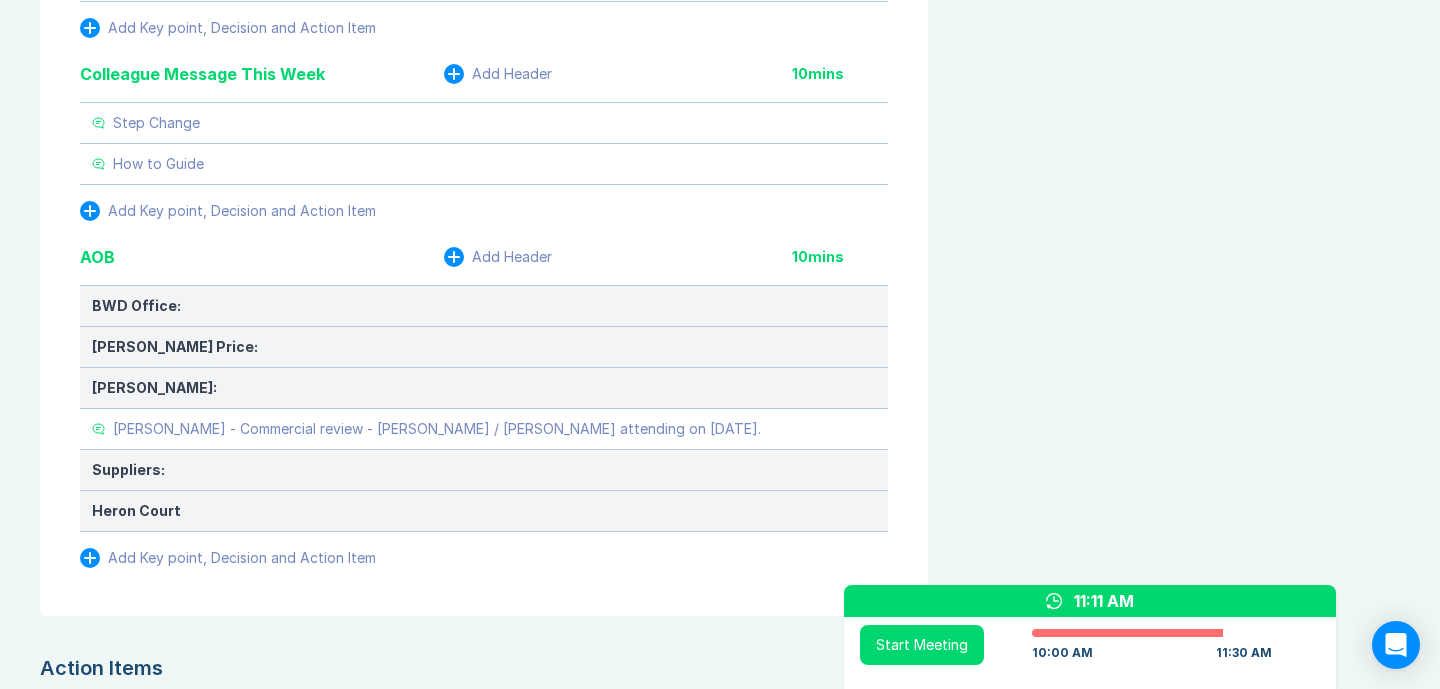 click on "Agenda View Invite Resend Agenda Meeting Goals
To pick up a draggable item, press the space bar.
While dragging, use the arrow keys to move the item.
Press space again to drop the item in its new position, or press escape to cancel.
Attendance Uncheck all Attendee email D [PERSON_NAME] Organizer 31 / 31  ( 100 %) A [PERSON_NAME] 30 / 30  ( 100 %) I [PERSON_NAME] 30 / 31  ( 97 %) R [PERSON_NAME] 25 / 31  ( 81 %) S [PERSON_NAME] 31 / 31  ( 100 %) Meeting History Link to Previous Meetings Series Average 53 ~ 0 mins late 85 mins , ~ 0 mins over [DATE] 90 mins [DATE] 90 mins [DATE] 90 mins Load  3  older Upcoming  [DATE] Parking Lot Parking Lot History Nothing To Show Documents & Images  Upload File(s) 4MB max per file Drag file(s) to upload" at bounding box center [1184, 36901] 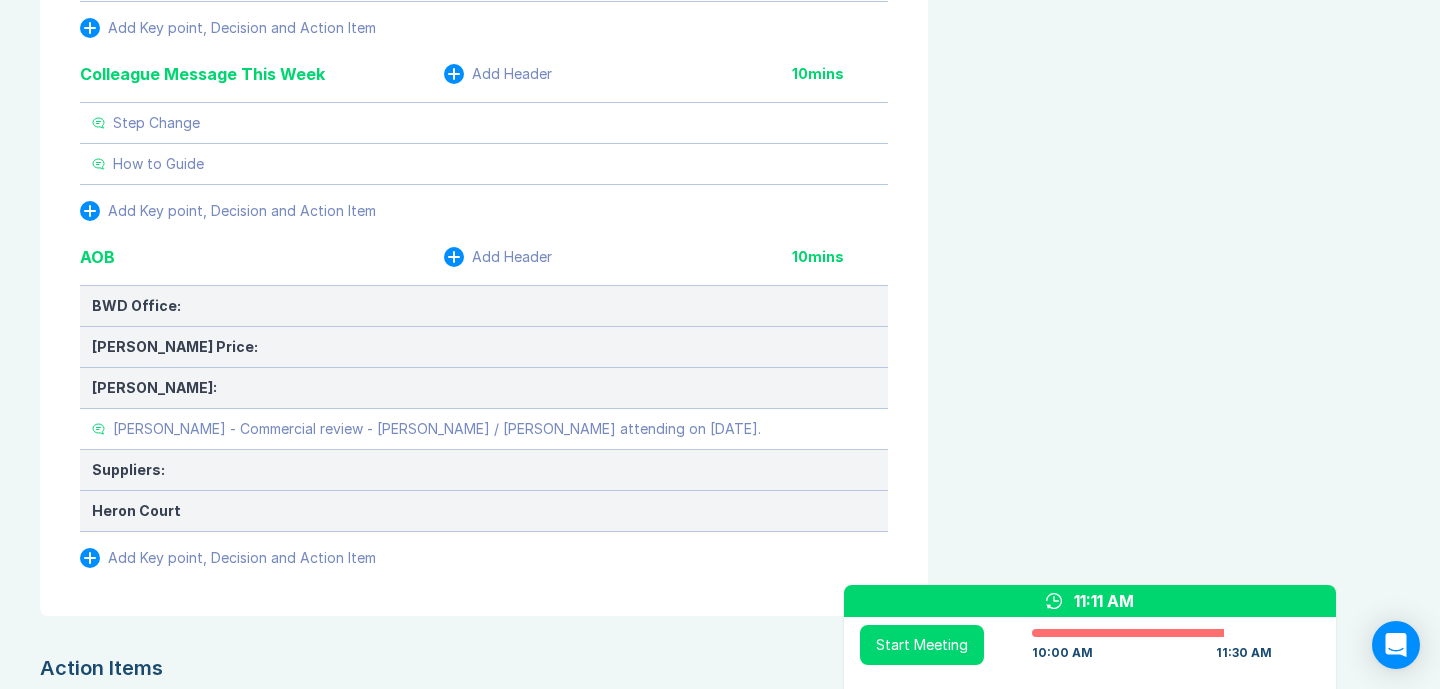 click on "Agenda View Invite Resend Agenda Meeting Goals
To pick up a draggable item, press the space bar.
While dragging, use the arrow keys to move the item.
Press space again to drop the item in its new position, or press escape to cancel.
Attendance Uncheck all Attendee email D [PERSON_NAME] Organizer 31 / 31  ( 100 %) A [PERSON_NAME] 30 / 30  ( 100 %) I [PERSON_NAME] 30 / 31  ( 97 %) R [PERSON_NAME] 25 / 31  ( 81 %) S [PERSON_NAME] 31 / 31  ( 100 %) Meeting History Link to Previous Meetings Series Average 53 ~ 0 mins late 85 mins , ~ 0 mins over [DATE] 90 mins [DATE] 90 mins [DATE] 90 mins Load  3  older Upcoming  [DATE] Parking Lot Parking Lot History Nothing To Show Documents & Images  Upload File(s) 4MB max per file Drag file(s) to upload" at bounding box center (1184, 36901) 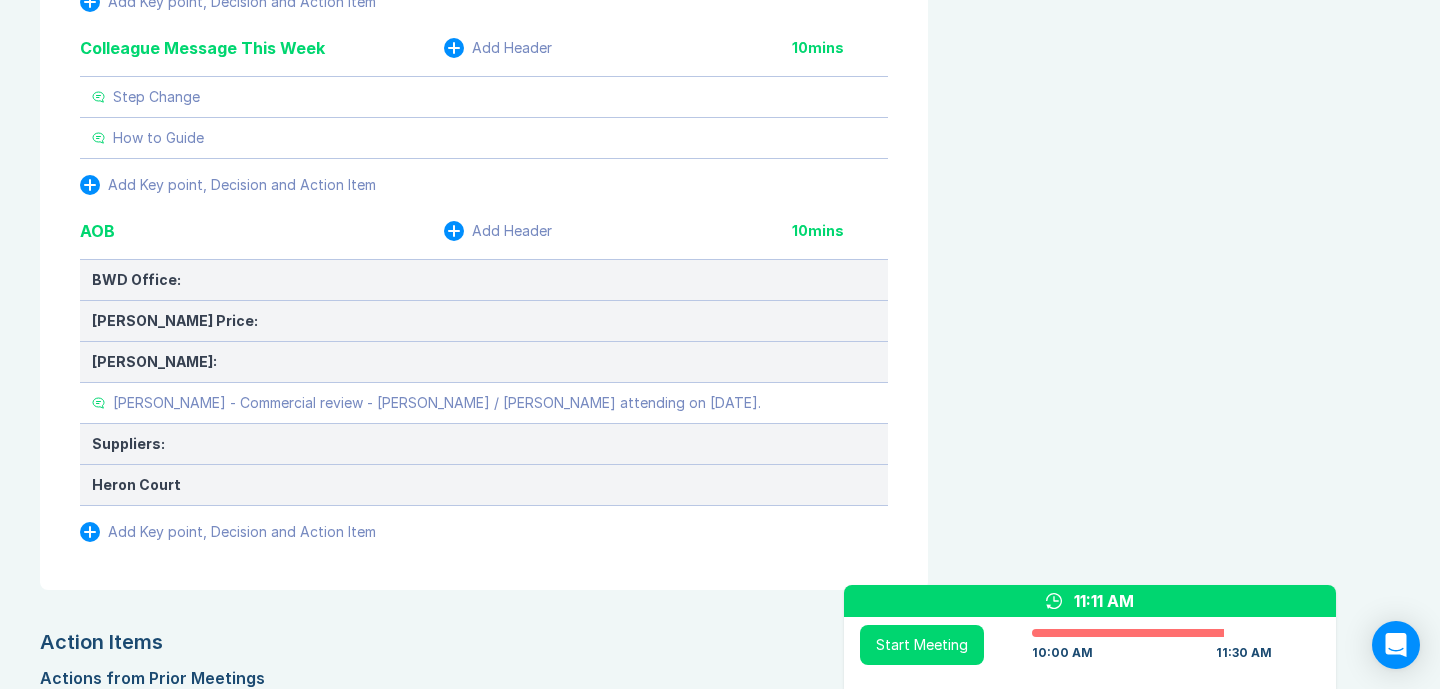 scroll, scrollTop: 4410, scrollLeft: 0, axis: vertical 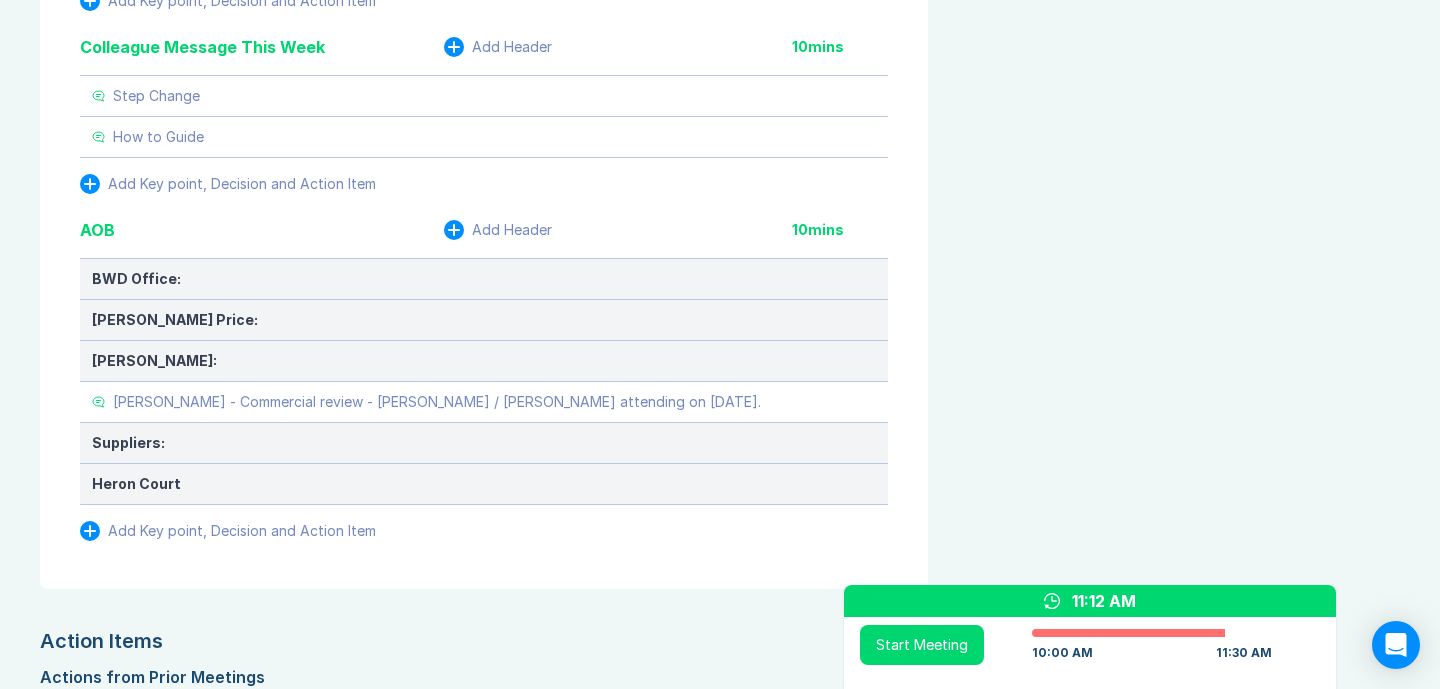 click on "Agenda View Invite Resend Agenda Meeting Goals
To pick up a draggable item, press the space bar.
While dragging, use the arrow keys to move the item.
Press space again to drop the item in its new position, or press escape to cancel.
Attendance Uncheck all Attendee email D [PERSON_NAME] Organizer 31 / 31  ( 100 %) A [PERSON_NAME] 30 / 30  ( 100 %) I [PERSON_NAME] 30 / 31  ( 97 %) R [PERSON_NAME] 25 / 31  ( 81 %) S [PERSON_NAME] 31 / 31  ( 100 %) Meeting History Link to Previous Meetings Series Average 53 ~ 0 mins late 85 mins , ~ 0 mins over [DATE] 90 mins [DATE] 90 mins [DATE] 90 mins Load  3  older Upcoming  [DATE] Parking Lot Parking Lot History Nothing To Show Documents & Images  Upload File(s) 4MB max per file Drag file(s) to upload" at bounding box center (1184, 36874) 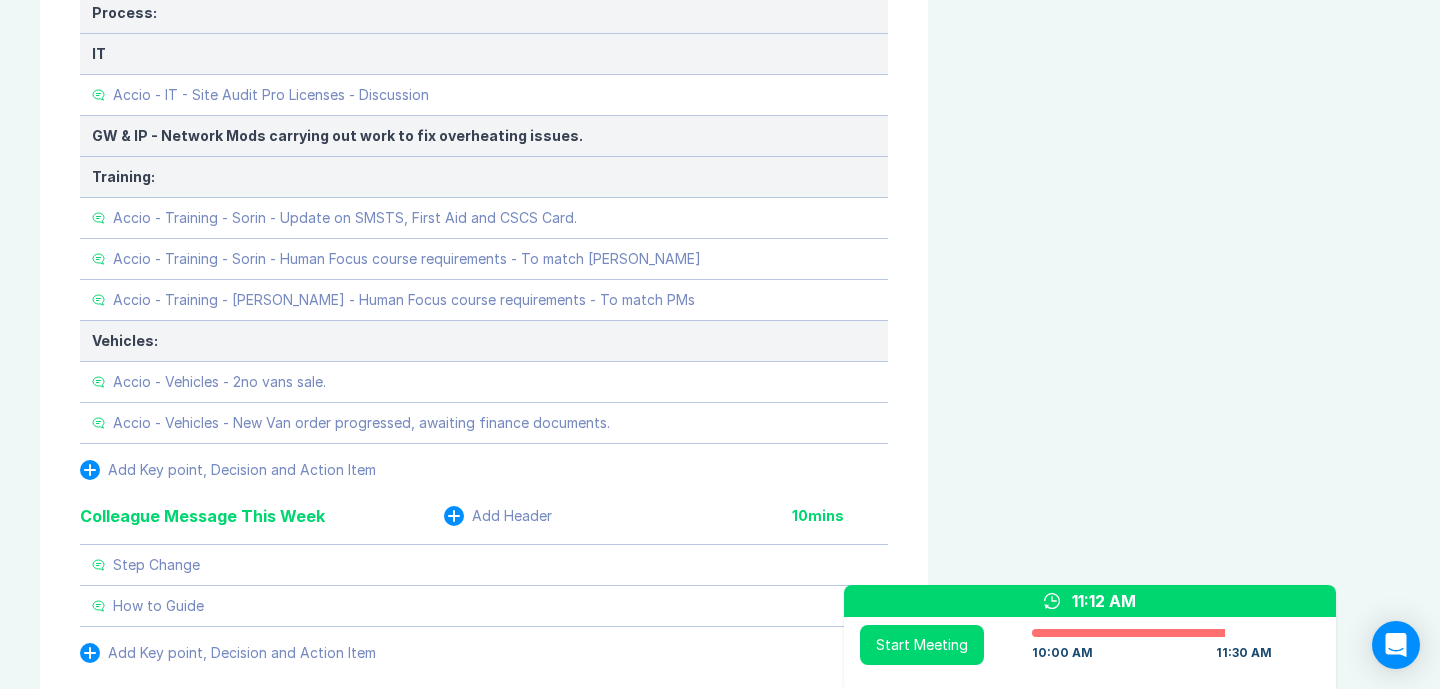 scroll, scrollTop: 4040, scrollLeft: 0, axis: vertical 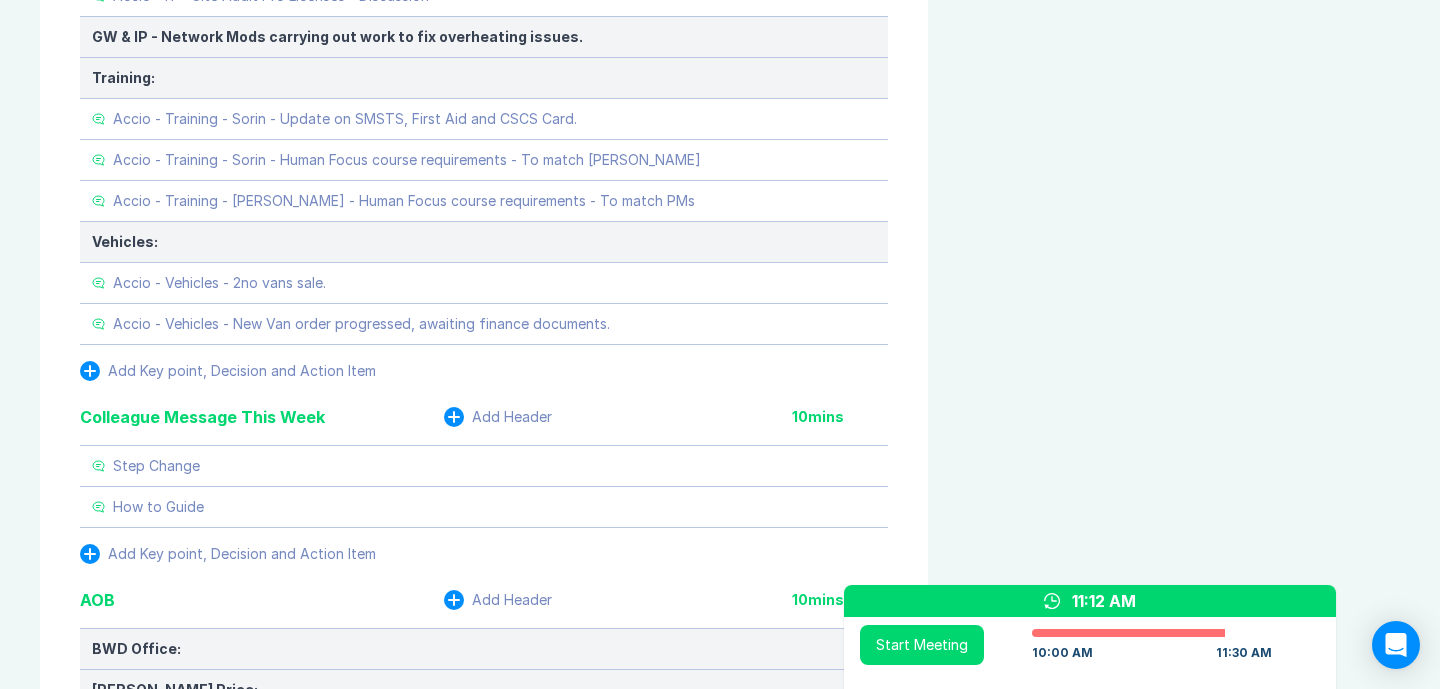 click on "Meeting Notes Edit Agenda Duplicate Notes Review Last Meeting Next Steps Add Header 10  mins Add Key point, Decision and Action Item Marketing & Key Client Management Add Header 10  mins Marketing: Key Client Management: Landsec - Positive catch up with Landsec team on [DATE] with SC / DS. Review required on average cost for different size meeting rooms and budget costs for formation of rooms. Follow up meeting with [PERSON_NAME] ([PERSON_NAME] counterpart) [DATE][DATE]. Add Key point, Decision and Action Item Delivery Programme - As Pipeline, key items only: Add Header 10  mins HSS: HSS - Solihull - Phase 1 - Meeting held with [PERSON_NAME] [DATE] to review TTC initial feasibility survey. Report to be revised based on anticipated data once branch closes rather than actual current in order to better inform the decision whether we proceed to stage 2. HSS - Feltham Racking - MLH Not cancelled, potential abortive cost. Royal Mail: Amazon: Asda: Fisco / CHEP: Landsec: Liberty Global: Tesco: Virgin Media: SWCLT A" at bounding box center [720, 37244] 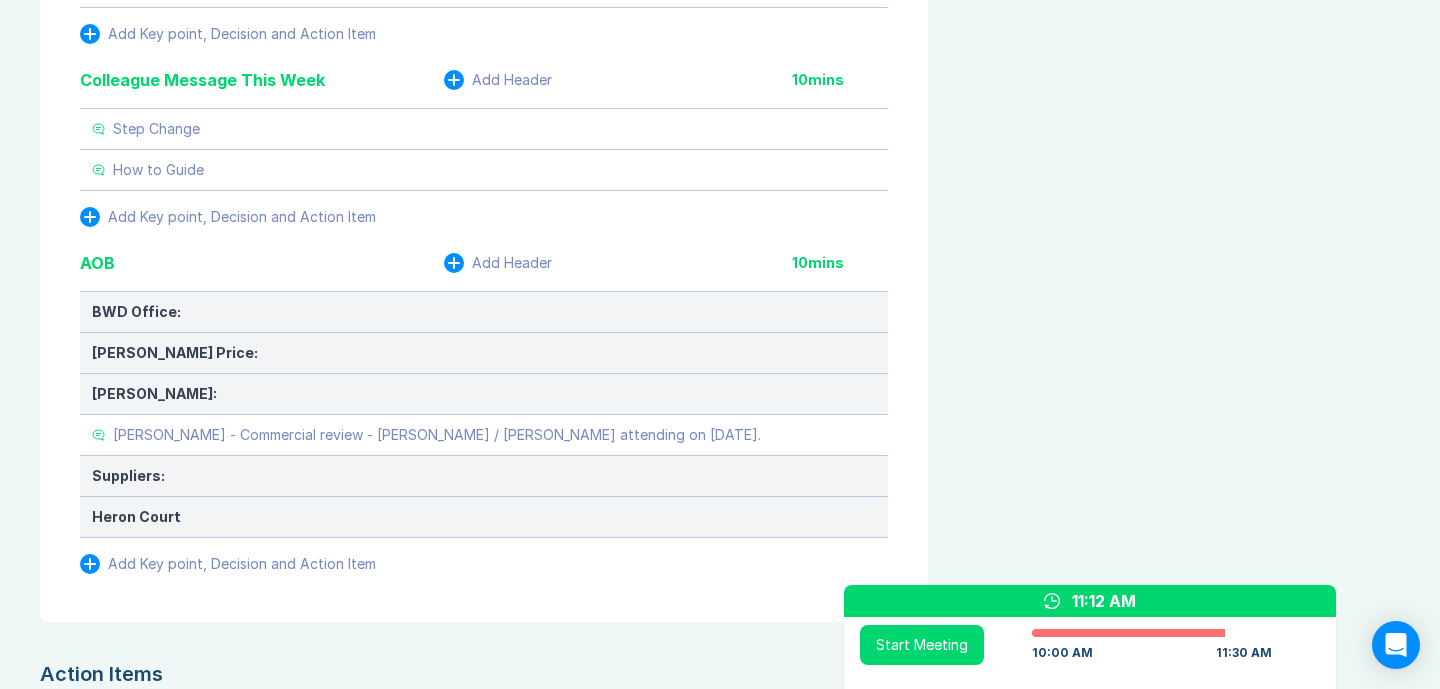 scroll, scrollTop: 4382, scrollLeft: 1, axis: both 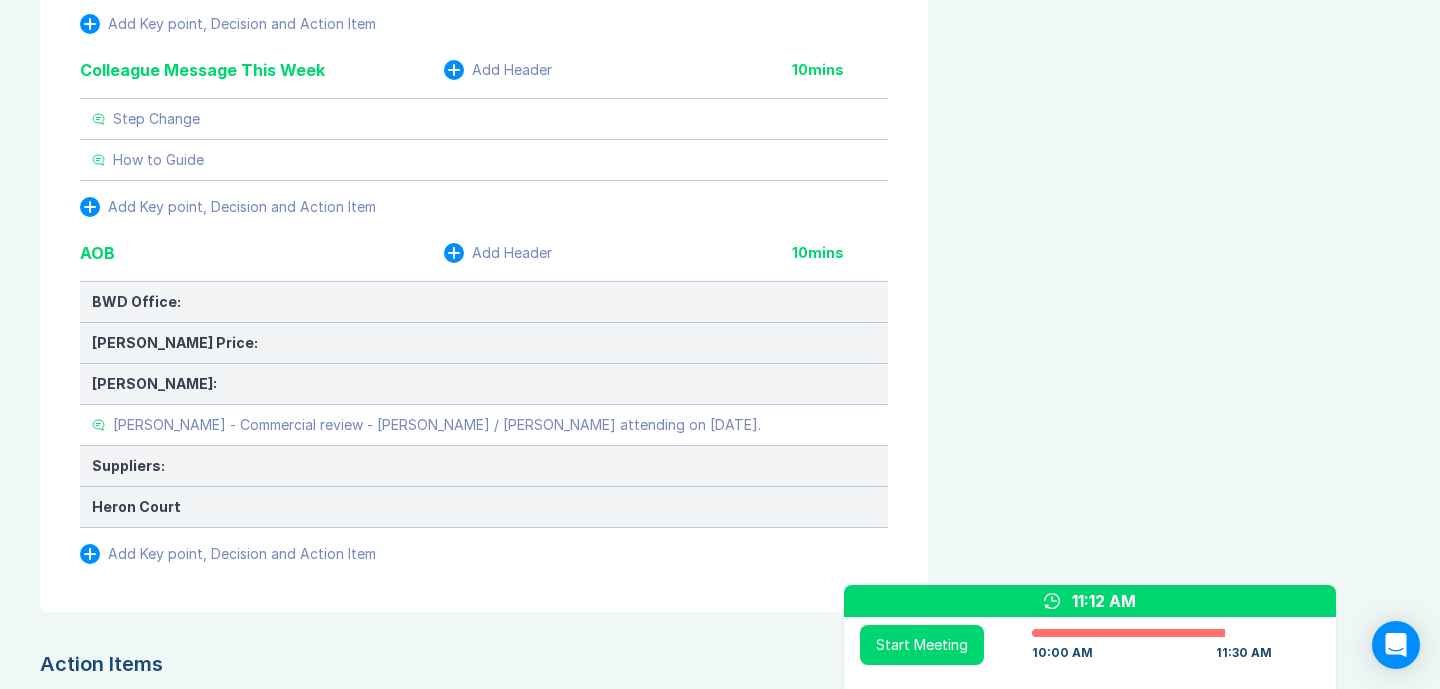 click on "Meeting Notes Edit Agenda Duplicate Notes Review Last Meeting Next Steps Add Header 10  mins Add Key point, Decision and Action Item Marketing & Key Client Management Add Header 10  mins Marketing: Key Client Management: Landsec - Positive catch up with Landsec team on [DATE] with SC / DS. Review required on average cost for different size meeting rooms and budget costs for formation of rooms. Follow up meeting with [PERSON_NAME] ([PERSON_NAME] counterpart) [DATE][DATE]. Add Key point, Decision and Action Item Delivery Programme - As Pipeline, key items only: Add Header 10  mins HSS: HSS - Solihull - Phase 1 - Meeting held with [PERSON_NAME] [DATE] to review TTC initial feasibility survey. Report to be revised based on anticipated data once branch closes rather than actual current in order to better inform the decision whether we proceed to stage 2. HSS - Feltham Racking - MLH Not cancelled, potential abortive cost. Royal Mail: Amazon: Asda: Fisco / CHEP: Landsec: Liberty Global: Tesco: Virgin Media: SWCLT A" at bounding box center [720, 36897] 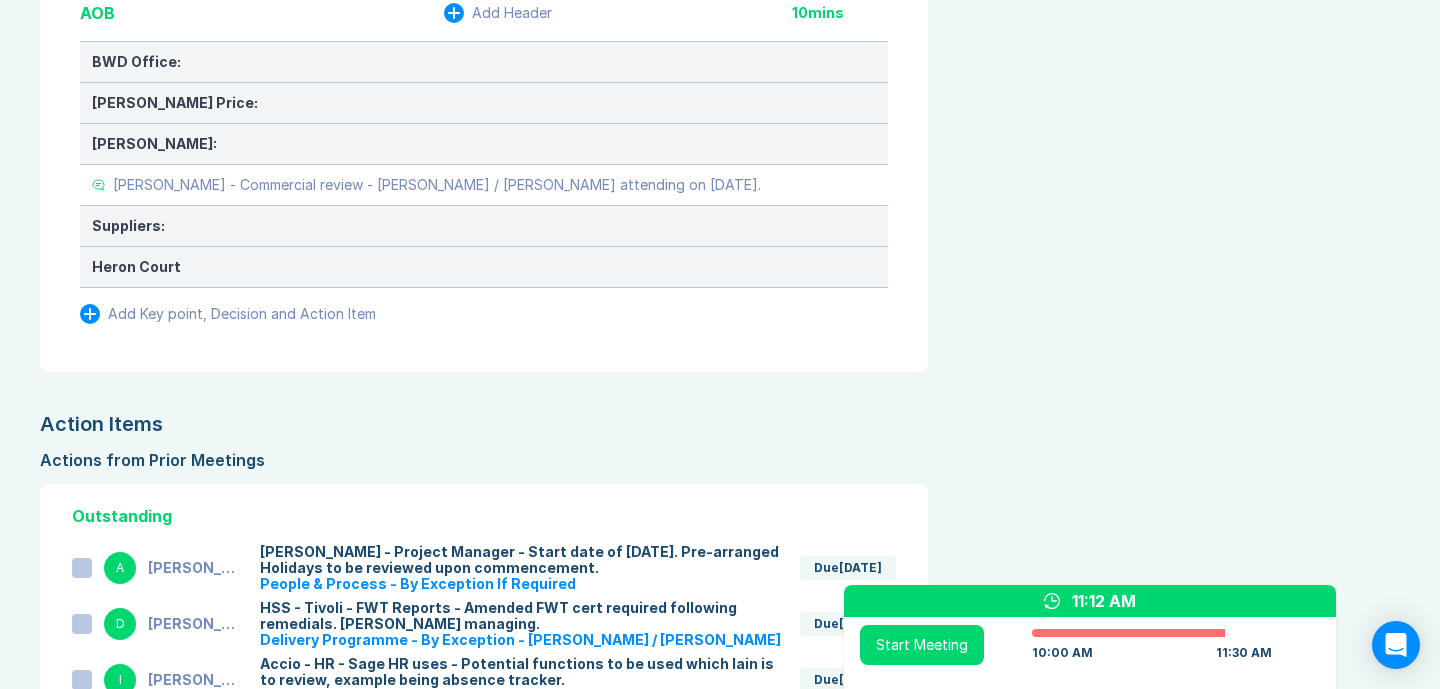 scroll, scrollTop: 4621, scrollLeft: 0, axis: vertical 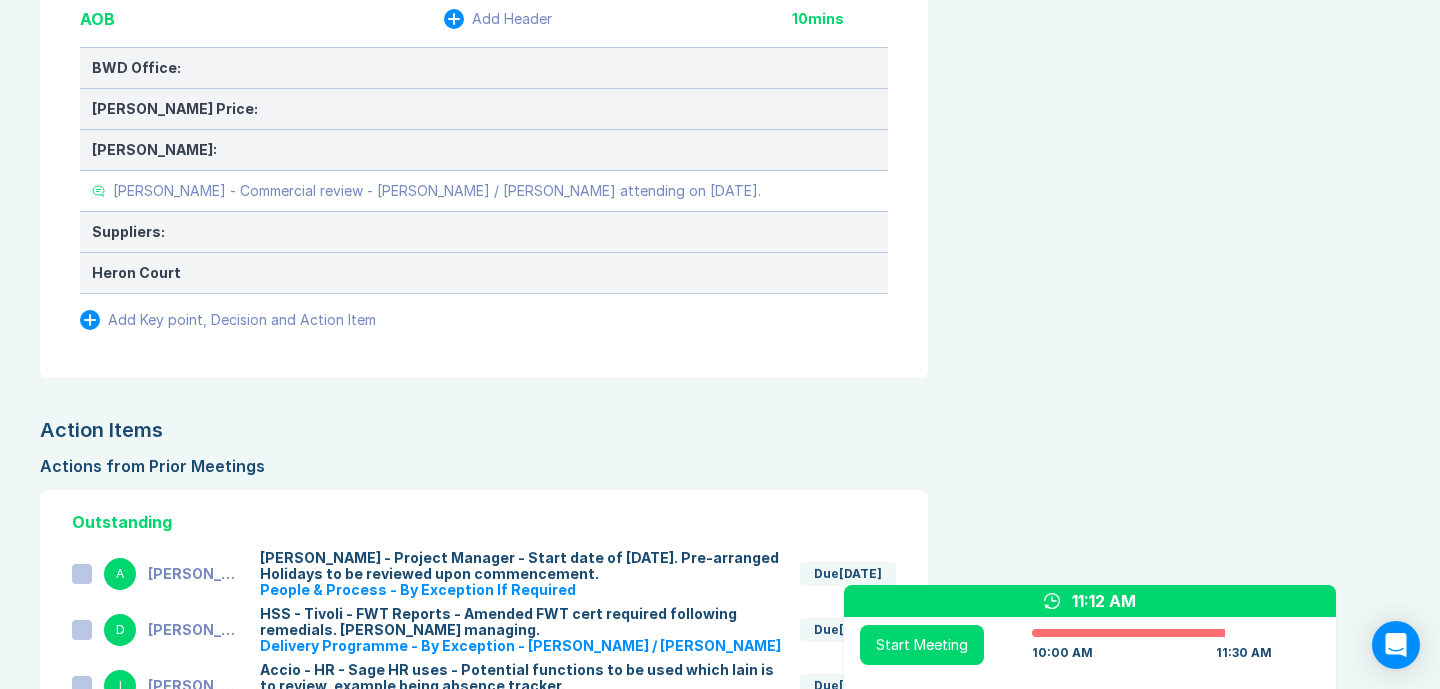 click on "Meeting Notes Edit Agenda Duplicate Notes Review Last Meeting Next Steps Add Header 10  mins Add Key point, Decision and Action Item Marketing & Key Client Management Add Header 10  mins Marketing: Key Client Management: Landsec - Positive catch up with Landsec team on [DATE] with SC / DS. Review required on average cost for different size meeting rooms and budget costs for formation of rooms. Follow up meeting with [PERSON_NAME] ([PERSON_NAME] counterpart) [DATE][DATE]. Add Key point, Decision and Action Item Delivery Programme - As Pipeline, key items only: Add Header 10  mins HSS: HSS - Solihull - Phase 1 - Meeting held with [PERSON_NAME] [DATE] to review TTC initial feasibility survey. Report to be revised based on anticipated data once branch closes rather than actual current in order to better inform the decision whether we proceed to stage 2. HSS - Feltham Racking - MLH Not cancelled, potential abortive cost. Royal Mail: Amazon: Asda: Fisco / CHEP: Landsec: Liberty Global: Tesco: Virgin Media: SWCLT A" at bounding box center [720, 36663] 